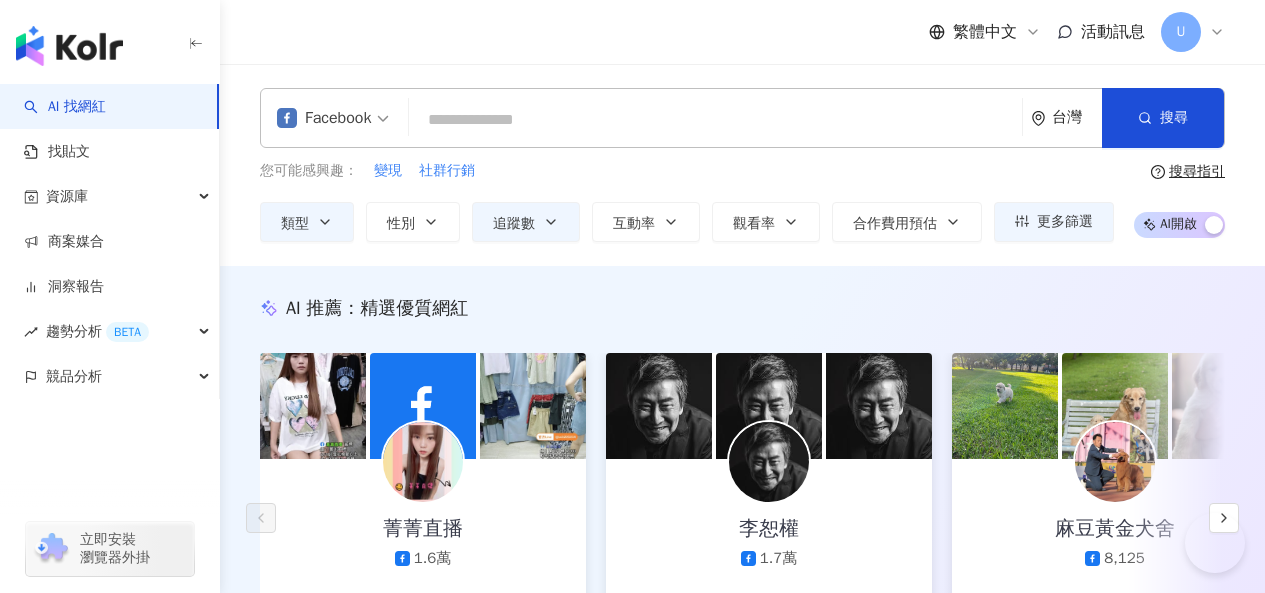 scroll, scrollTop: 2021, scrollLeft: 0, axis: vertical 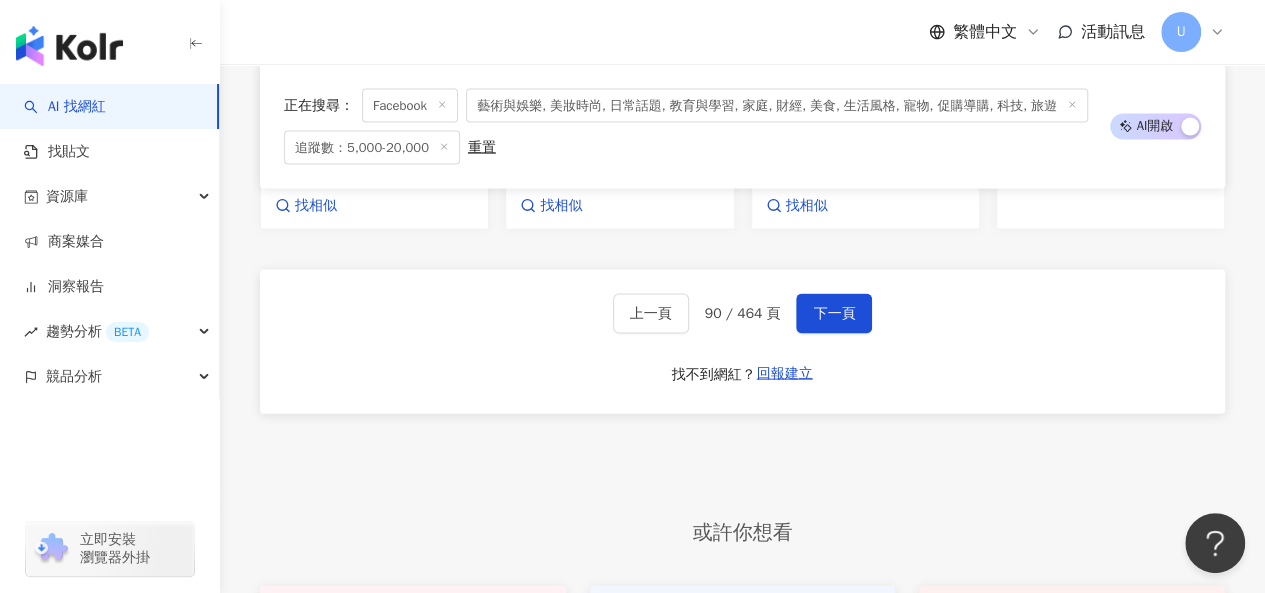click on "下一頁" at bounding box center (834, 314) 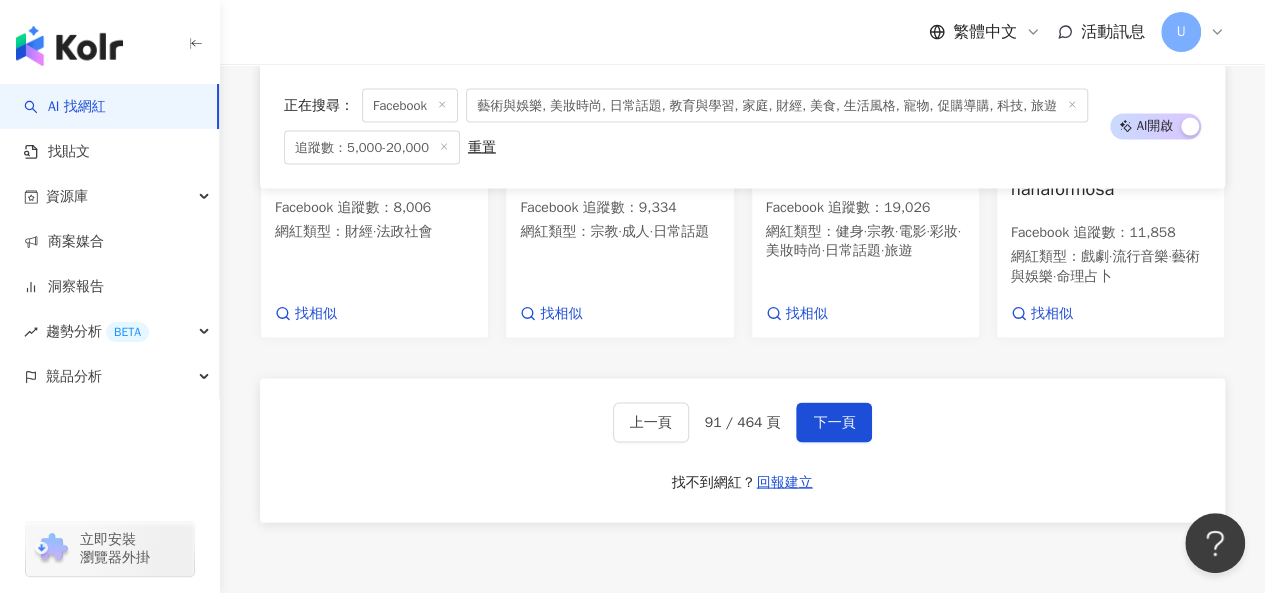 scroll, scrollTop: 2035, scrollLeft: 0, axis: vertical 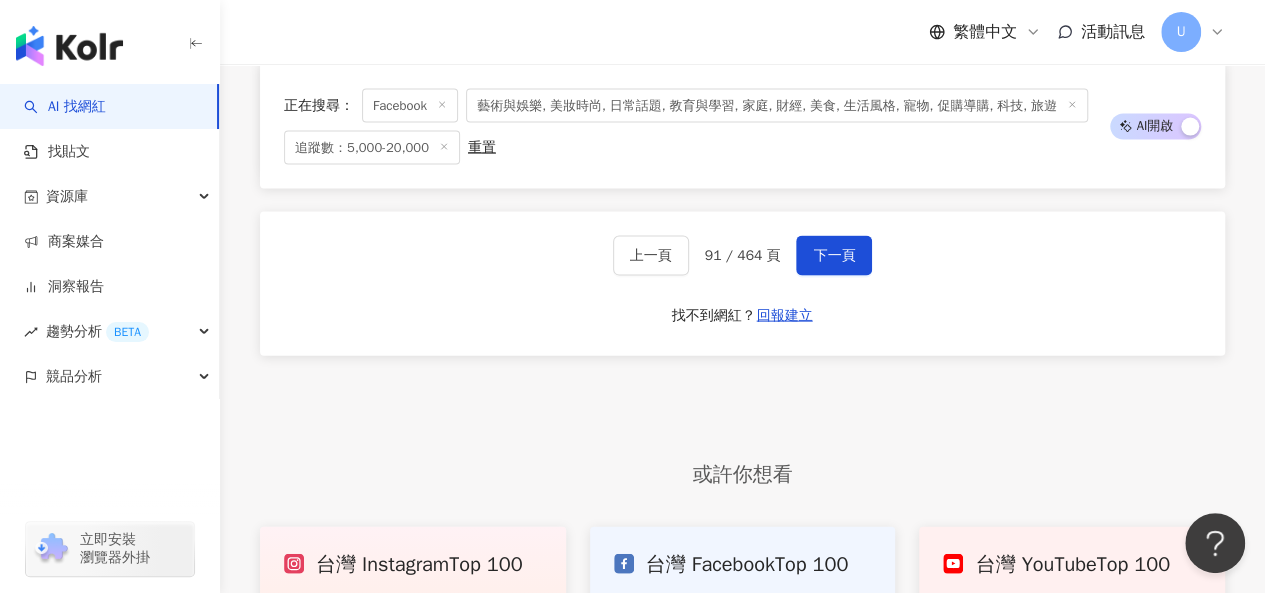 click on "下一頁" at bounding box center (834, 256) 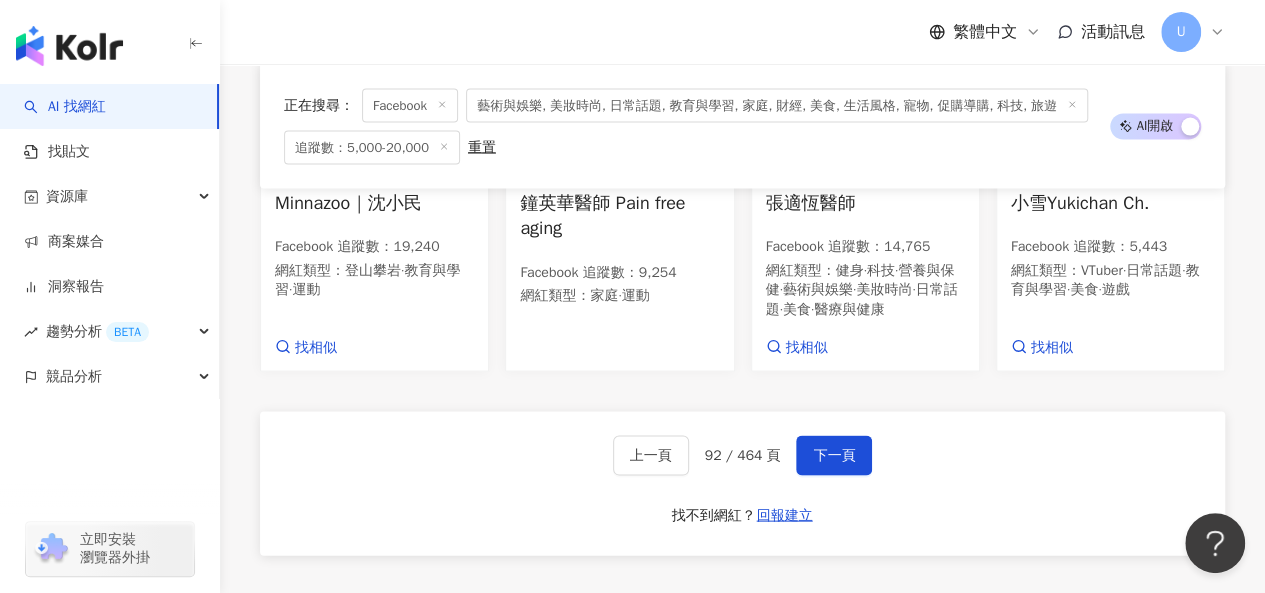 scroll, scrollTop: 2049, scrollLeft: 0, axis: vertical 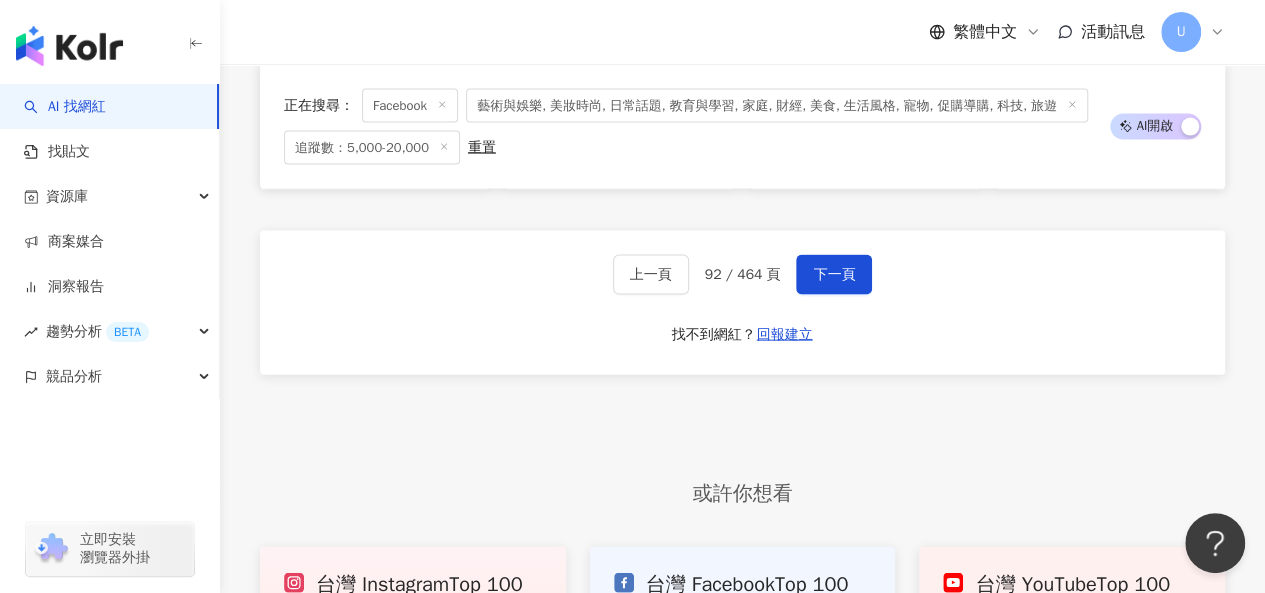 click on "下一頁" at bounding box center [834, 275] 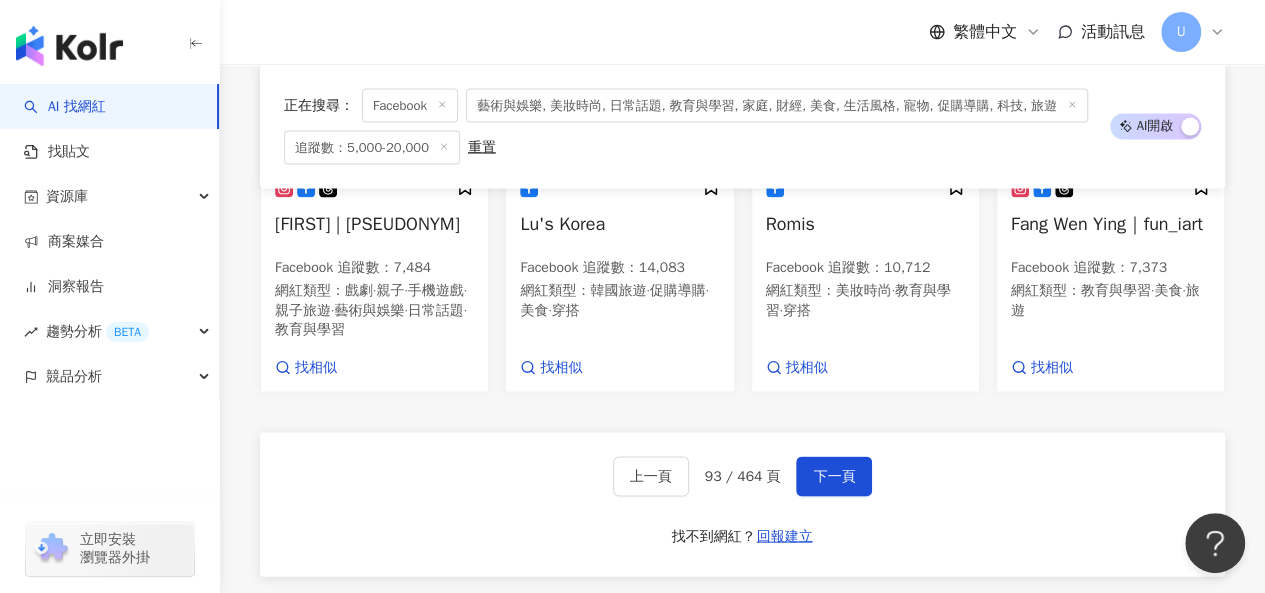 scroll, scrollTop: 2100, scrollLeft: 0, axis: vertical 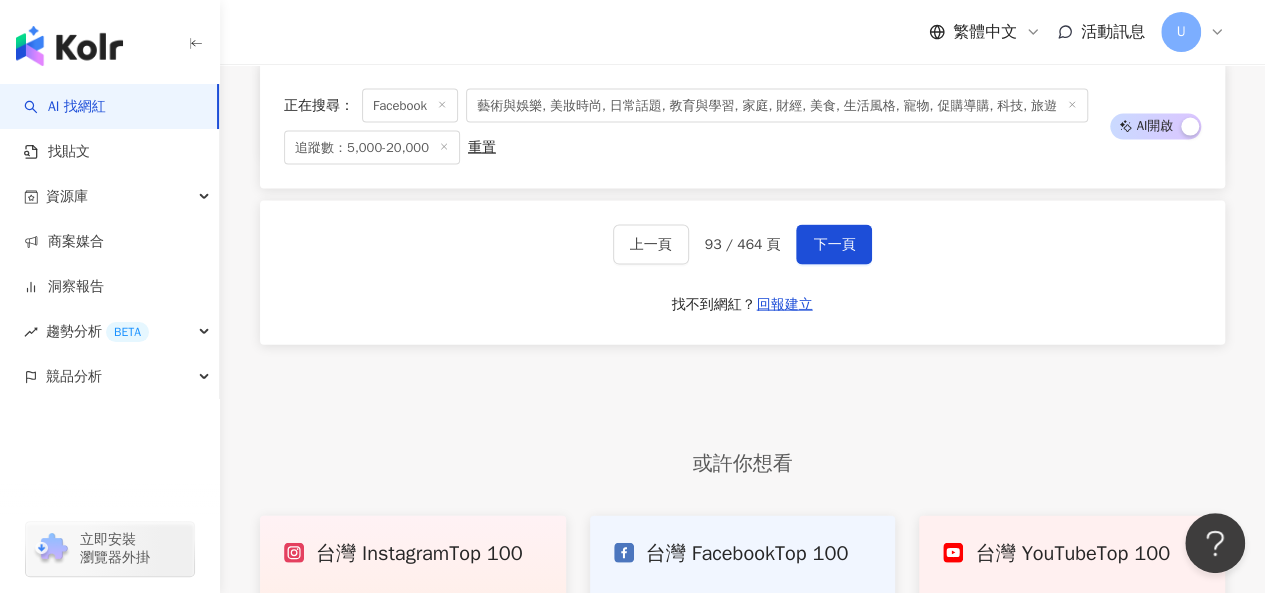 click on "下一頁" at bounding box center [834, 245] 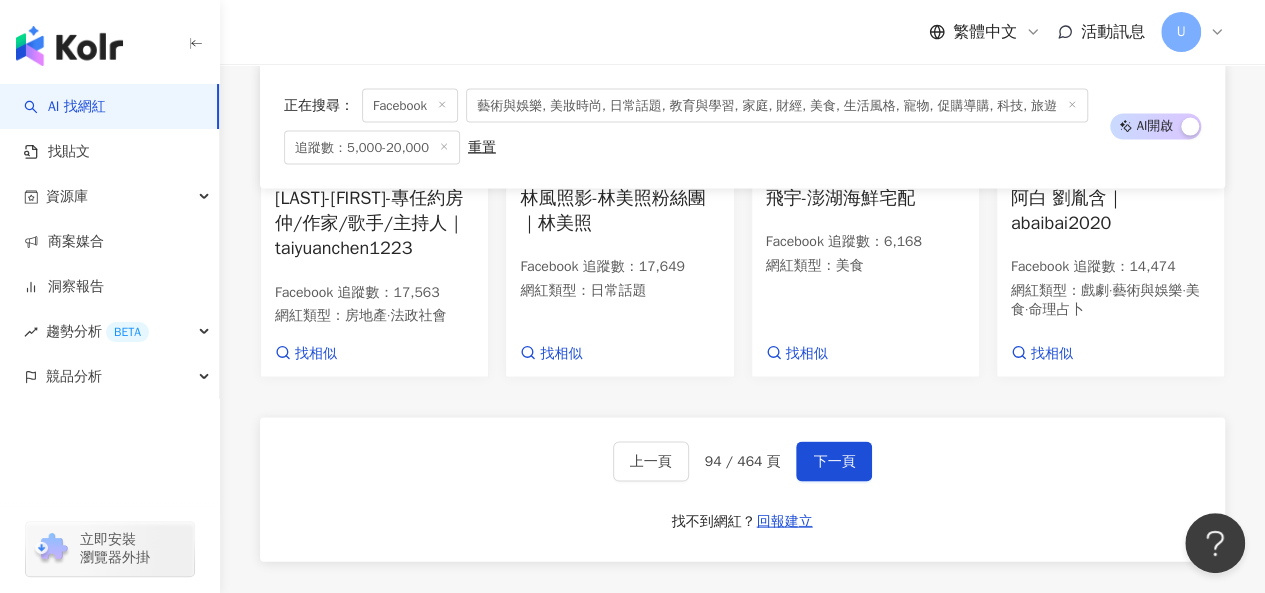 scroll, scrollTop: 2060, scrollLeft: 0, axis: vertical 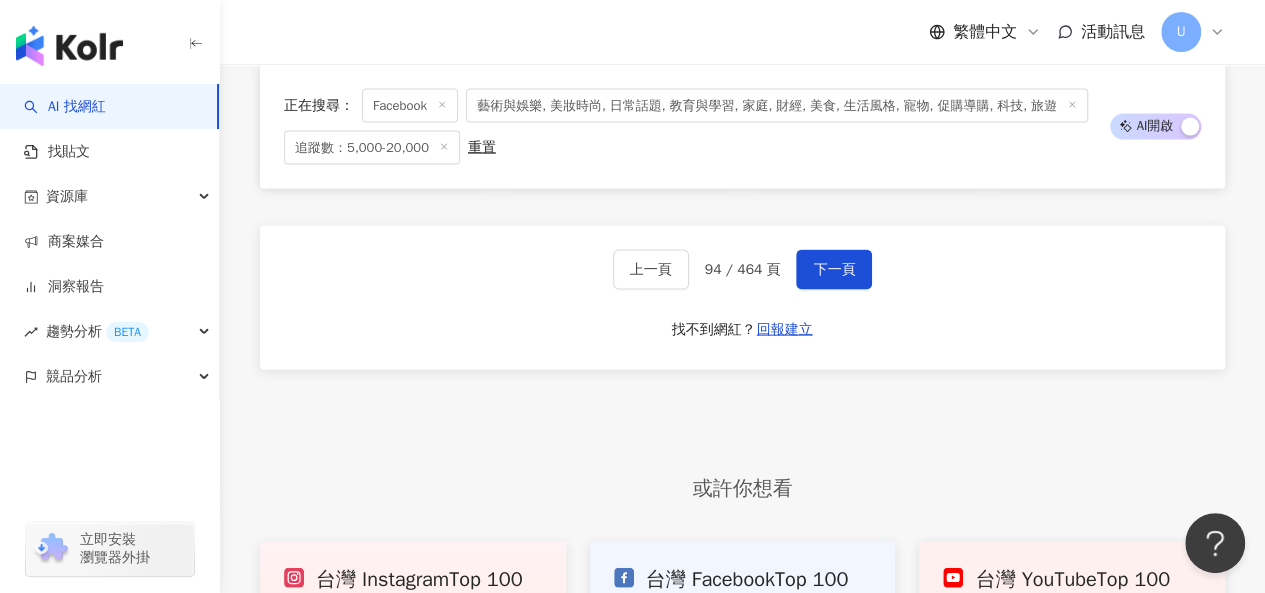 click on "下一頁" at bounding box center [834, 270] 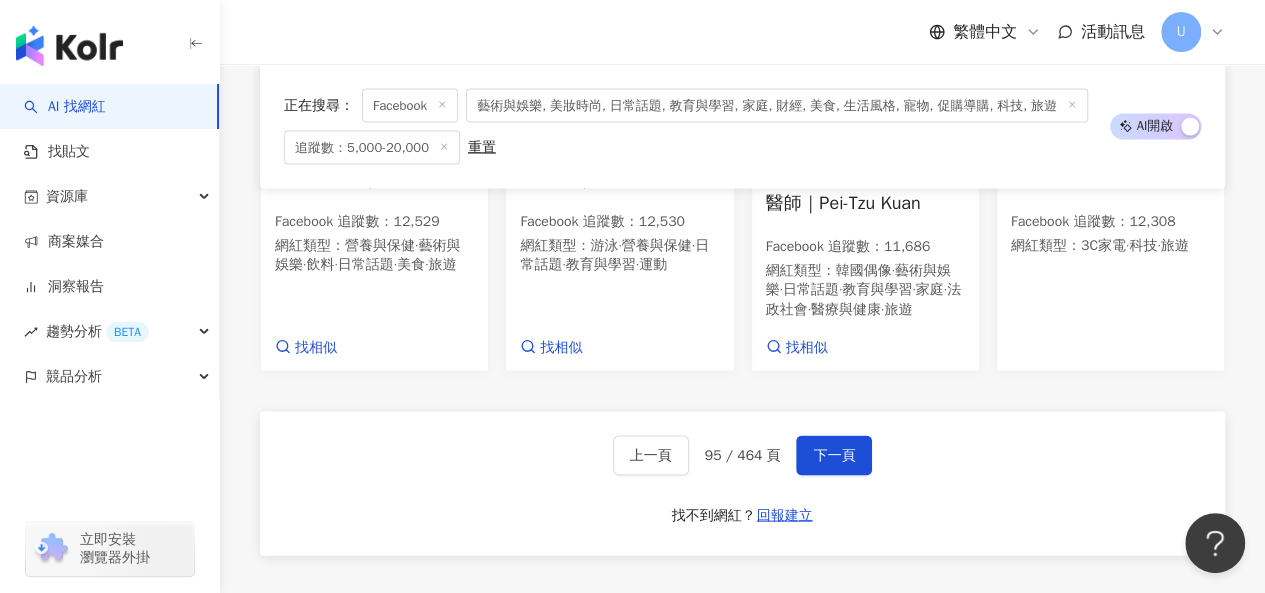 scroll, scrollTop: 2069, scrollLeft: 0, axis: vertical 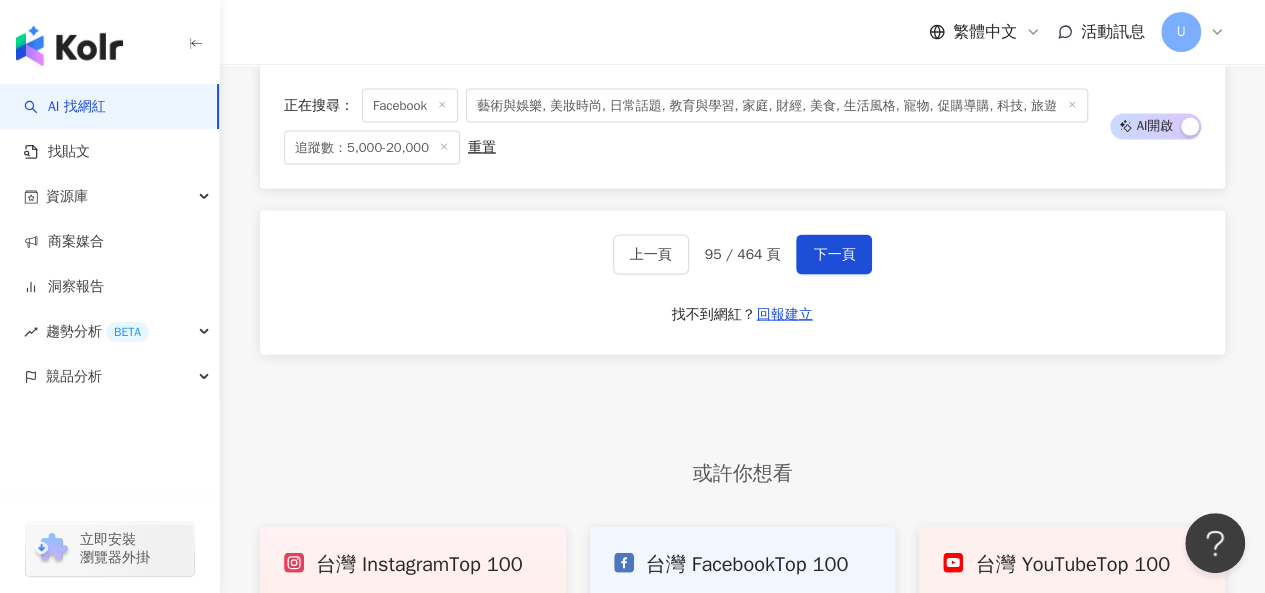 click on "下一頁" at bounding box center [834, 255] 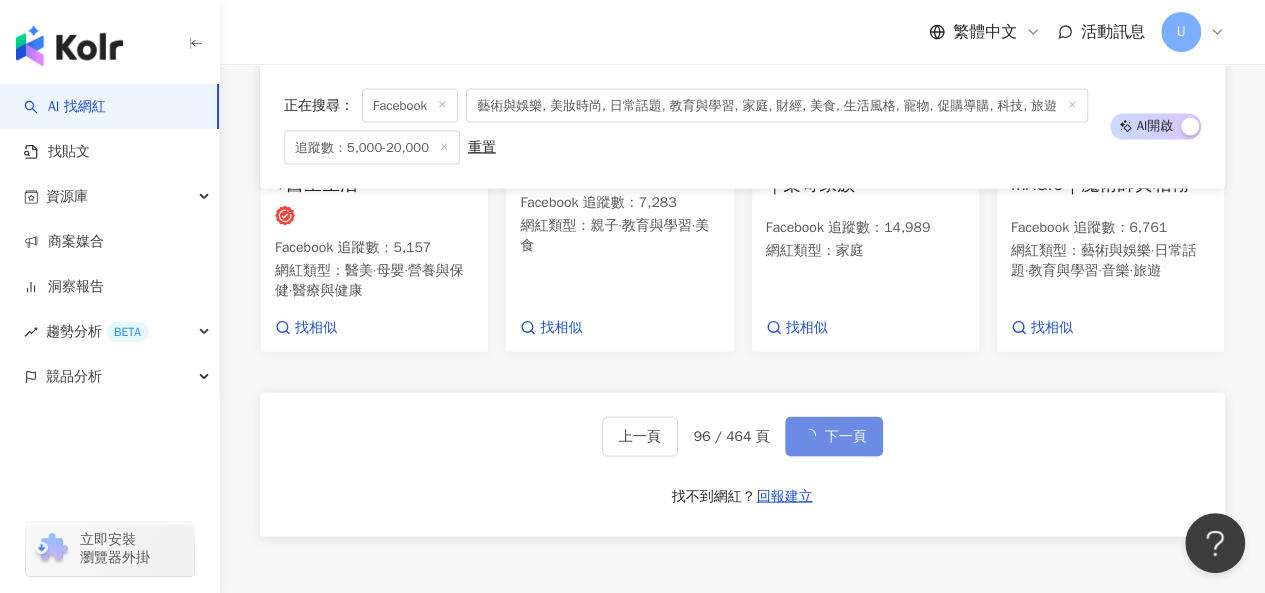scroll, scrollTop: 2060, scrollLeft: 0, axis: vertical 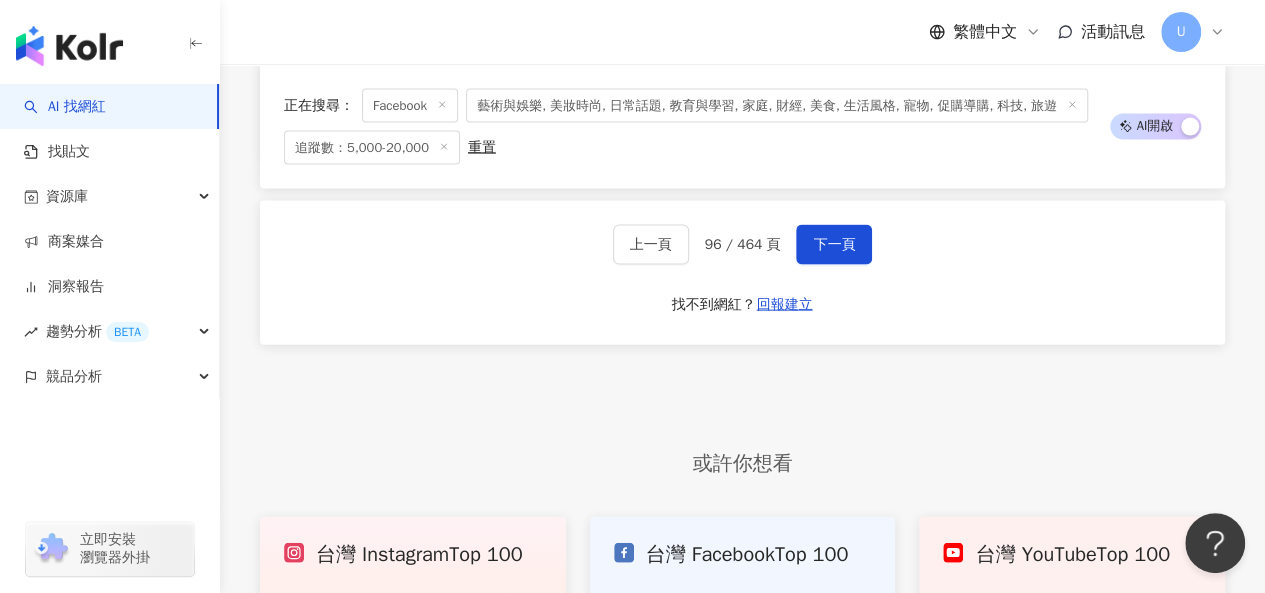 click on "下一頁" at bounding box center (834, 245) 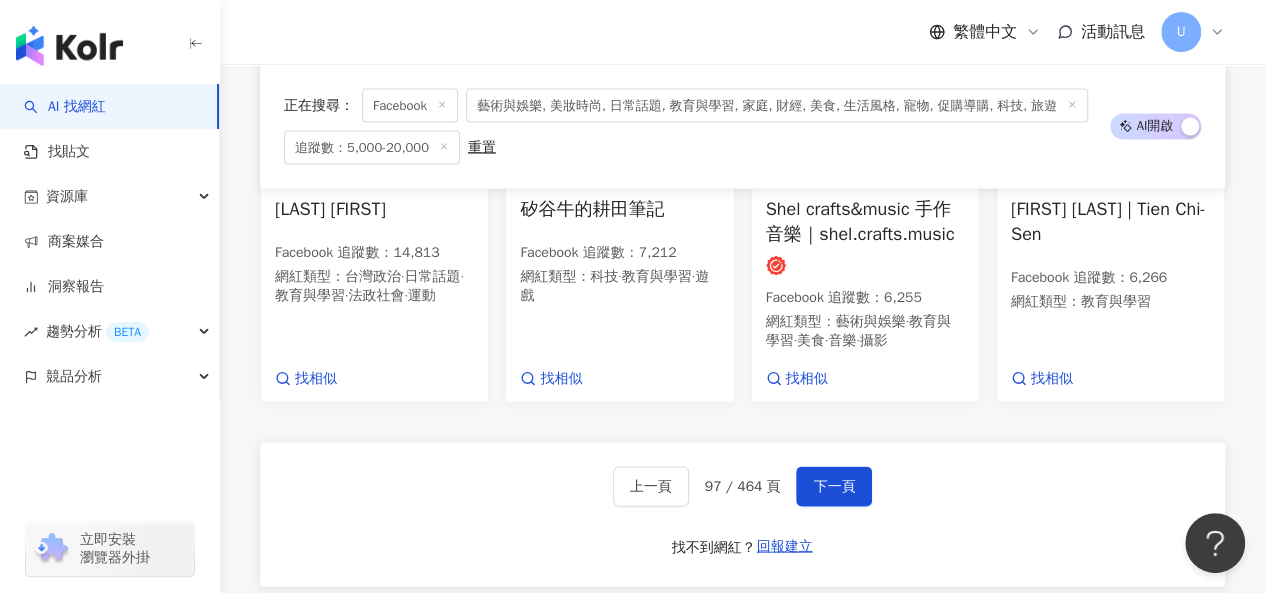 scroll, scrollTop: 2111, scrollLeft: 0, axis: vertical 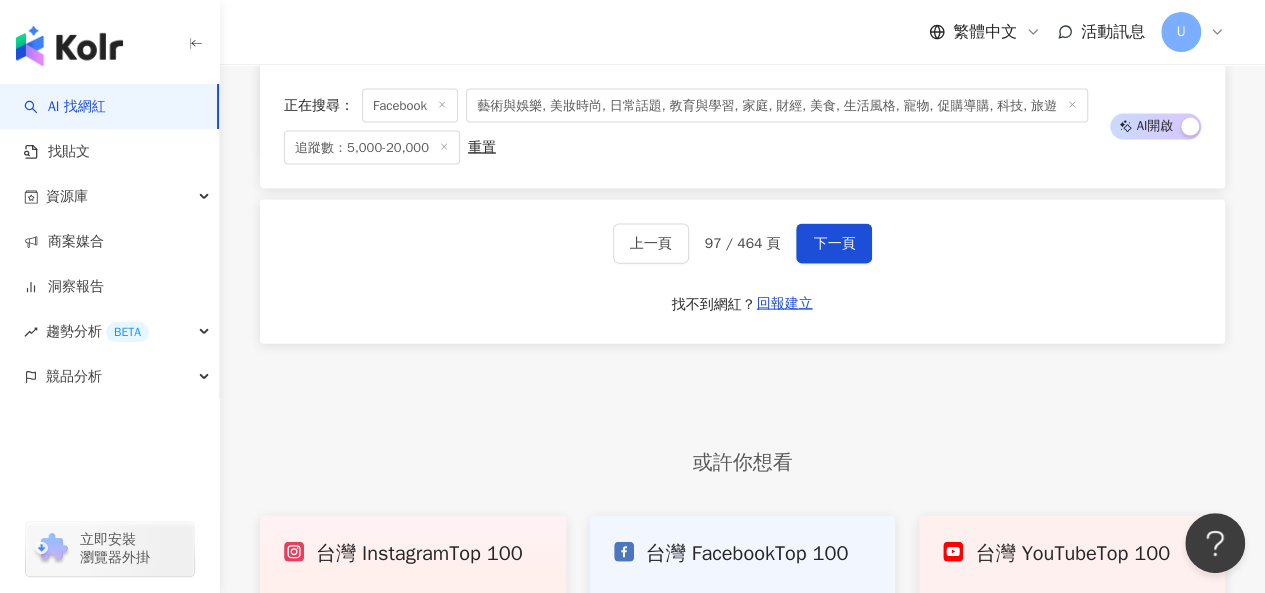 click on "下一頁" at bounding box center [834, 244] 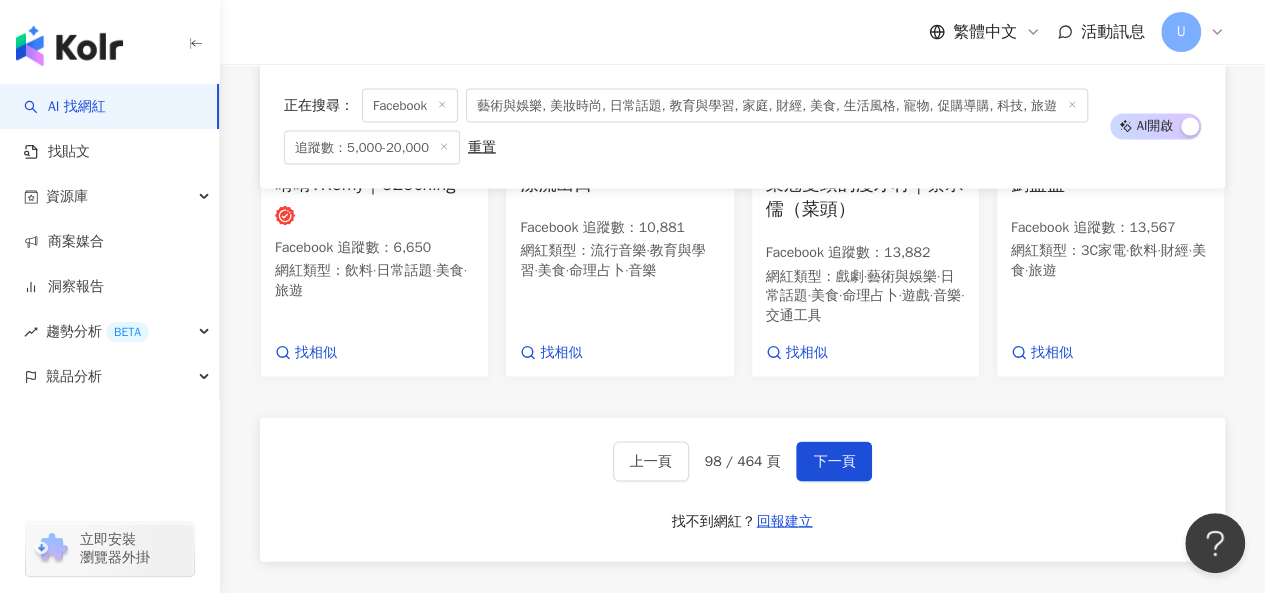 scroll, scrollTop: 2074, scrollLeft: 0, axis: vertical 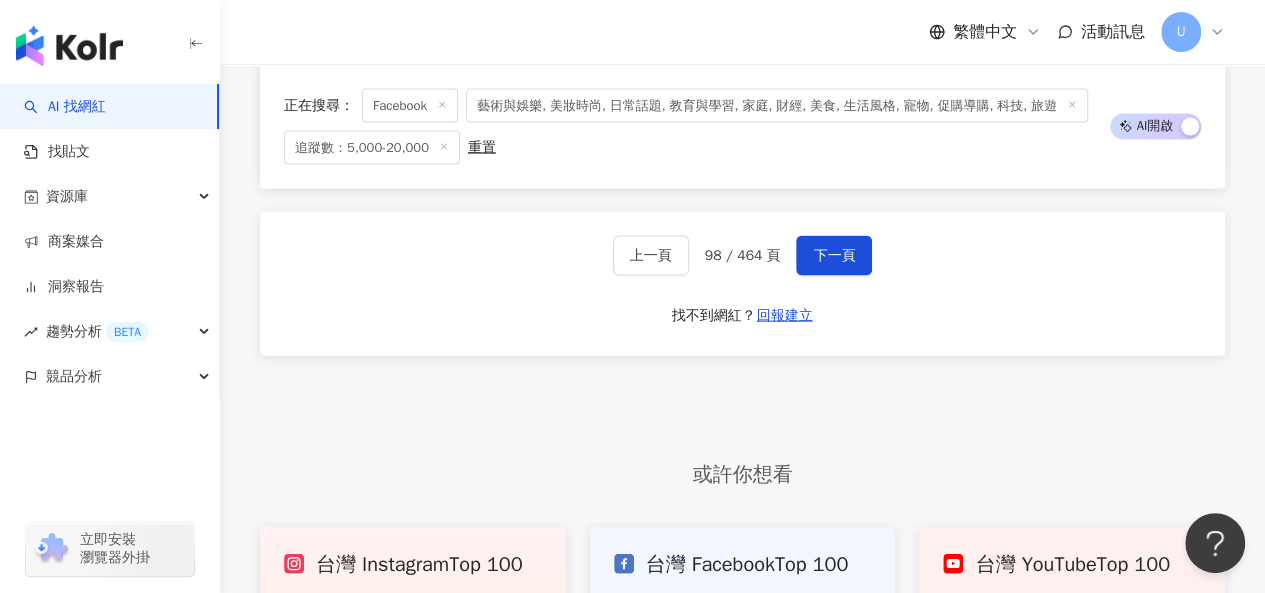 click on "下一頁" at bounding box center [834, 256] 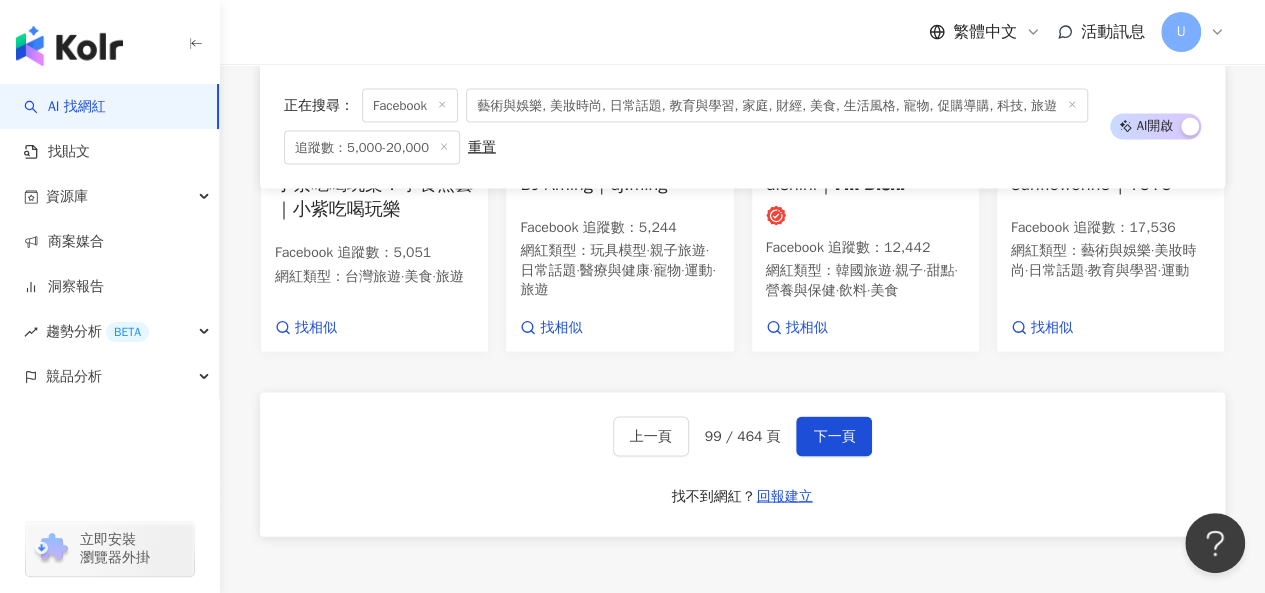 scroll, scrollTop: 2074, scrollLeft: 0, axis: vertical 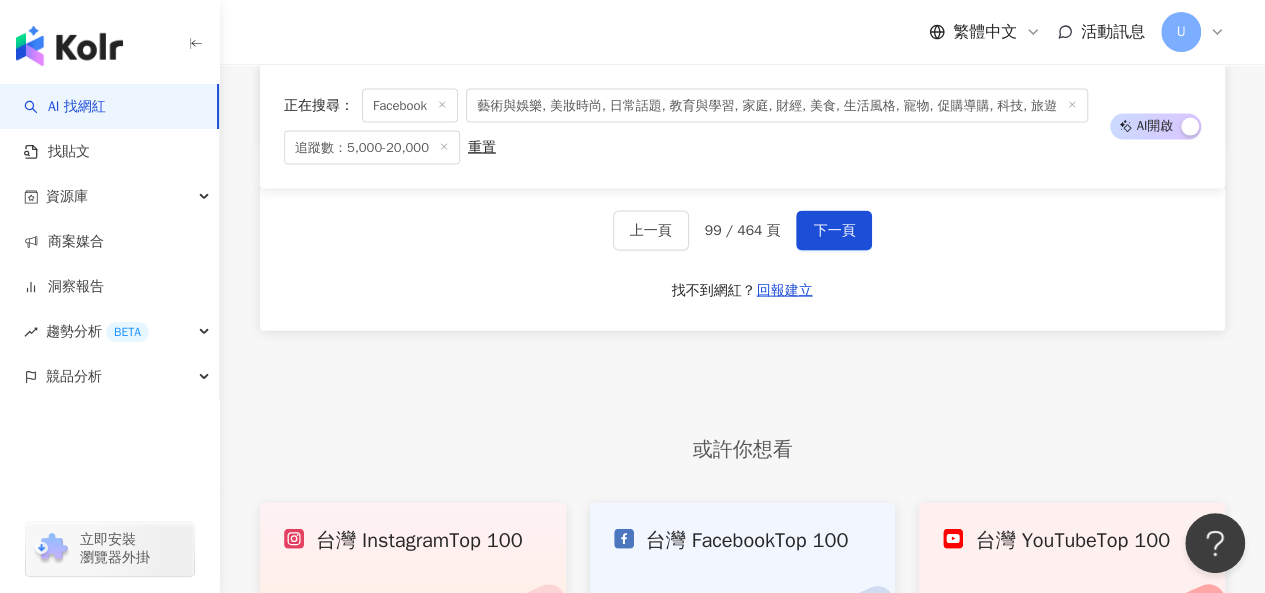 click on "下一頁" at bounding box center (834, 231) 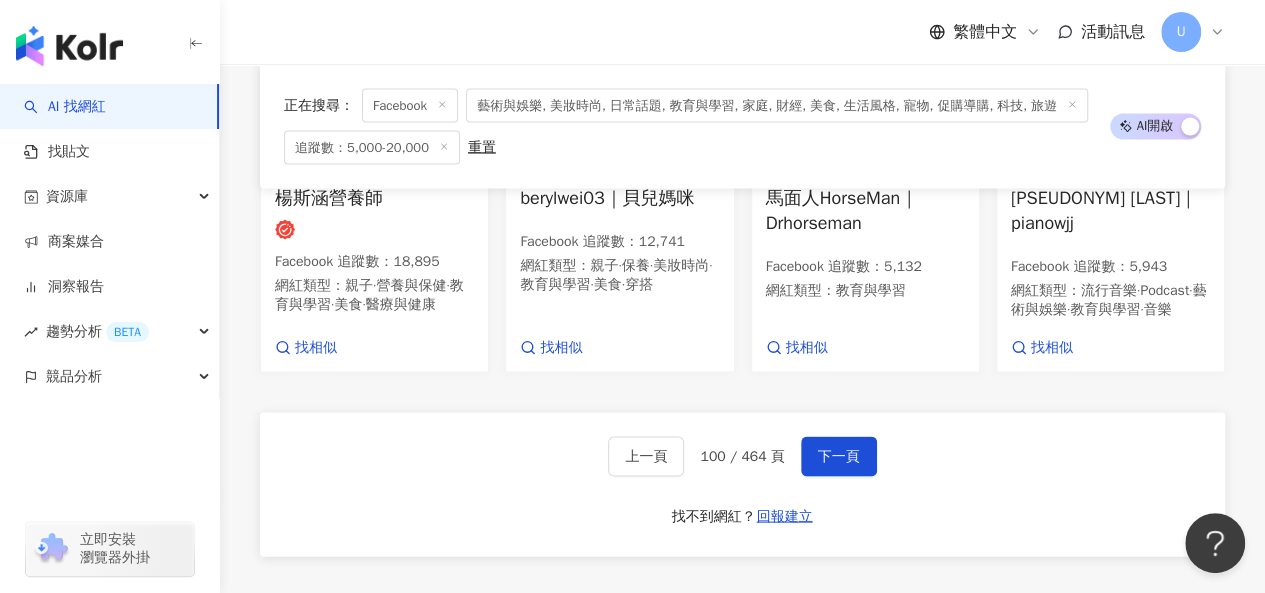 scroll, scrollTop: 2055, scrollLeft: 0, axis: vertical 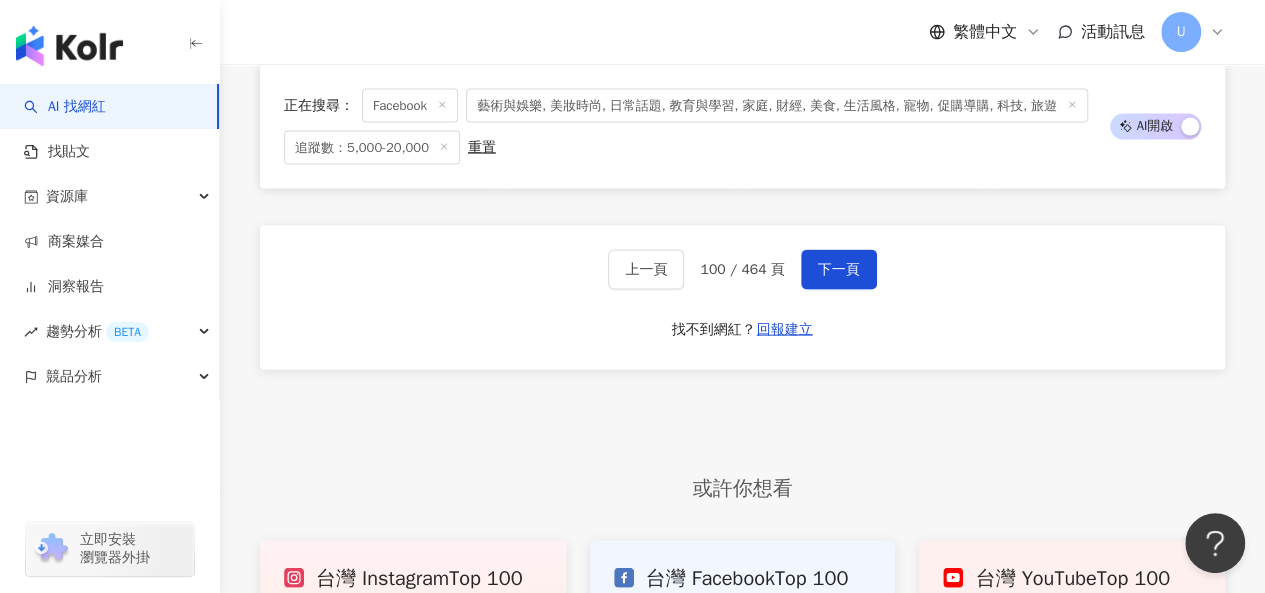 click on "下一頁" at bounding box center [839, 270] 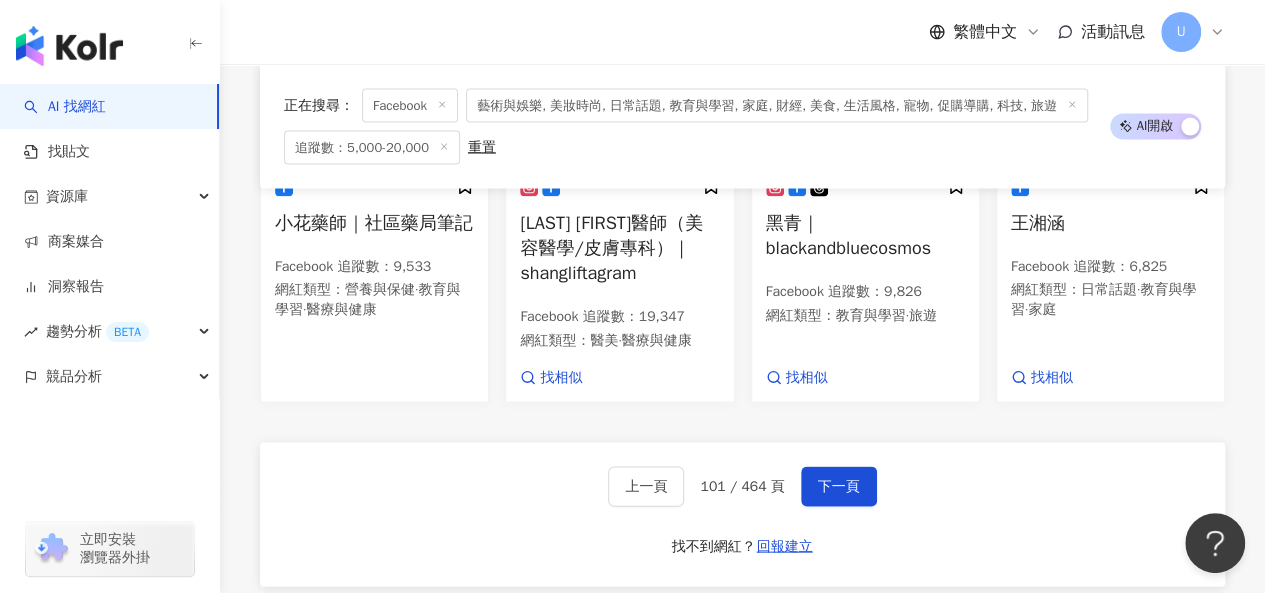 scroll, scrollTop: 2085, scrollLeft: 0, axis: vertical 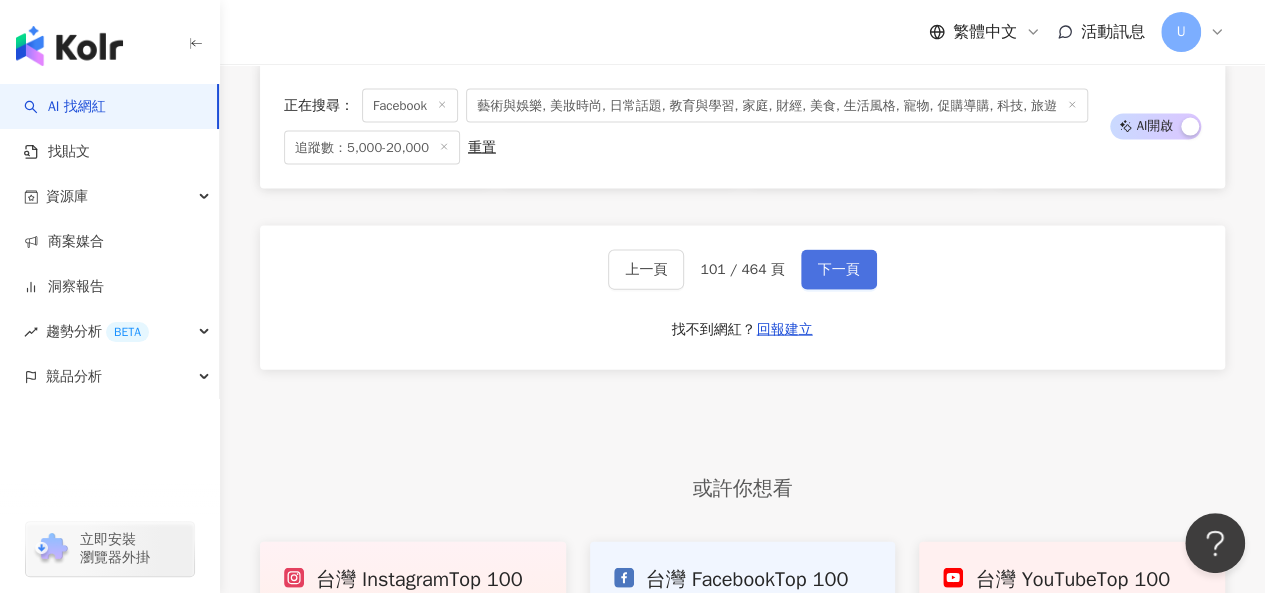click on "下一頁" at bounding box center (839, 270) 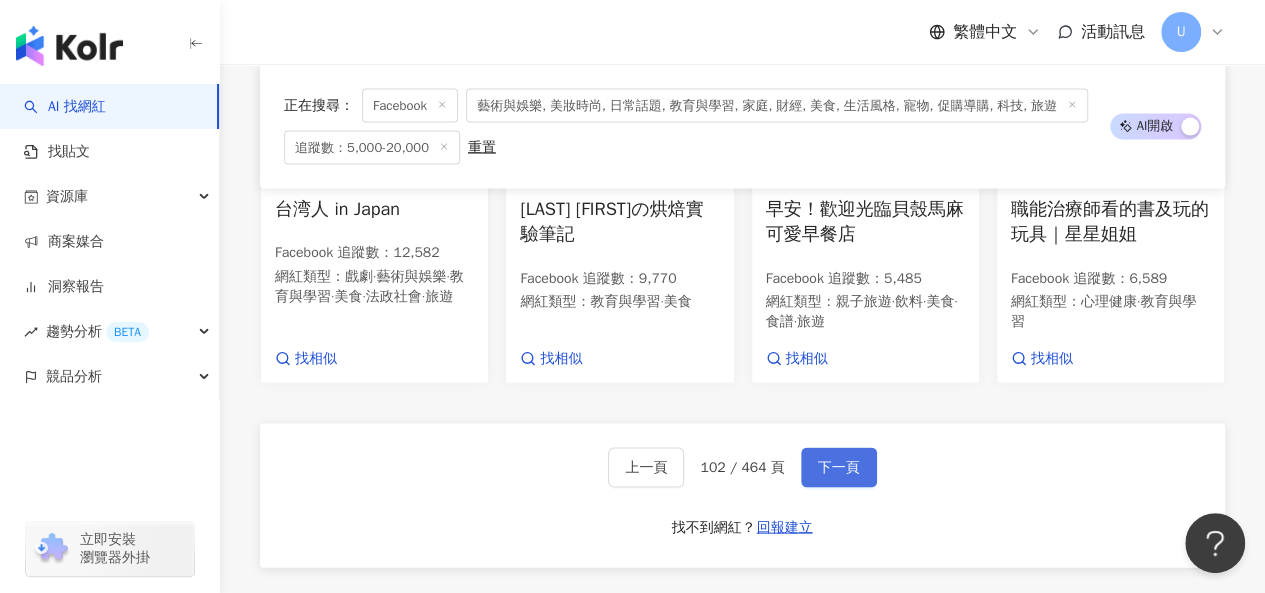 scroll, scrollTop: 2080, scrollLeft: 0, axis: vertical 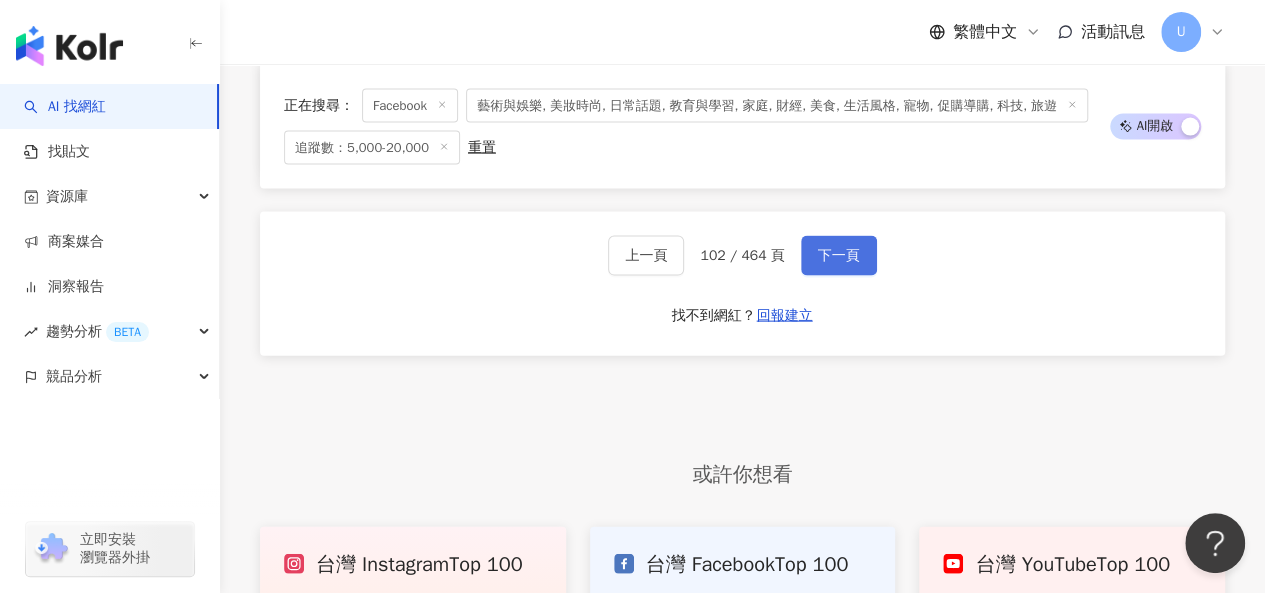 click on "下一頁" at bounding box center [839, 256] 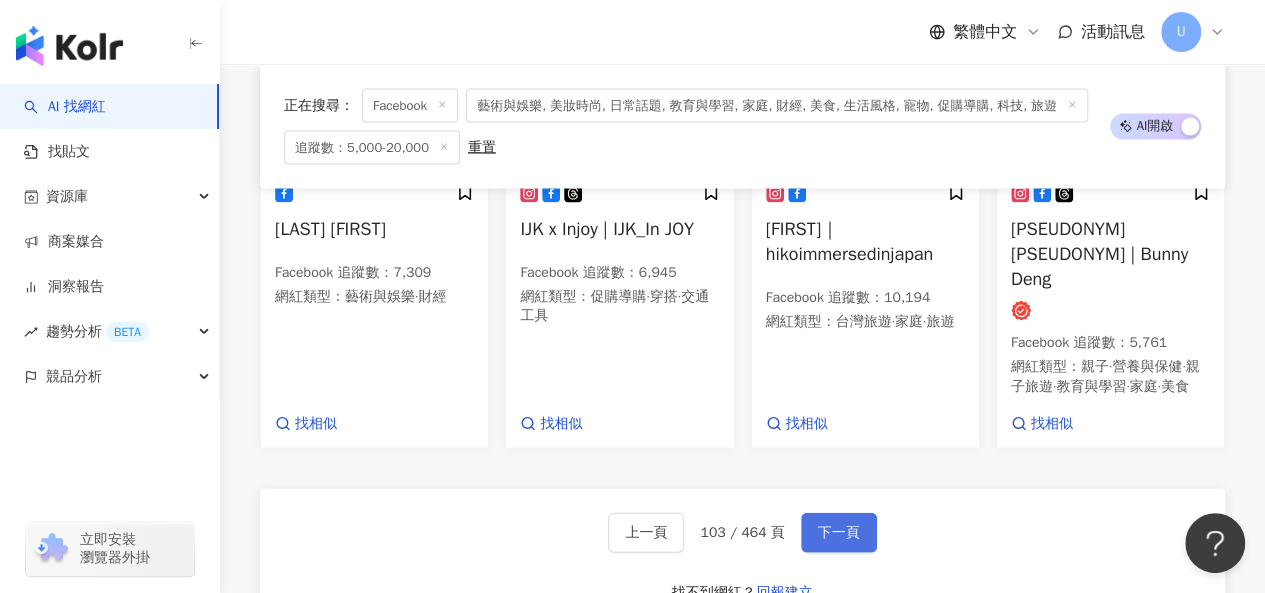 scroll, scrollTop: 2094, scrollLeft: 0, axis: vertical 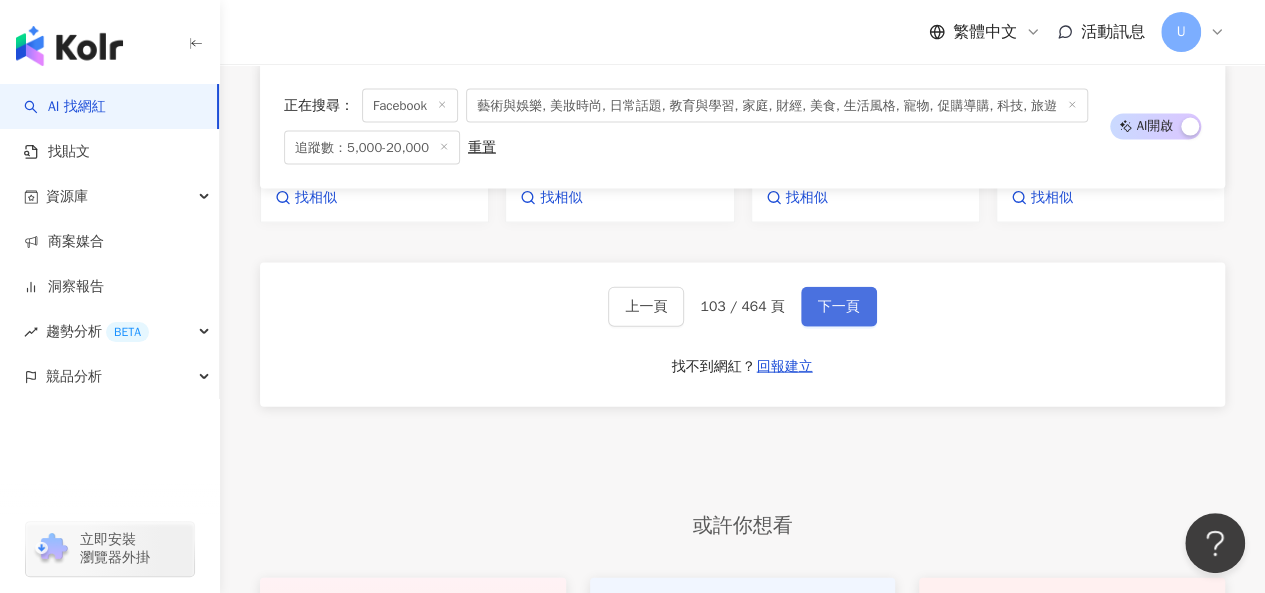 click on "下一頁" at bounding box center (839, 307) 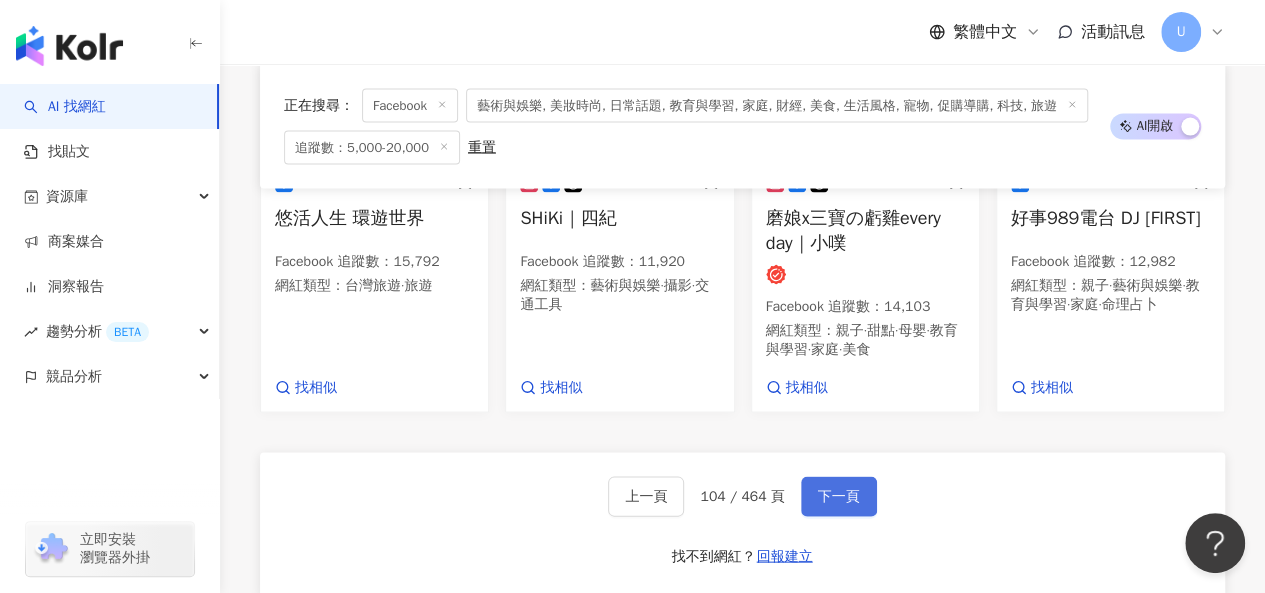 scroll, scrollTop: 2095, scrollLeft: 0, axis: vertical 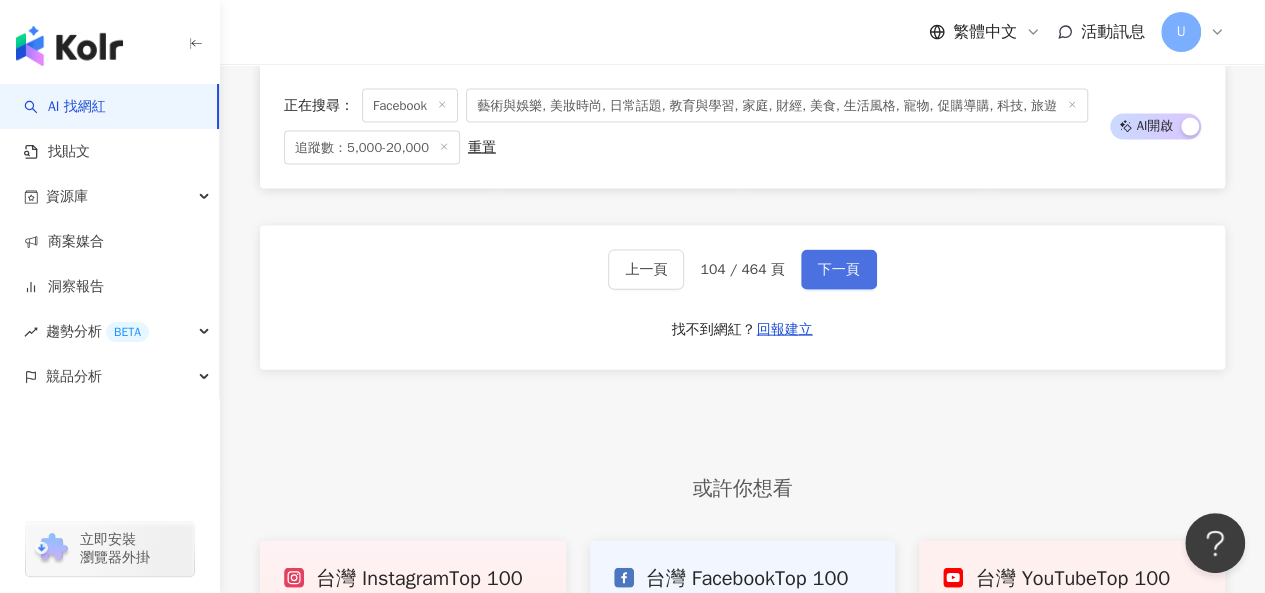 click on "下一頁" at bounding box center [839, 270] 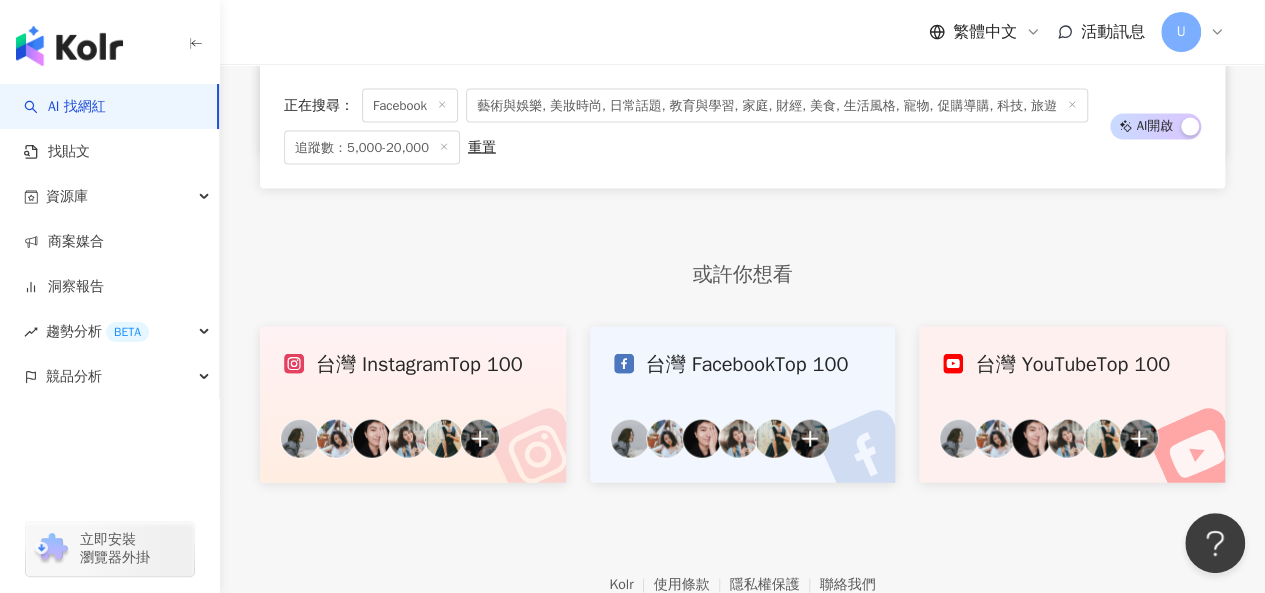 scroll, scrollTop: 1869, scrollLeft: 0, axis: vertical 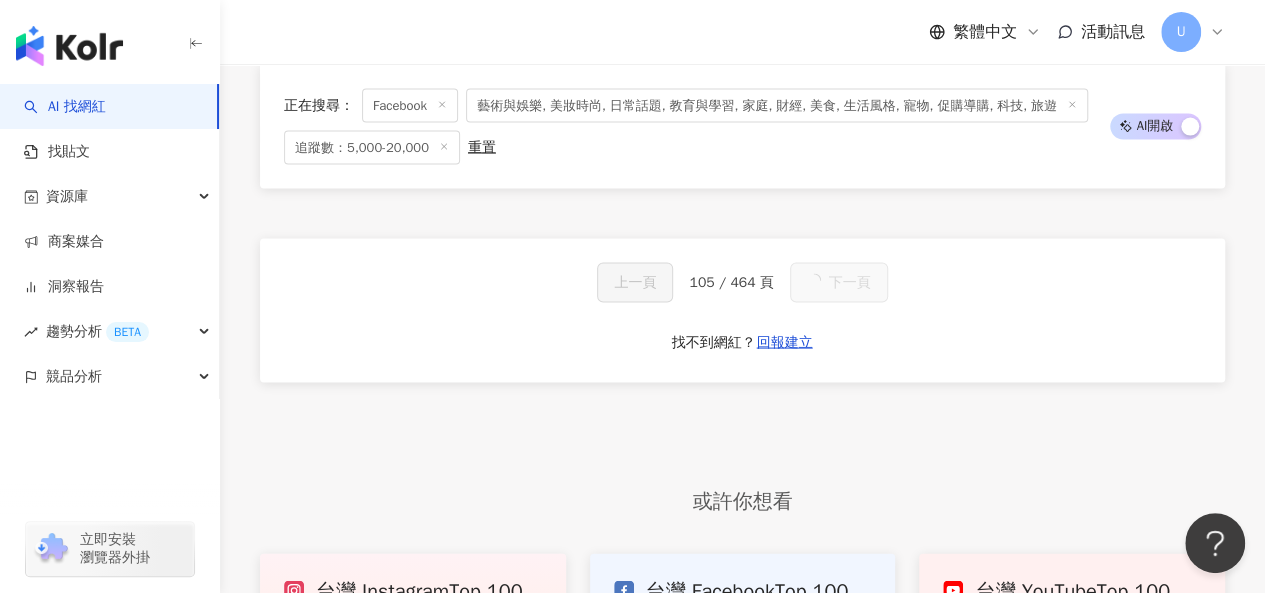 click on "下一頁" at bounding box center (839, 282) 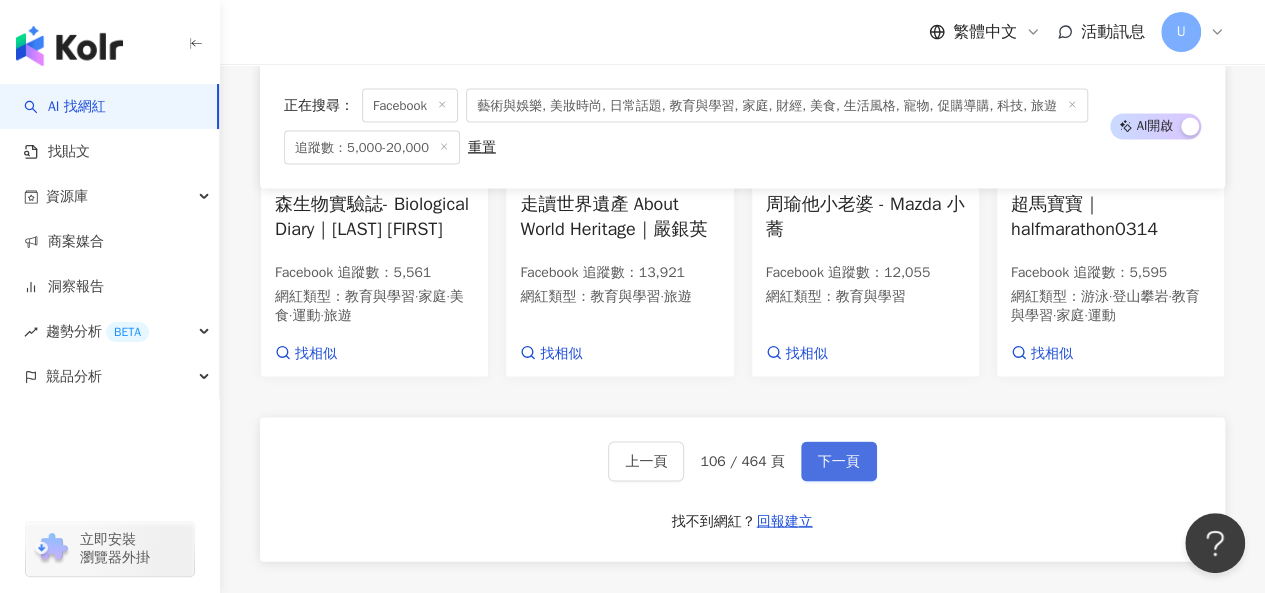scroll, scrollTop: 2086, scrollLeft: 0, axis: vertical 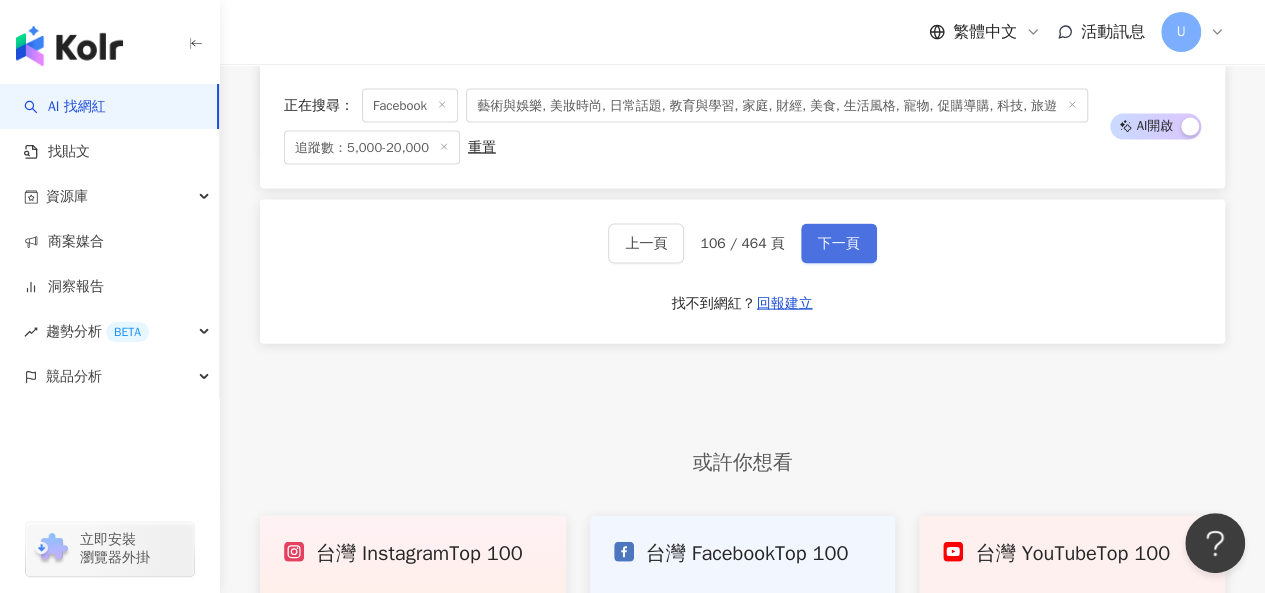click on "下一頁" at bounding box center [839, 244] 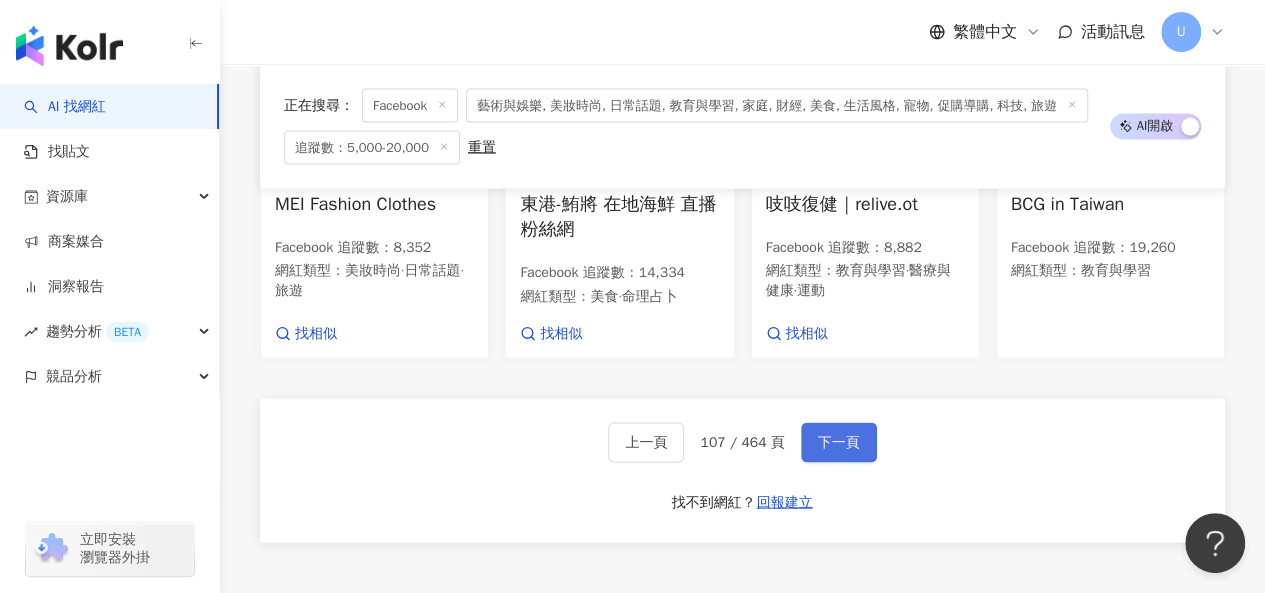 scroll, scrollTop: 2021, scrollLeft: 0, axis: vertical 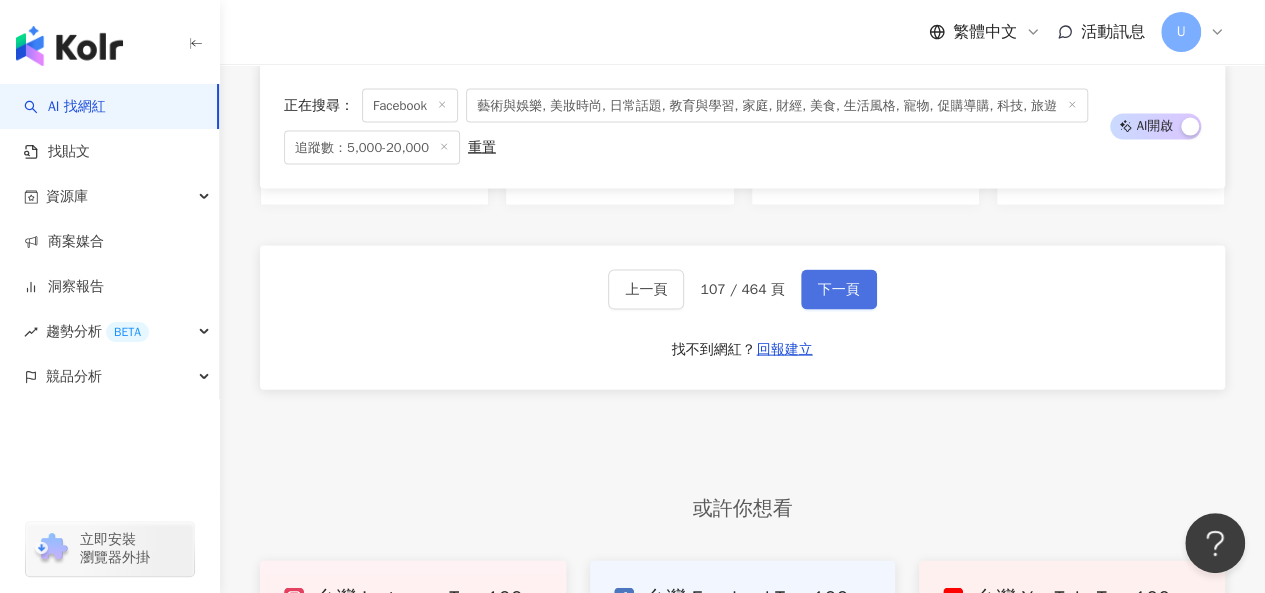 click on "下一頁" at bounding box center (839, 290) 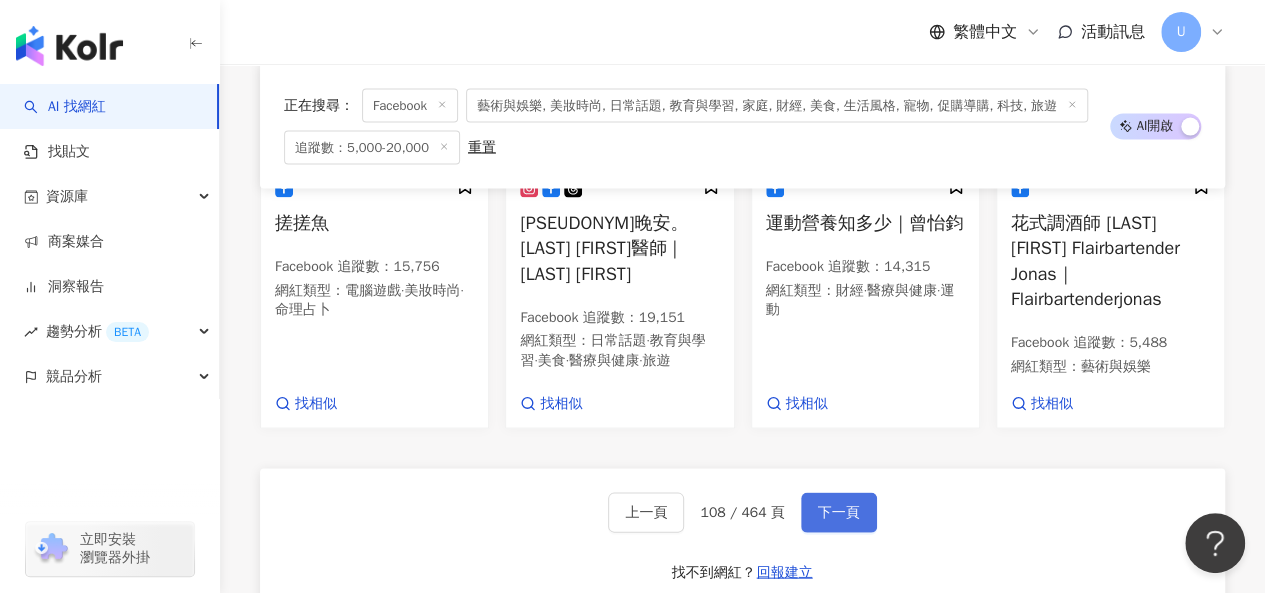 scroll, scrollTop: 2100, scrollLeft: 0, axis: vertical 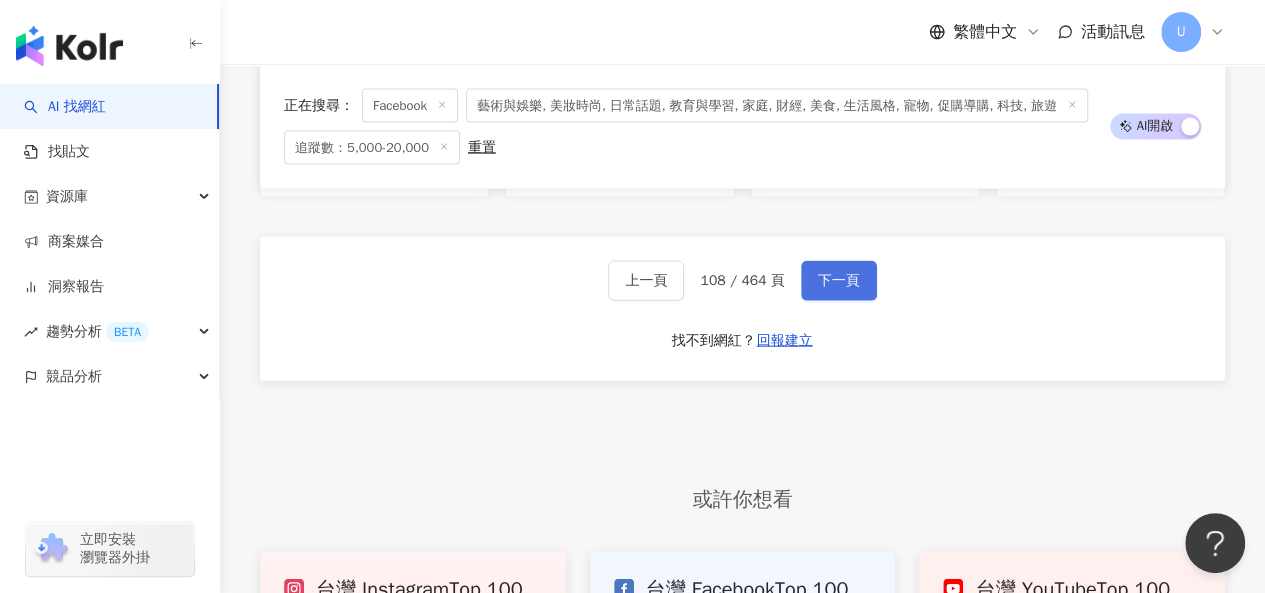 click on "下一頁" at bounding box center [839, 281] 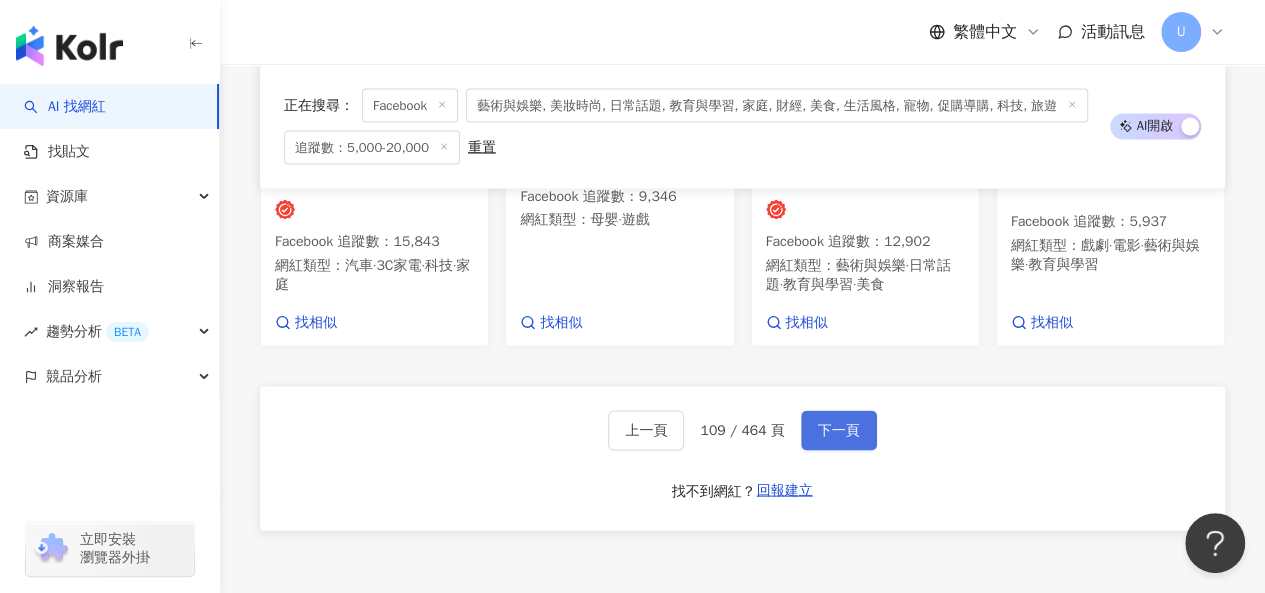scroll, scrollTop: 1985, scrollLeft: 0, axis: vertical 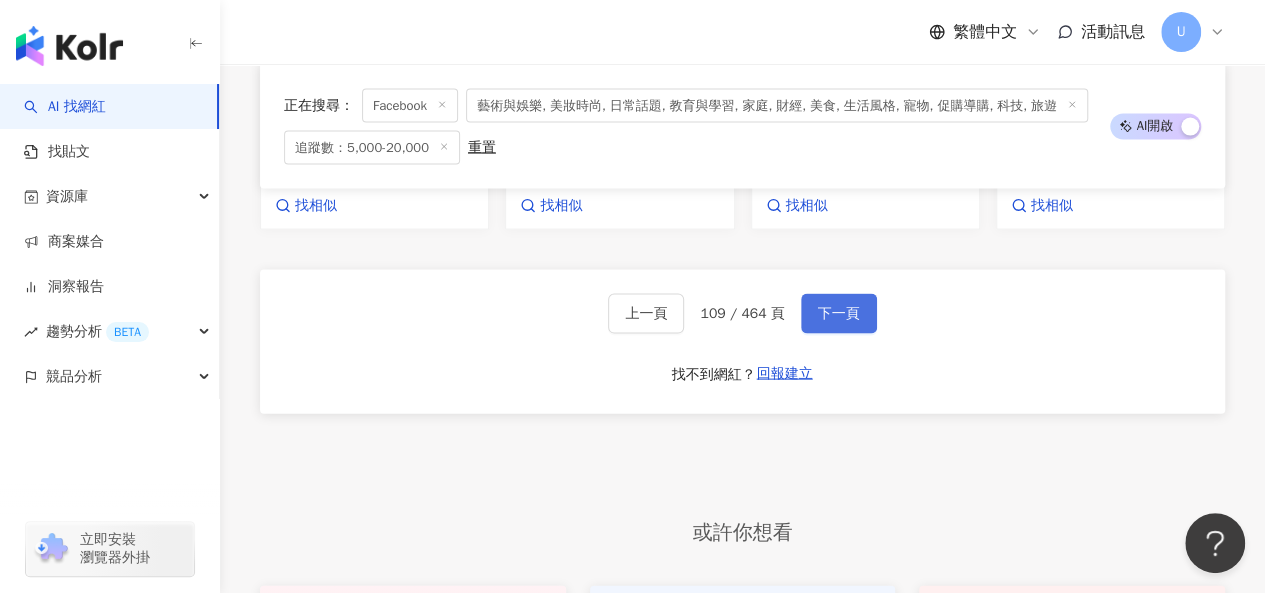 click on "下一頁" at bounding box center [839, 314] 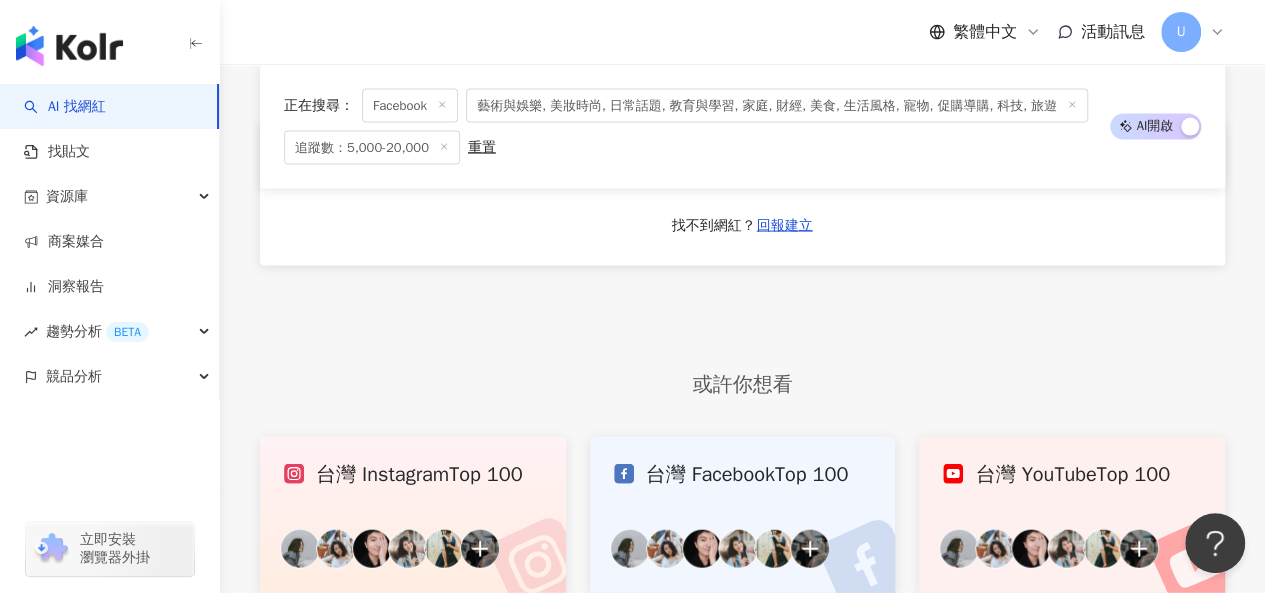 scroll, scrollTop: 1869, scrollLeft: 0, axis: vertical 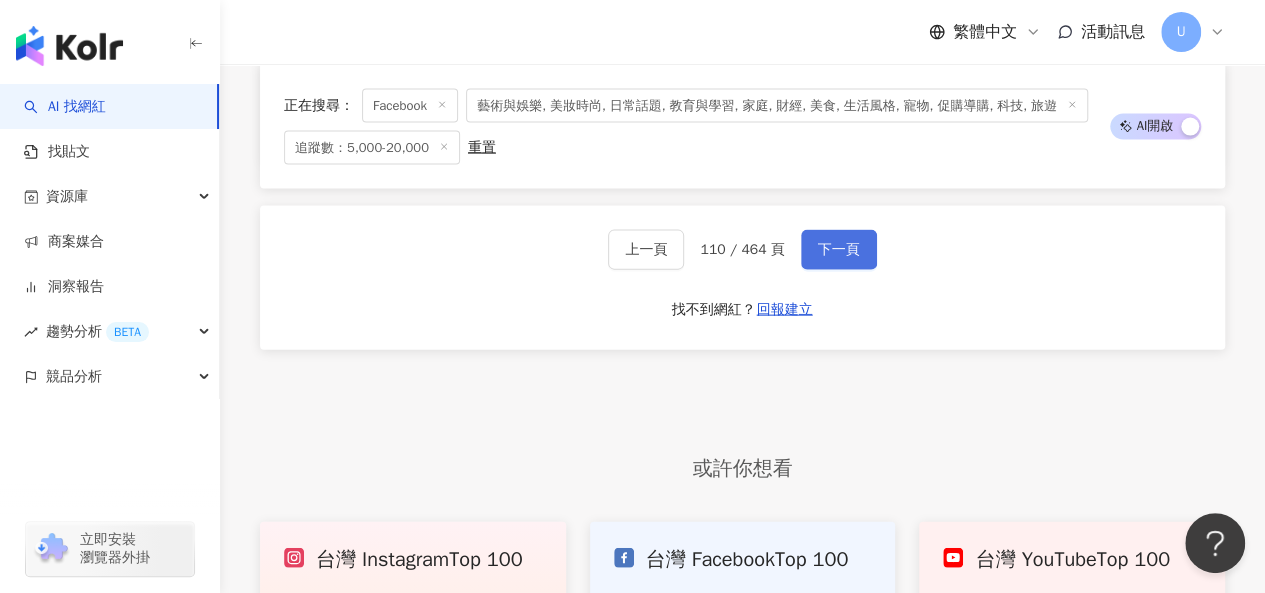click on "下一頁" at bounding box center (839, 250) 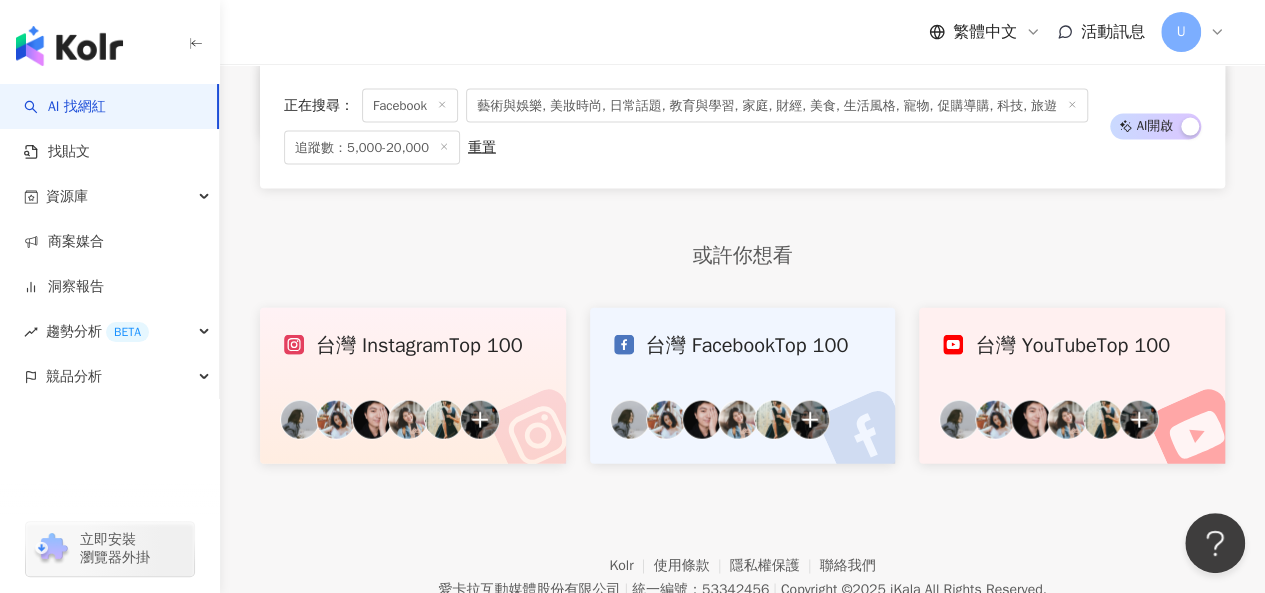 scroll, scrollTop: 1869, scrollLeft: 0, axis: vertical 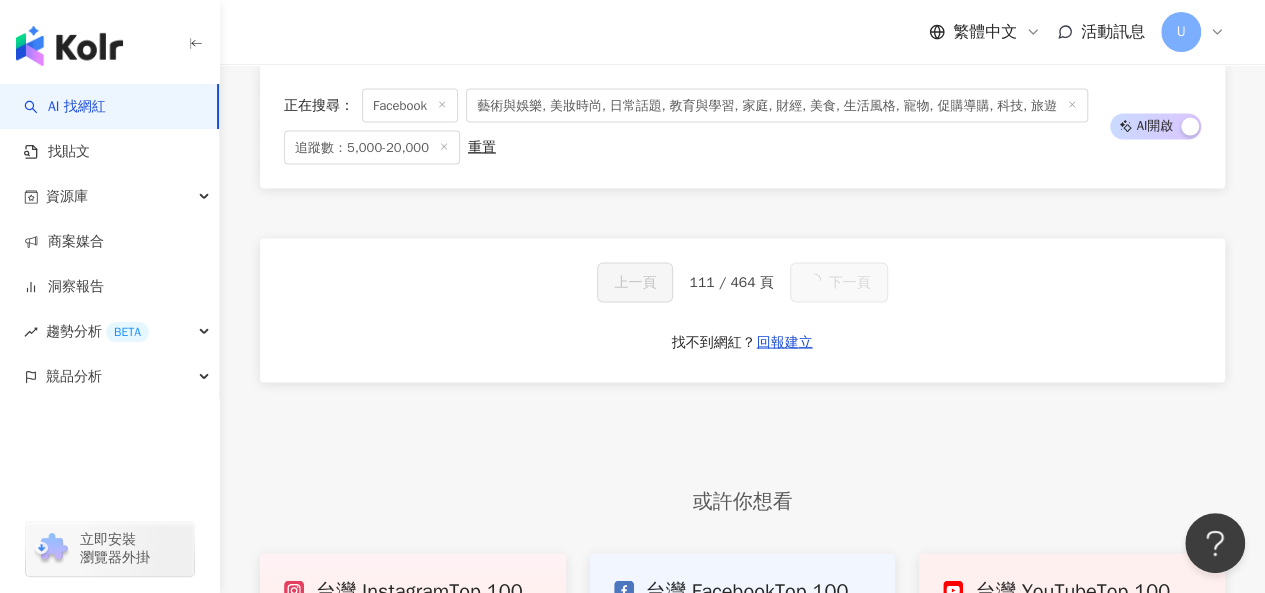 click on "下一頁" at bounding box center [839, 282] 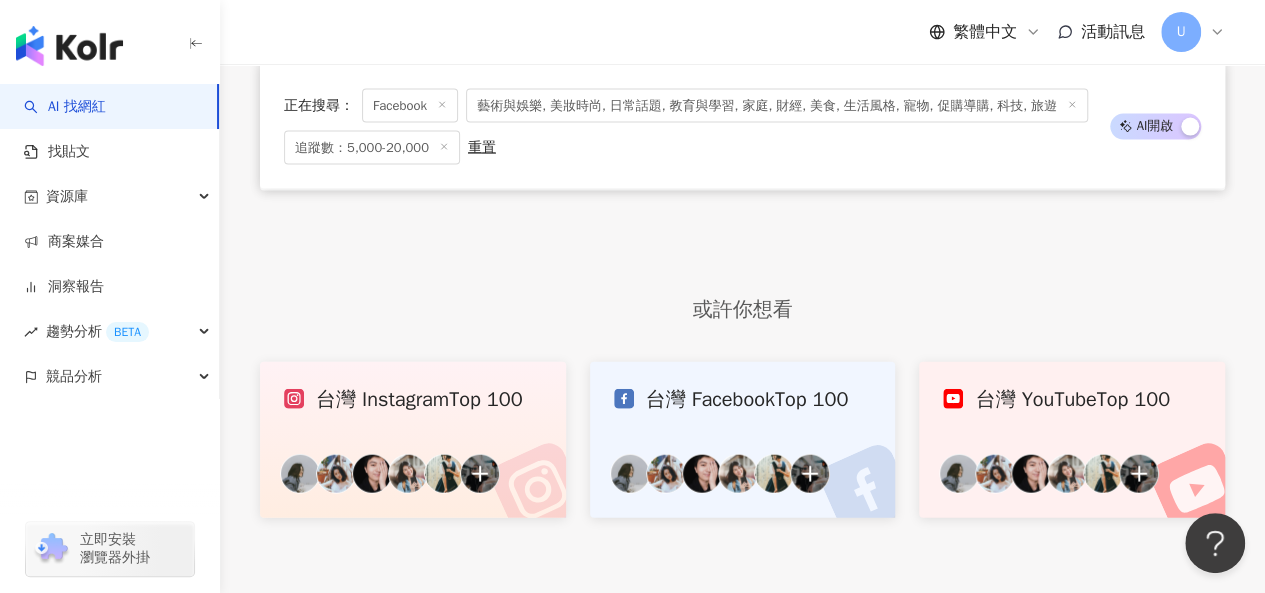 scroll, scrollTop: 1869, scrollLeft: 0, axis: vertical 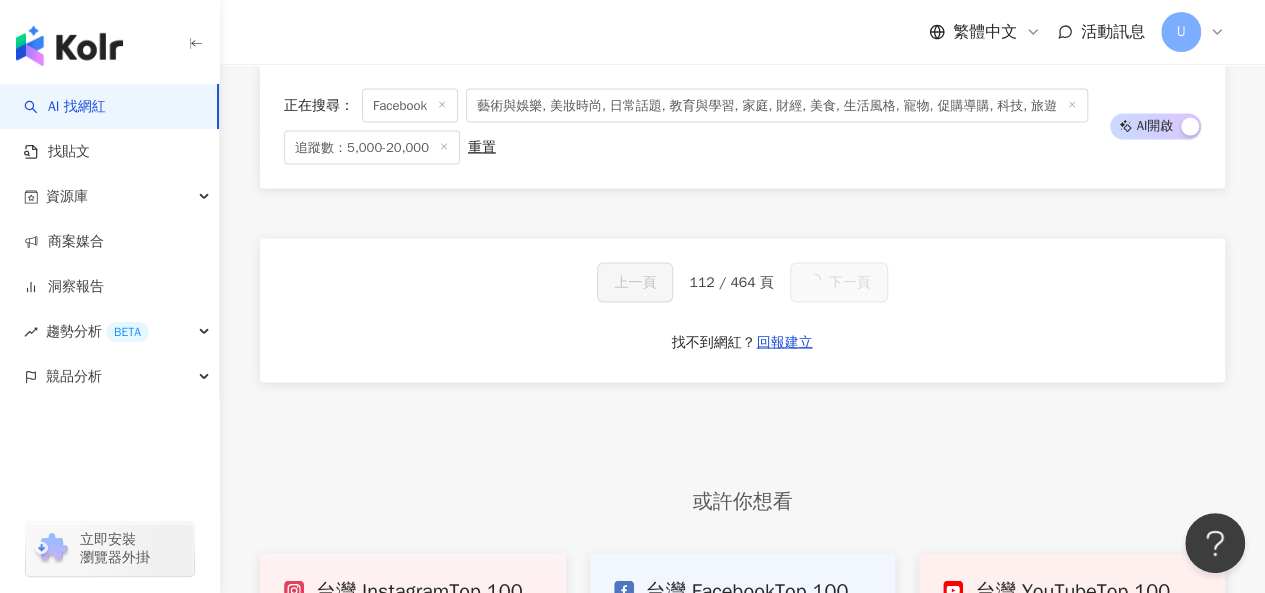 click on "下一頁" at bounding box center (839, 282) 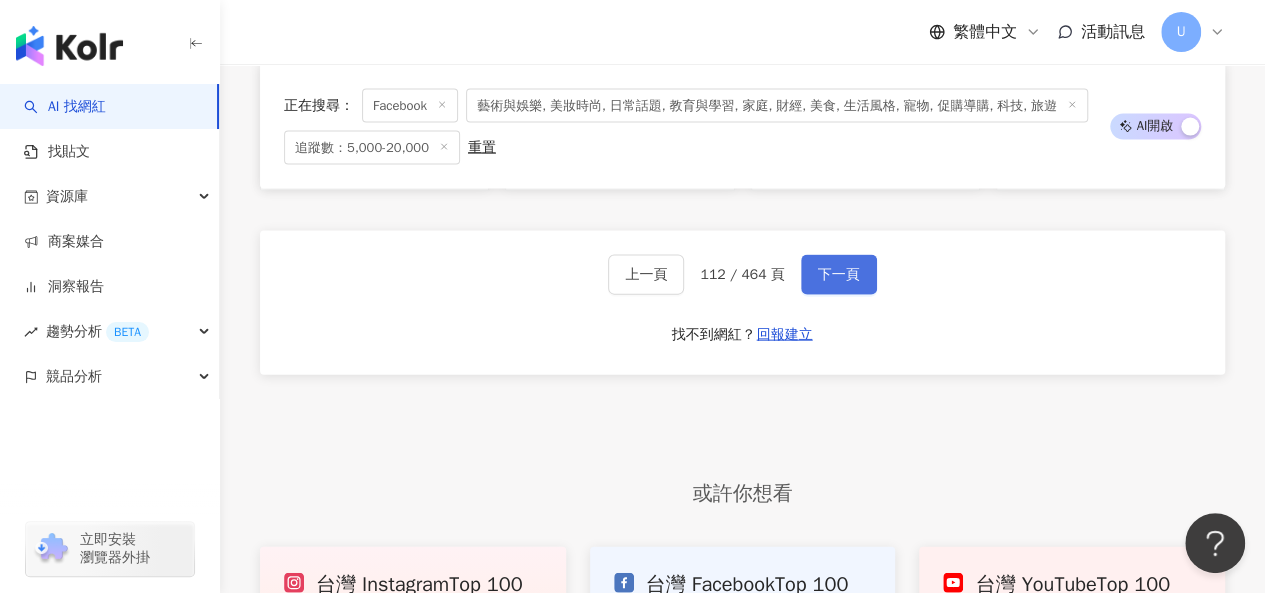 click on "下一頁" at bounding box center (839, 275) 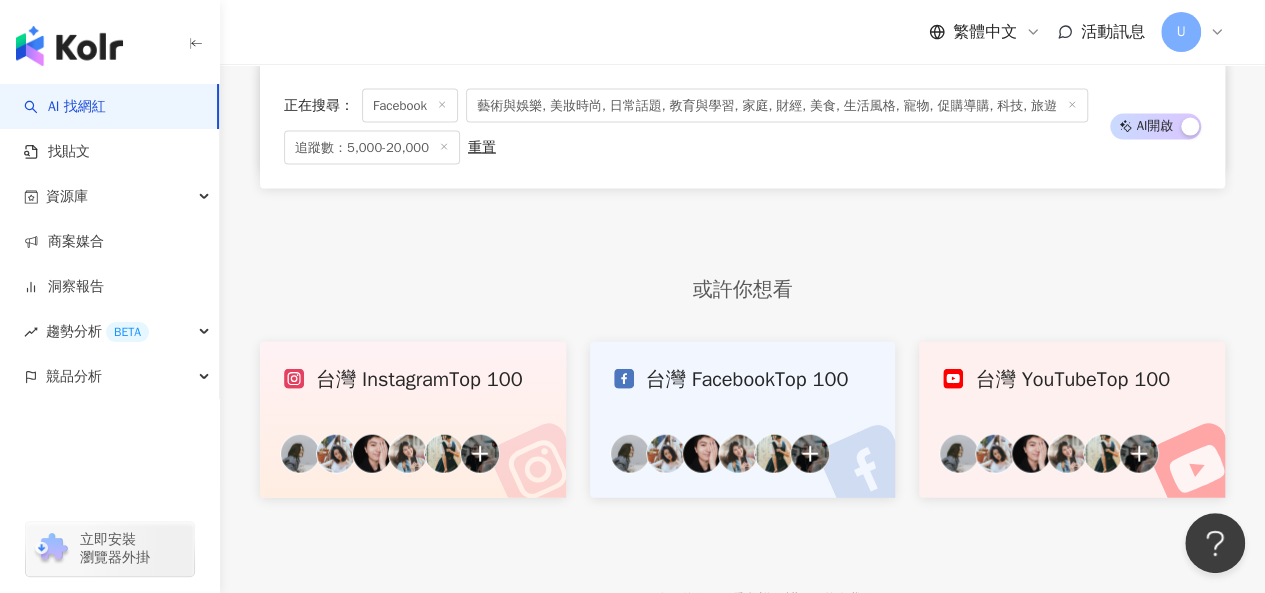 scroll, scrollTop: 1869, scrollLeft: 0, axis: vertical 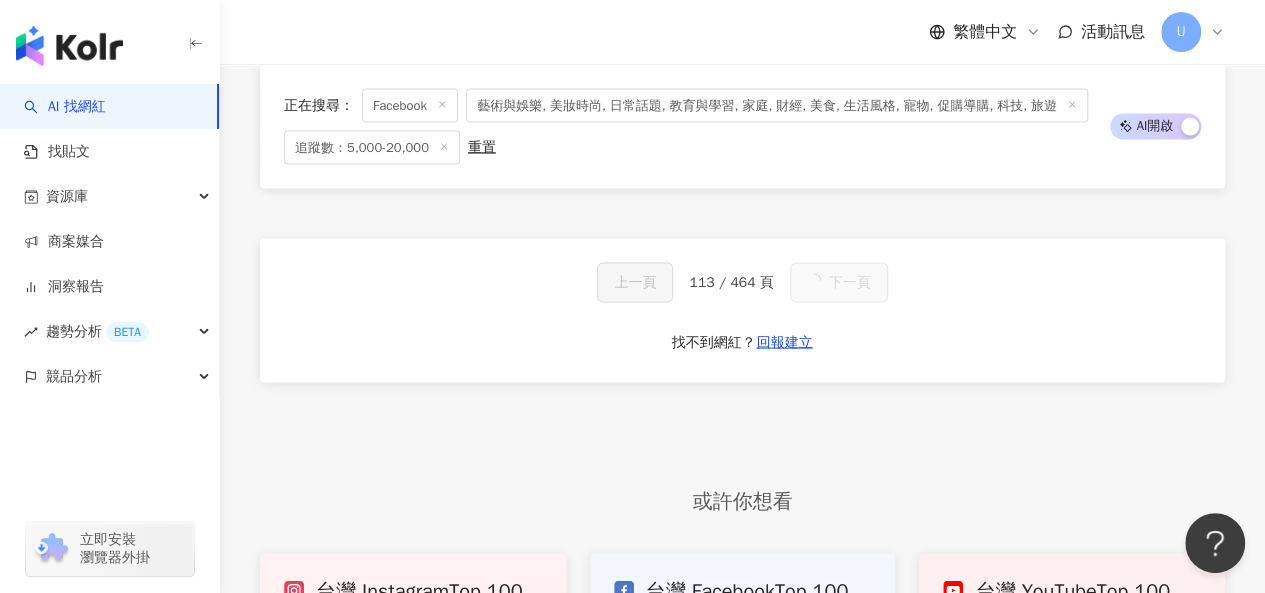 click on "下一頁" at bounding box center [839, 282] 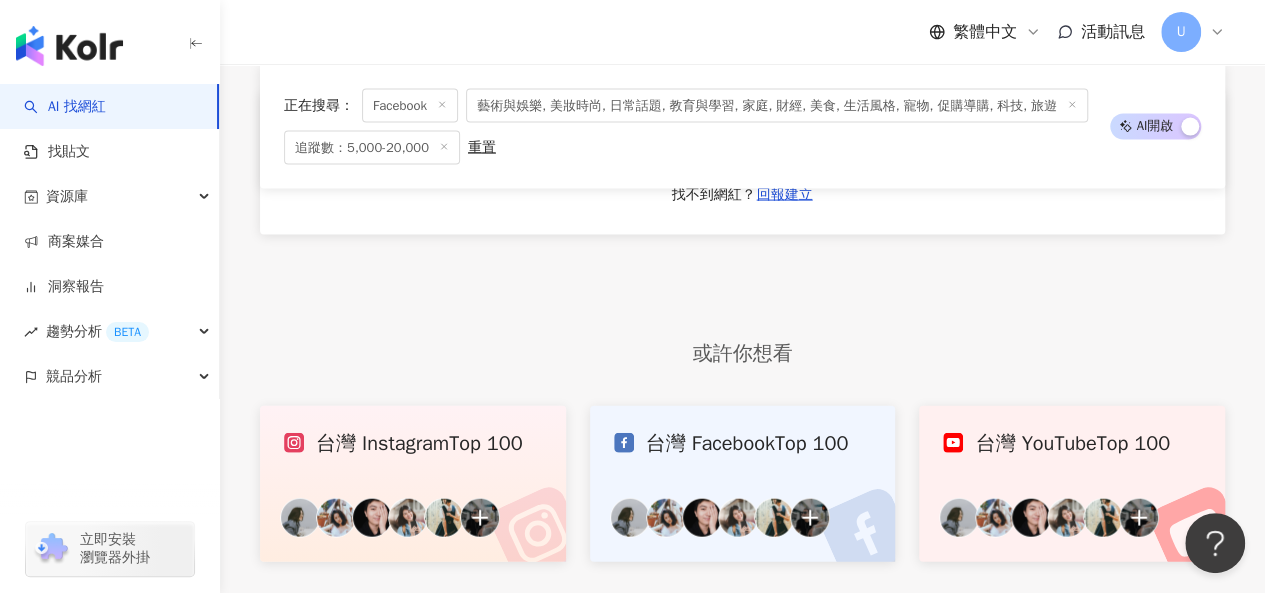scroll, scrollTop: 1869, scrollLeft: 0, axis: vertical 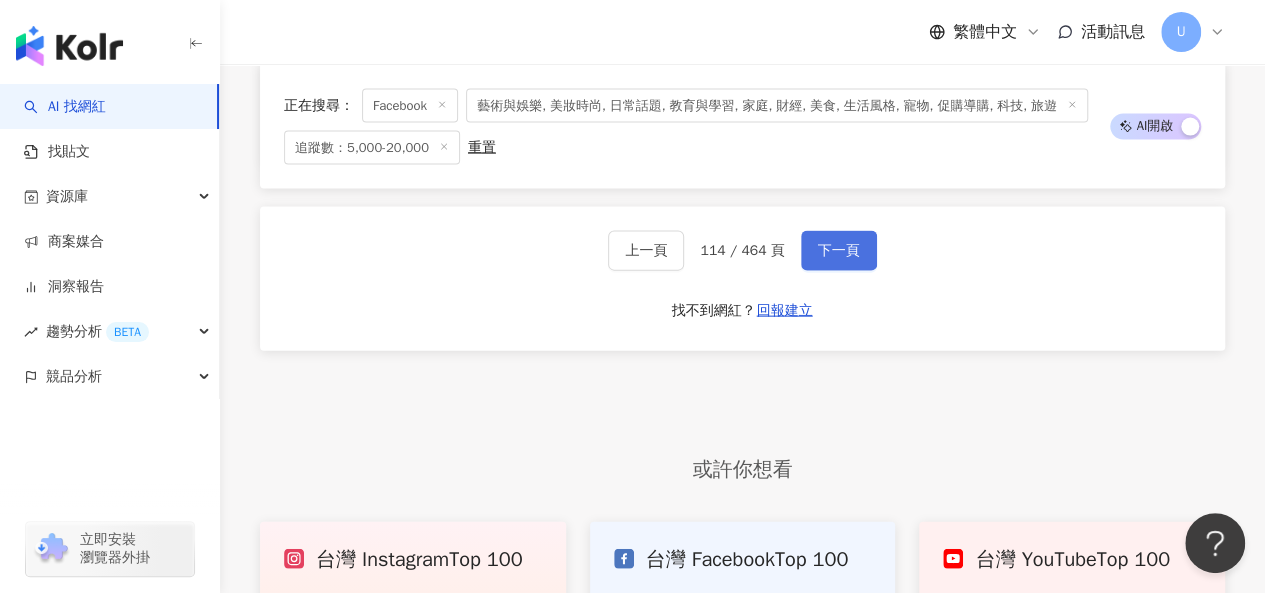 click on "下一頁" at bounding box center [839, 251] 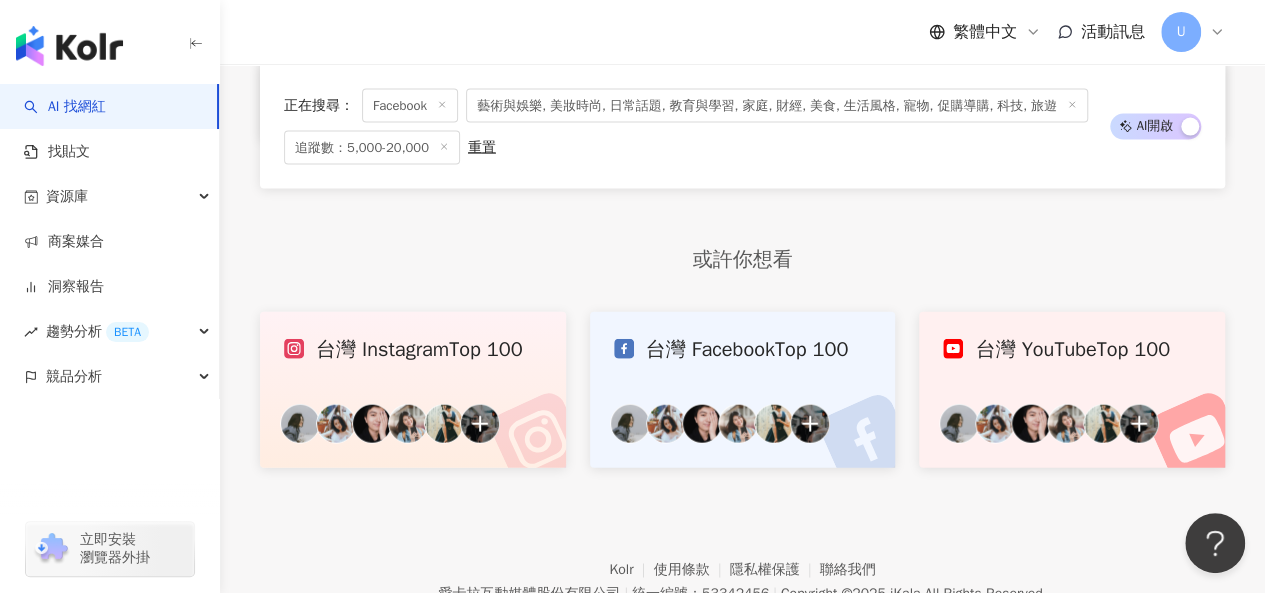 scroll, scrollTop: 1869, scrollLeft: 0, axis: vertical 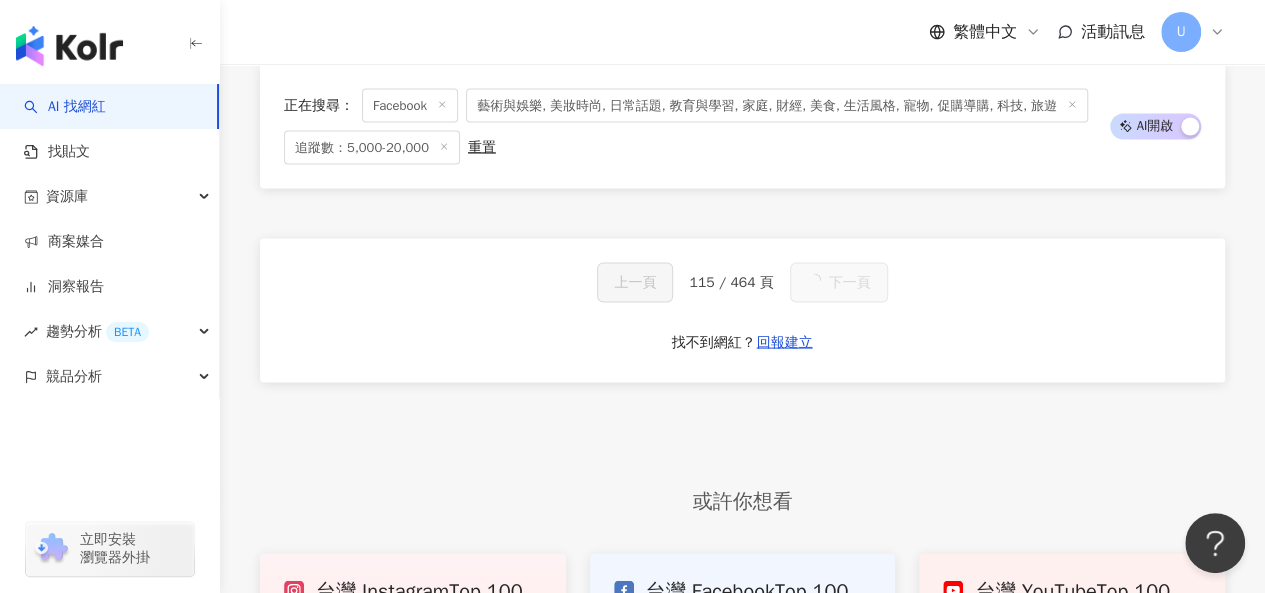 click on "下一頁" at bounding box center [839, 282] 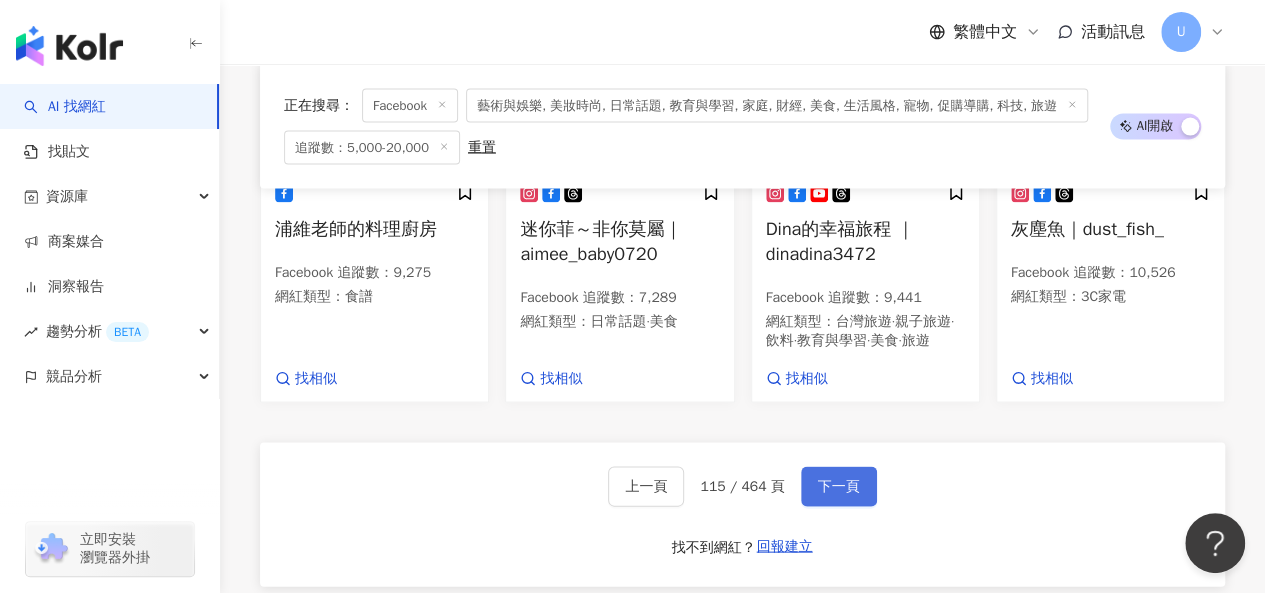 scroll, scrollTop: 2086, scrollLeft: 0, axis: vertical 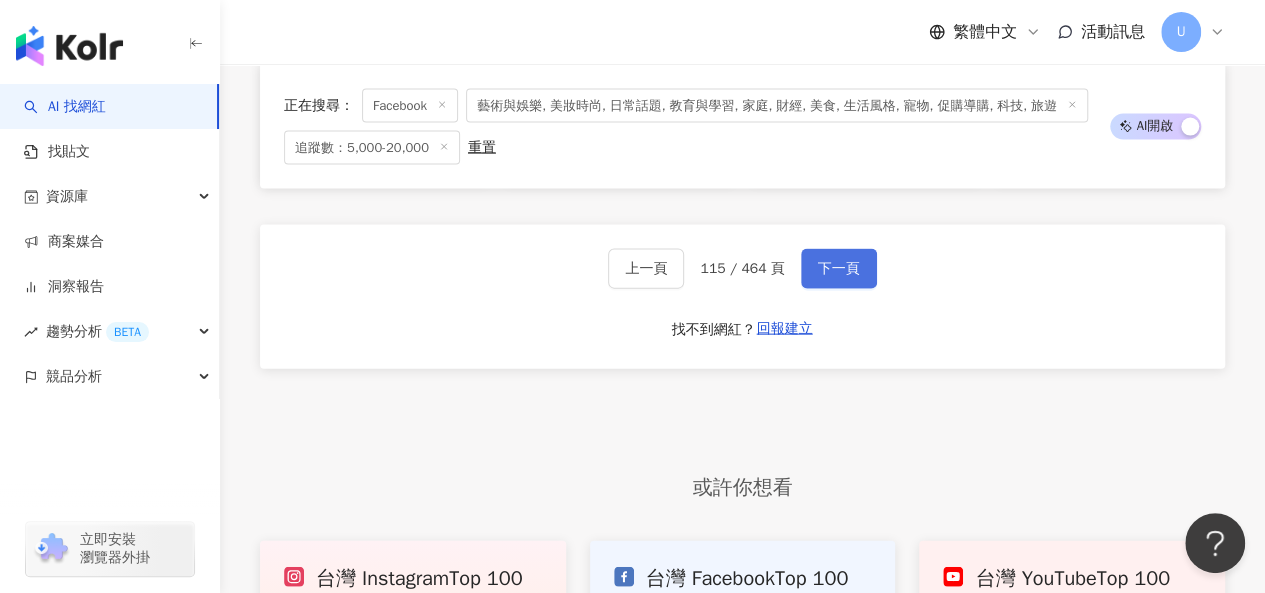 click on "下一頁" at bounding box center [839, 269] 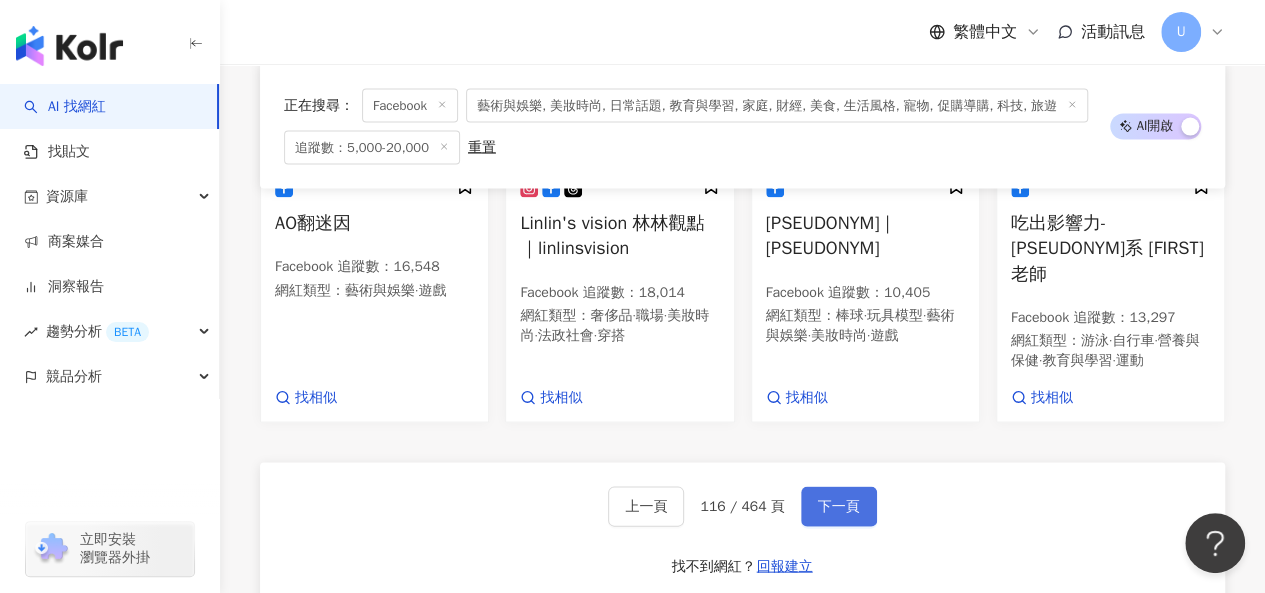 scroll, scrollTop: 2080, scrollLeft: 0, axis: vertical 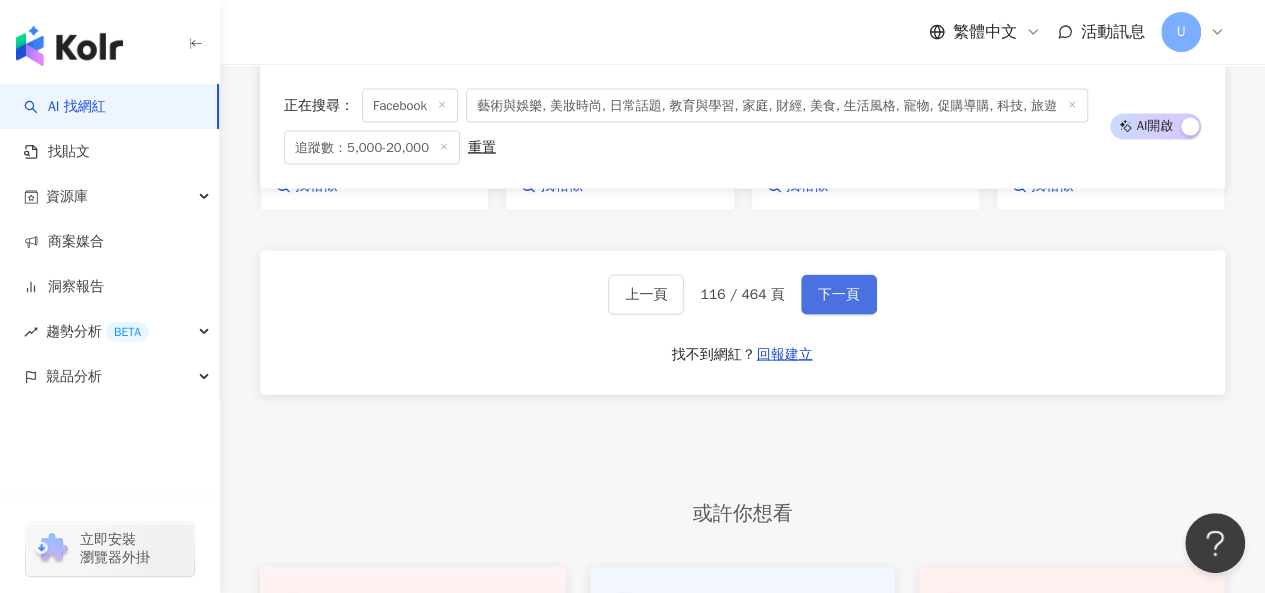 click on "下一頁" at bounding box center [839, 295] 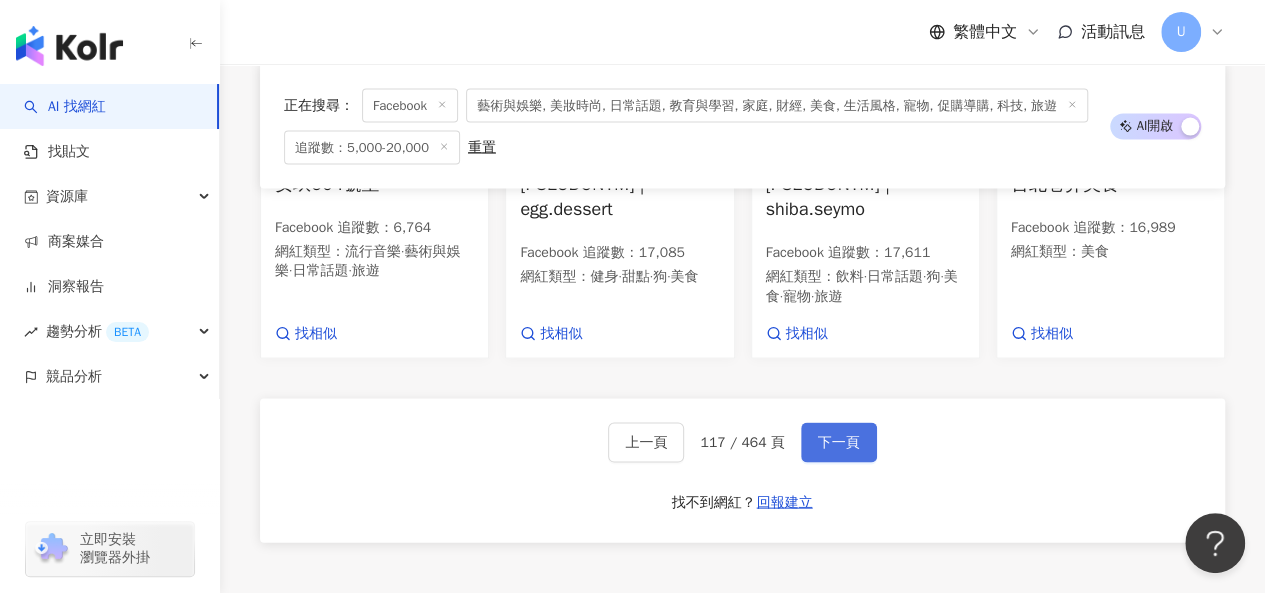 scroll, scrollTop: 2021, scrollLeft: 0, axis: vertical 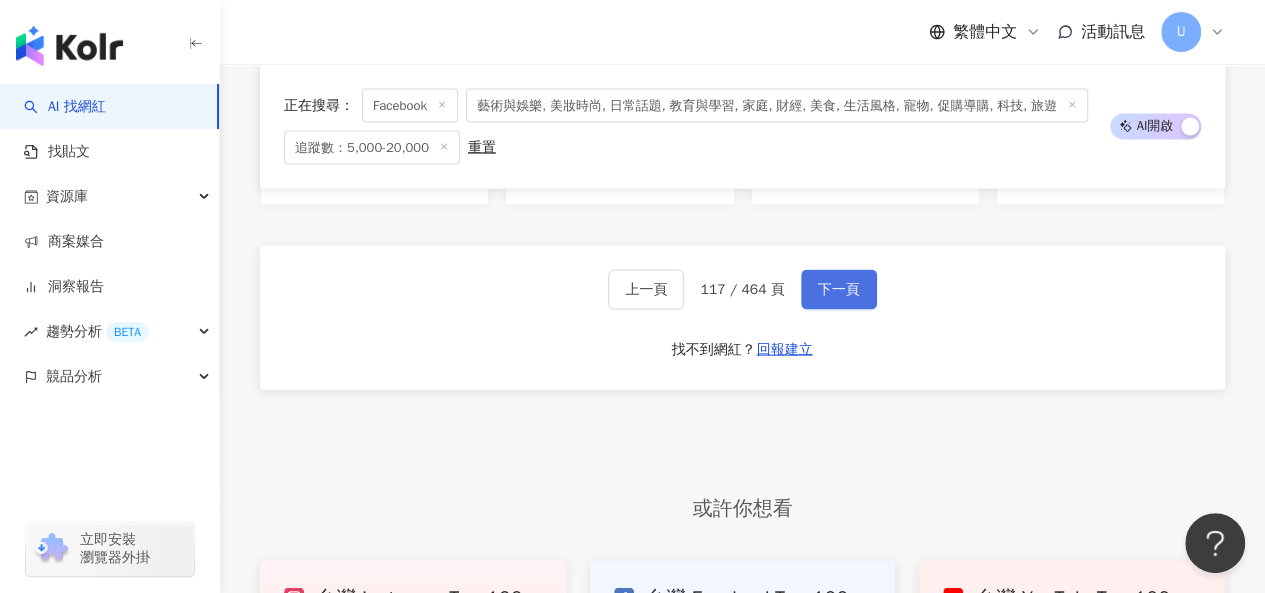 click on "下一頁" at bounding box center (839, 290) 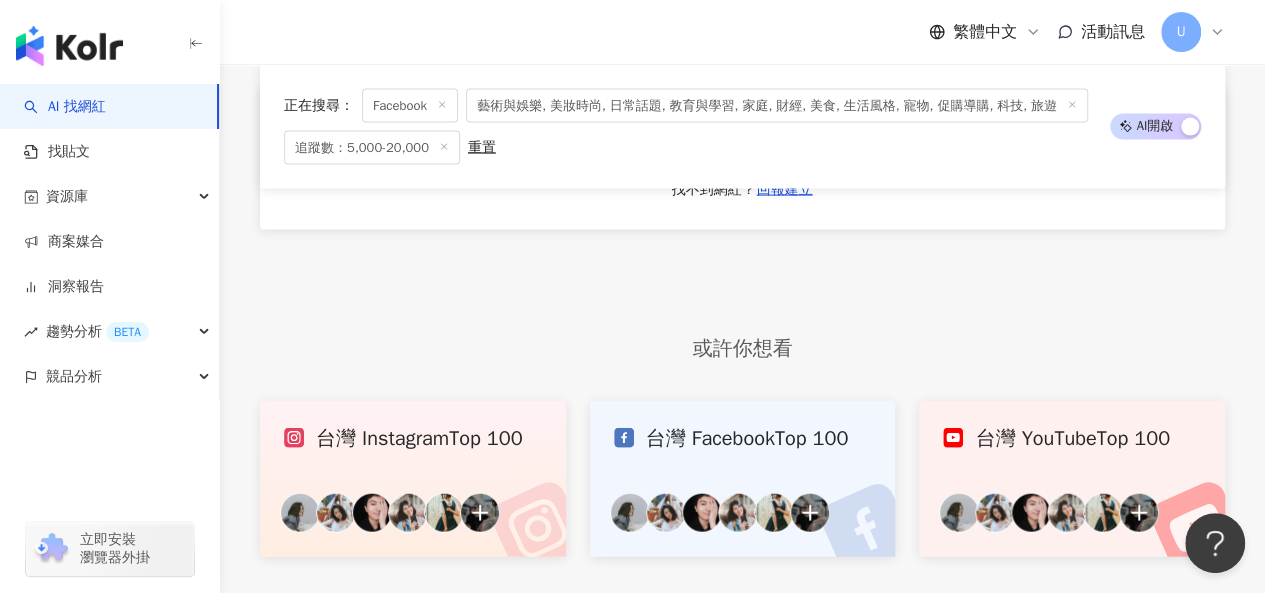 scroll, scrollTop: 1869, scrollLeft: 0, axis: vertical 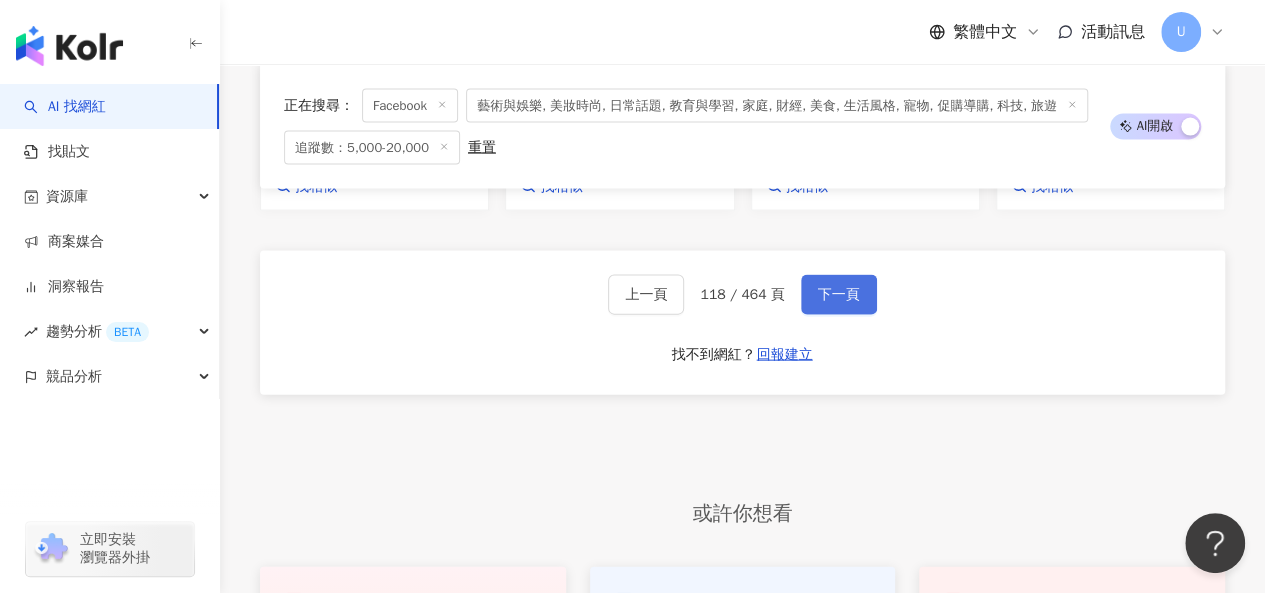 click on "下一頁" at bounding box center [839, 295] 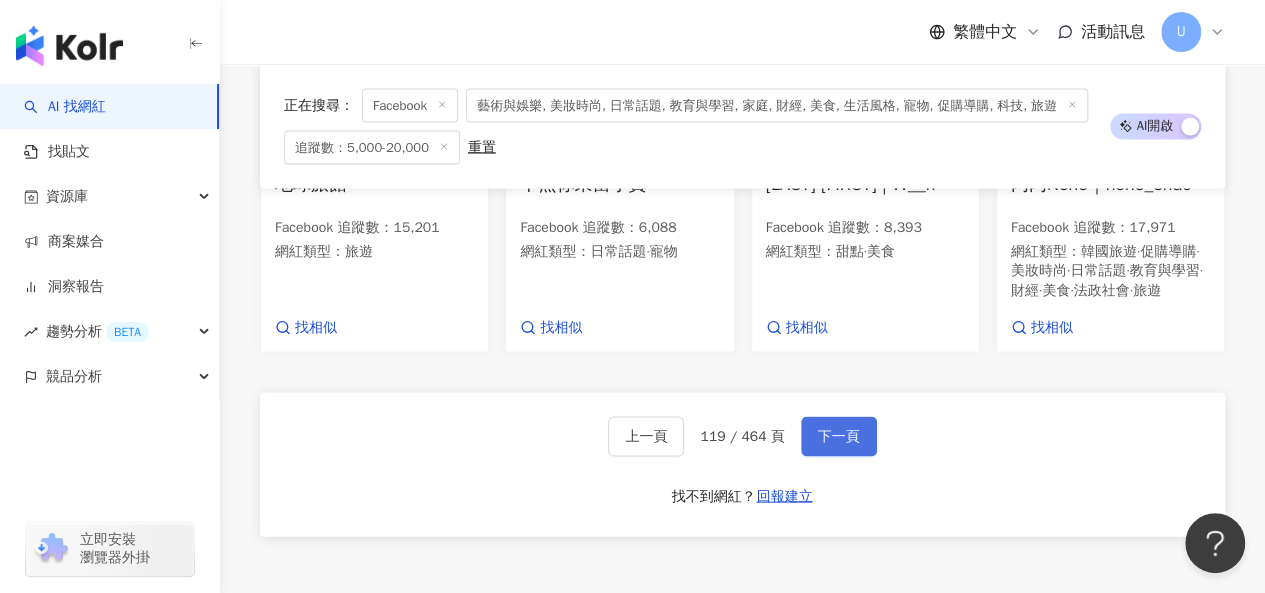 scroll, scrollTop: 2074, scrollLeft: 0, axis: vertical 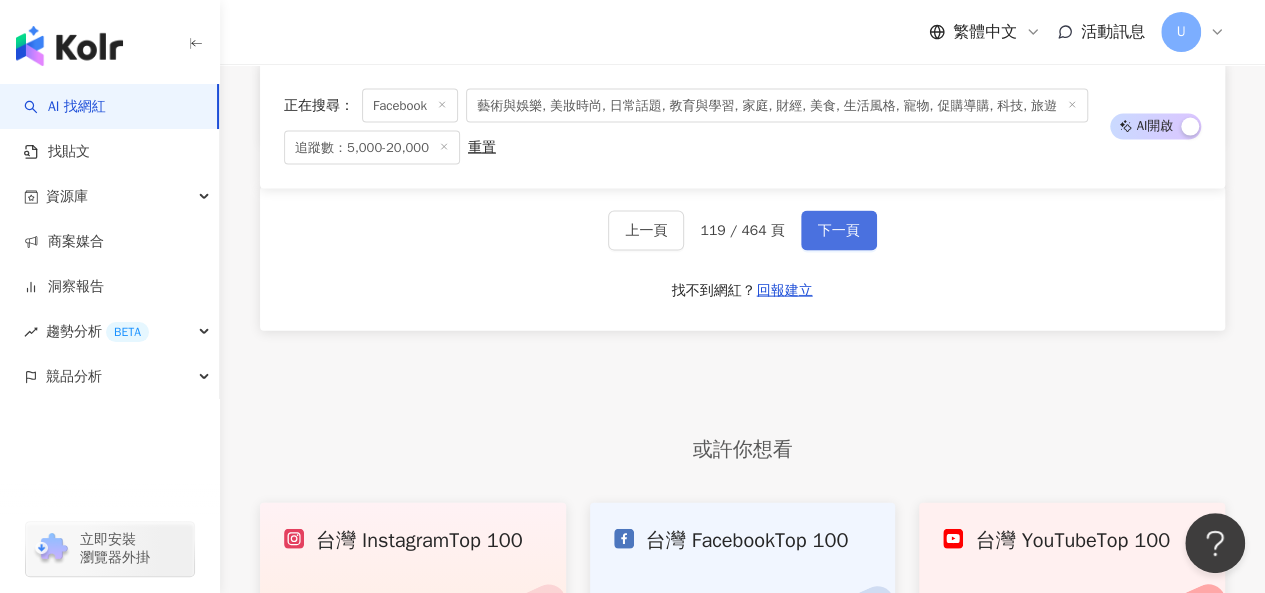 click on "下一頁" at bounding box center [839, 231] 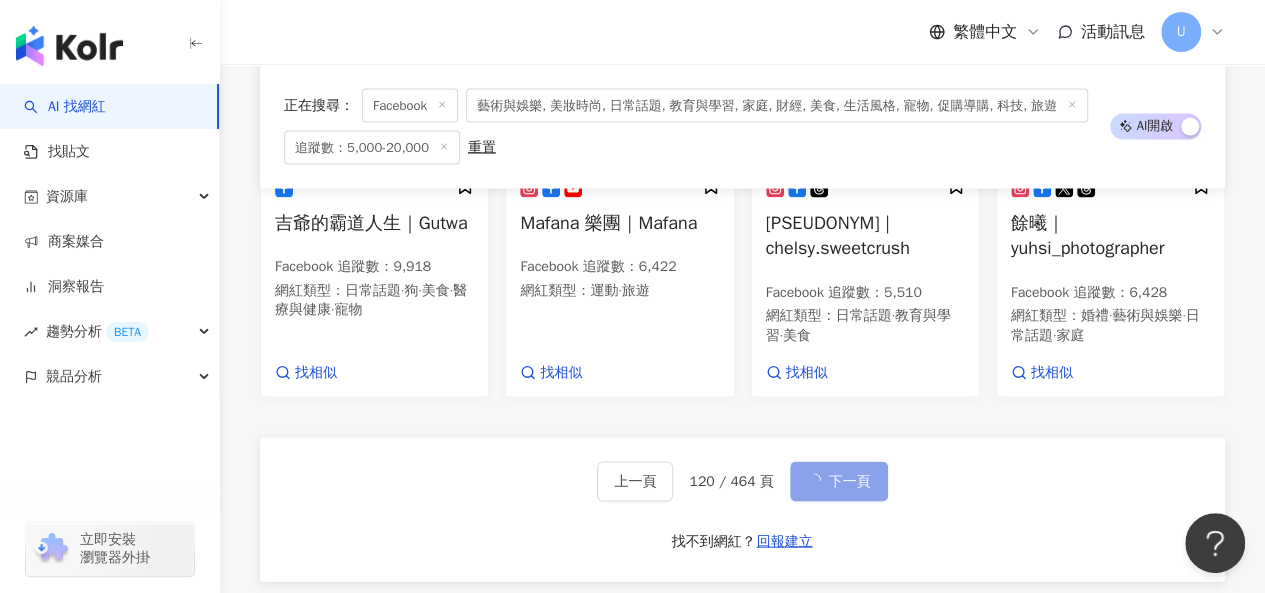 scroll, scrollTop: 2035, scrollLeft: 0, axis: vertical 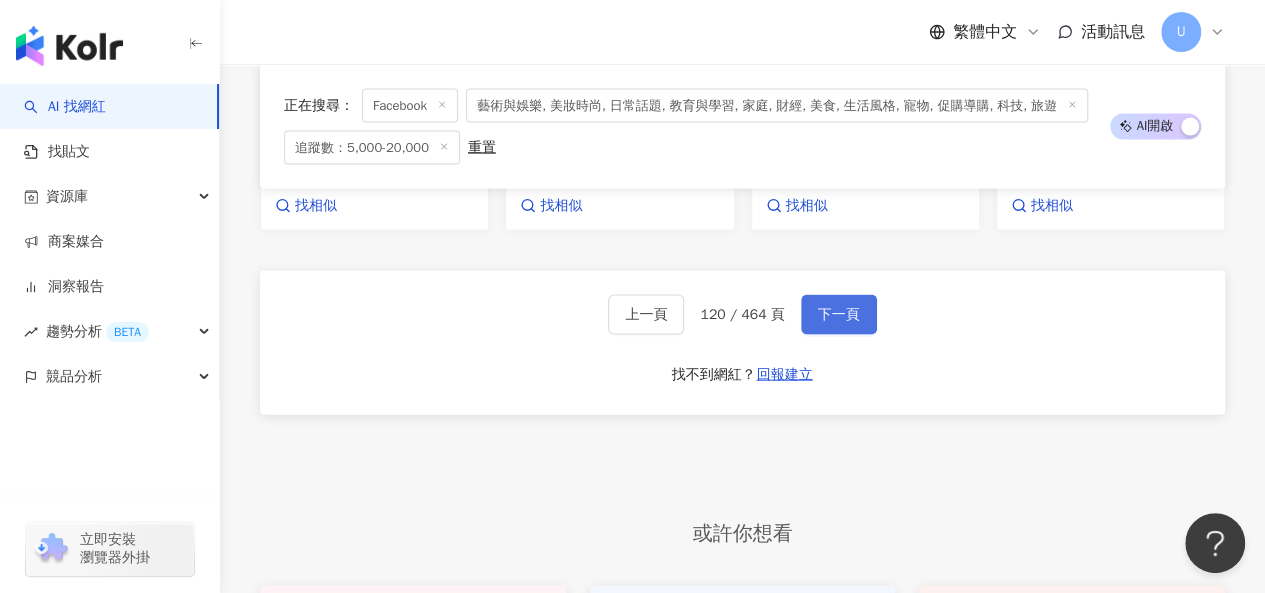click on "下一頁" at bounding box center [839, 315] 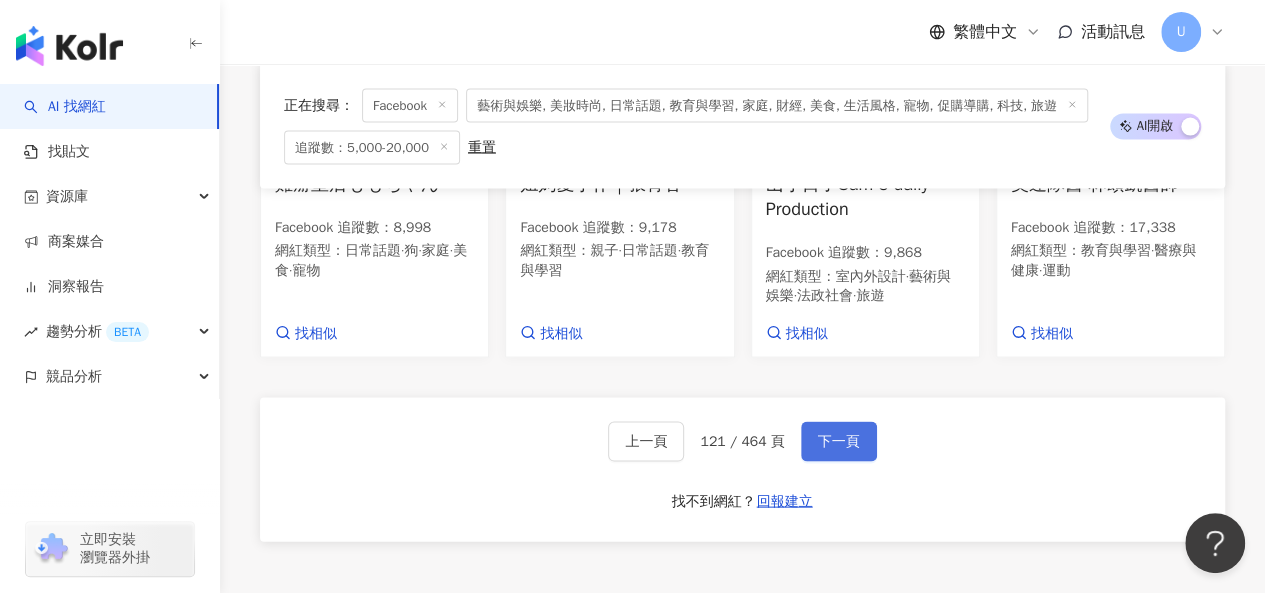 scroll, scrollTop: 2060, scrollLeft: 0, axis: vertical 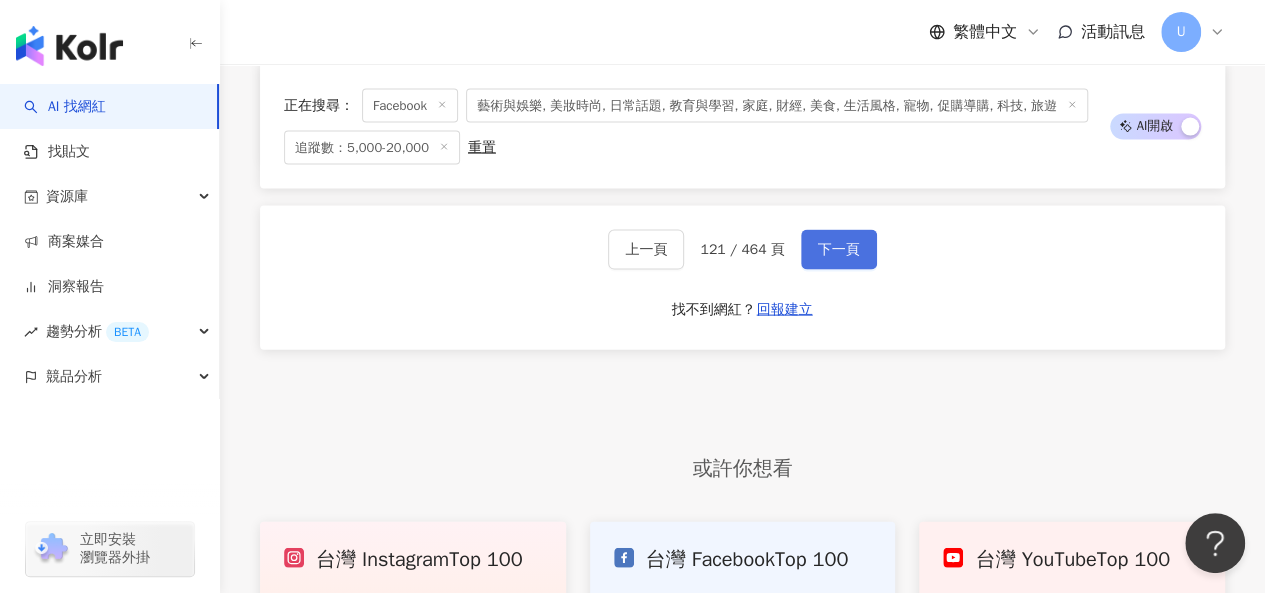 click on "下一頁" at bounding box center (839, 250) 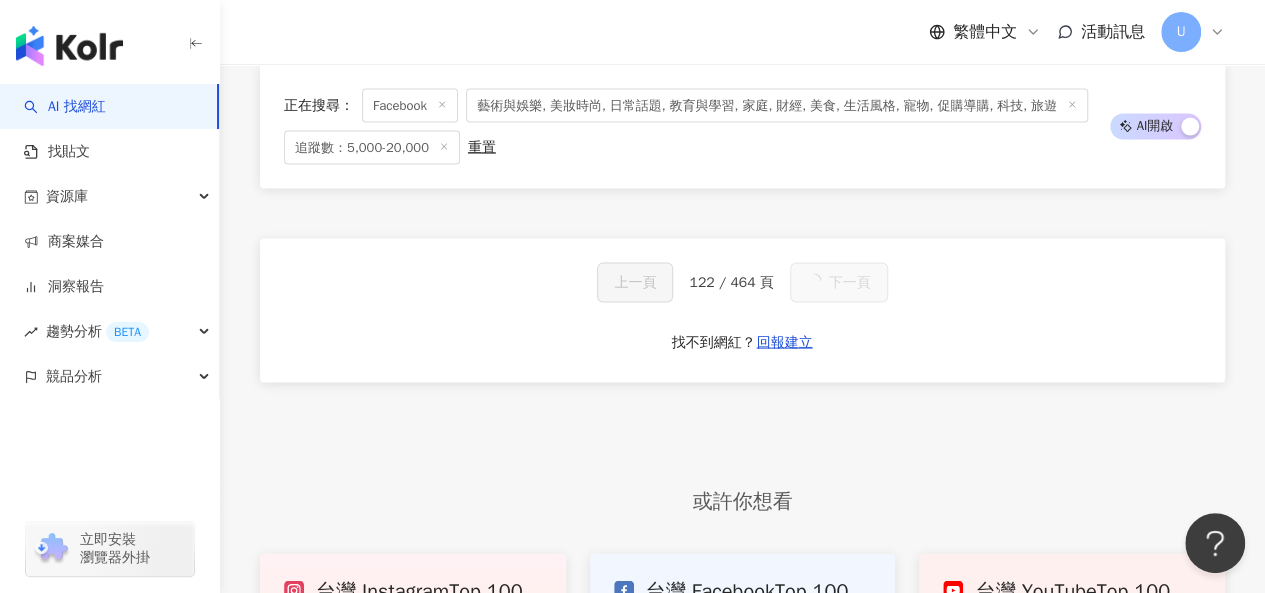 scroll, scrollTop: 2105, scrollLeft: 0, axis: vertical 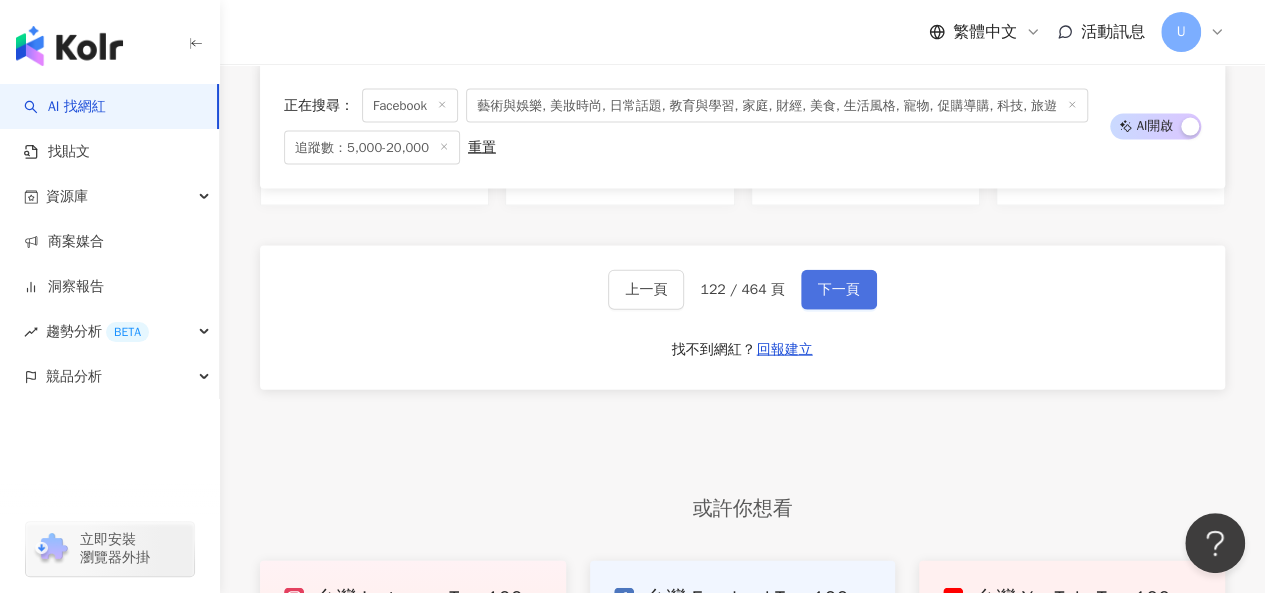 click on "下一頁" at bounding box center [839, 290] 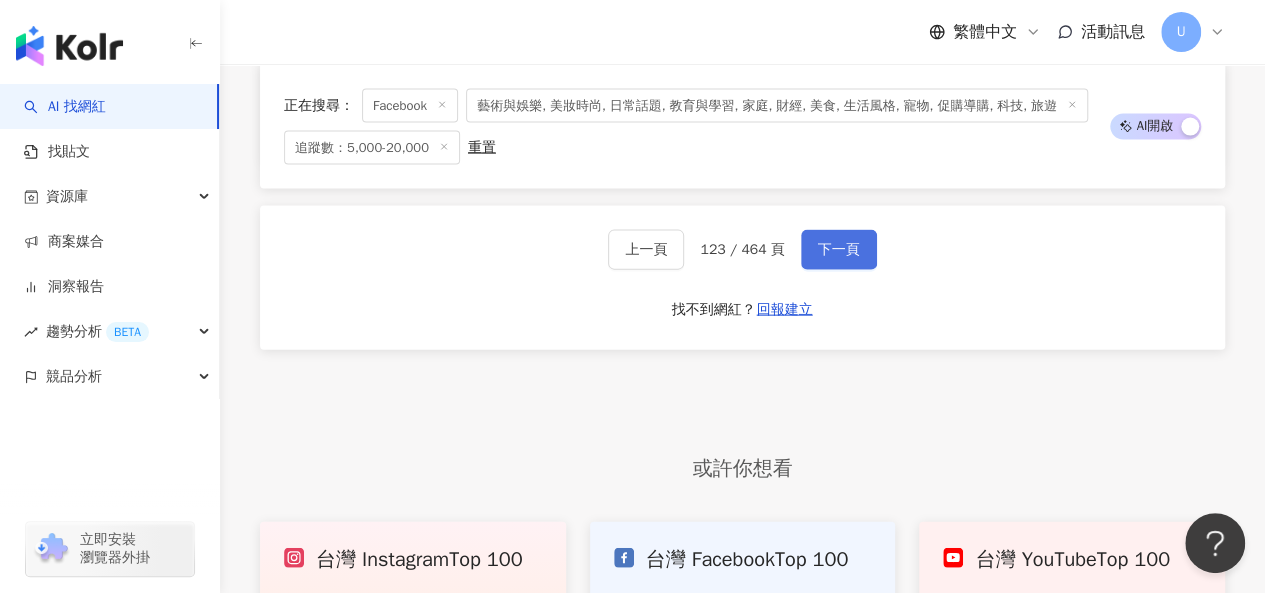 click on "下一頁" at bounding box center (839, 250) 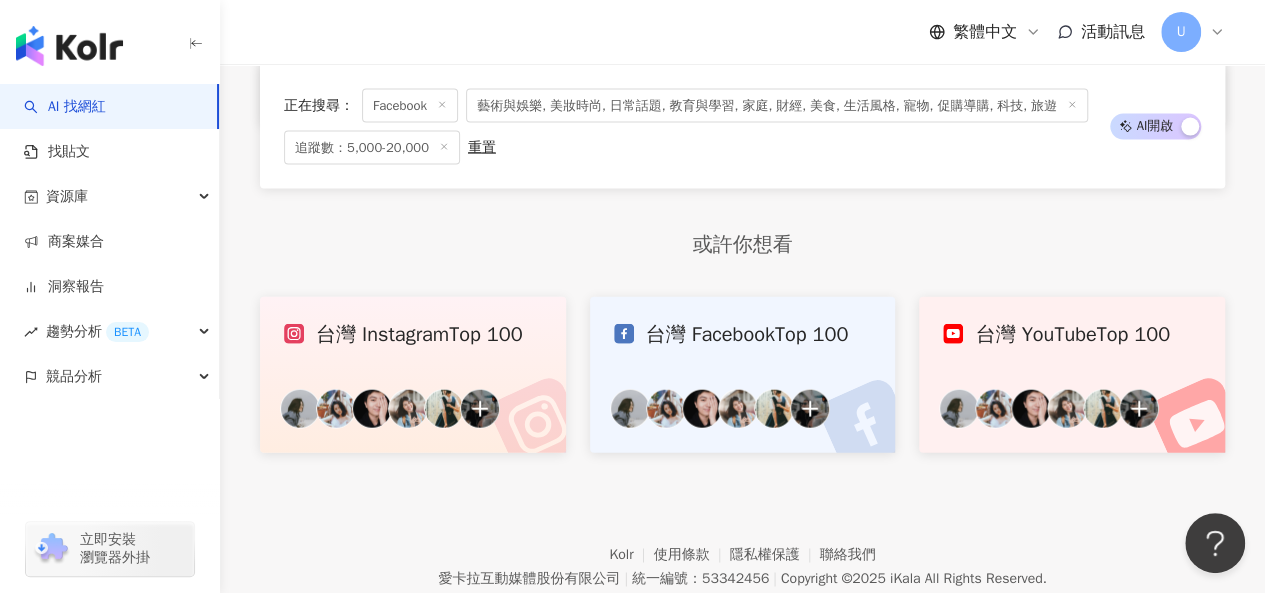 scroll, scrollTop: 1869, scrollLeft: 0, axis: vertical 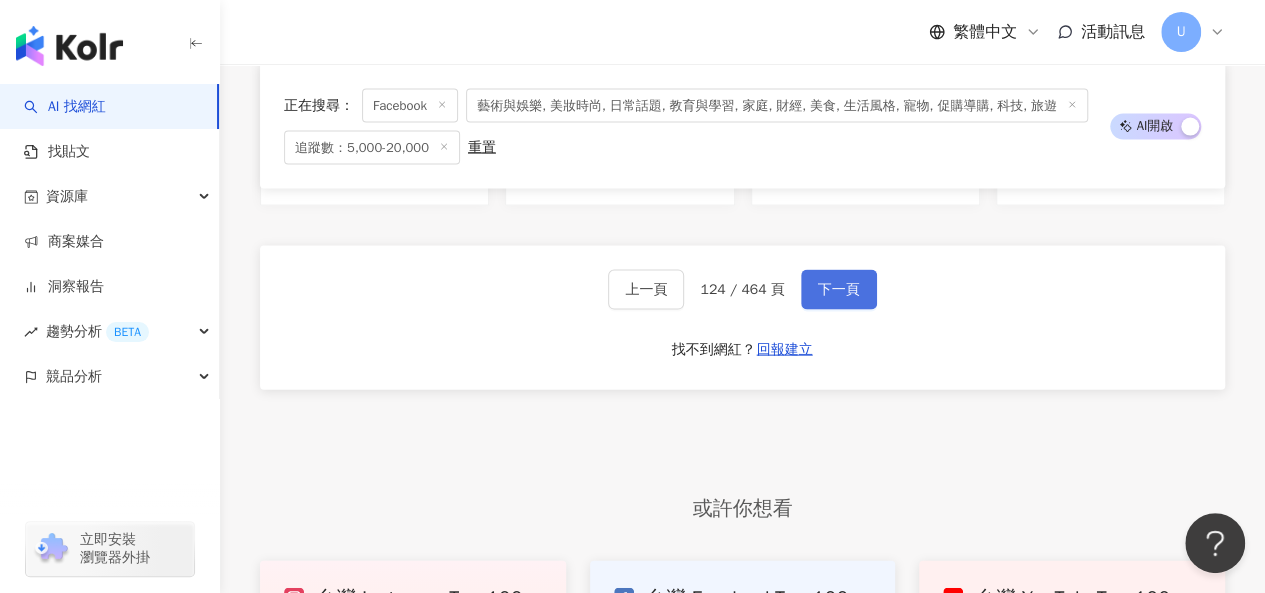 click on "下一頁" at bounding box center (839, 290) 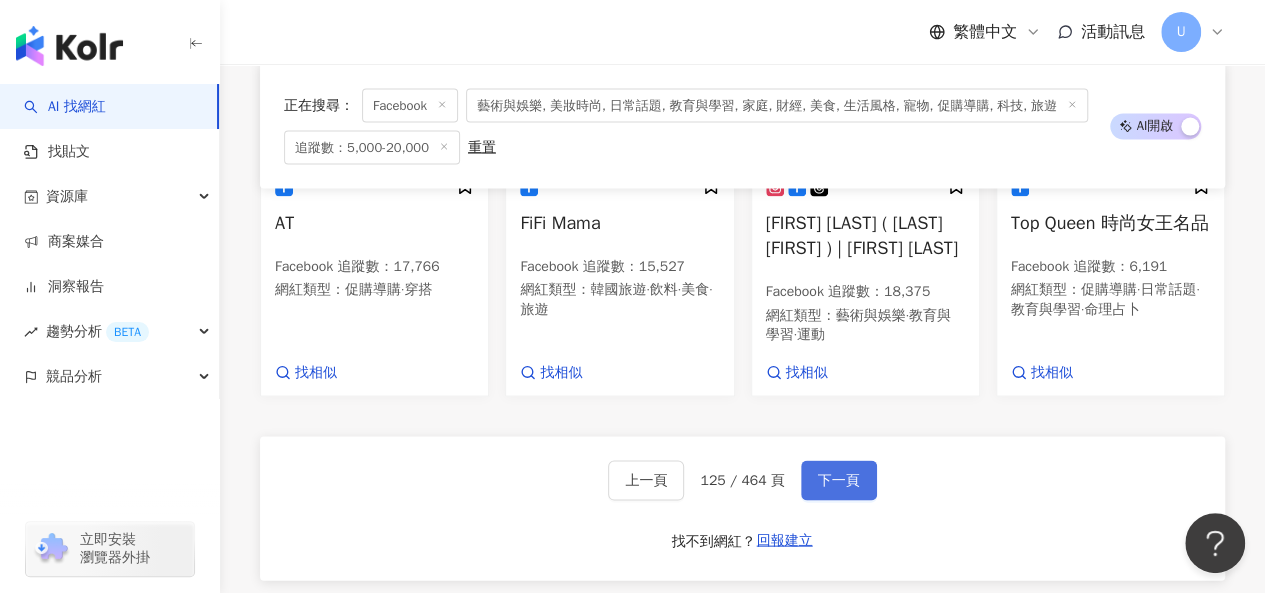 scroll, scrollTop: 2105, scrollLeft: 0, axis: vertical 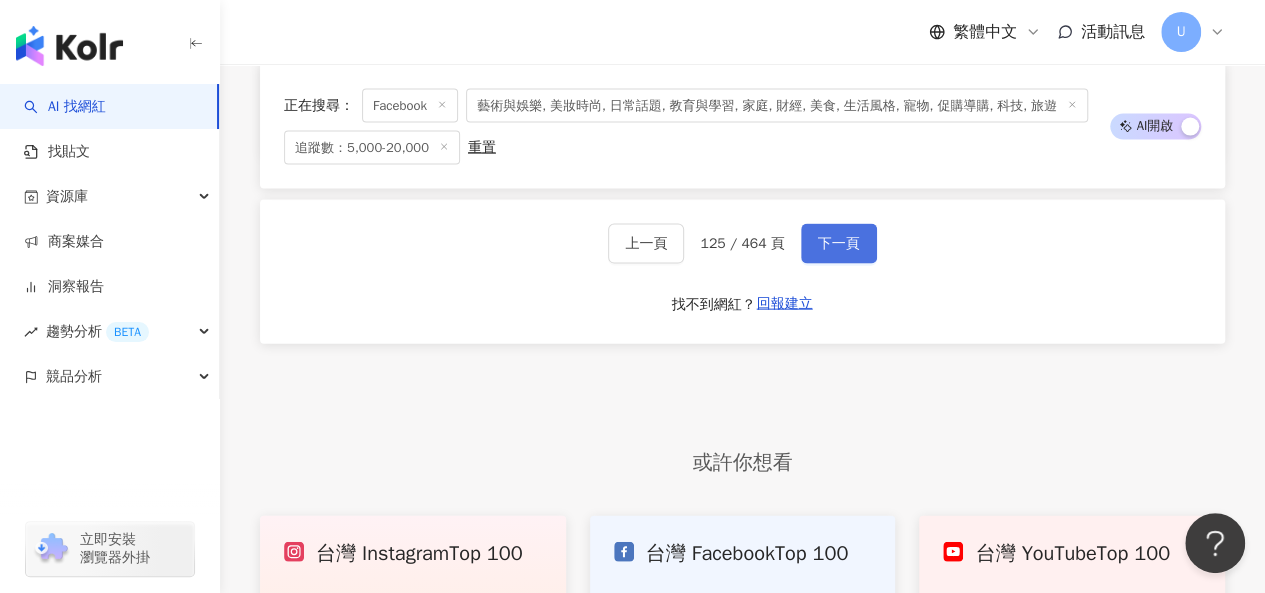 click on "下一頁" at bounding box center (839, 244) 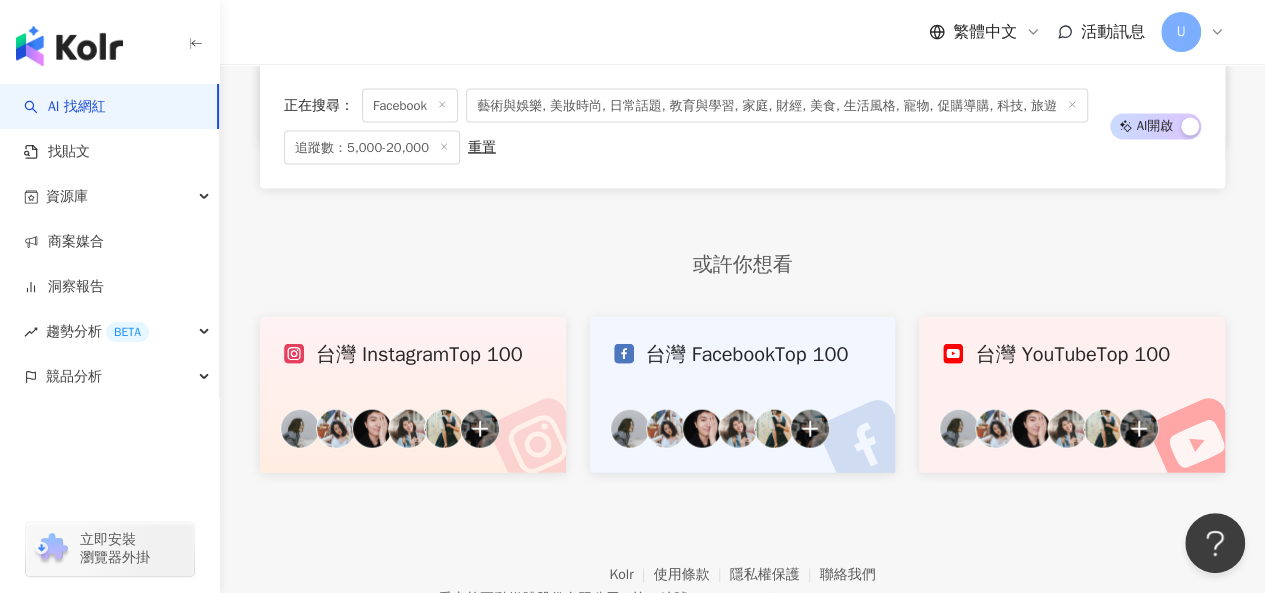 scroll, scrollTop: 1869, scrollLeft: 0, axis: vertical 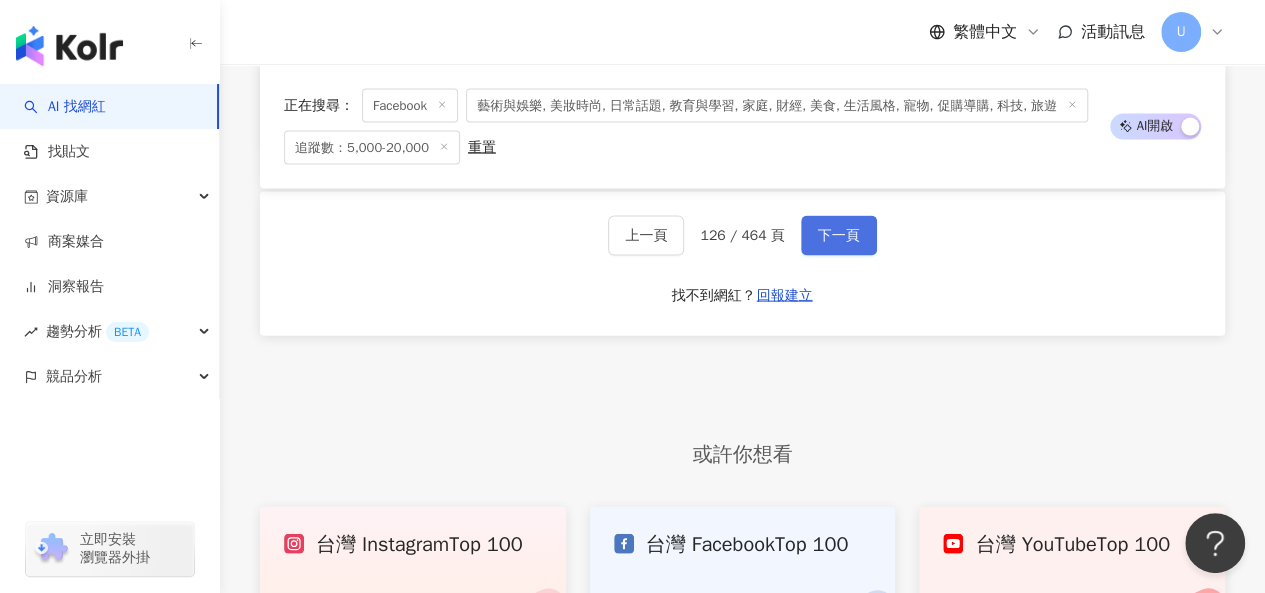 click on "下一頁" at bounding box center (839, 236) 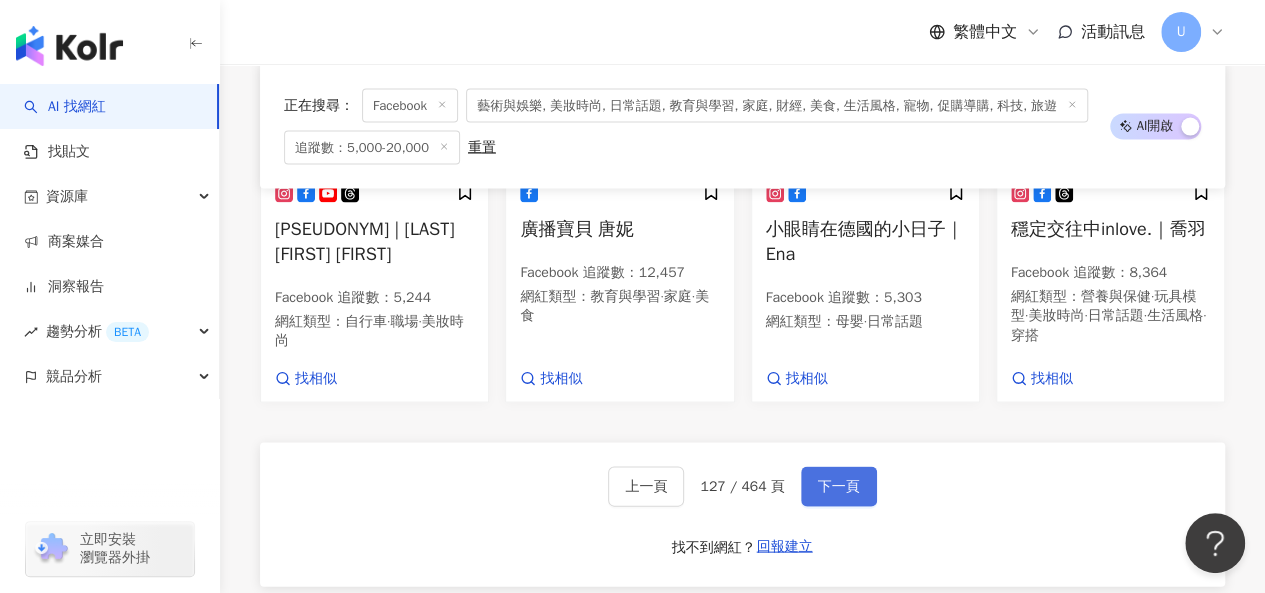 scroll, scrollTop: 2086, scrollLeft: 0, axis: vertical 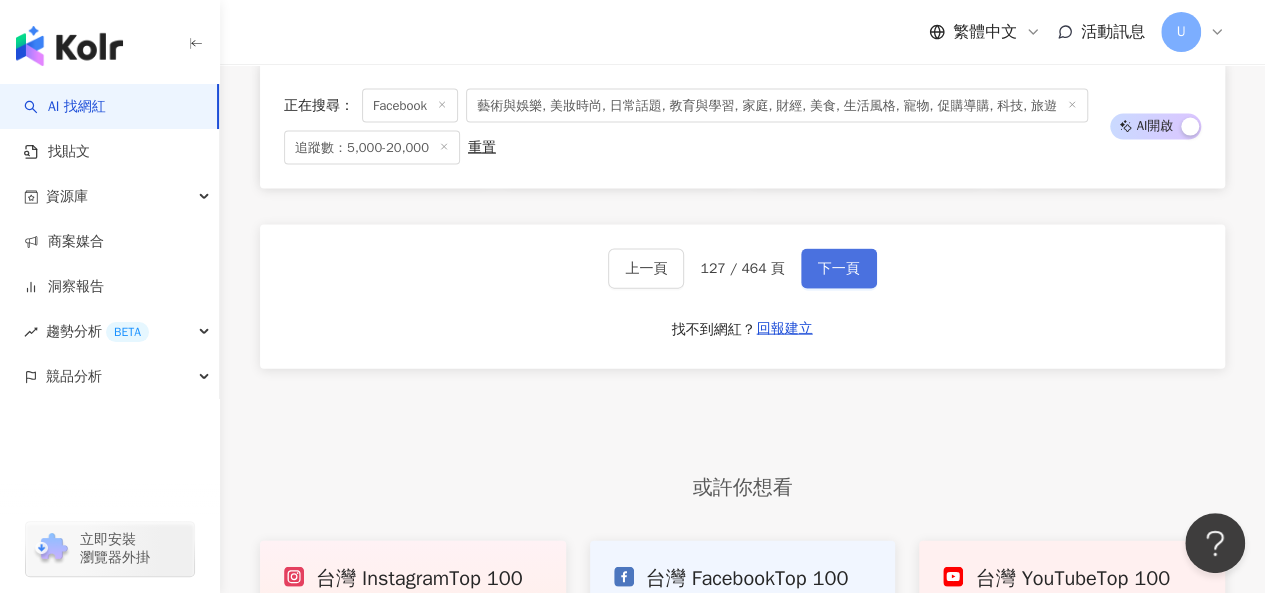 click on "下一頁" at bounding box center (839, 269) 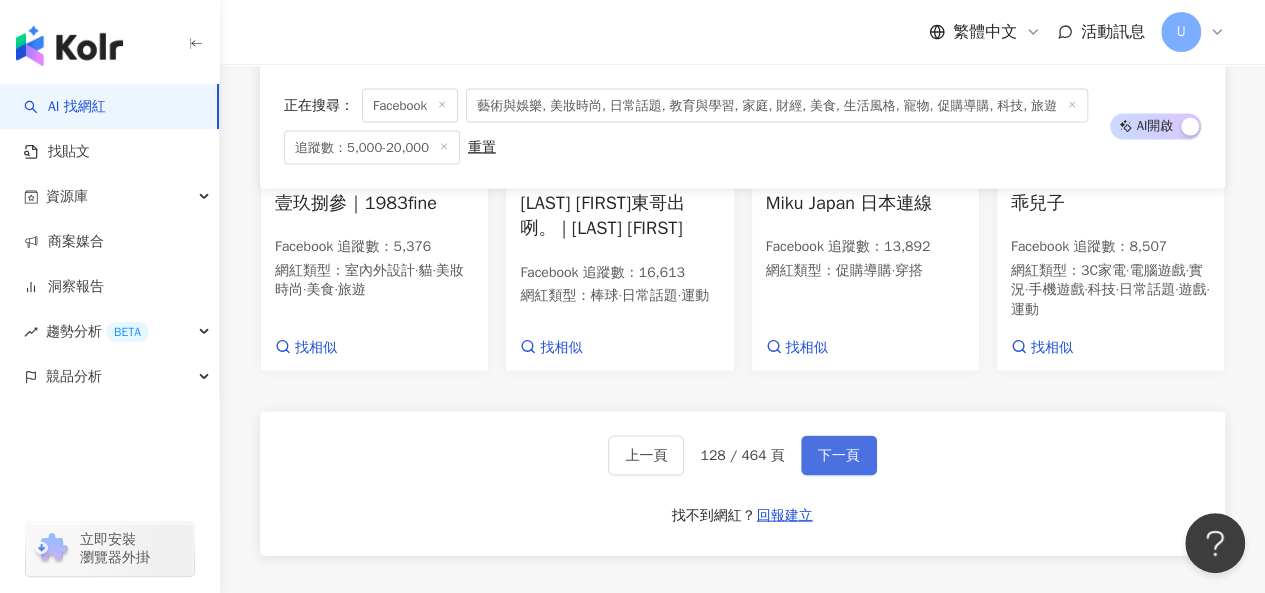 scroll, scrollTop: 2080, scrollLeft: 0, axis: vertical 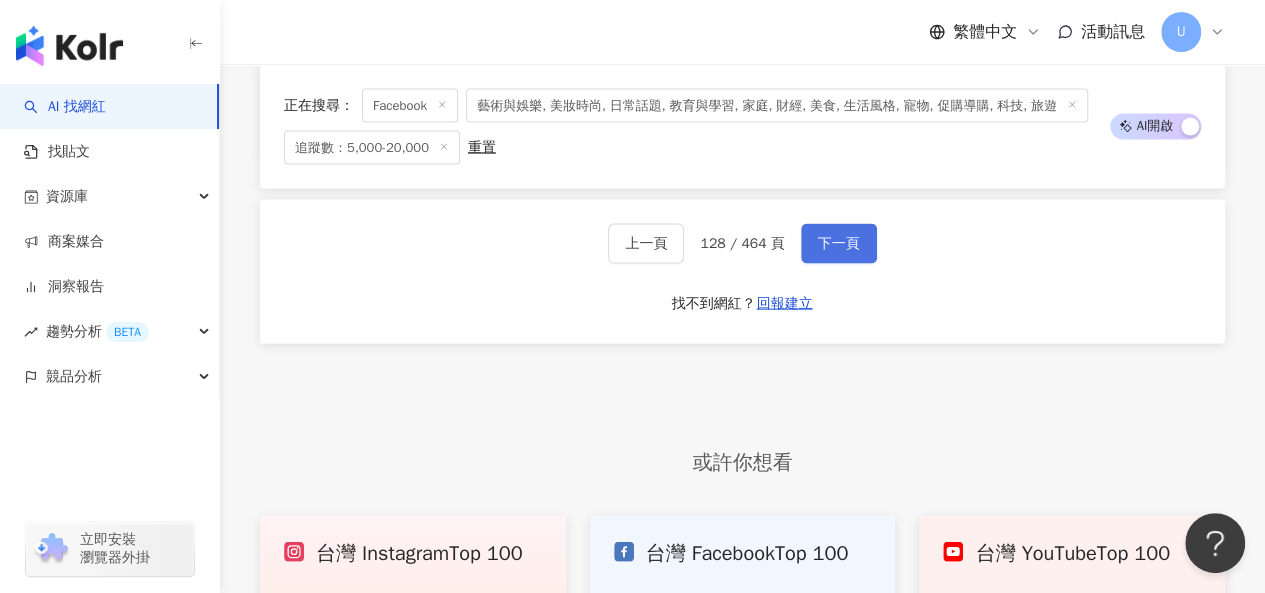 click on "下一頁" at bounding box center [839, 244] 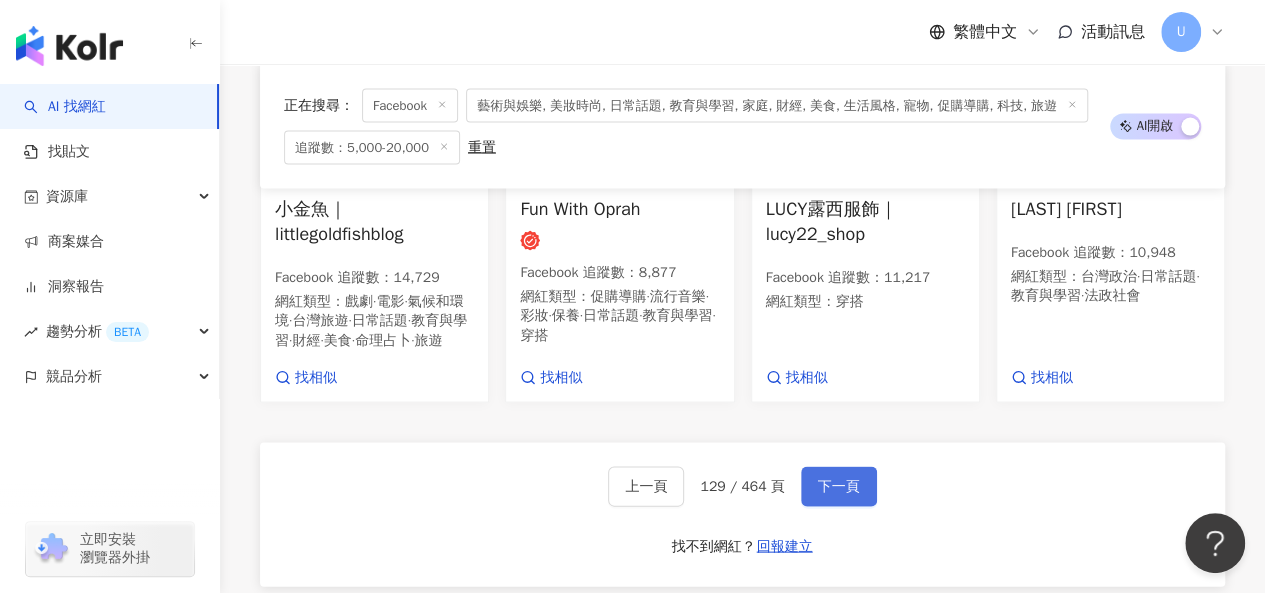scroll, scrollTop: 2060, scrollLeft: 0, axis: vertical 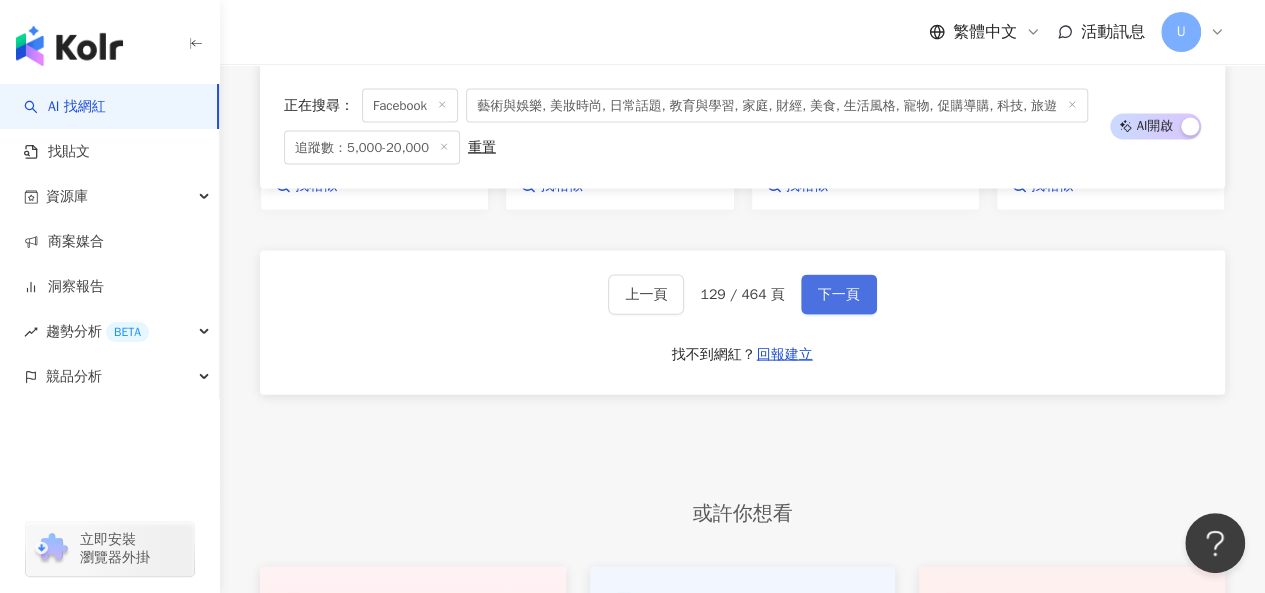 click on "下一頁" at bounding box center (839, 295) 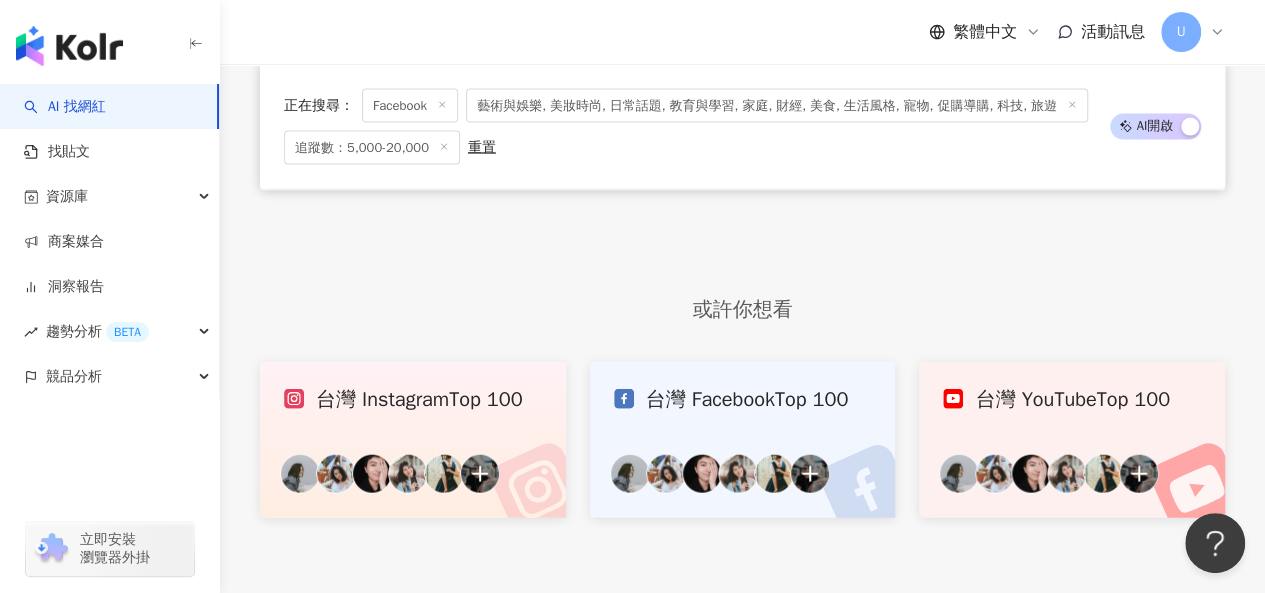 scroll, scrollTop: 1869, scrollLeft: 0, axis: vertical 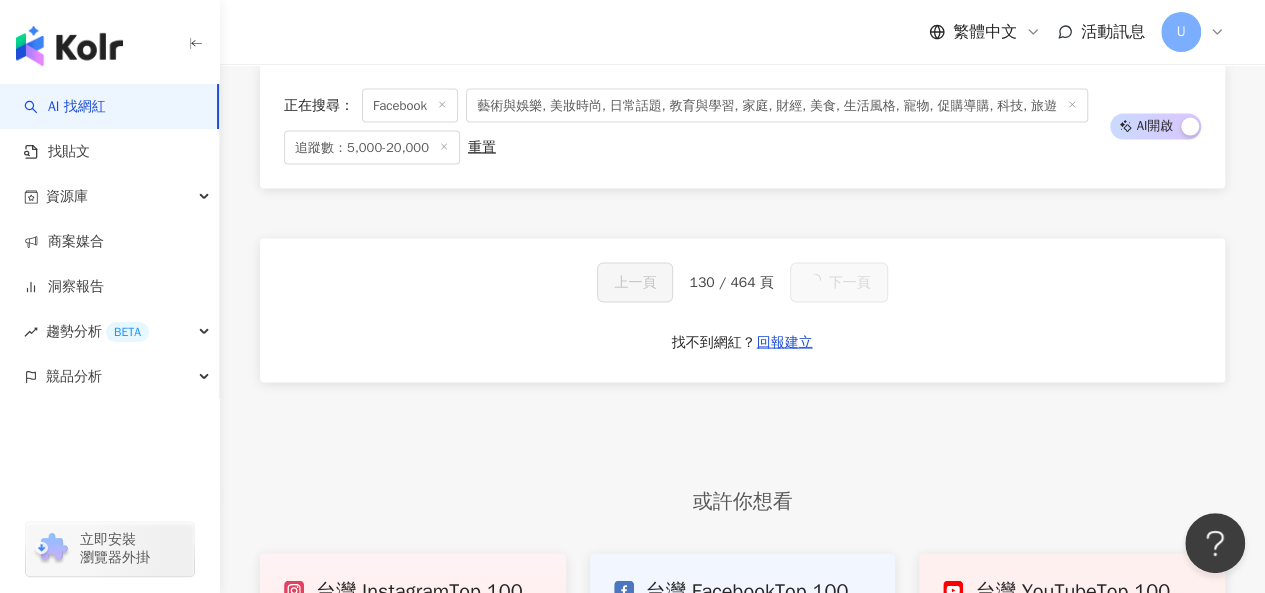 click on "下一頁" at bounding box center (839, 282) 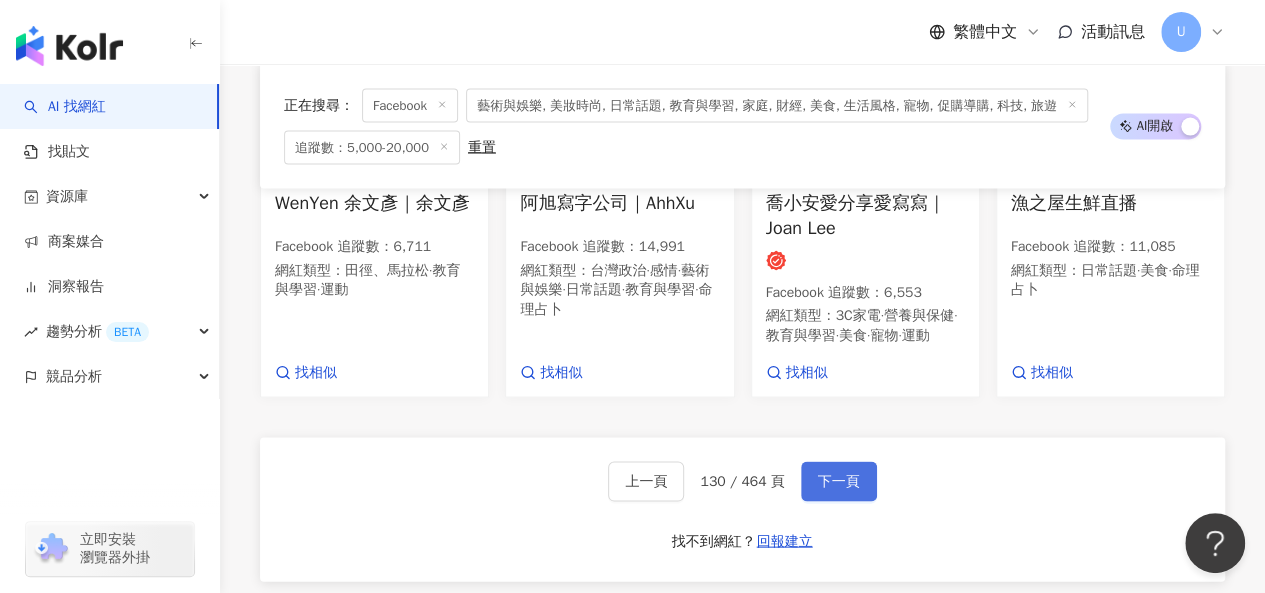 scroll, scrollTop: 2100, scrollLeft: 0, axis: vertical 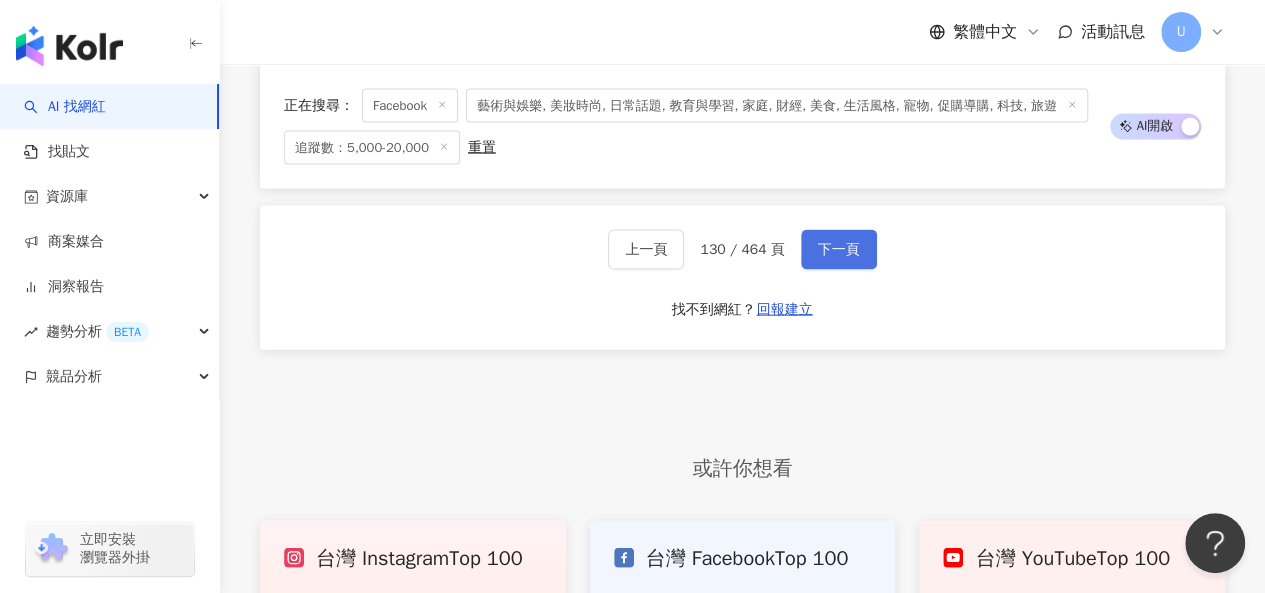 click on "下一頁" at bounding box center (839, 250) 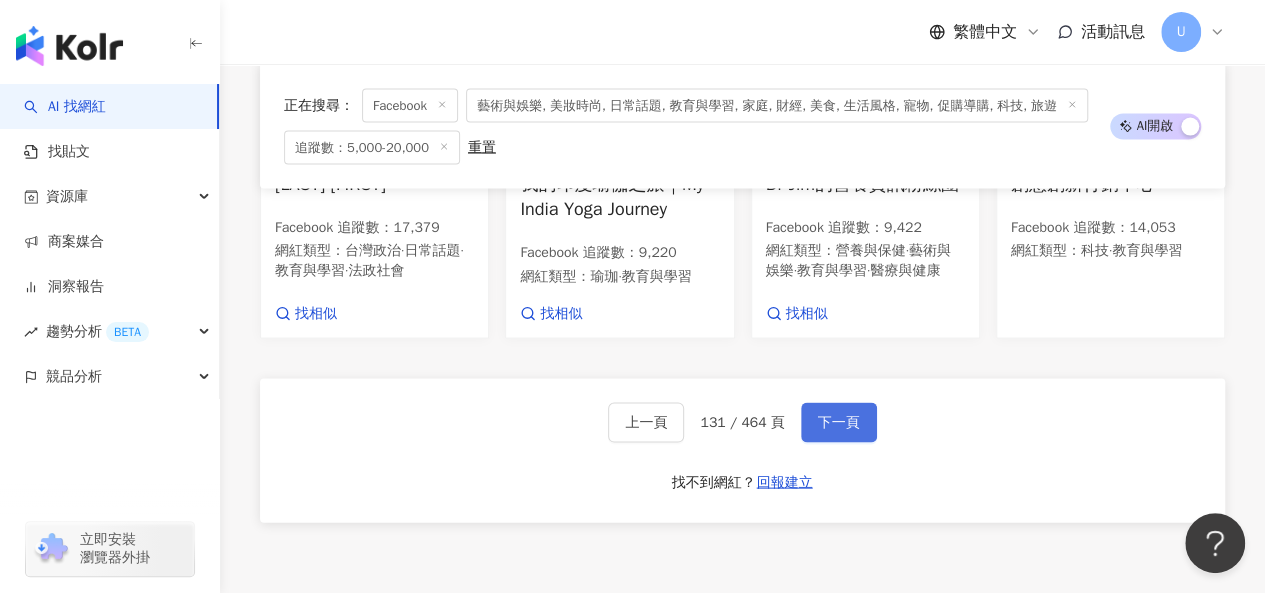 scroll, scrollTop: 2040, scrollLeft: 0, axis: vertical 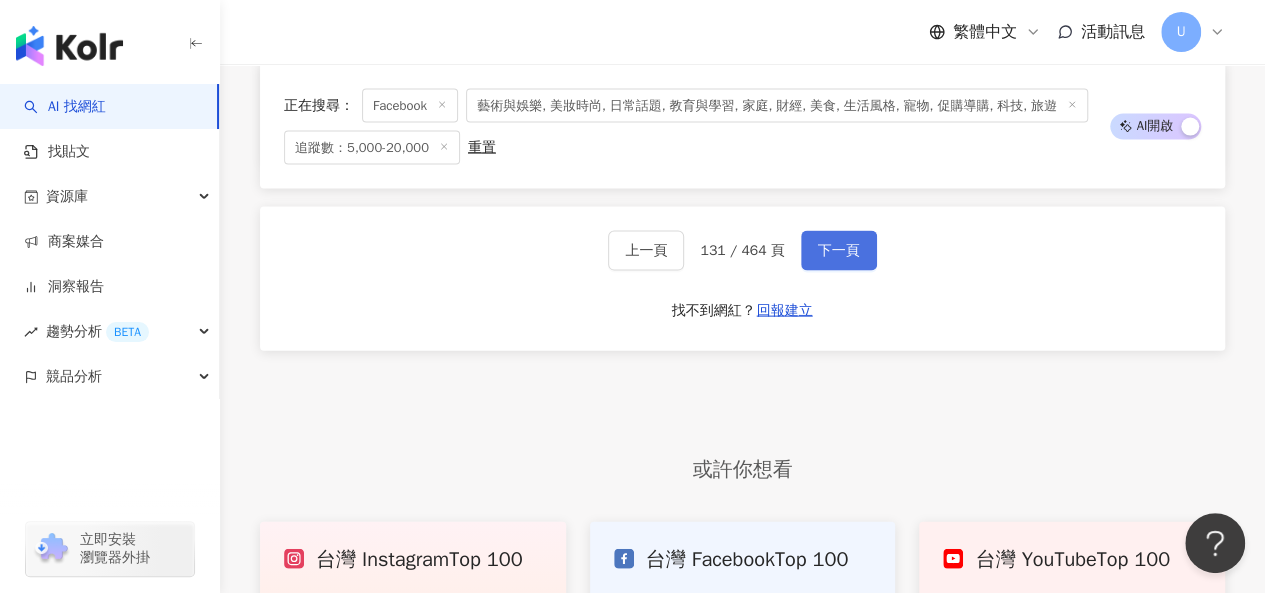 click on "下一頁" at bounding box center (839, 251) 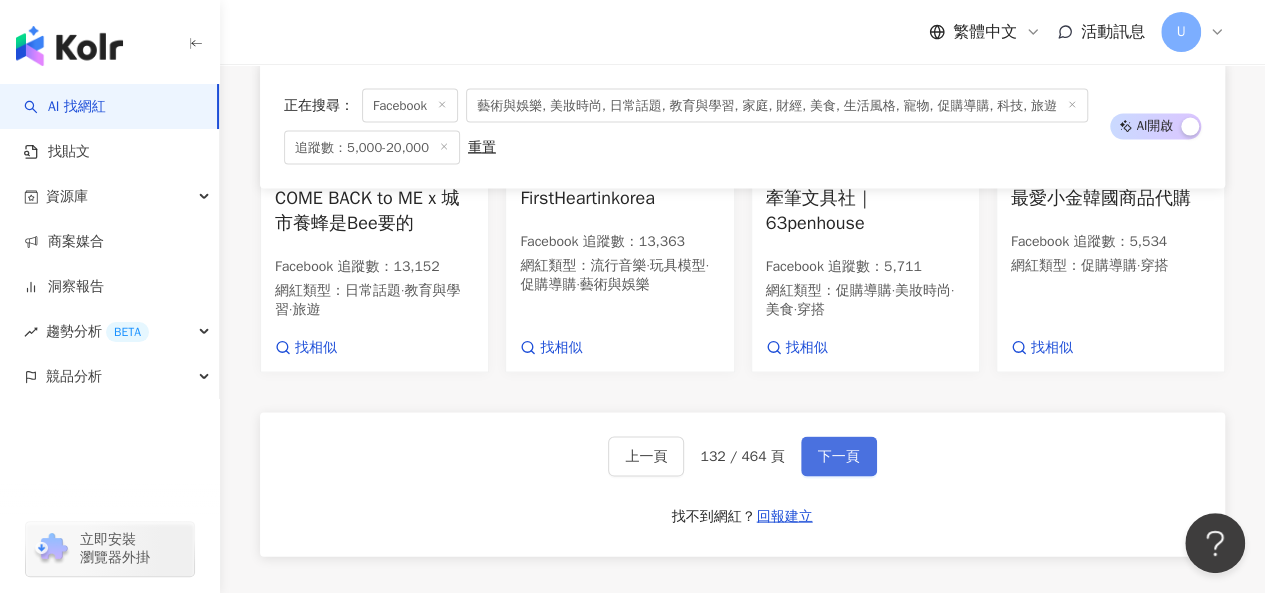 scroll, scrollTop: 2030, scrollLeft: 0, axis: vertical 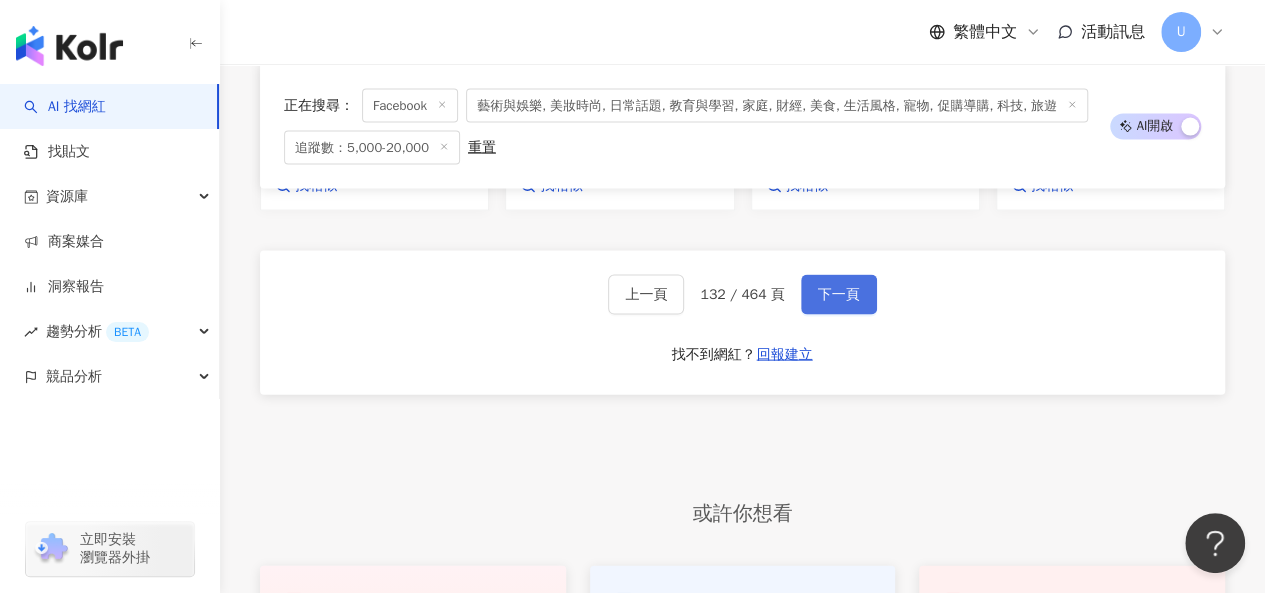 click on "下一頁" at bounding box center [839, 295] 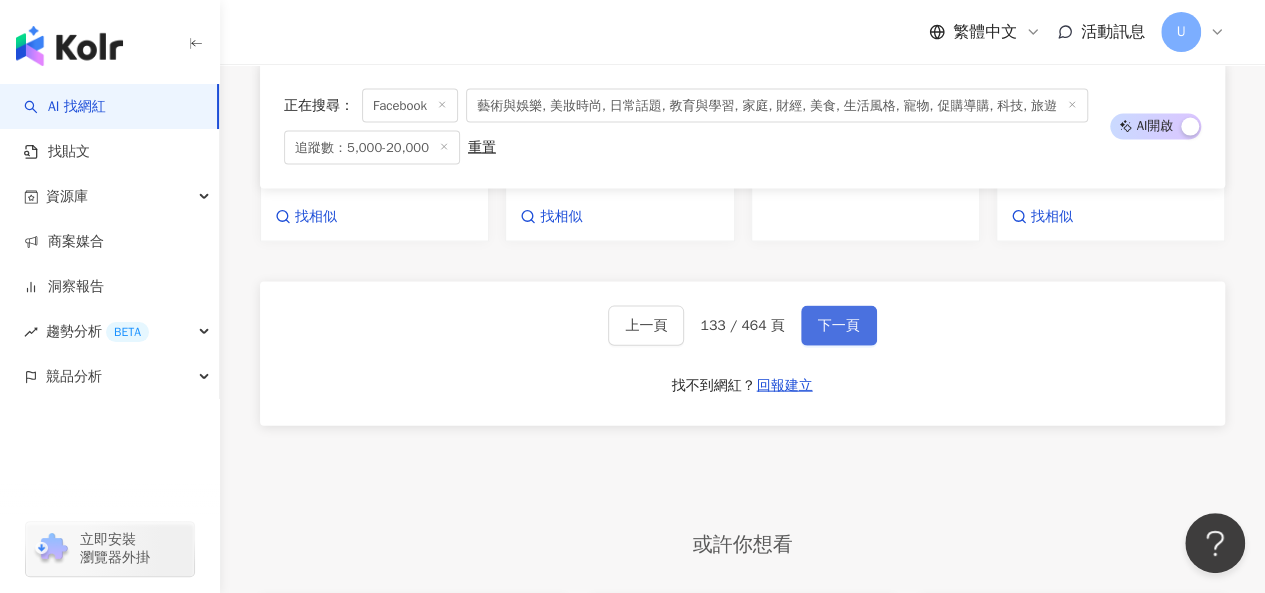 click on "下一頁" at bounding box center [839, 326] 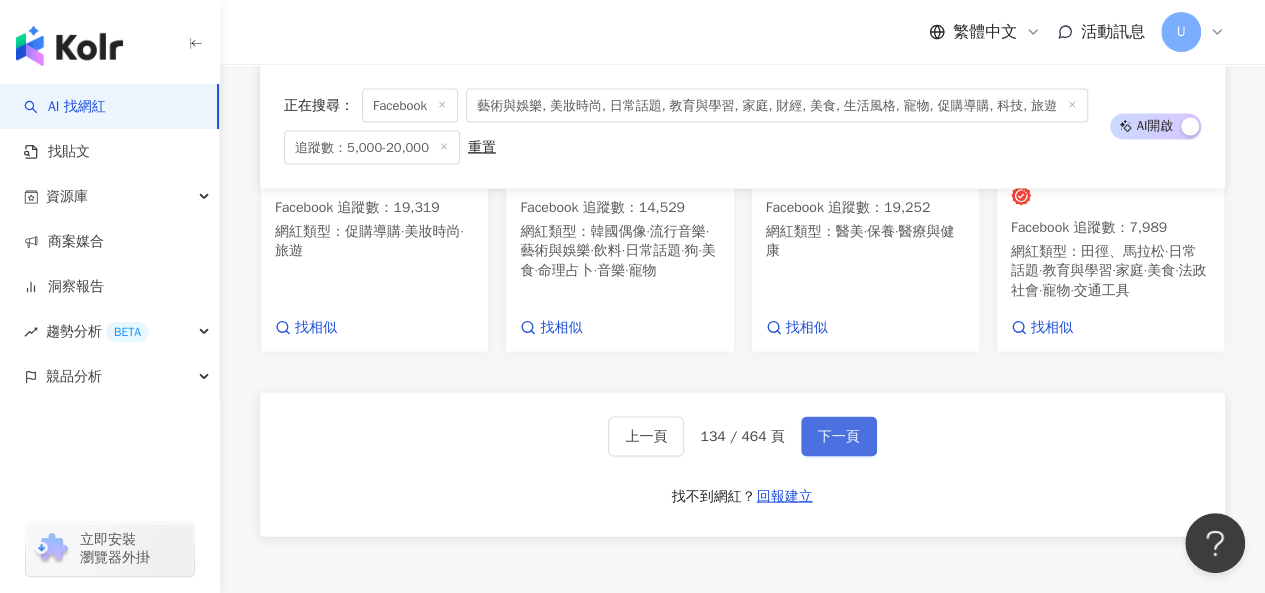 scroll, scrollTop: 2069, scrollLeft: 0, axis: vertical 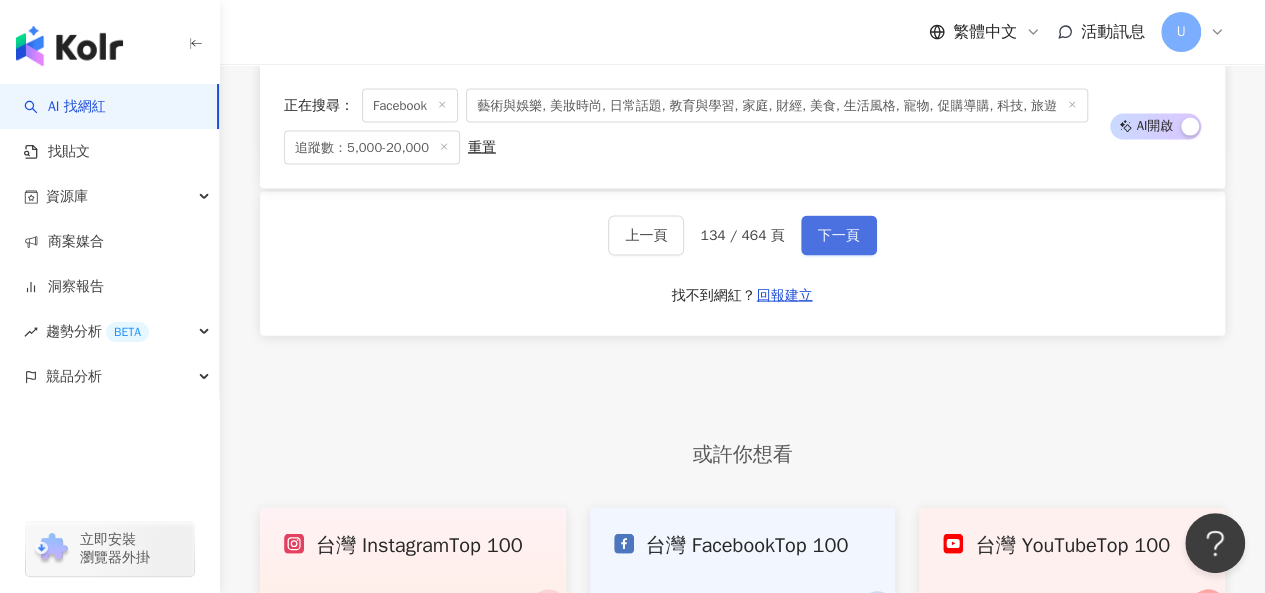 click on "下一頁" at bounding box center (839, 236) 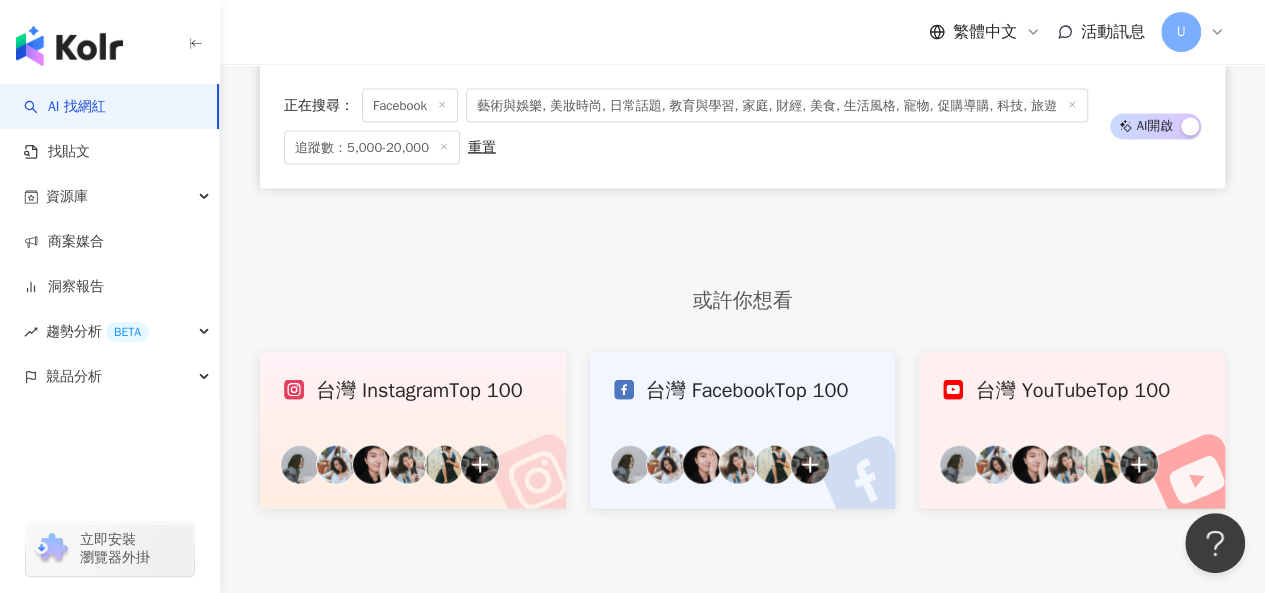 scroll, scrollTop: 1869, scrollLeft: 0, axis: vertical 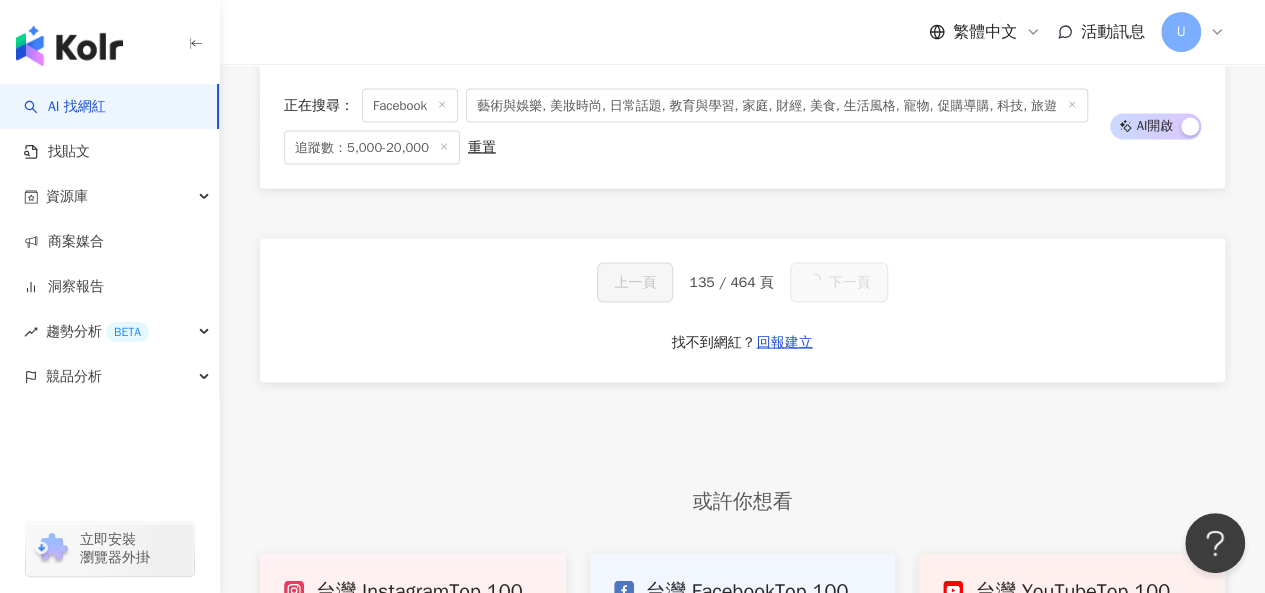 click on "下一頁" at bounding box center (839, 282) 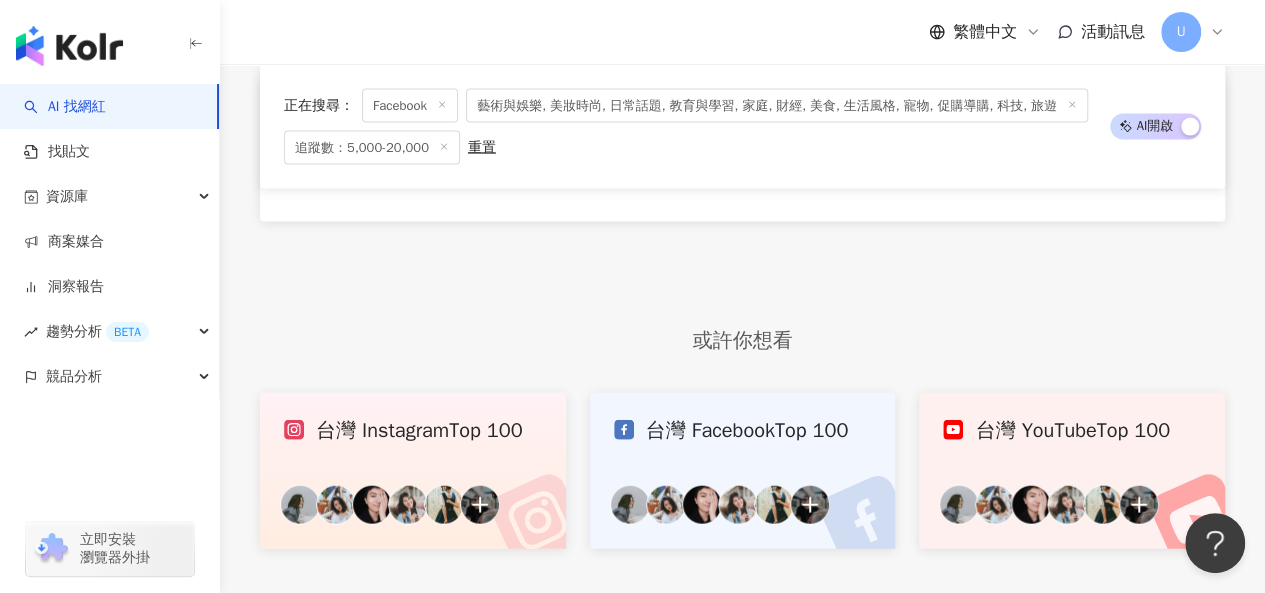 scroll, scrollTop: 1869, scrollLeft: 0, axis: vertical 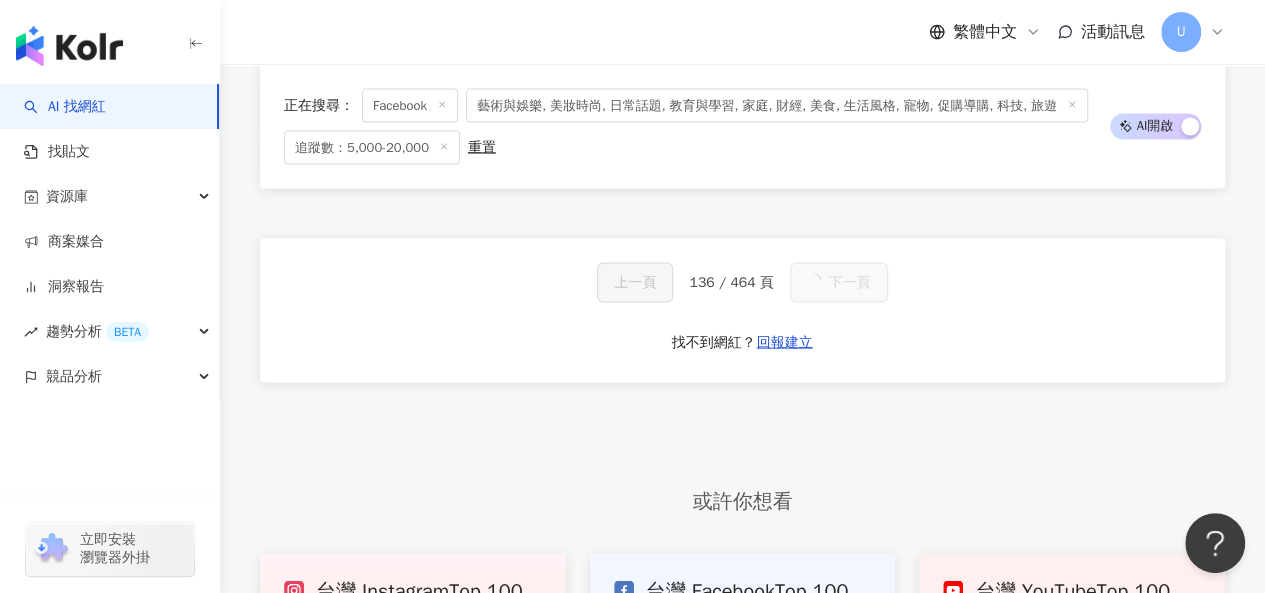 click on "下一頁" at bounding box center (839, 282) 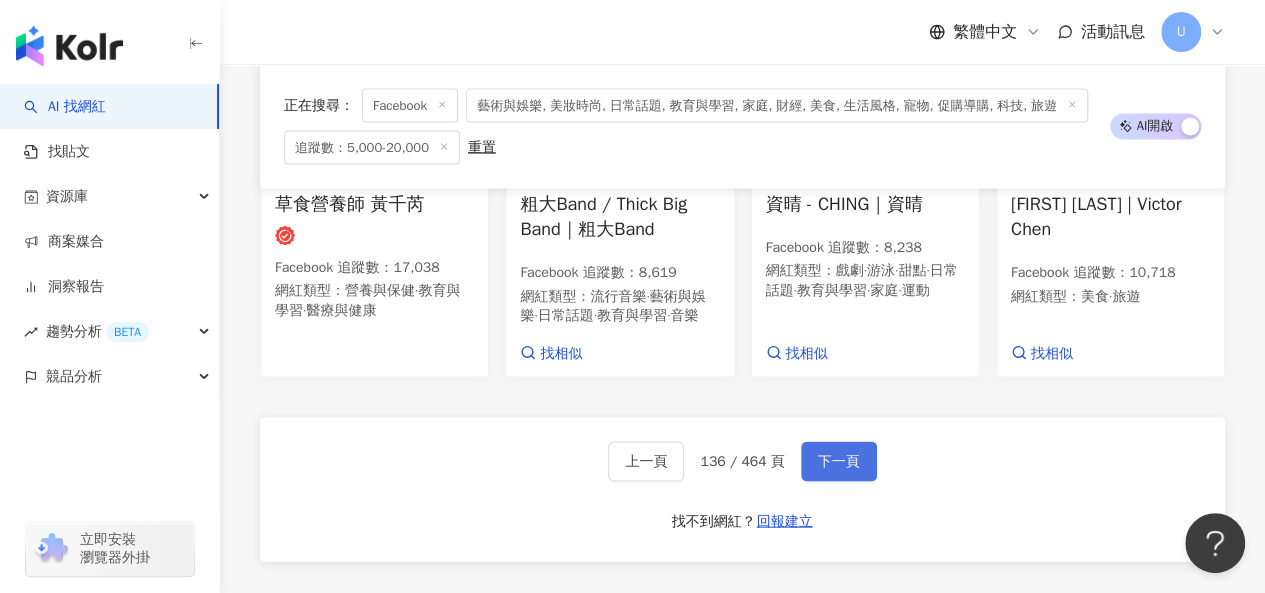 scroll, scrollTop: 2120, scrollLeft: 0, axis: vertical 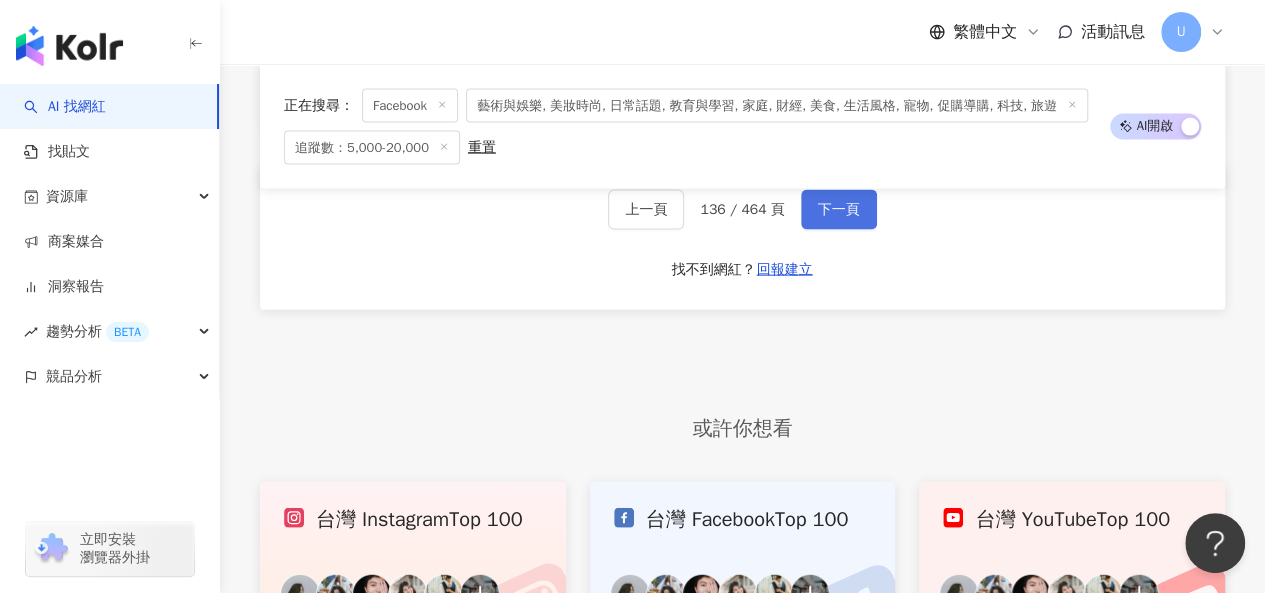 click on "下一頁" at bounding box center (839, 210) 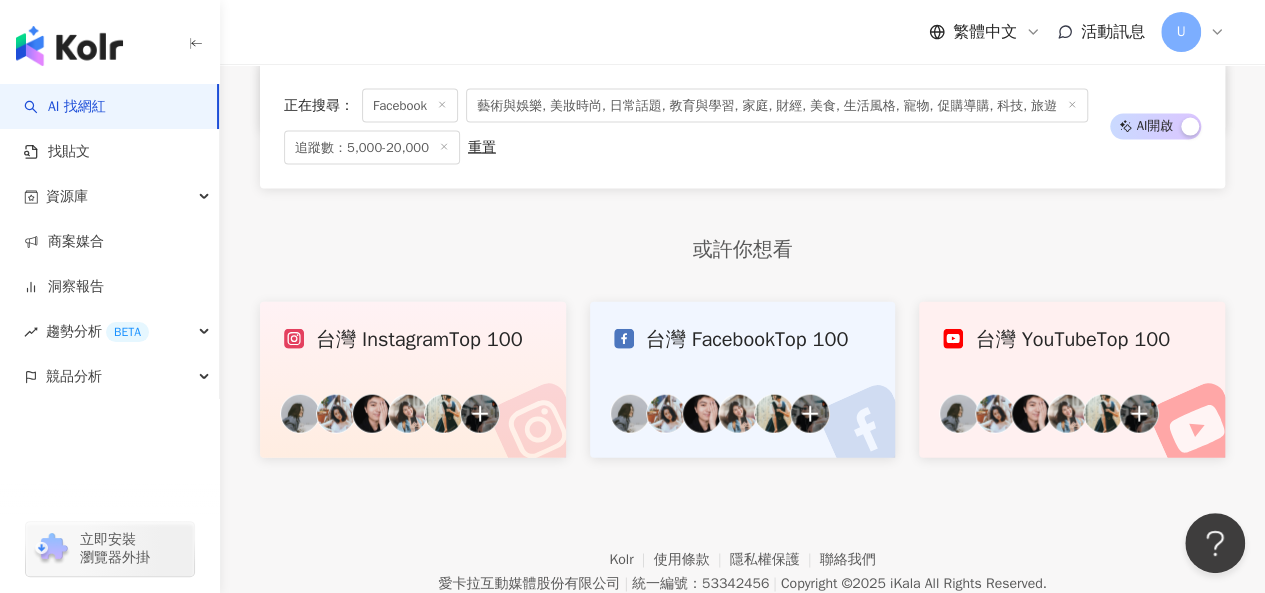 scroll, scrollTop: 1869, scrollLeft: 0, axis: vertical 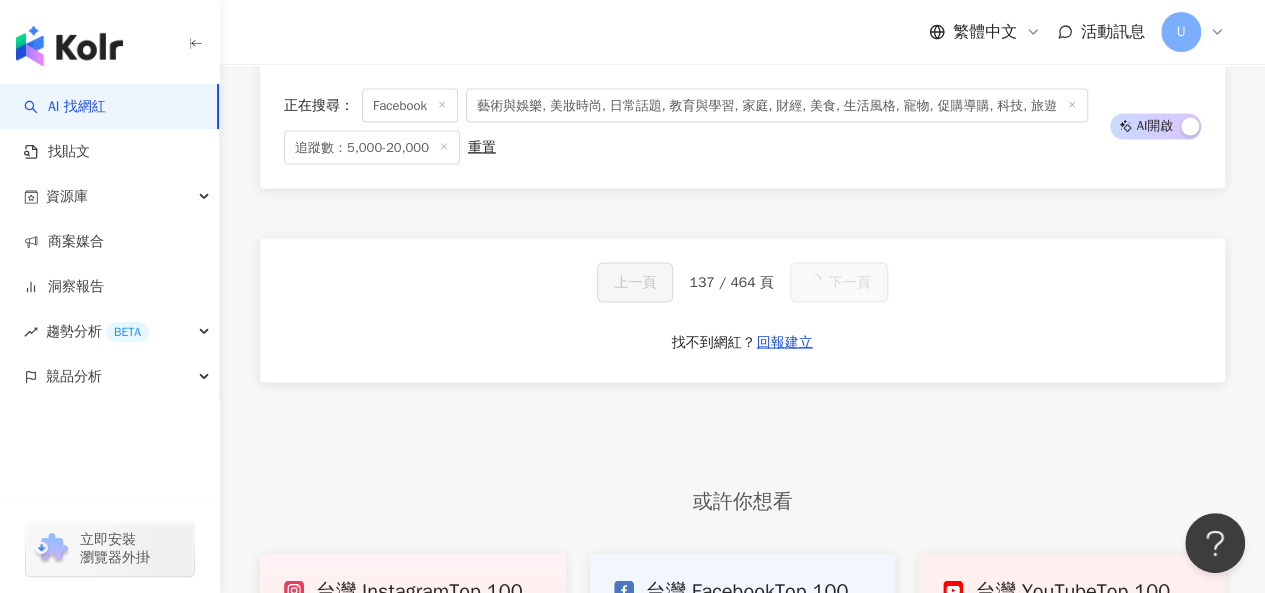 click on "下一頁" at bounding box center (839, 282) 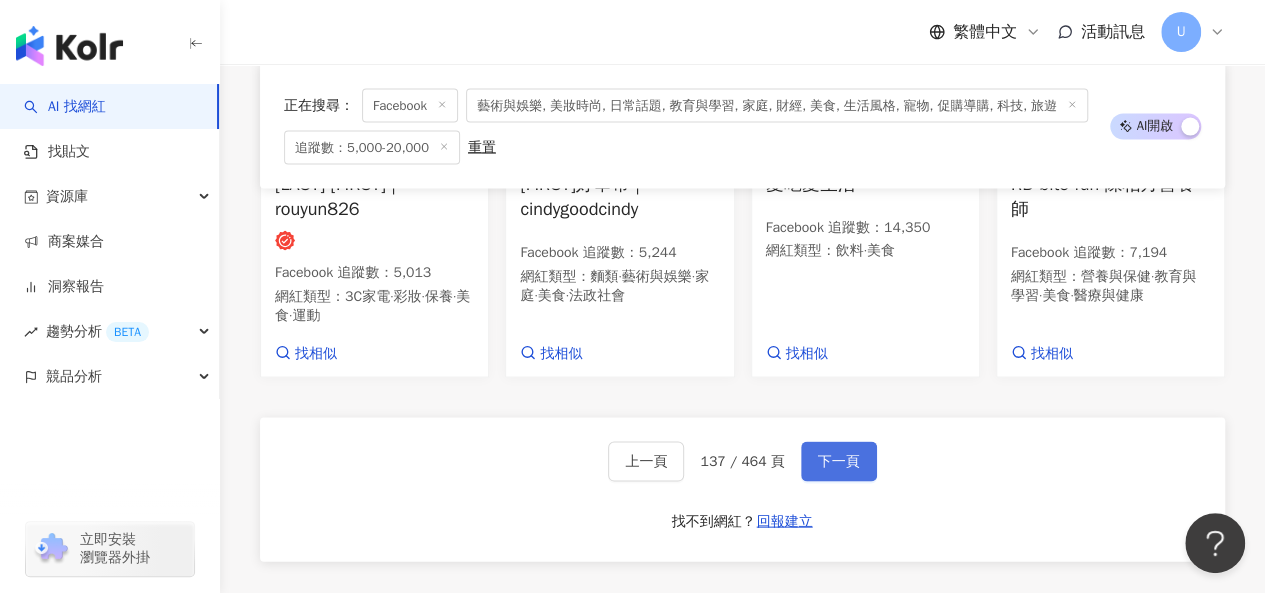 scroll, scrollTop: 2086, scrollLeft: 0, axis: vertical 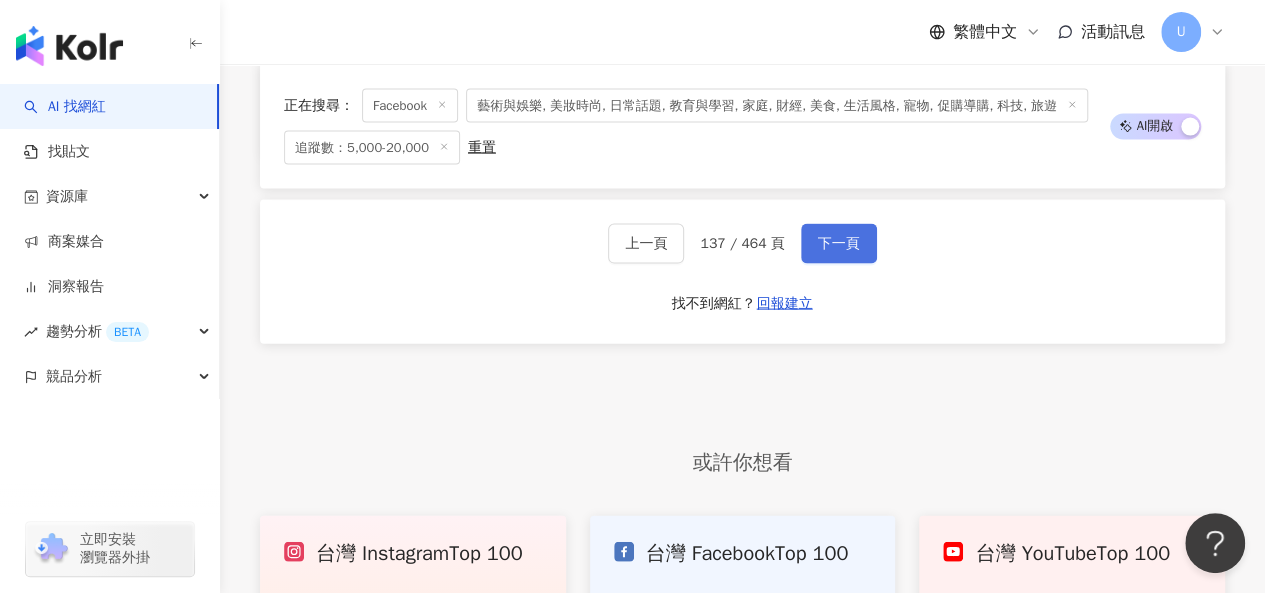 click on "下一頁" at bounding box center [839, 244] 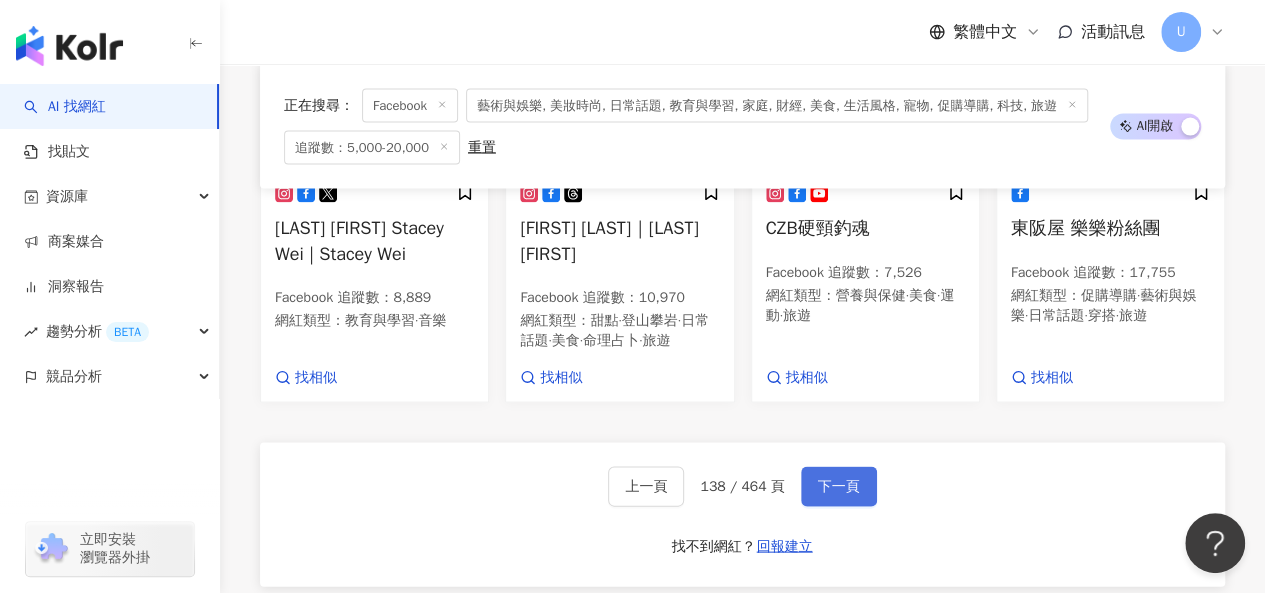 scroll, scrollTop: 2080, scrollLeft: 0, axis: vertical 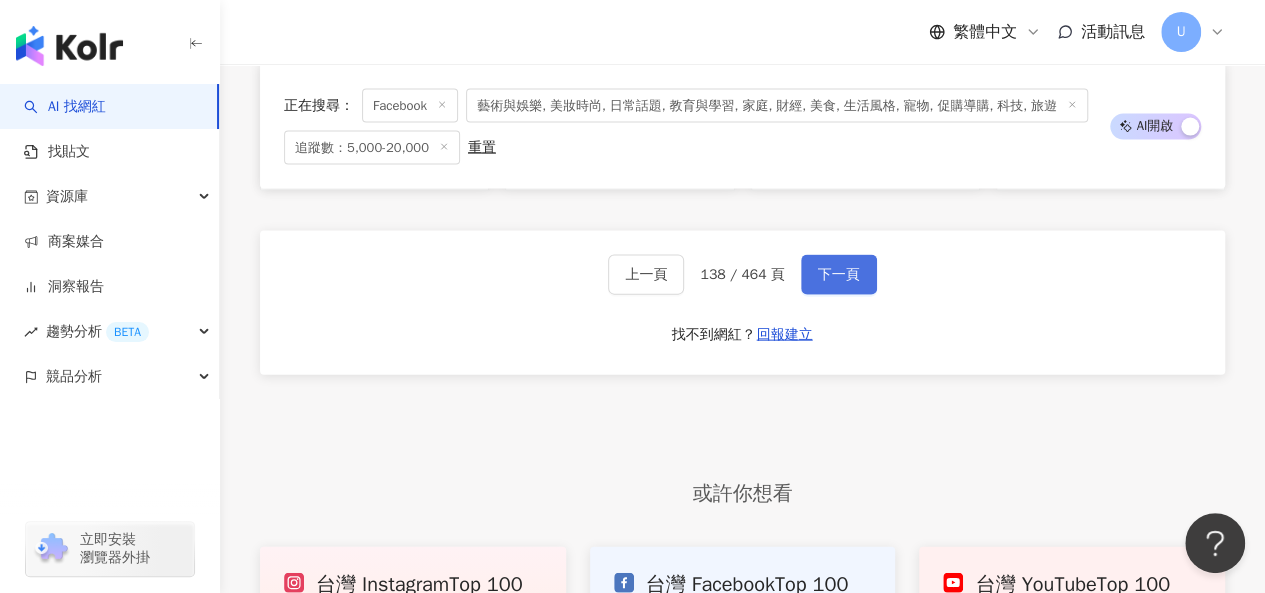 click on "下一頁" at bounding box center (839, 275) 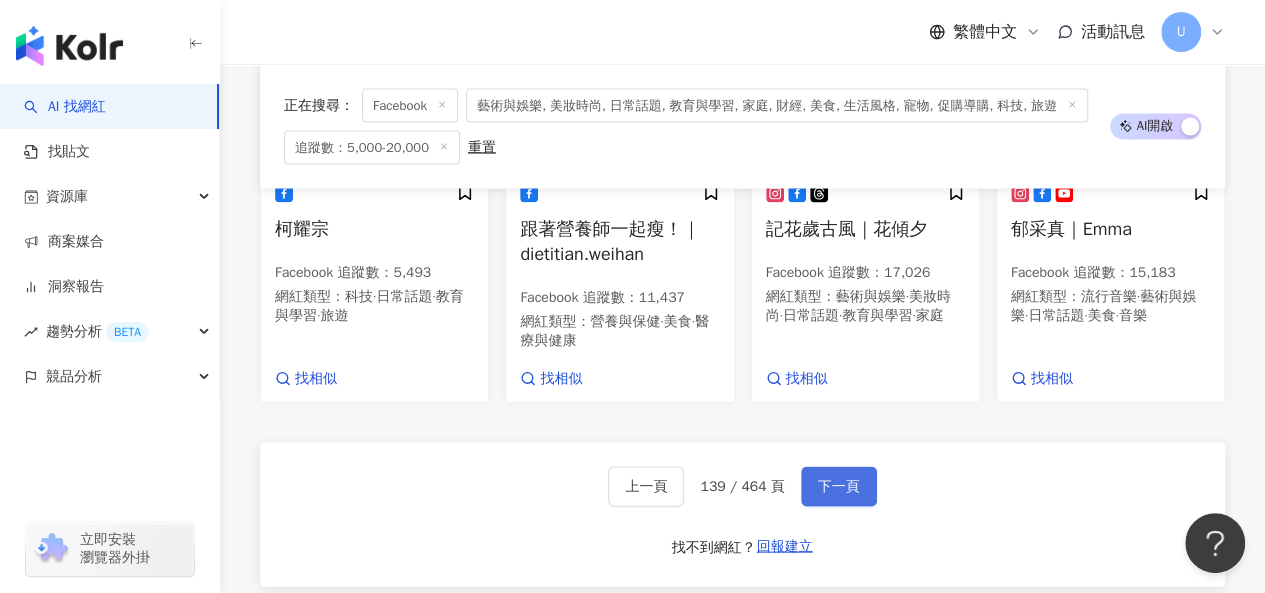 scroll, scrollTop: 2066, scrollLeft: 0, axis: vertical 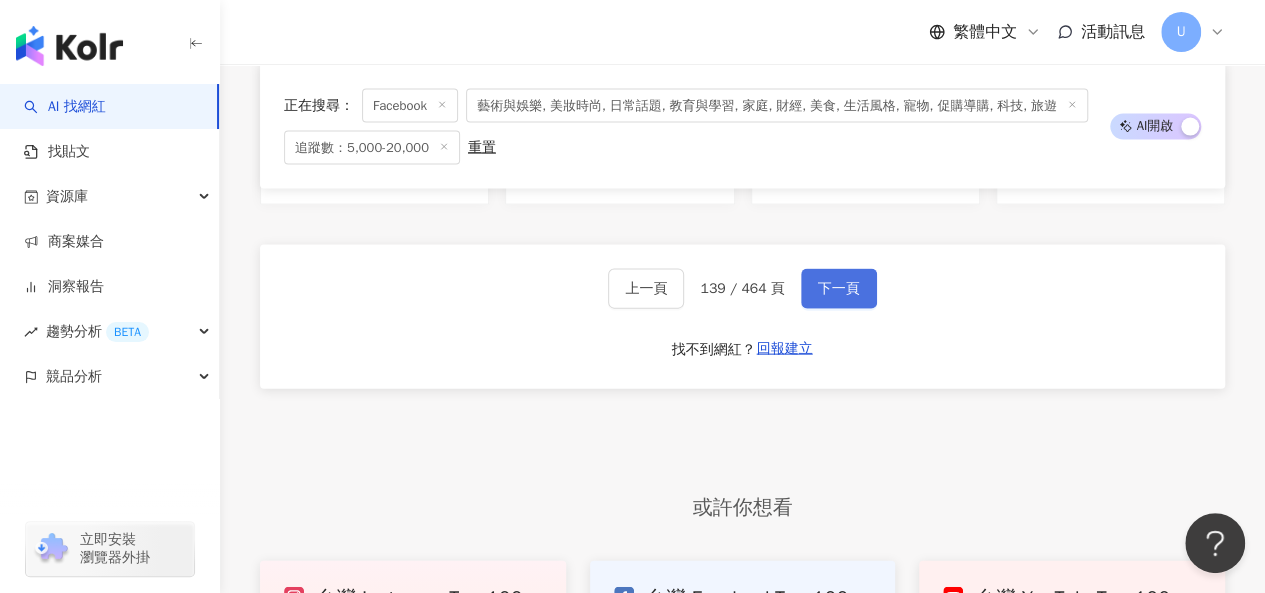 click on "下一頁" at bounding box center [839, 289] 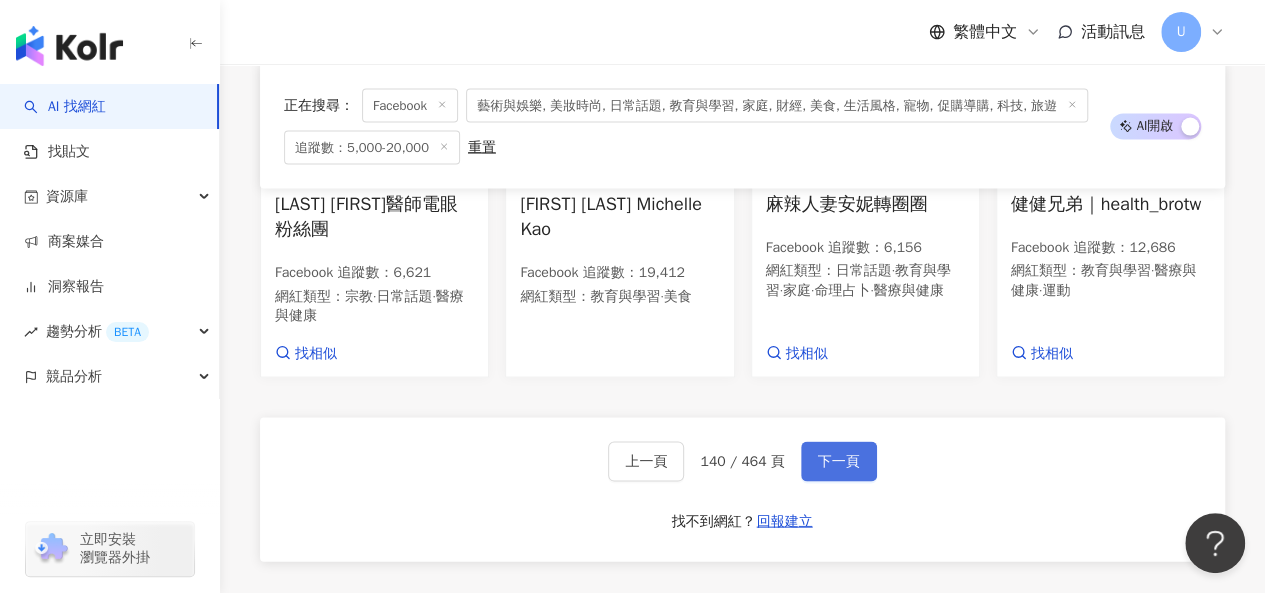 scroll, scrollTop: 2041, scrollLeft: 0, axis: vertical 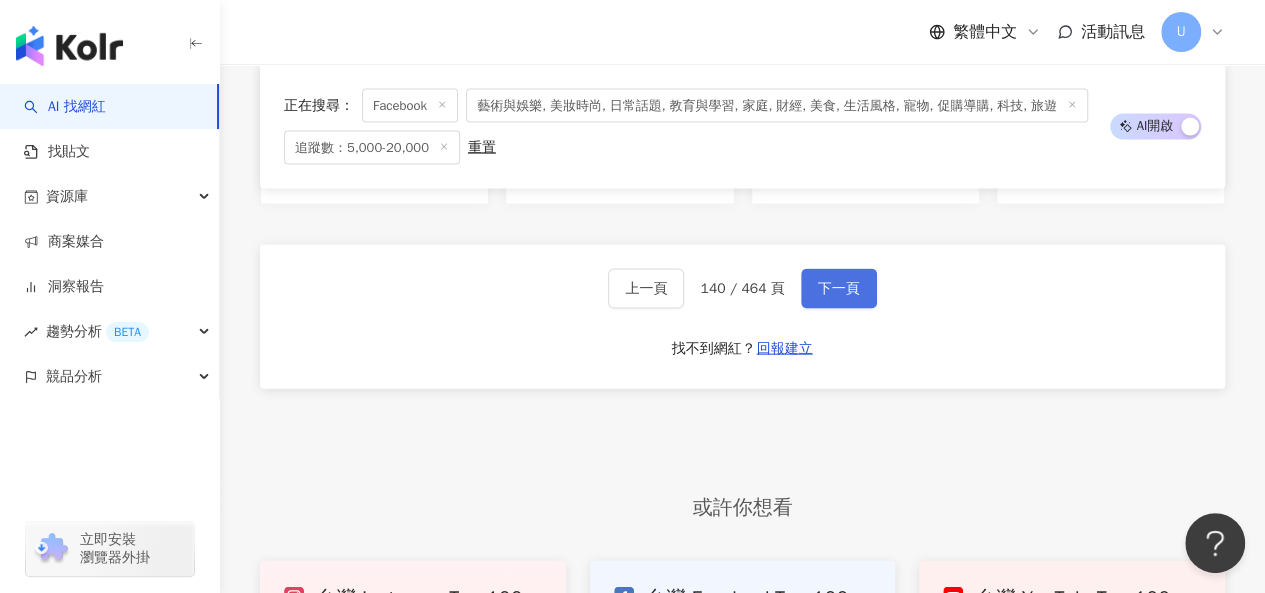 click on "下一頁" at bounding box center (839, 289) 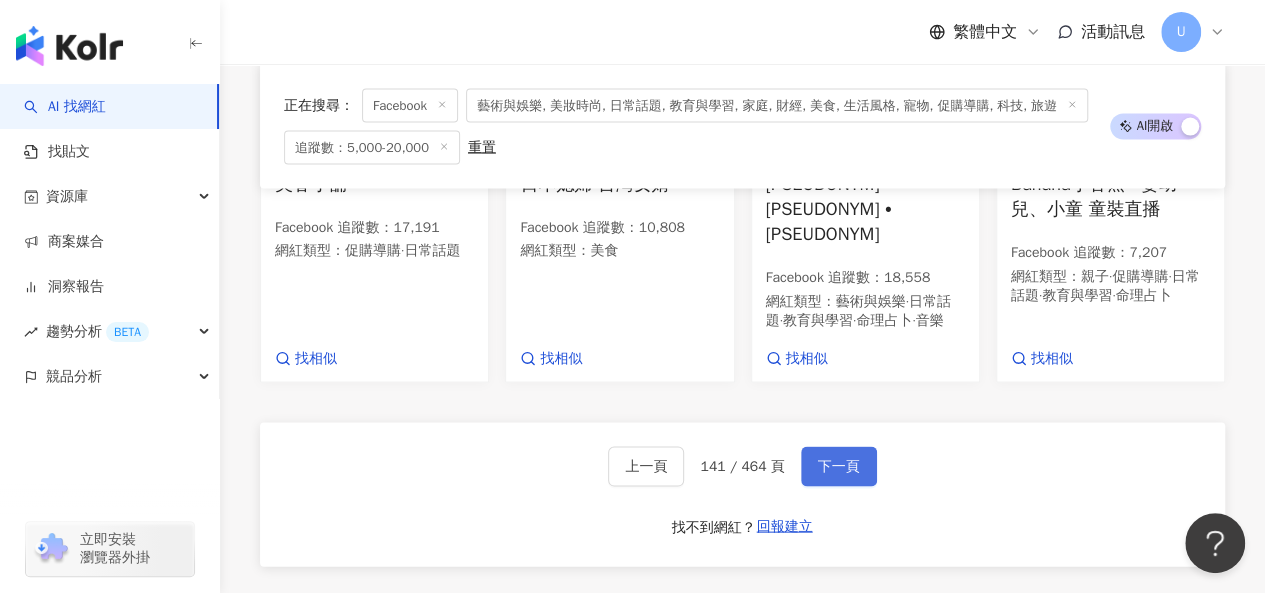 scroll, scrollTop: 2060, scrollLeft: 0, axis: vertical 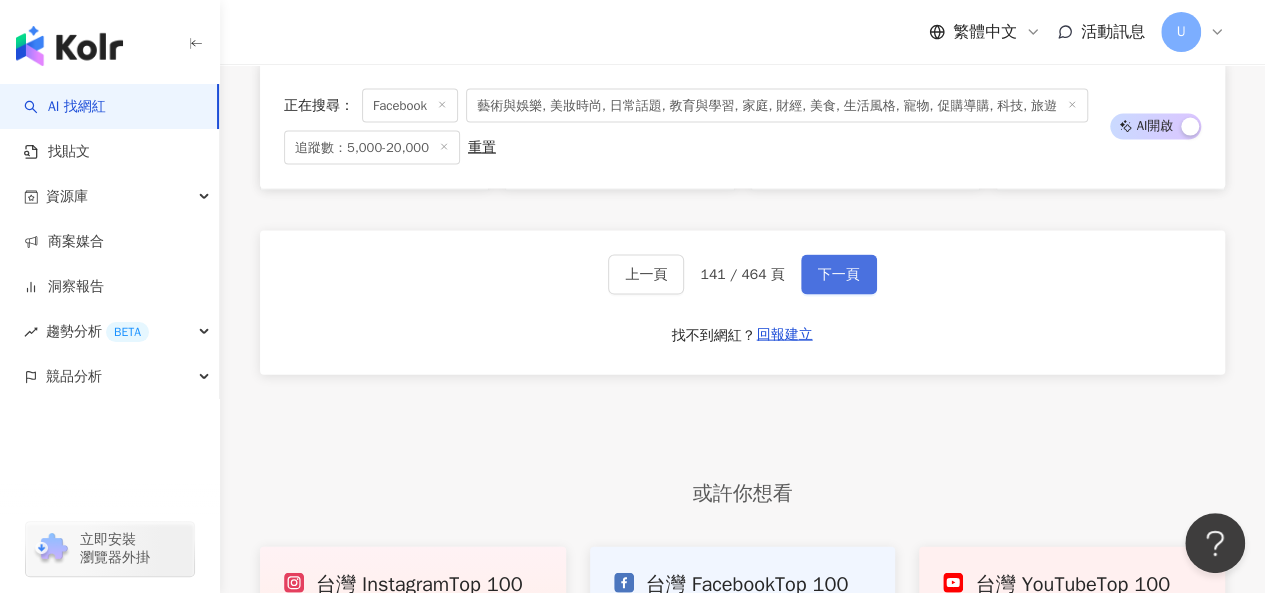 click on "下一頁" at bounding box center [839, 275] 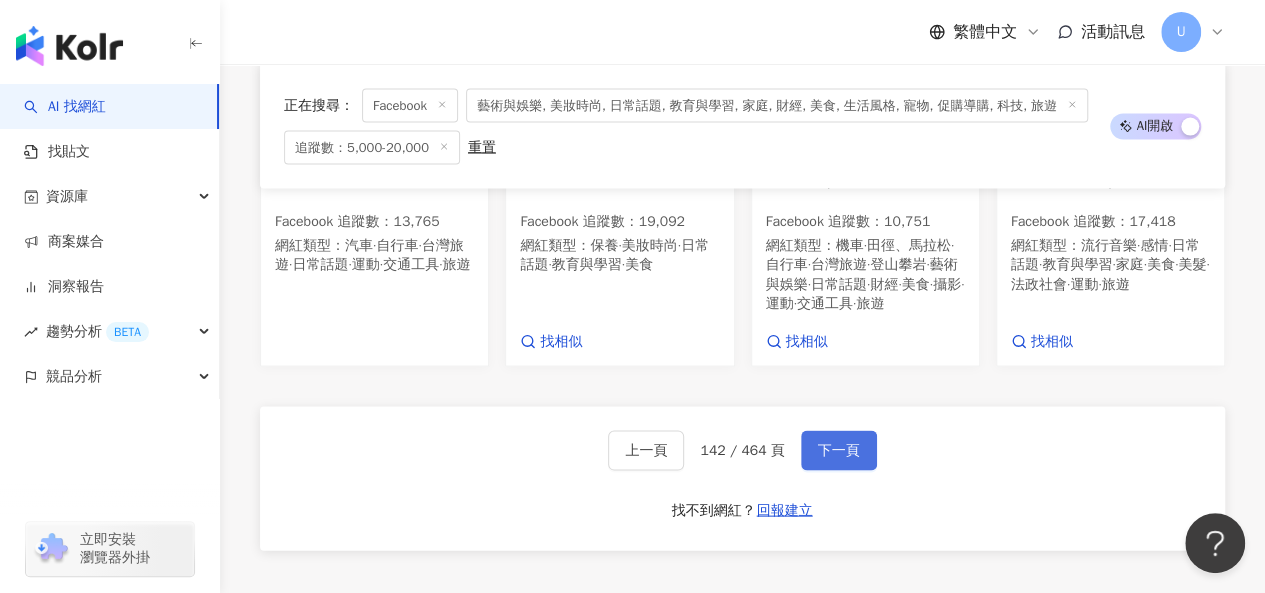 scroll, scrollTop: 2068, scrollLeft: 0, axis: vertical 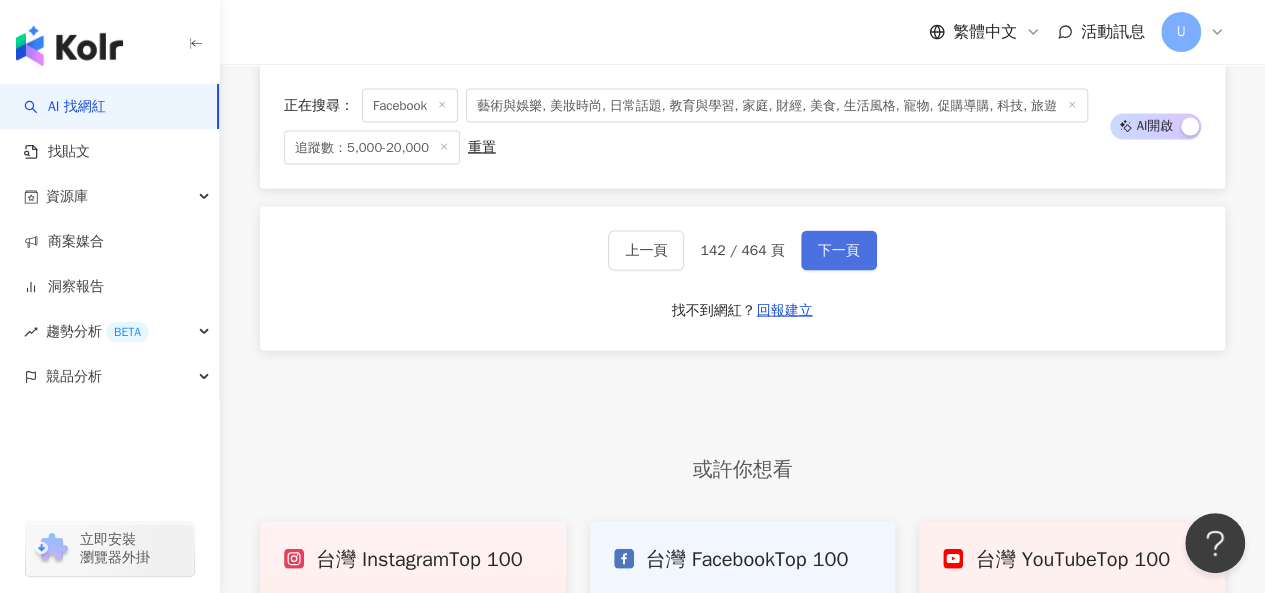click on "下一頁" at bounding box center [839, 251] 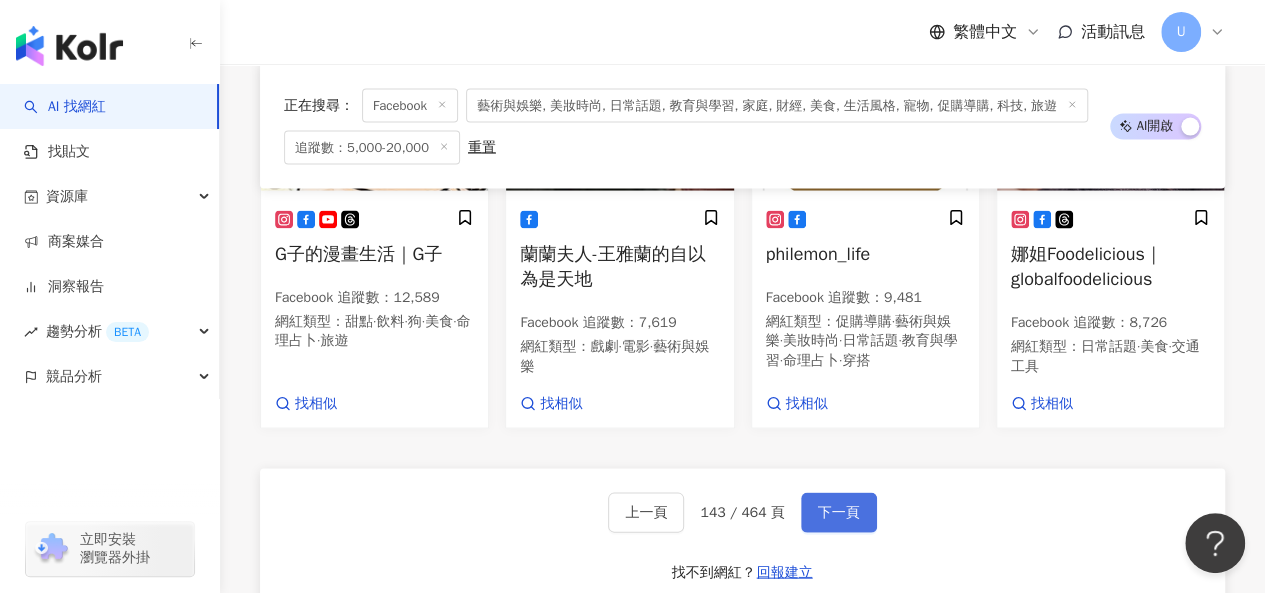 scroll, scrollTop: 2111, scrollLeft: 0, axis: vertical 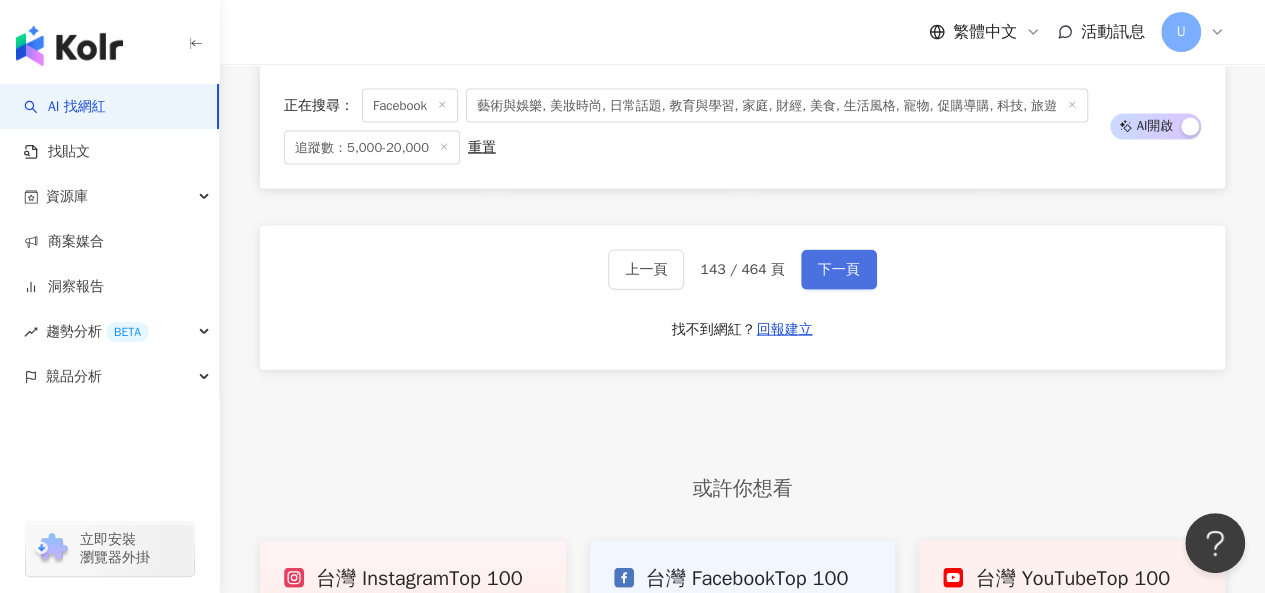 click on "下一頁" at bounding box center [839, 270] 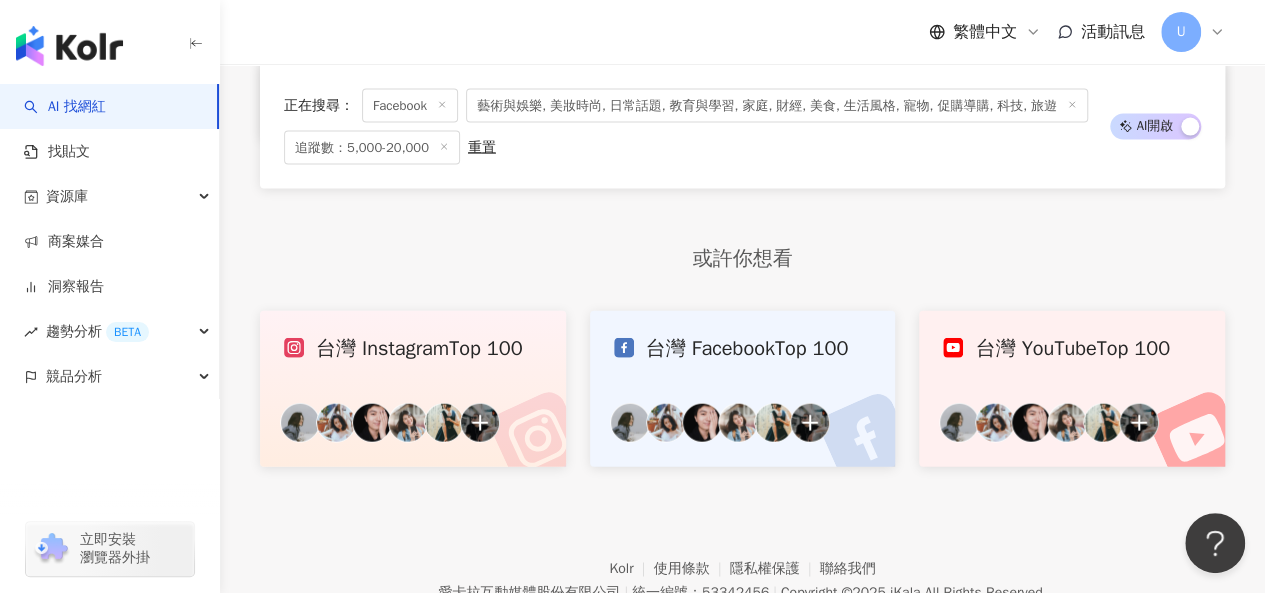 scroll, scrollTop: 1869, scrollLeft: 0, axis: vertical 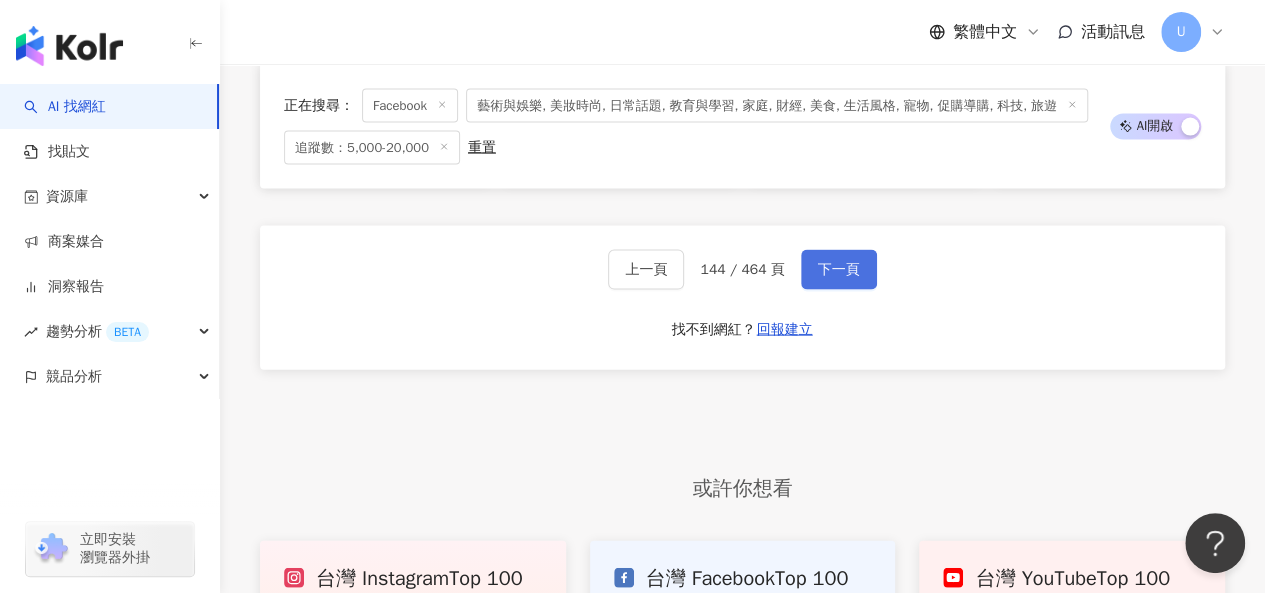 click on "下一頁" at bounding box center (839, 270) 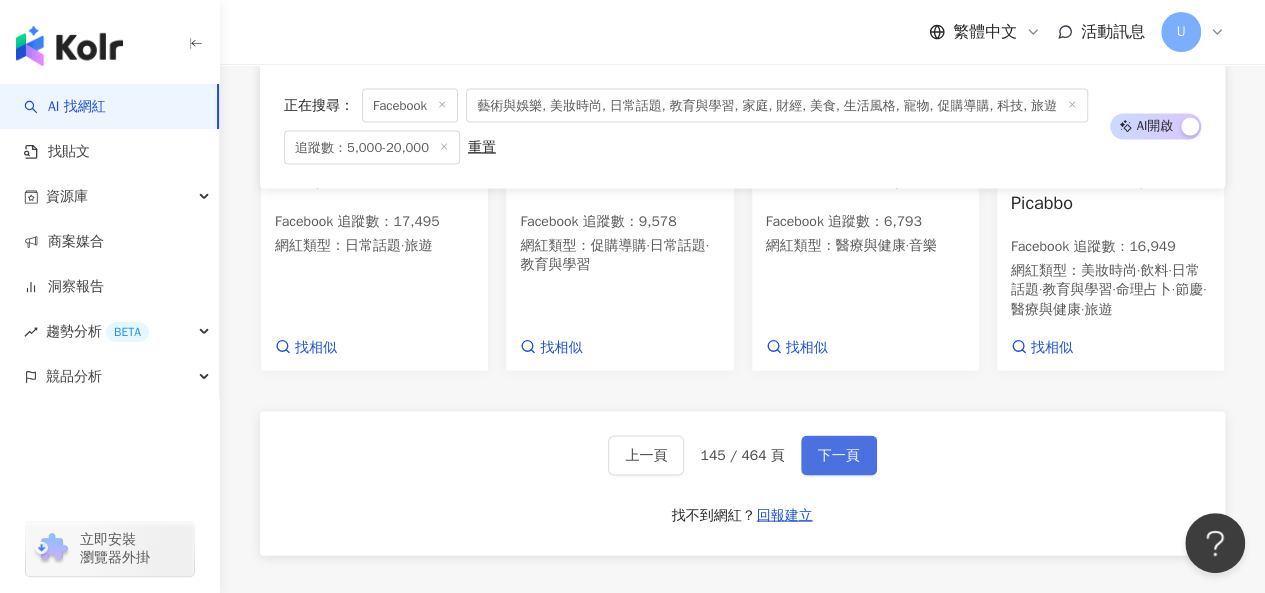 scroll, scrollTop: 2074, scrollLeft: 0, axis: vertical 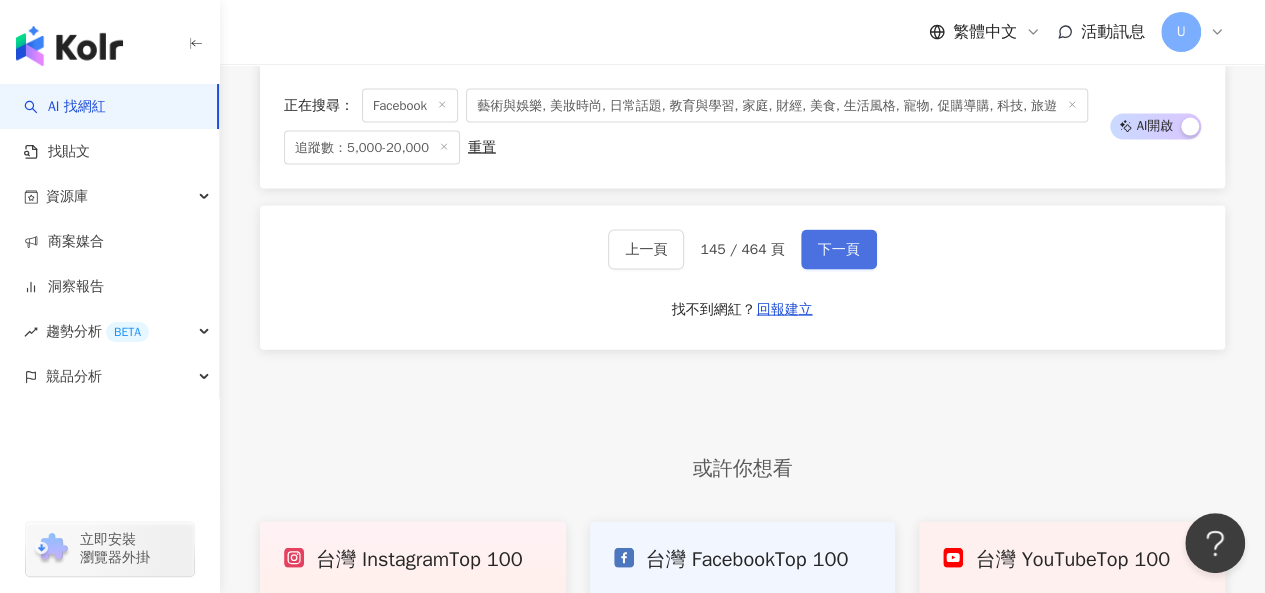 click on "下一頁" at bounding box center [839, 250] 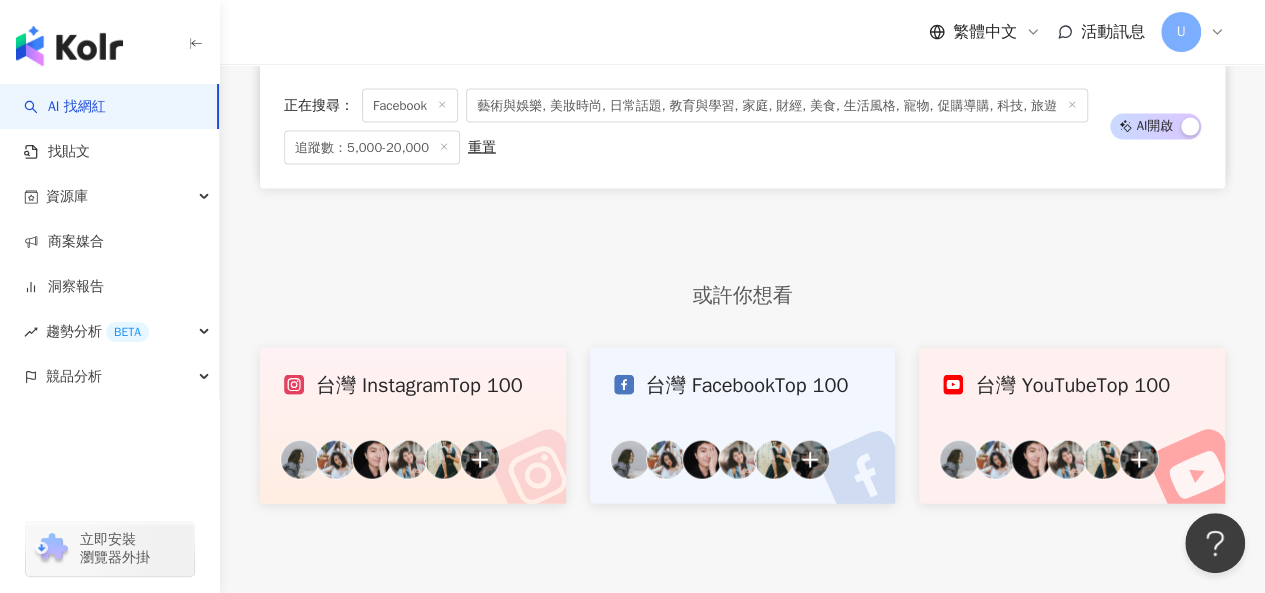 scroll, scrollTop: 1869, scrollLeft: 0, axis: vertical 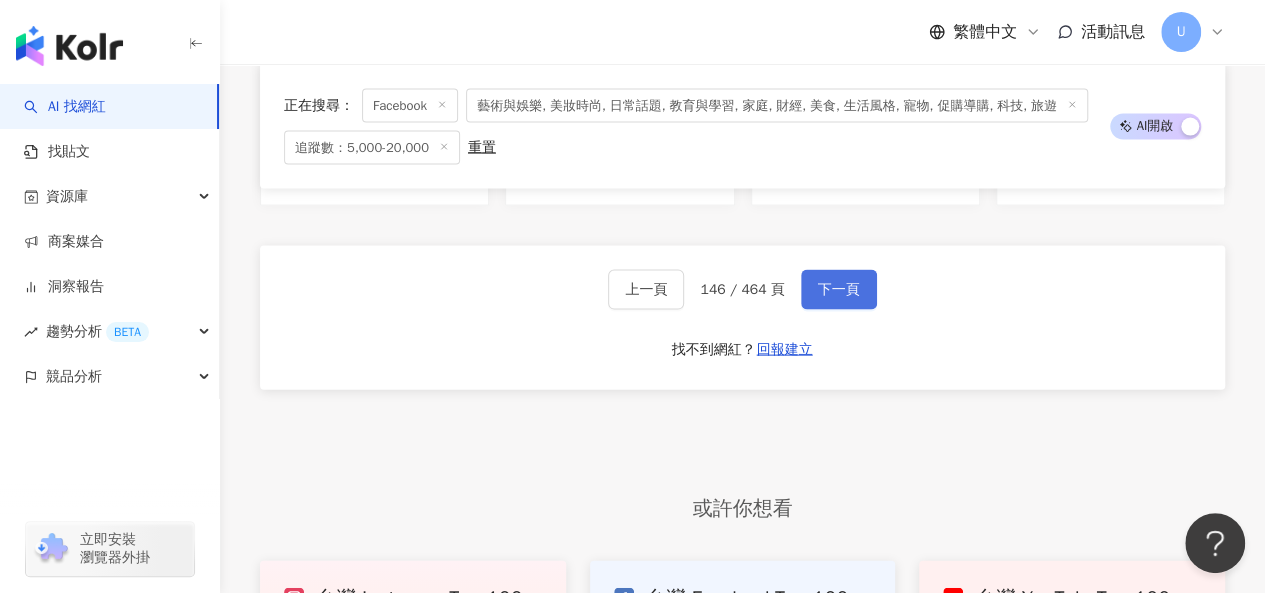 click on "下一頁" at bounding box center (839, 290) 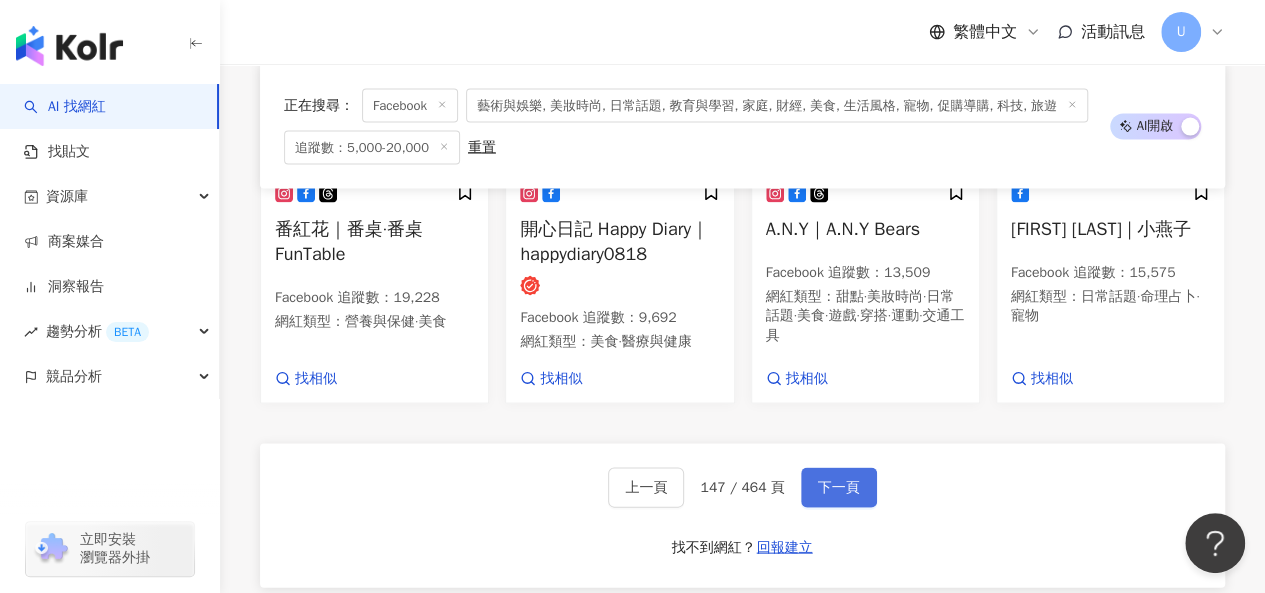 scroll, scrollTop: 2086, scrollLeft: 0, axis: vertical 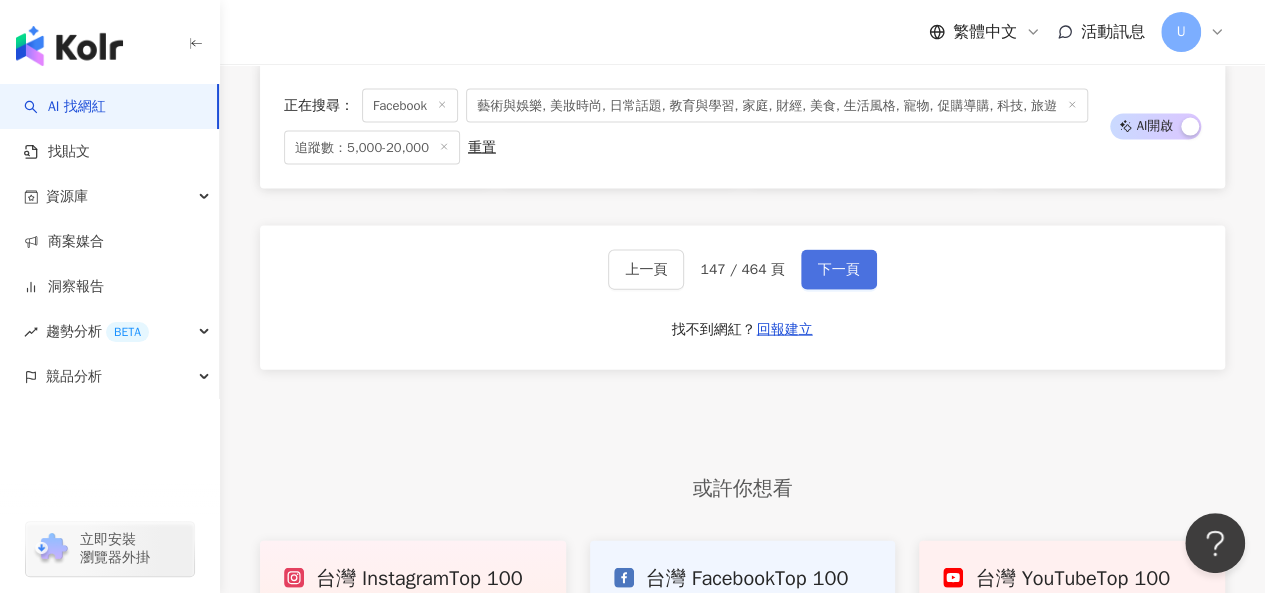 click on "下一頁" at bounding box center (839, 270) 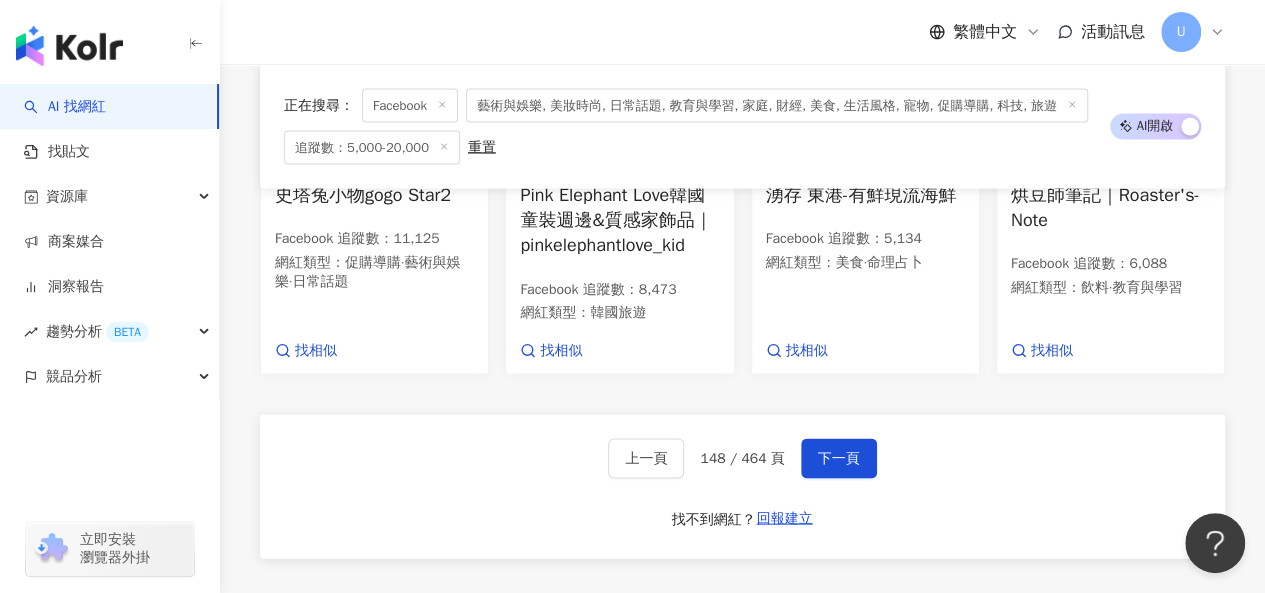 scroll, scrollTop: 1859, scrollLeft: 0, axis: vertical 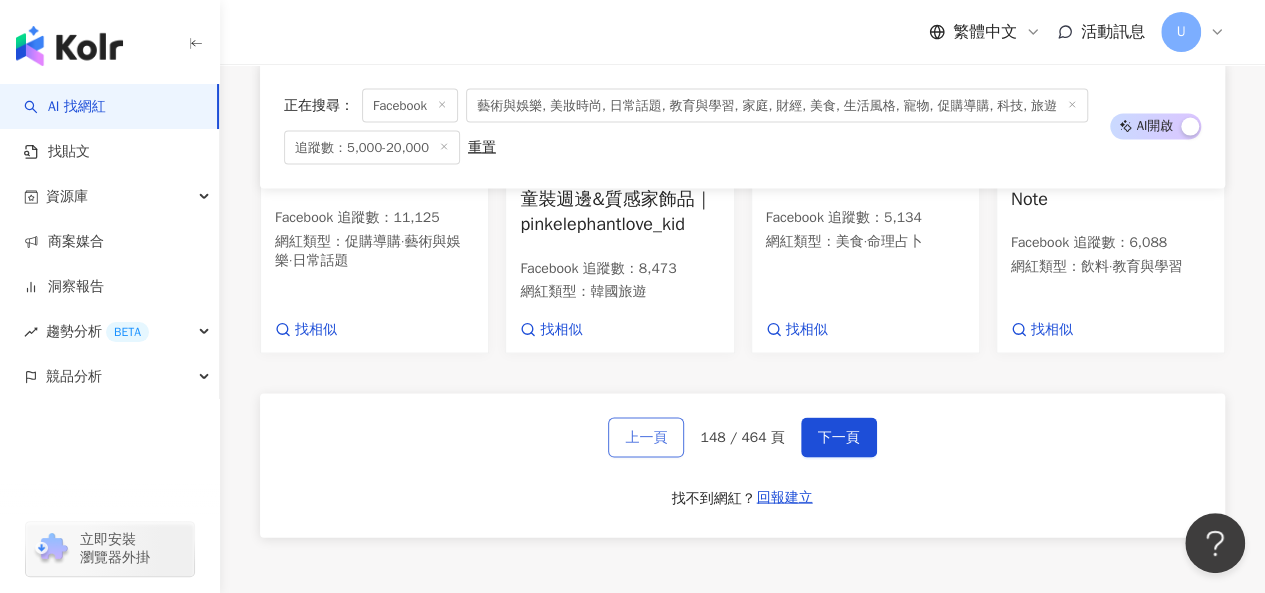click on "上一頁" at bounding box center (646, 437) 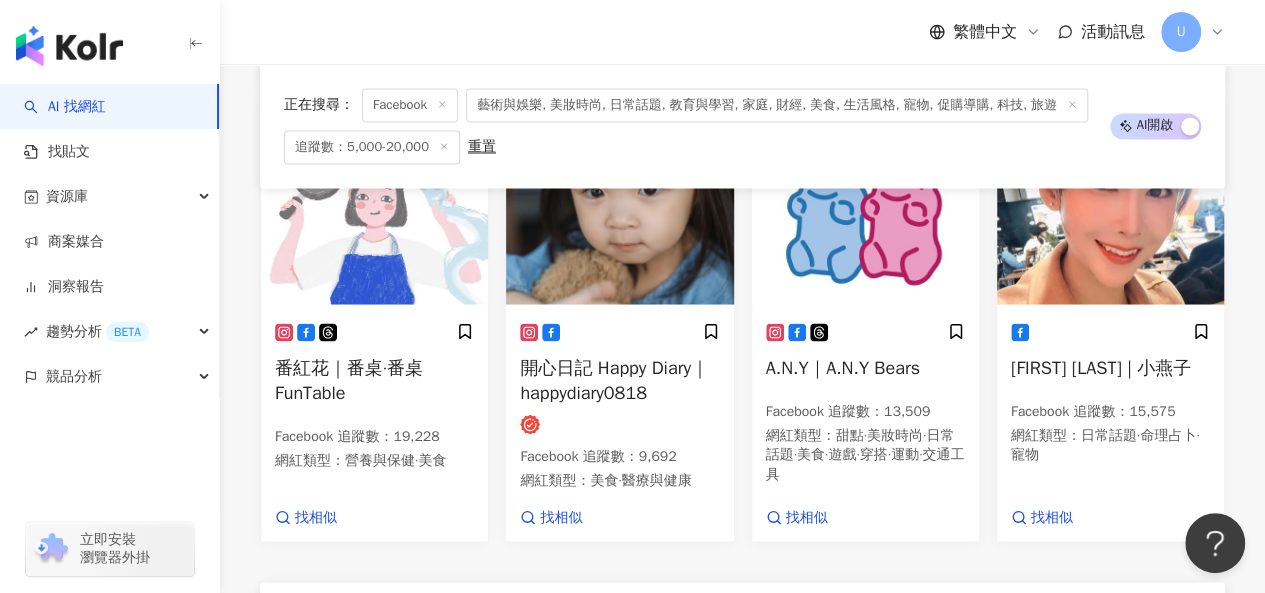 scroll, scrollTop: 1947, scrollLeft: 0, axis: vertical 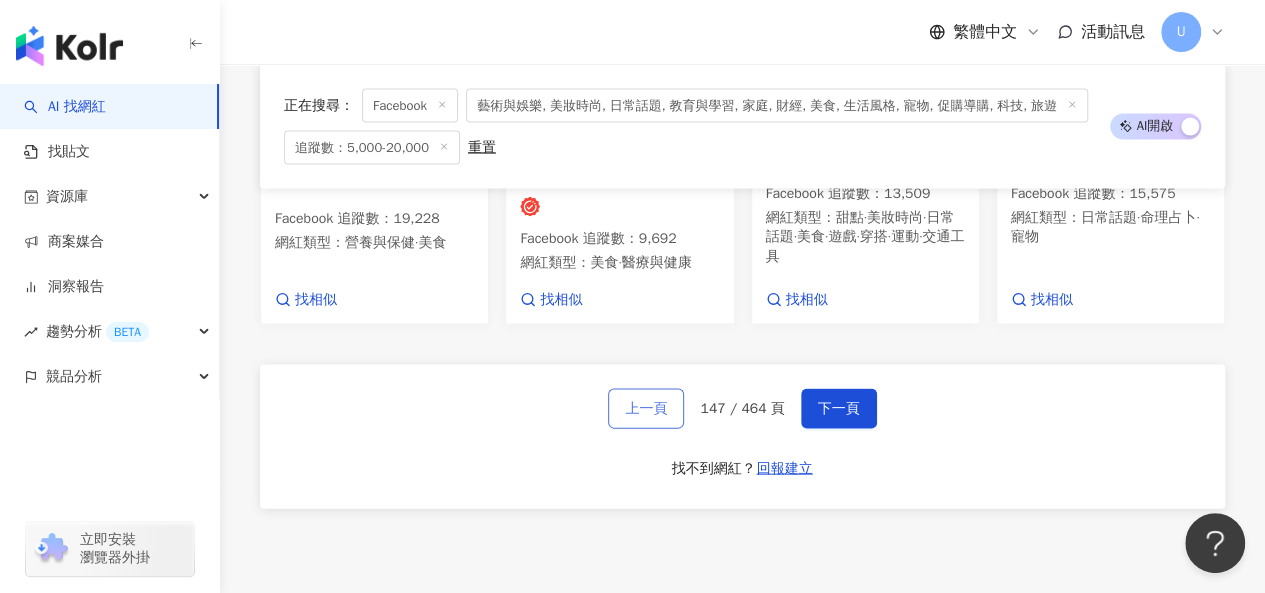 click on "上一頁" at bounding box center (646, 409) 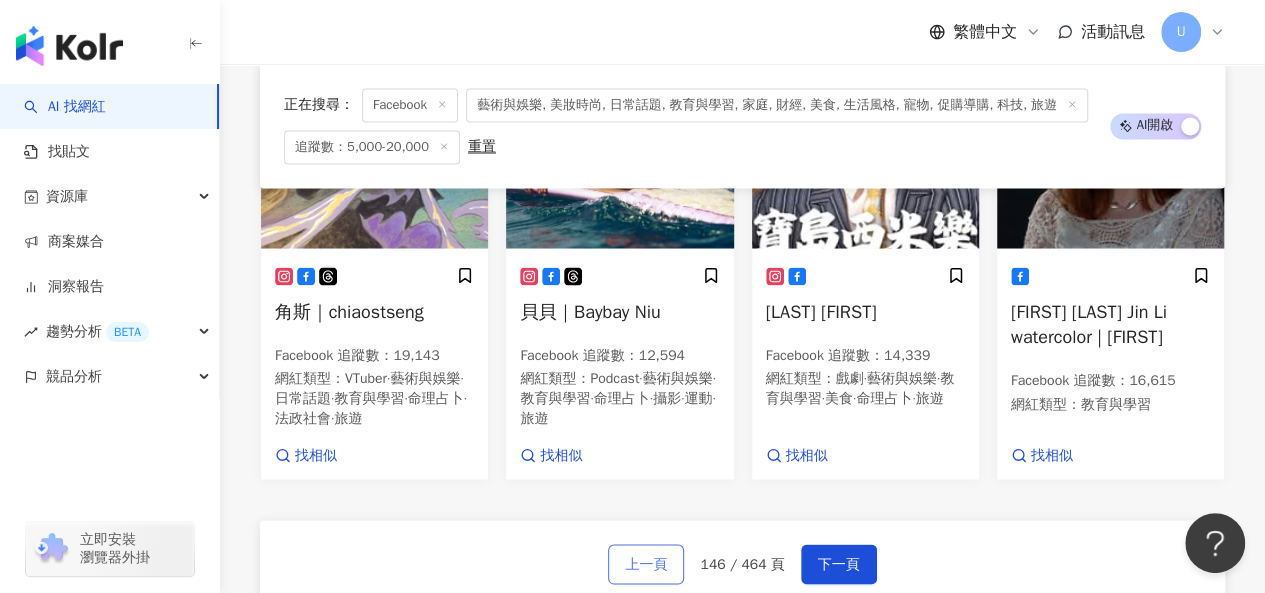 scroll, scrollTop: 1866, scrollLeft: 0, axis: vertical 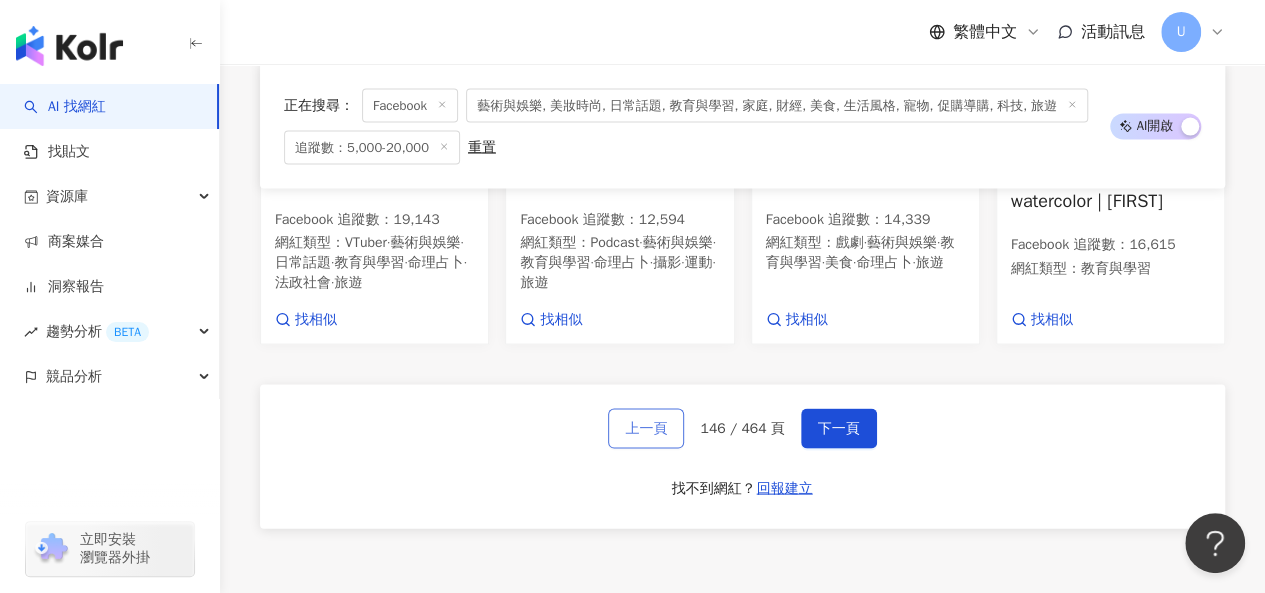 click on "上一頁" at bounding box center (646, 428) 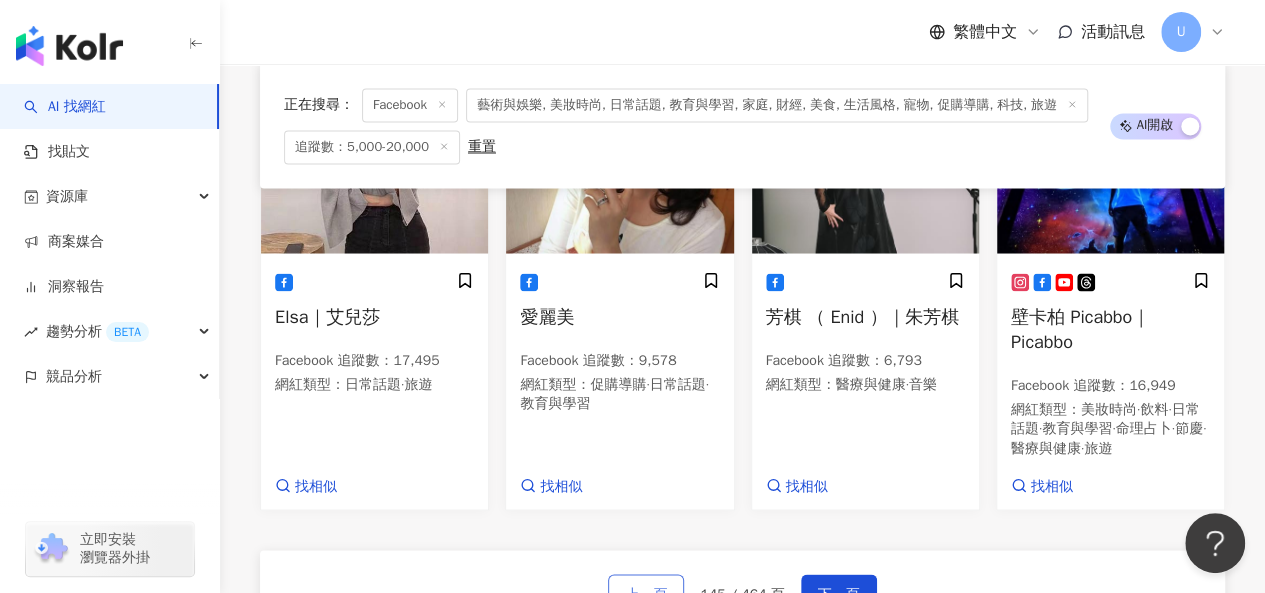 scroll, scrollTop: 1935, scrollLeft: 0, axis: vertical 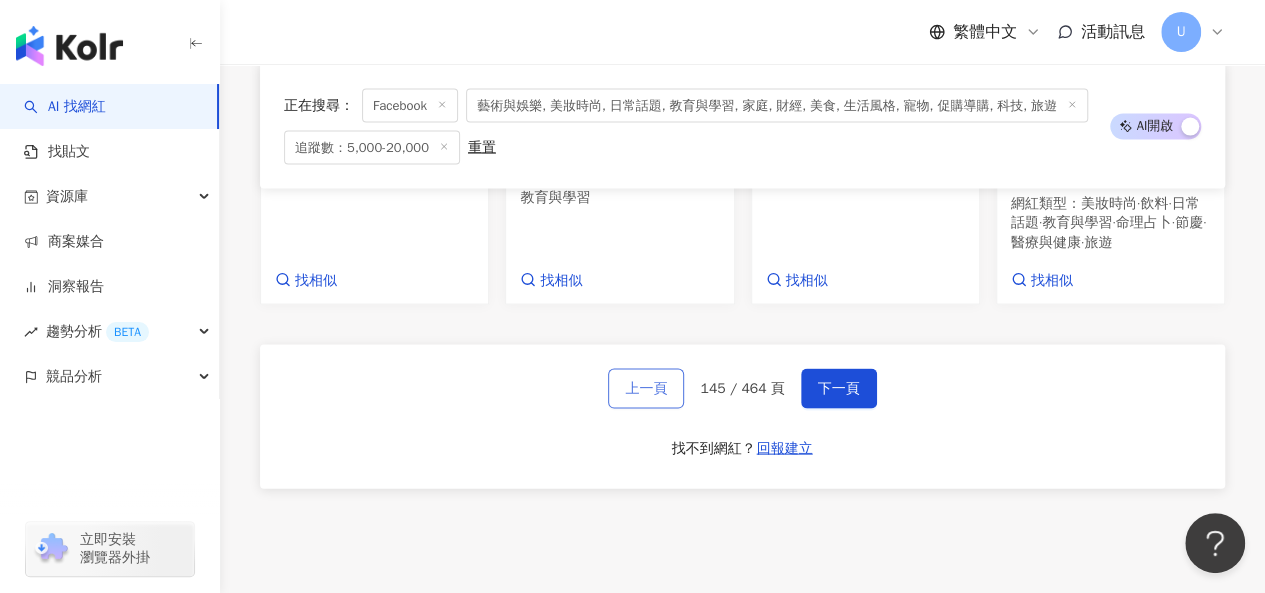 click on "上一頁" at bounding box center (646, 389) 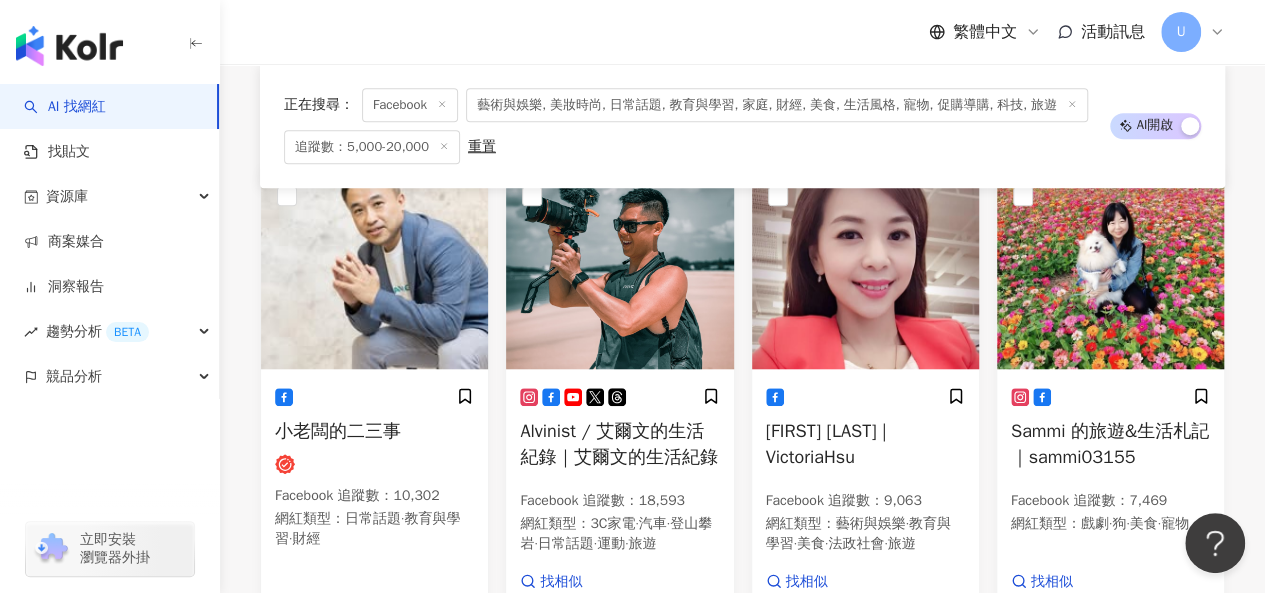 scroll, scrollTop: 764, scrollLeft: 0, axis: vertical 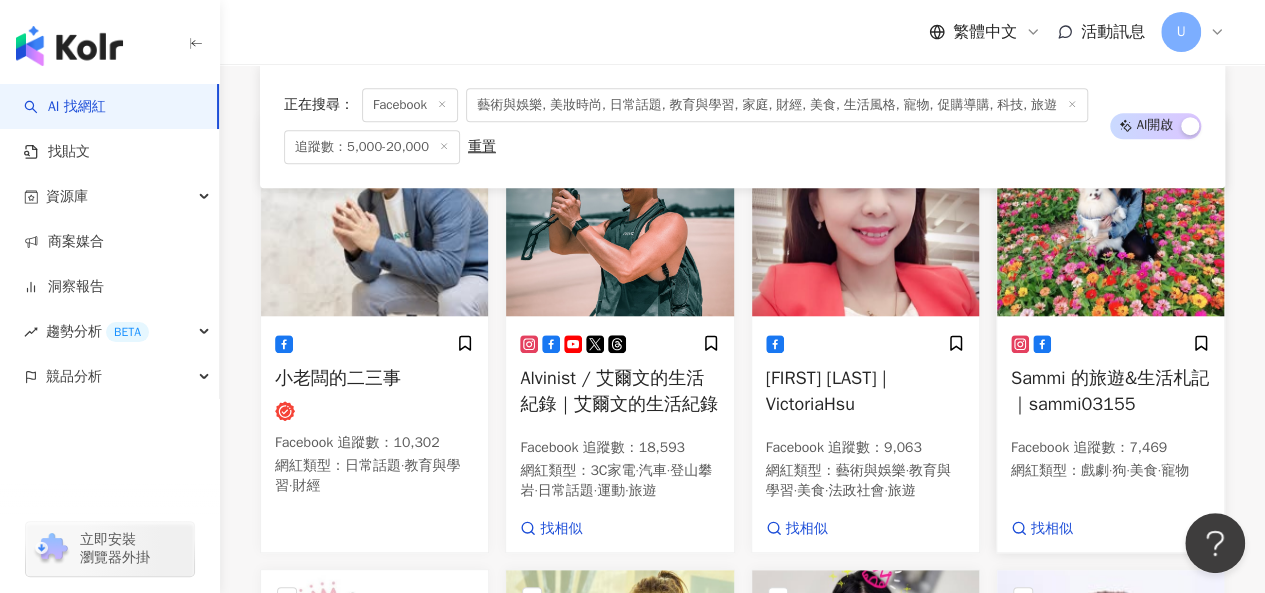click at bounding box center [1110, 216] 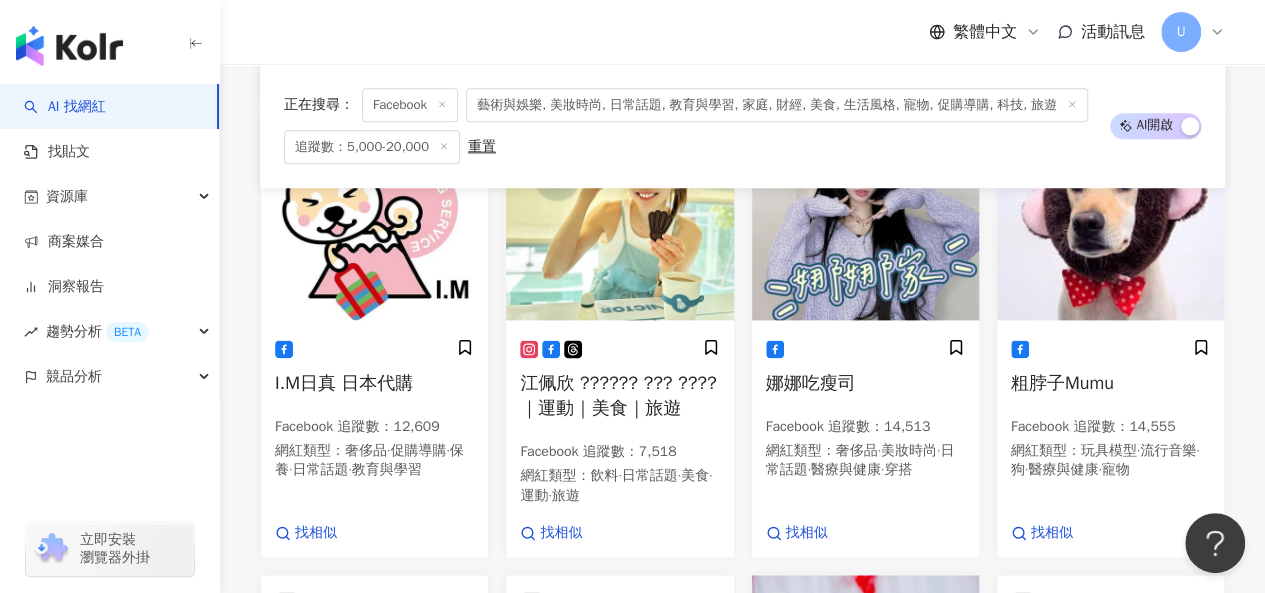 scroll, scrollTop: 1211, scrollLeft: 0, axis: vertical 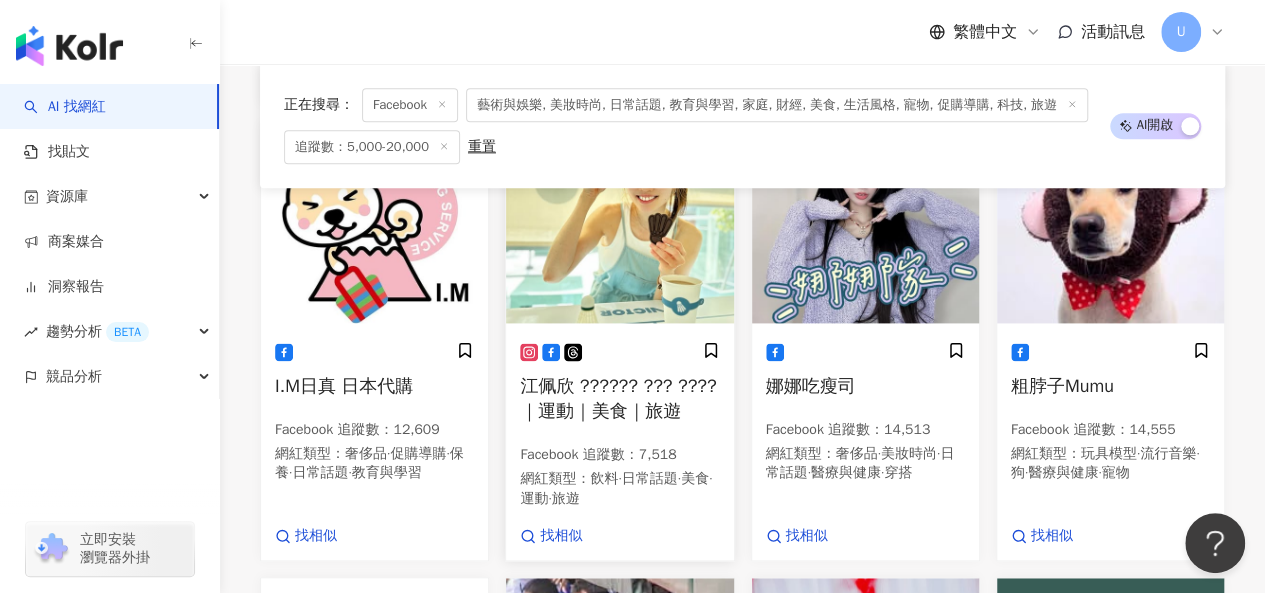 click at bounding box center [619, 223] 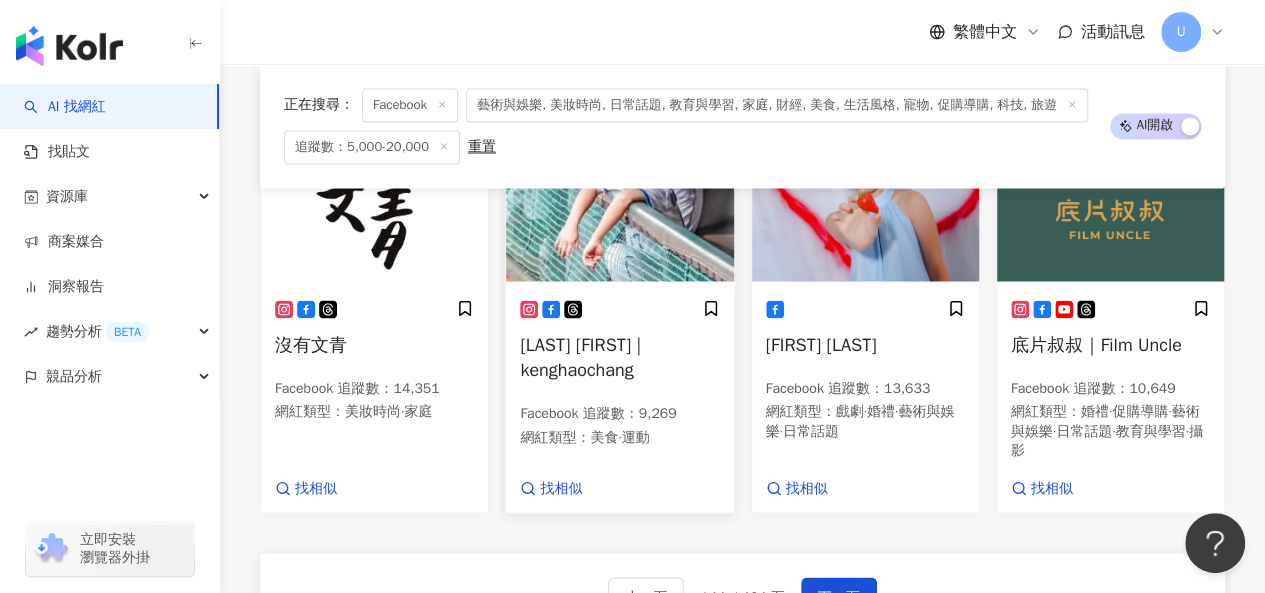 scroll, scrollTop: 1677, scrollLeft: 0, axis: vertical 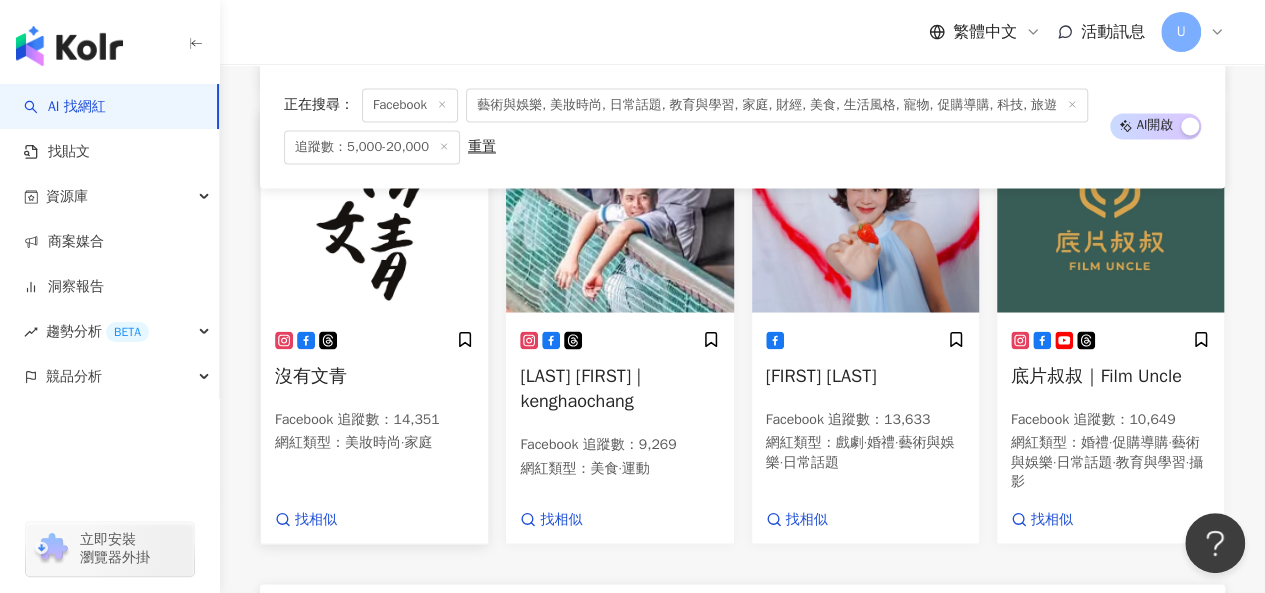 click at bounding box center (374, 212) 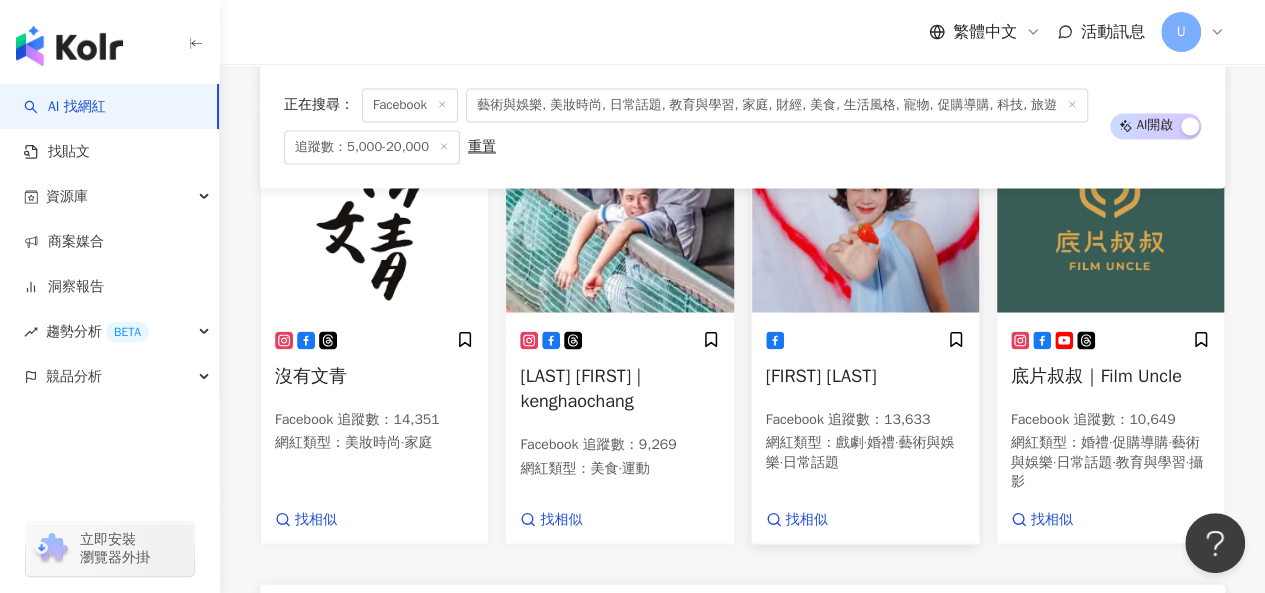 click at bounding box center (865, 212) 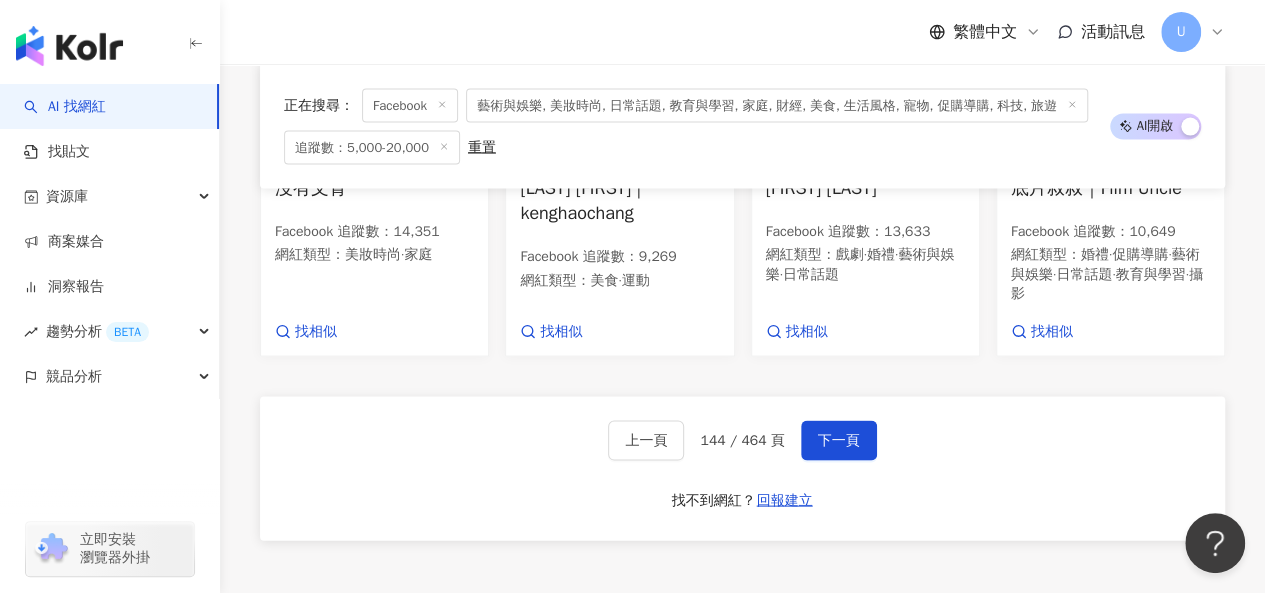 scroll, scrollTop: 1866, scrollLeft: 0, axis: vertical 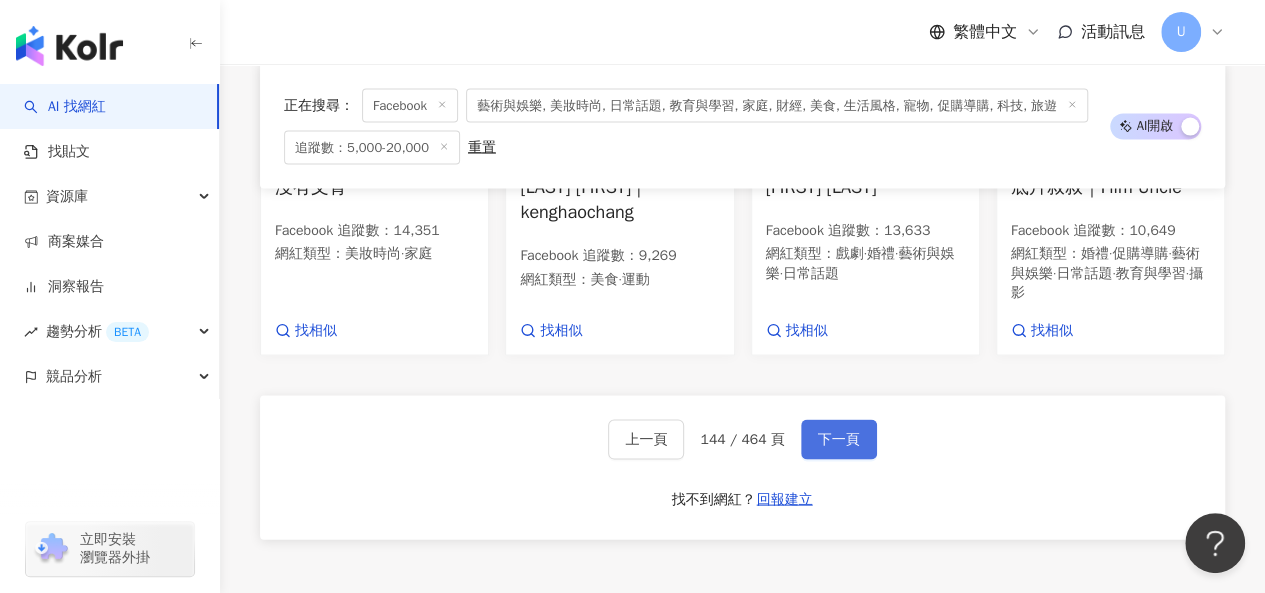 click on "下一頁" at bounding box center [839, 439] 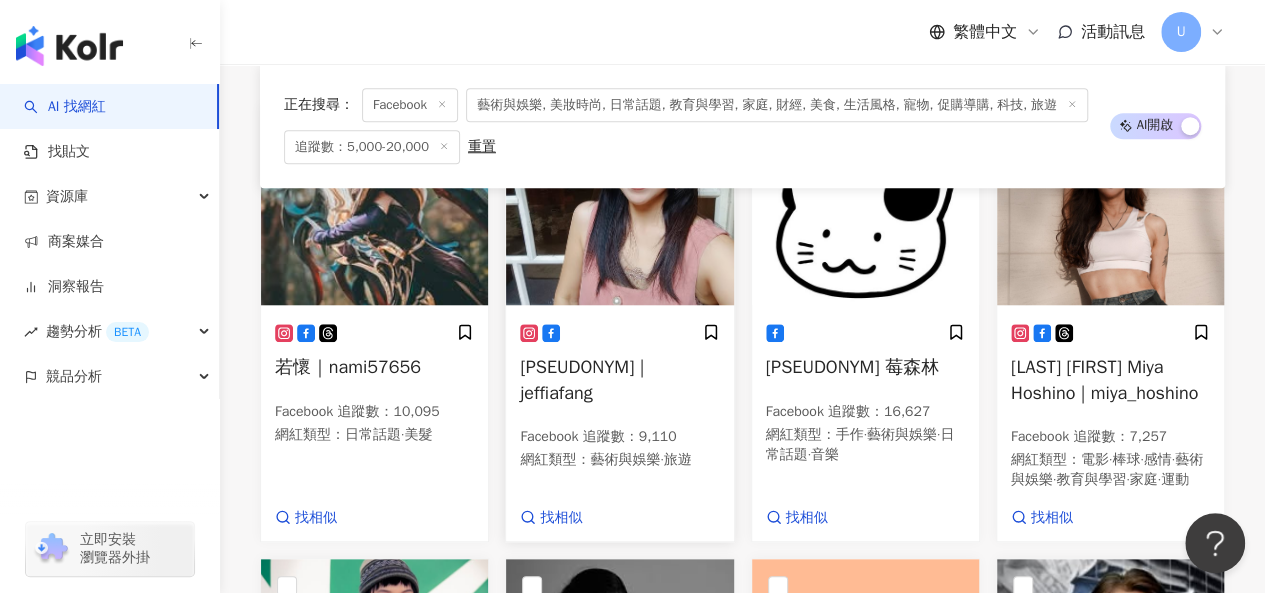 scroll, scrollTop: 776, scrollLeft: 0, axis: vertical 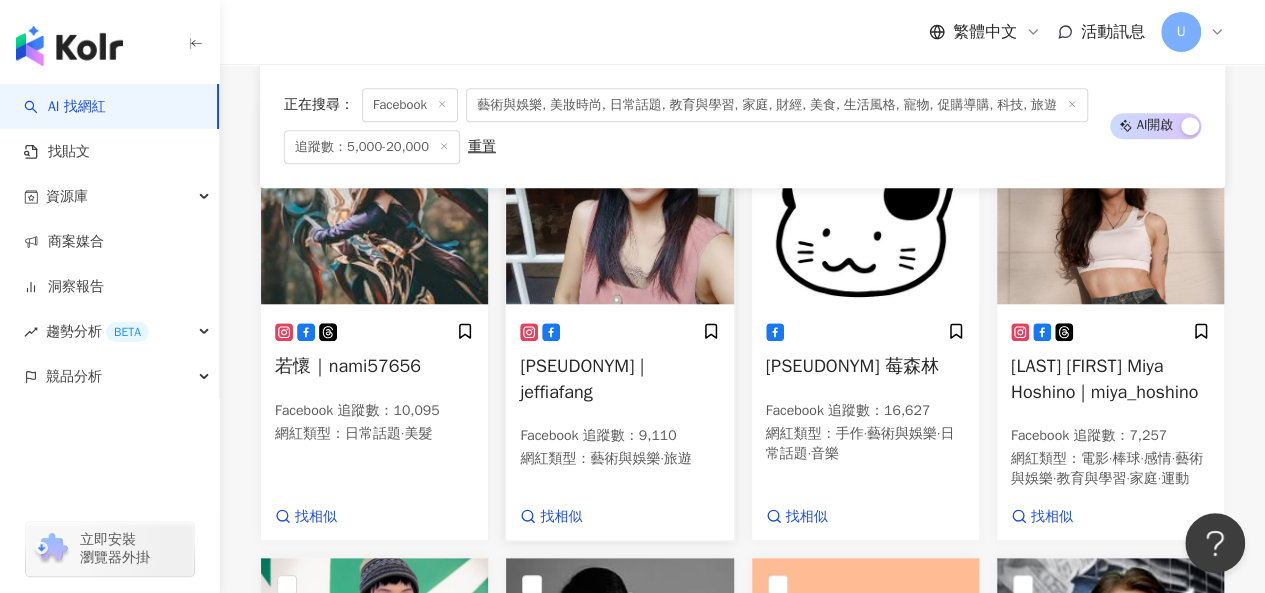 click at bounding box center [619, 204] 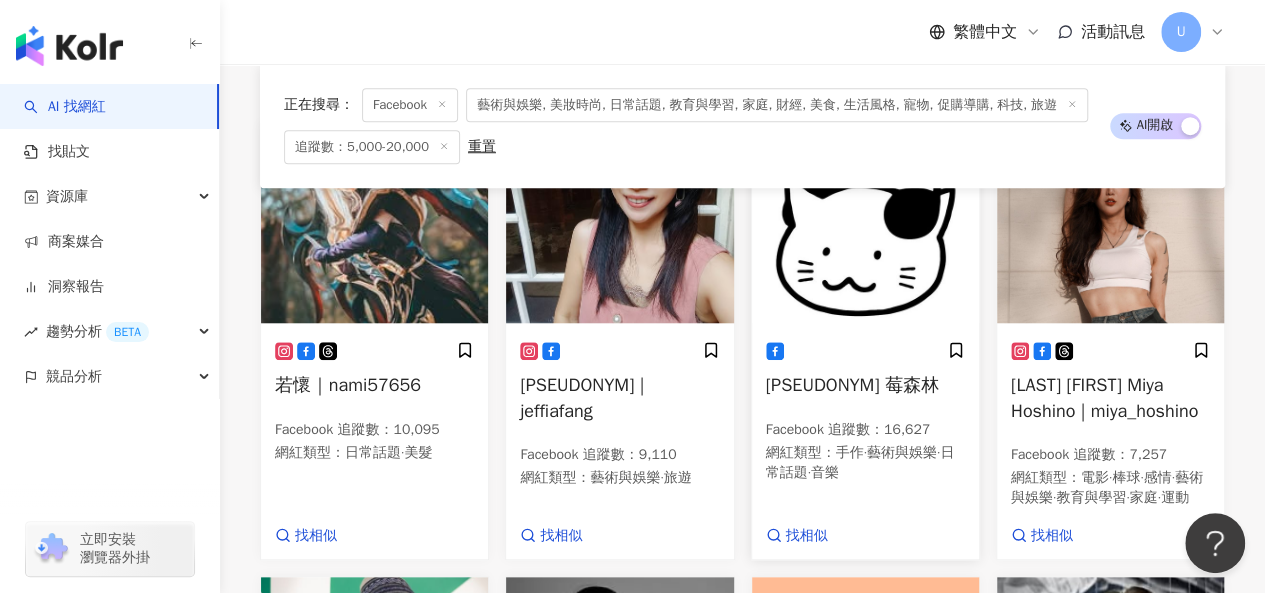 scroll, scrollTop: 789, scrollLeft: 0, axis: vertical 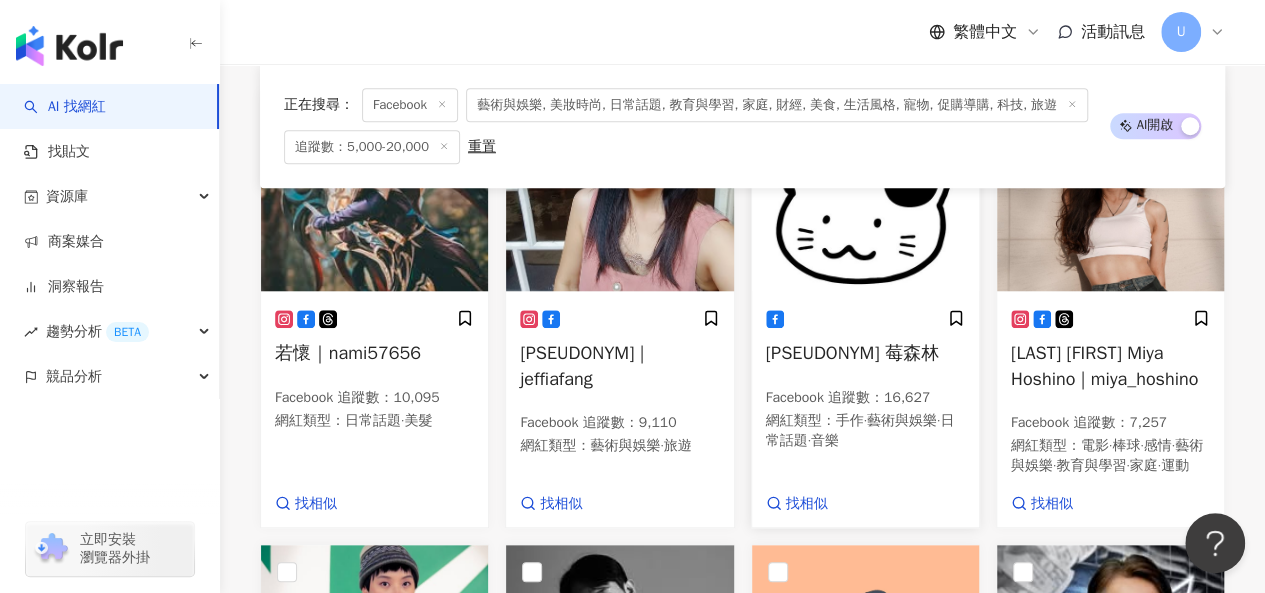 click at bounding box center [865, 191] 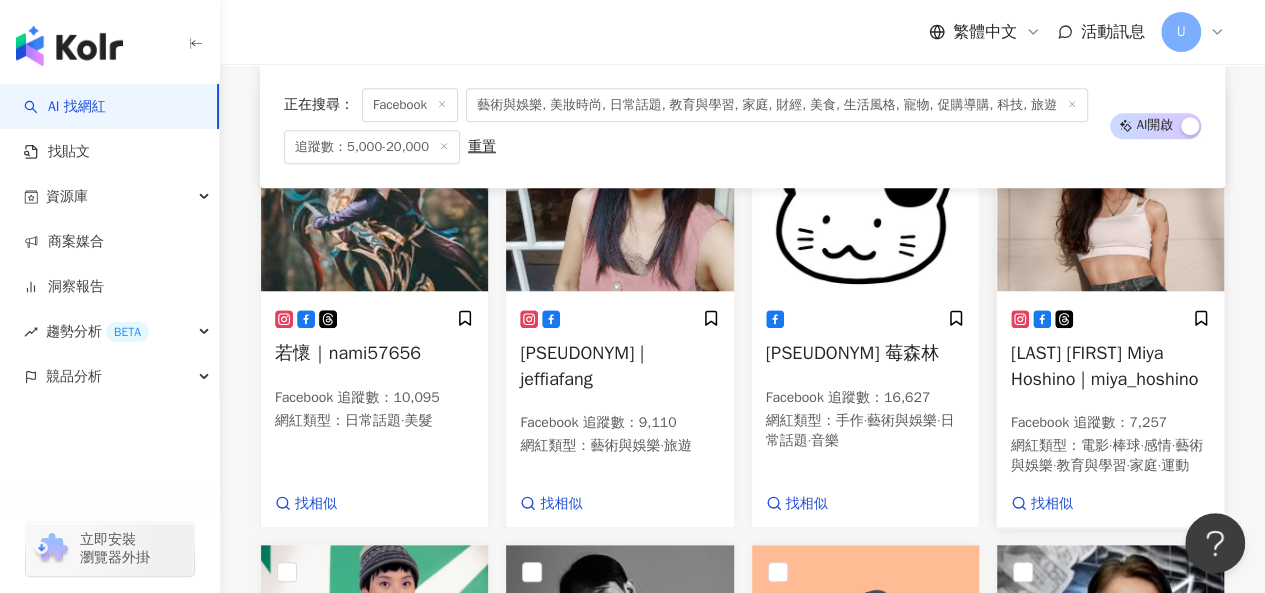 click at bounding box center (1110, 191) 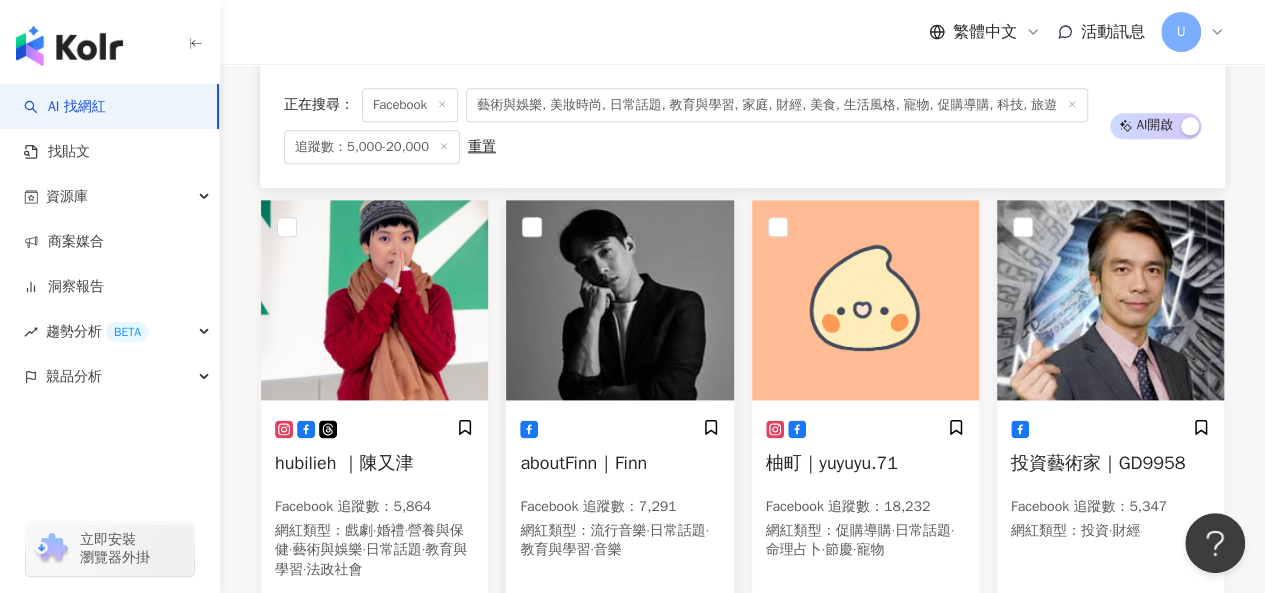 scroll, scrollTop: 1199, scrollLeft: 0, axis: vertical 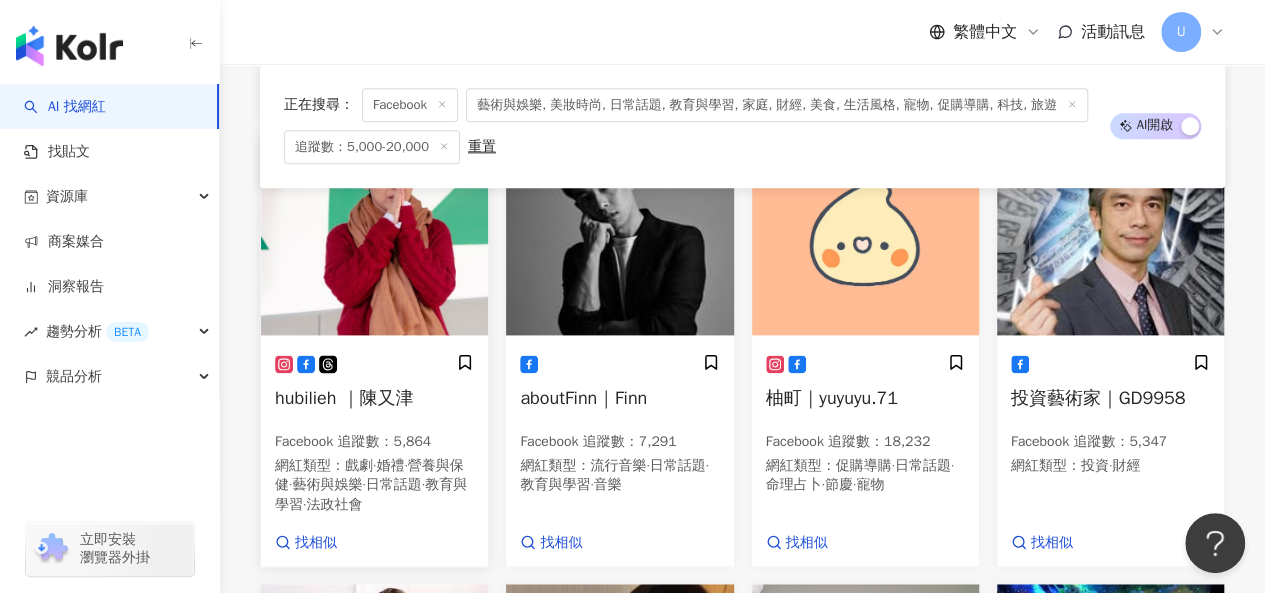 click at bounding box center [374, 235] 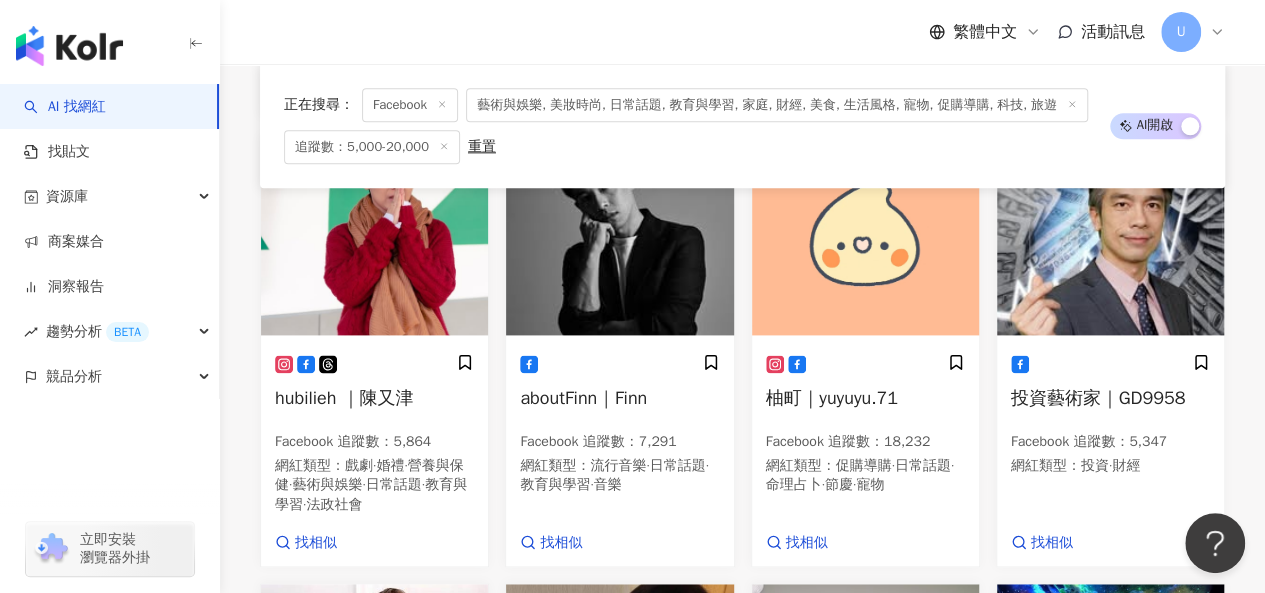 click at bounding box center [865, 235] 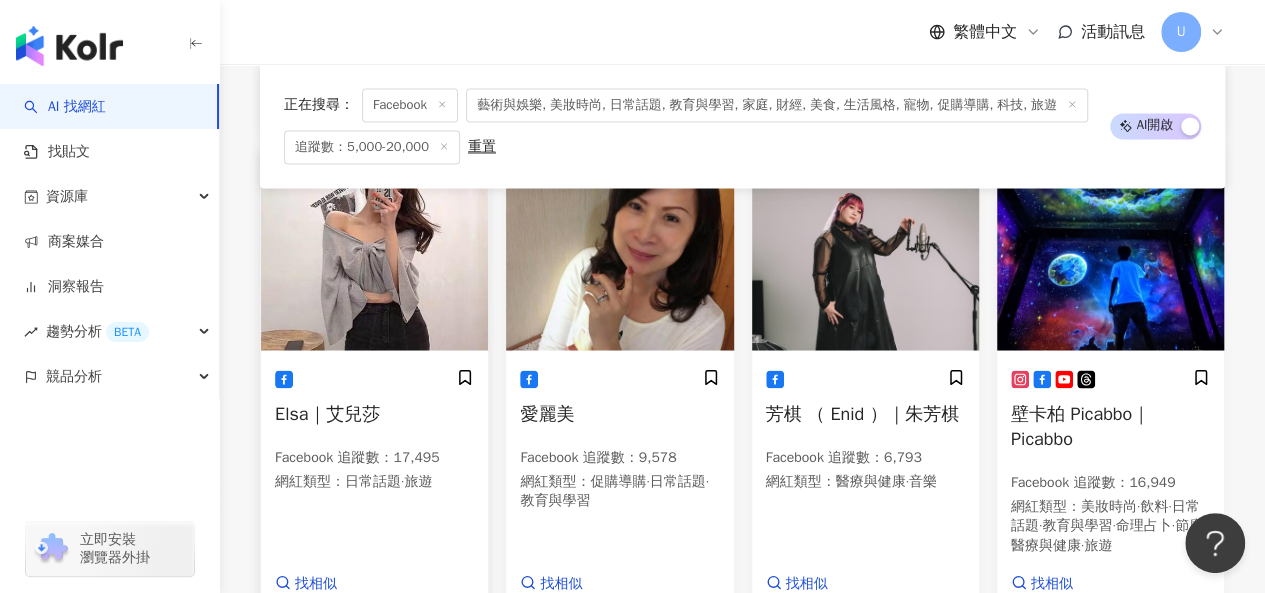 scroll, scrollTop: 1653, scrollLeft: 0, axis: vertical 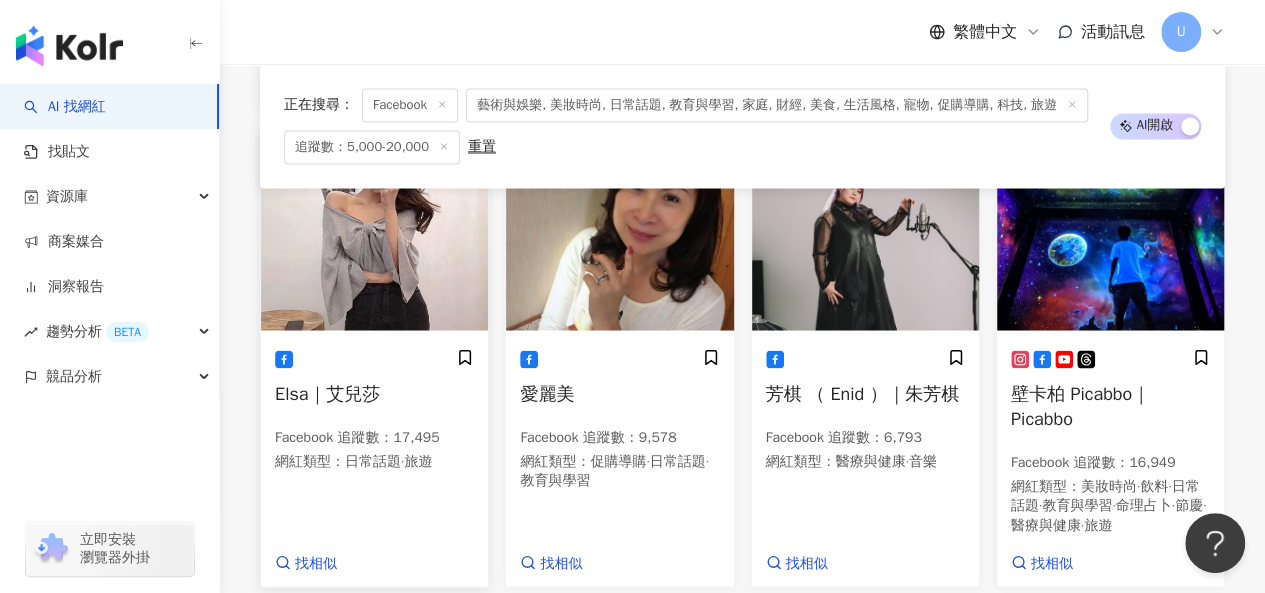 click at bounding box center [374, 230] 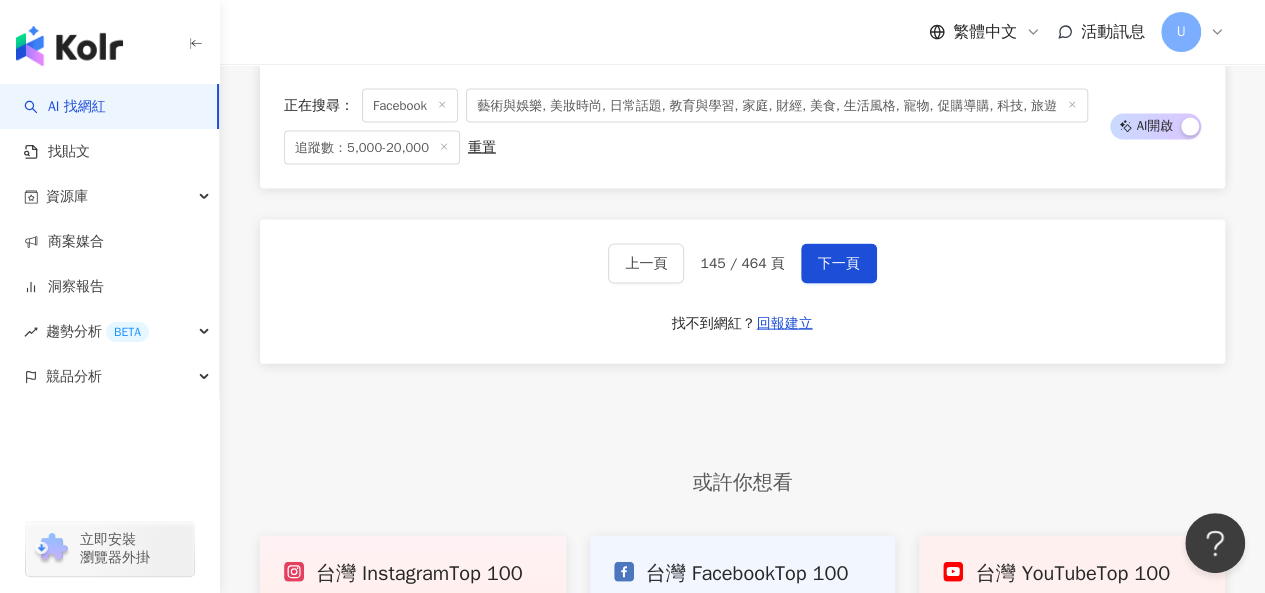 scroll, scrollTop: 2061, scrollLeft: 0, axis: vertical 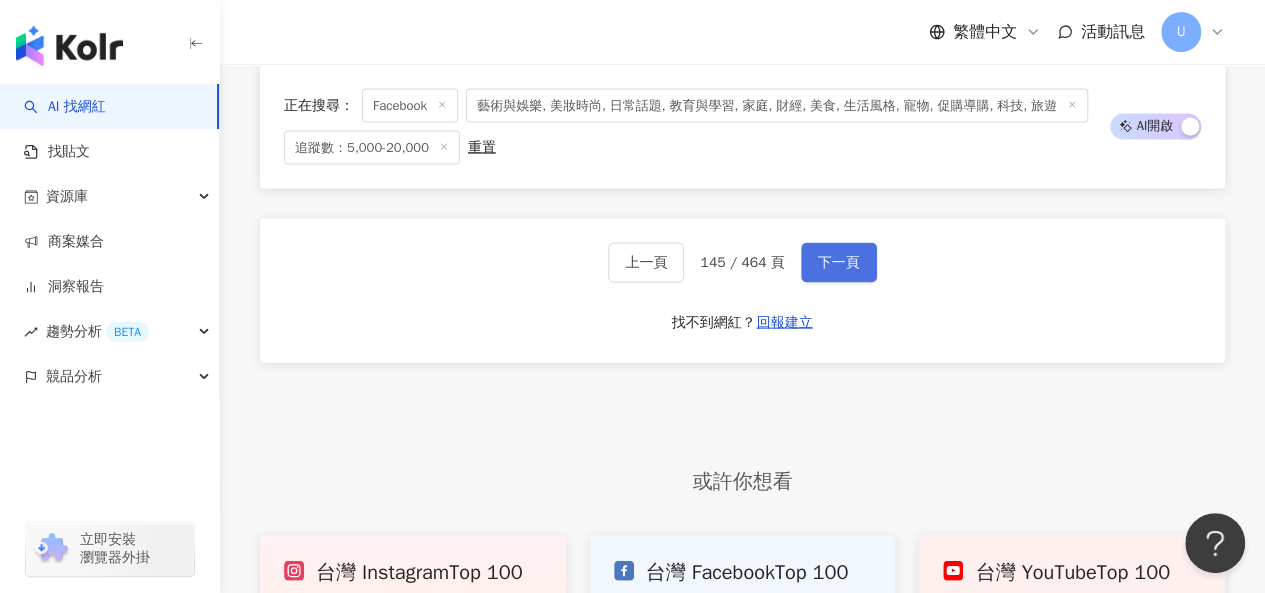 click on "下一頁" at bounding box center [839, 263] 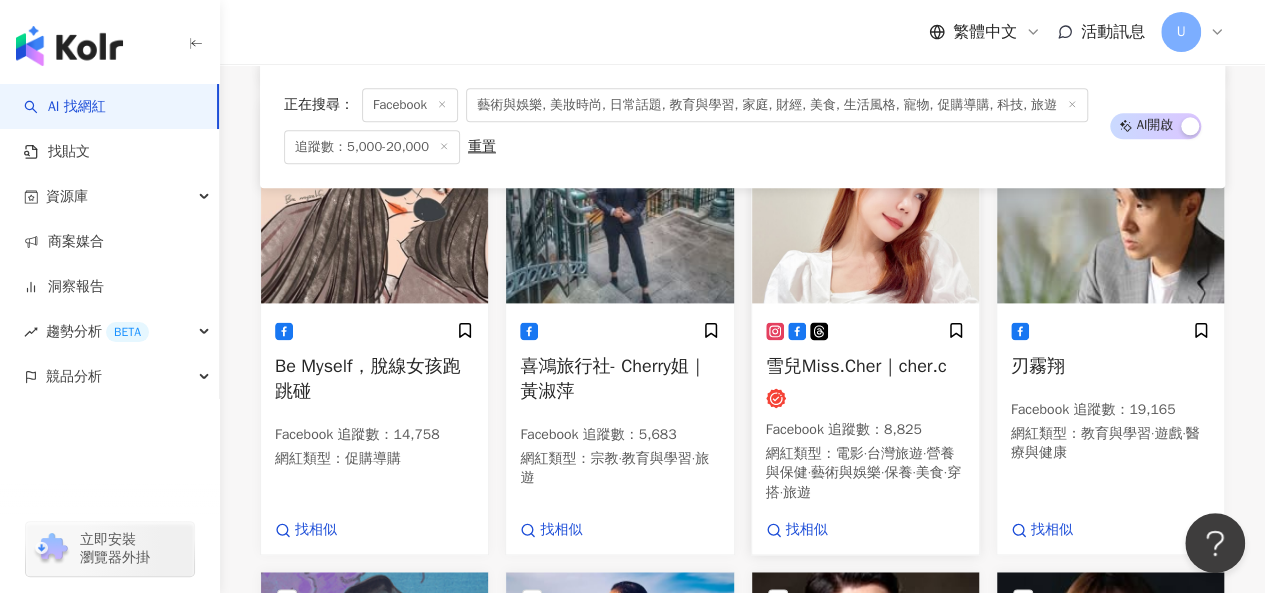 scroll, scrollTop: 1206, scrollLeft: 0, axis: vertical 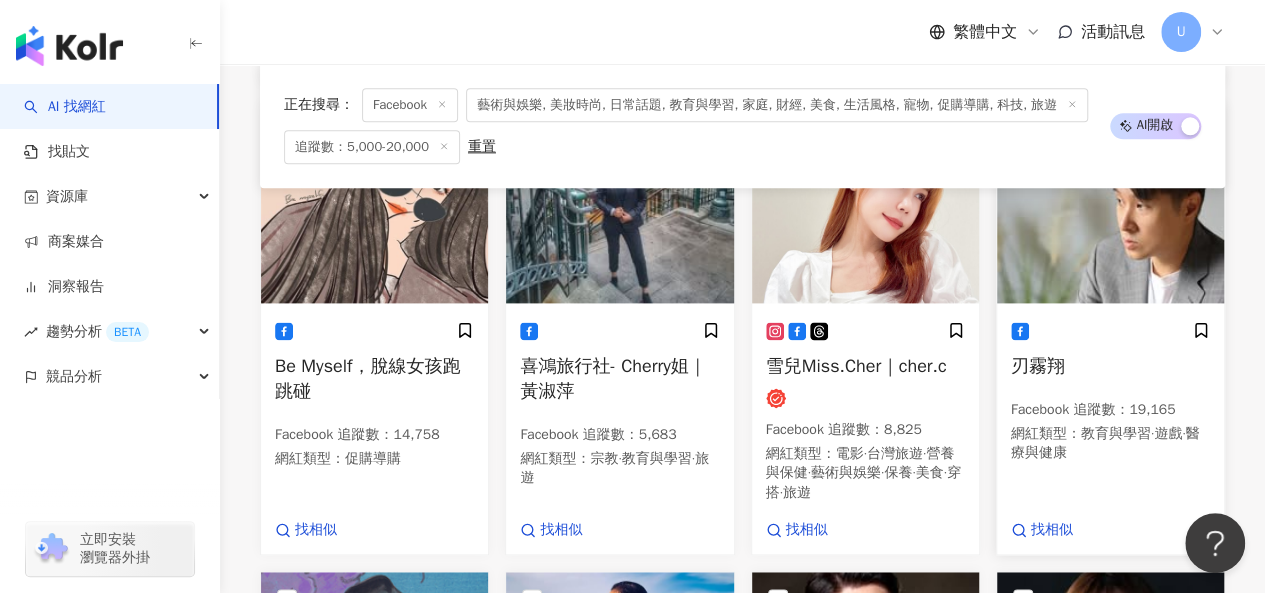 click at bounding box center (1110, 203) 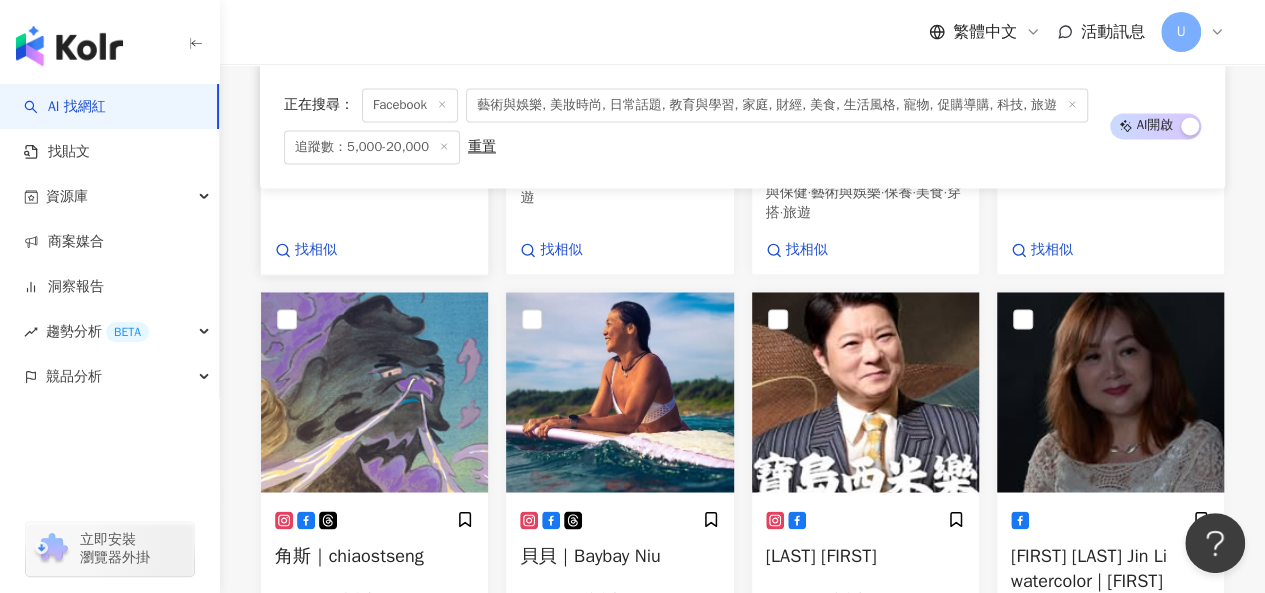 scroll, scrollTop: 1592, scrollLeft: 0, axis: vertical 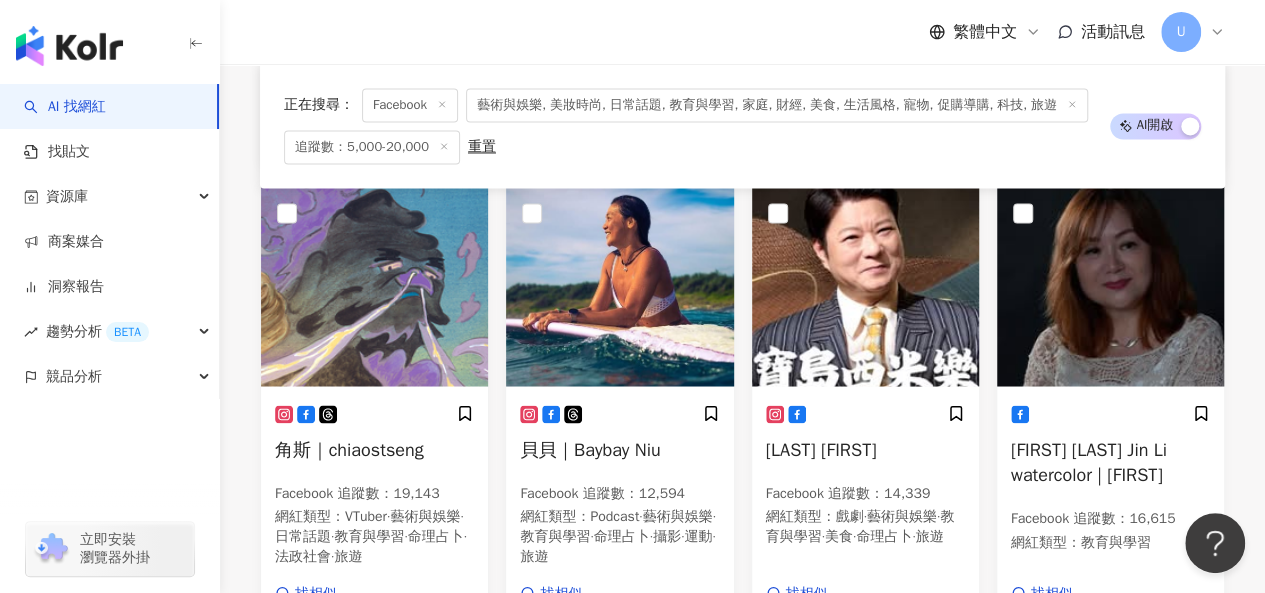 click at bounding box center [619, 286] 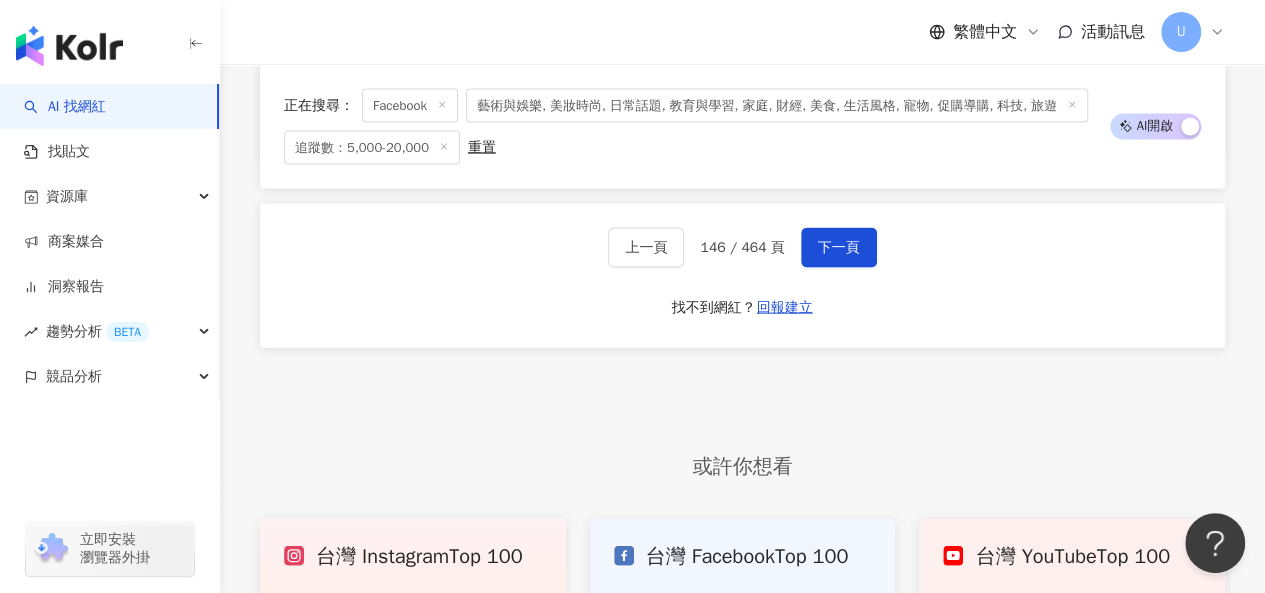 scroll, scrollTop: 1976, scrollLeft: 0, axis: vertical 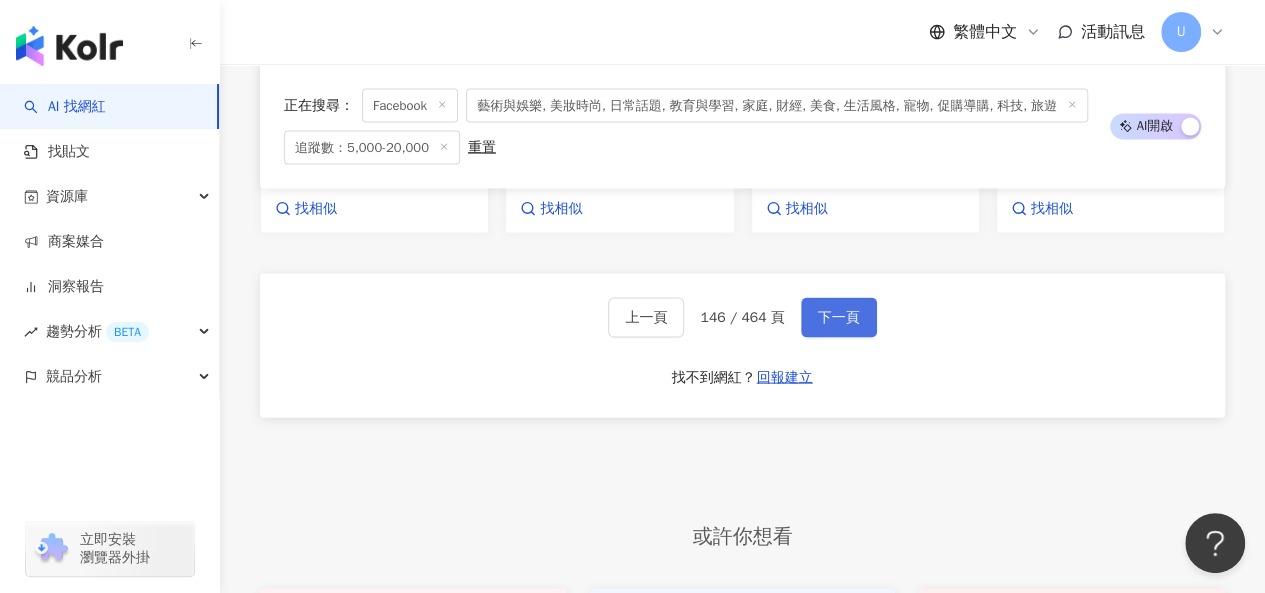 click on "下一頁" at bounding box center [839, 318] 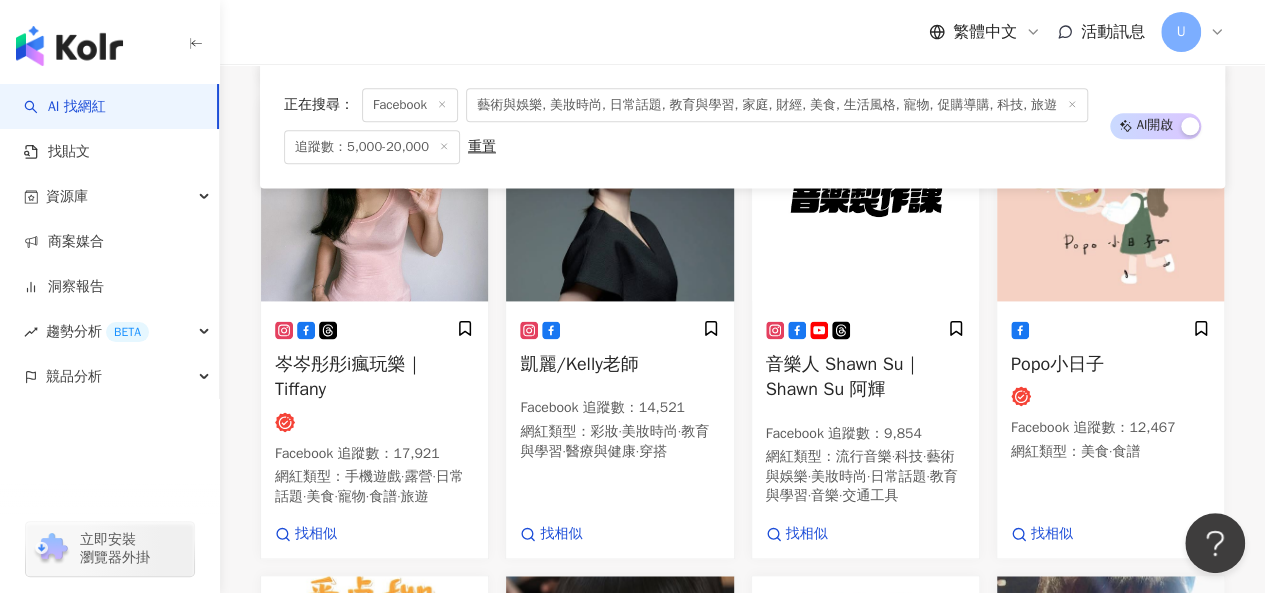 scroll, scrollTop: 1259, scrollLeft: 0, axis: vertical 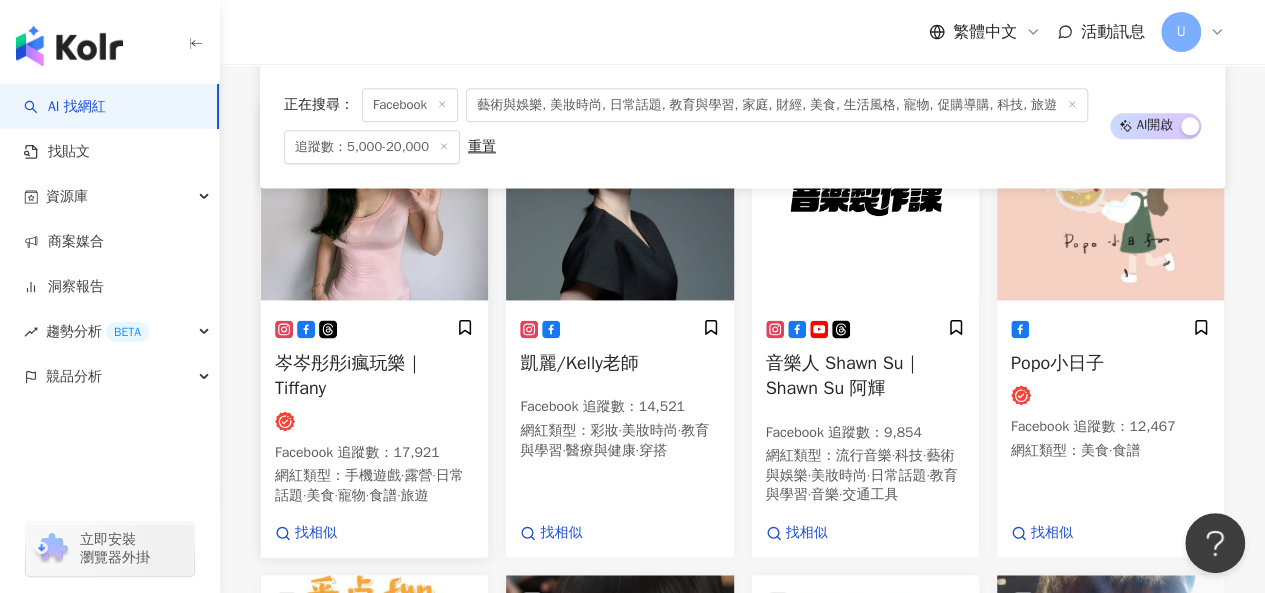 click at bounding box center [374, 200] 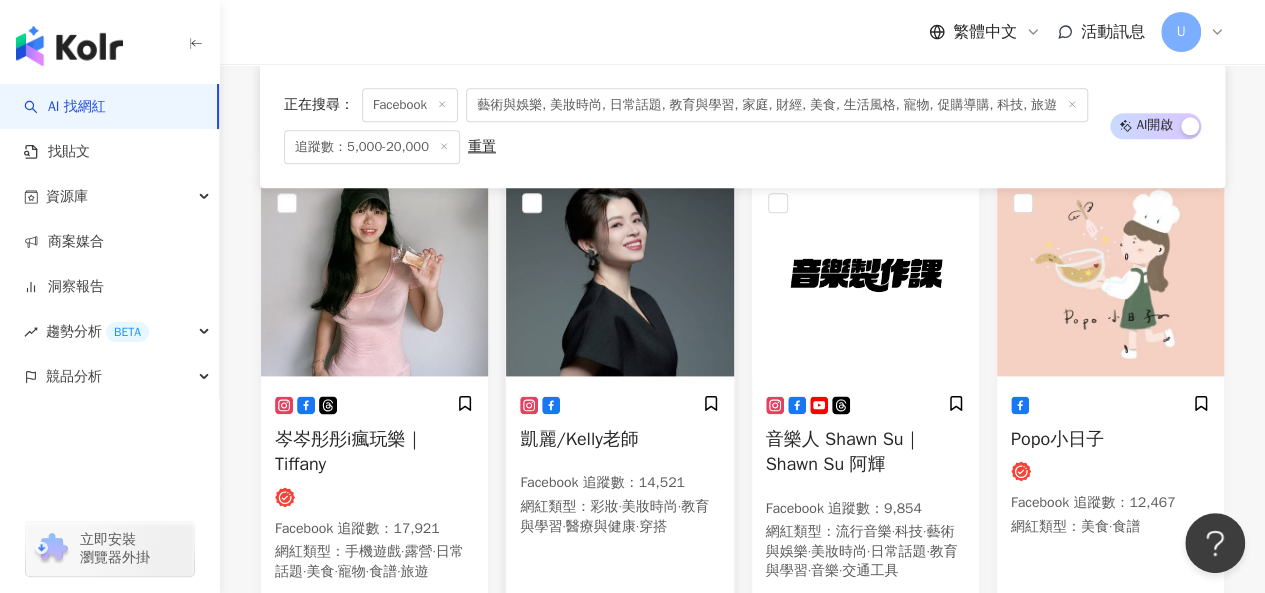 scroll, scrollTop: 1257, scrollLeft: 0, axis: vertical 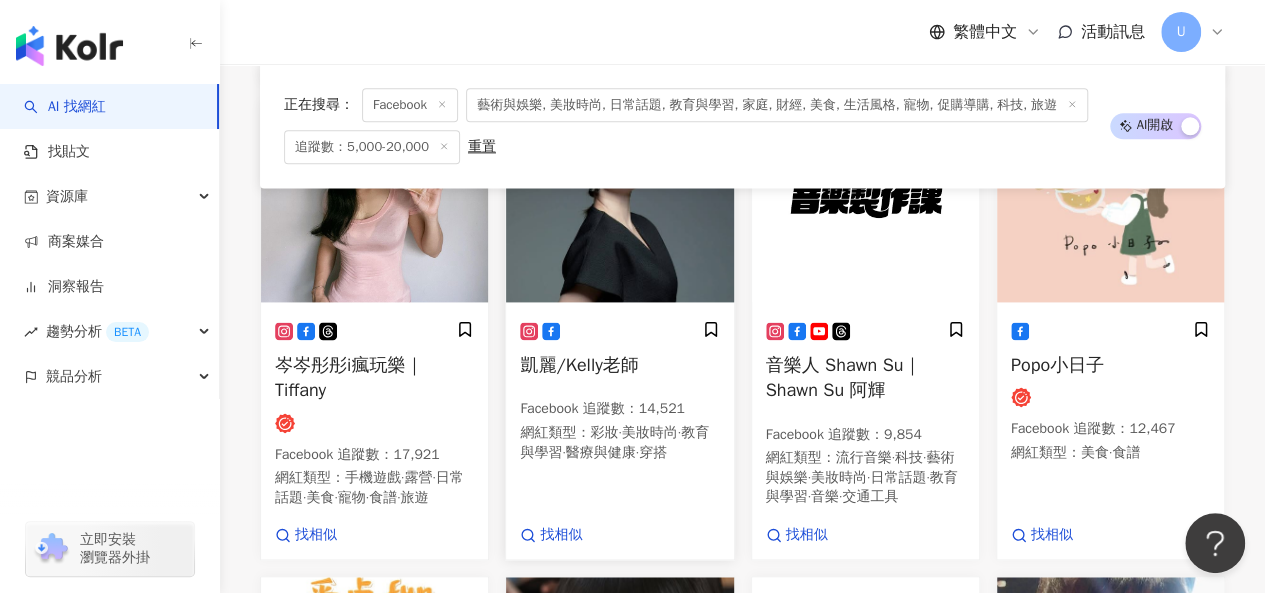 click at bounding box center (619, 202) 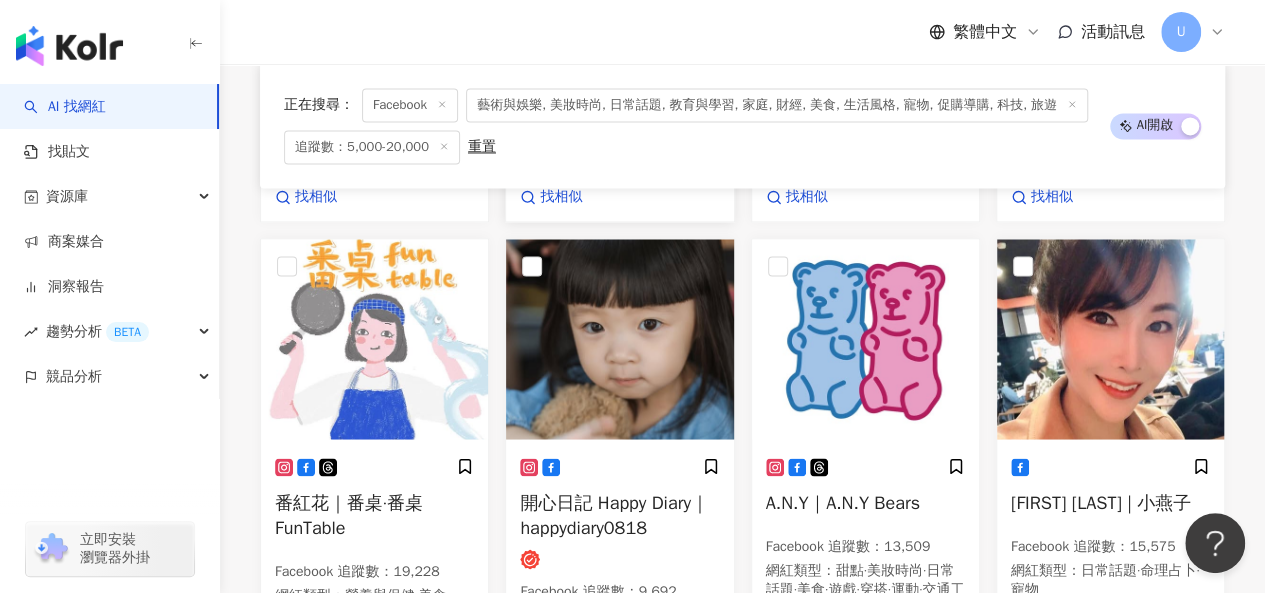scroll, scrollTop: 1687, scrollLeft: 0, axis: vertical 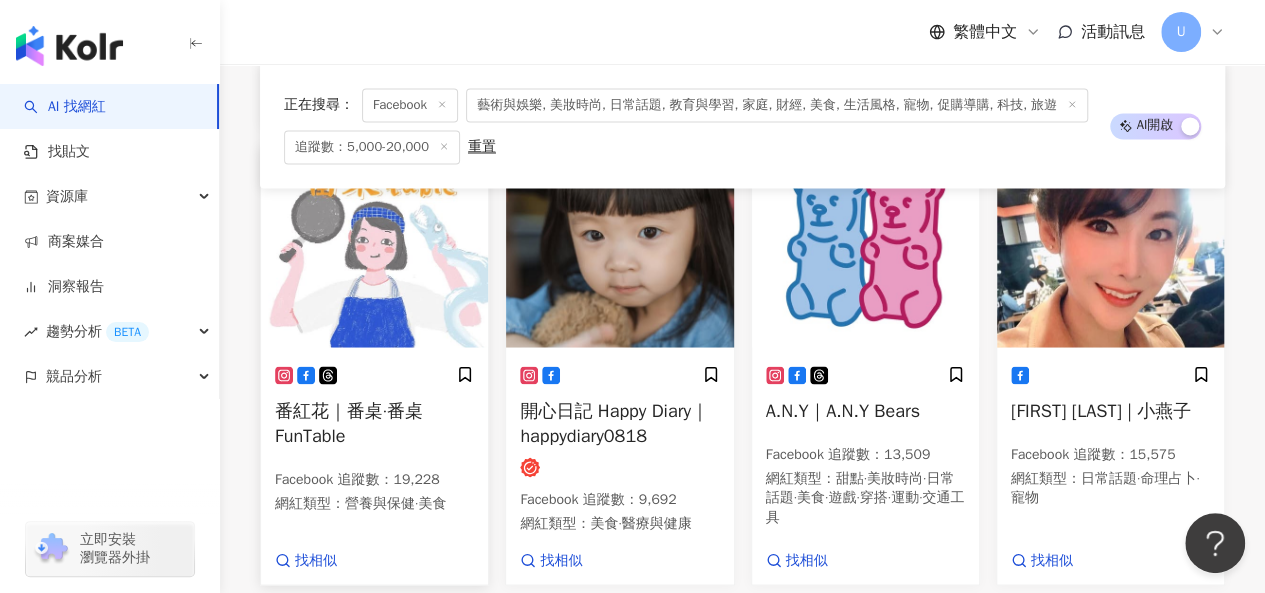 click at bounding box center [374, 247] 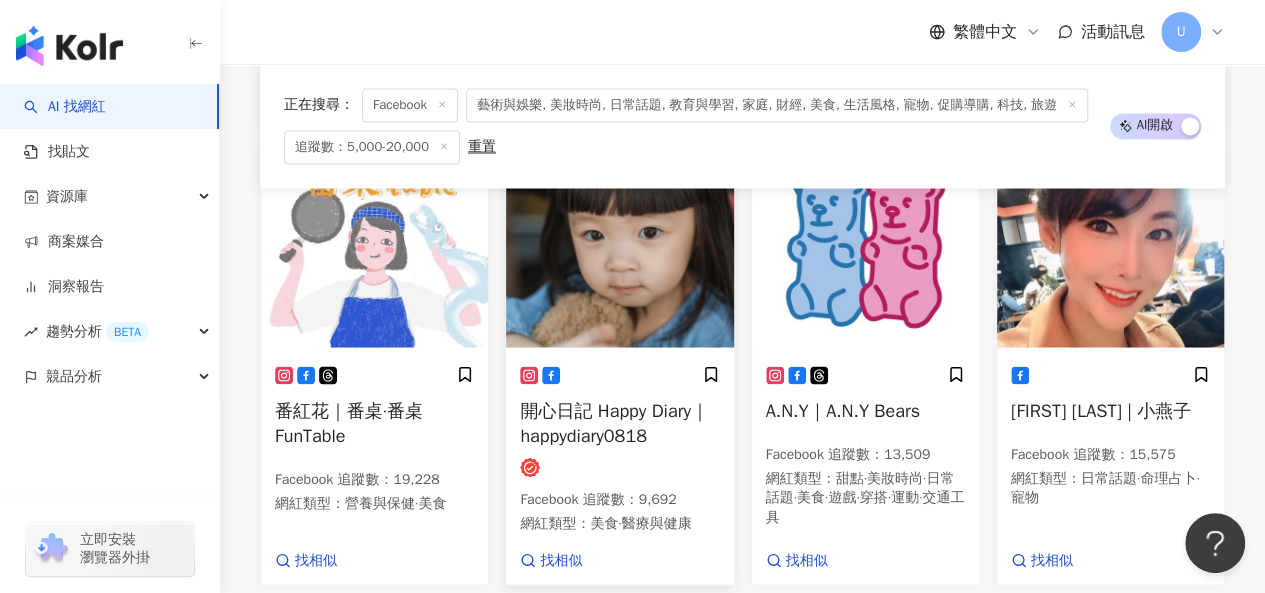click at bounding box center [619, 247] 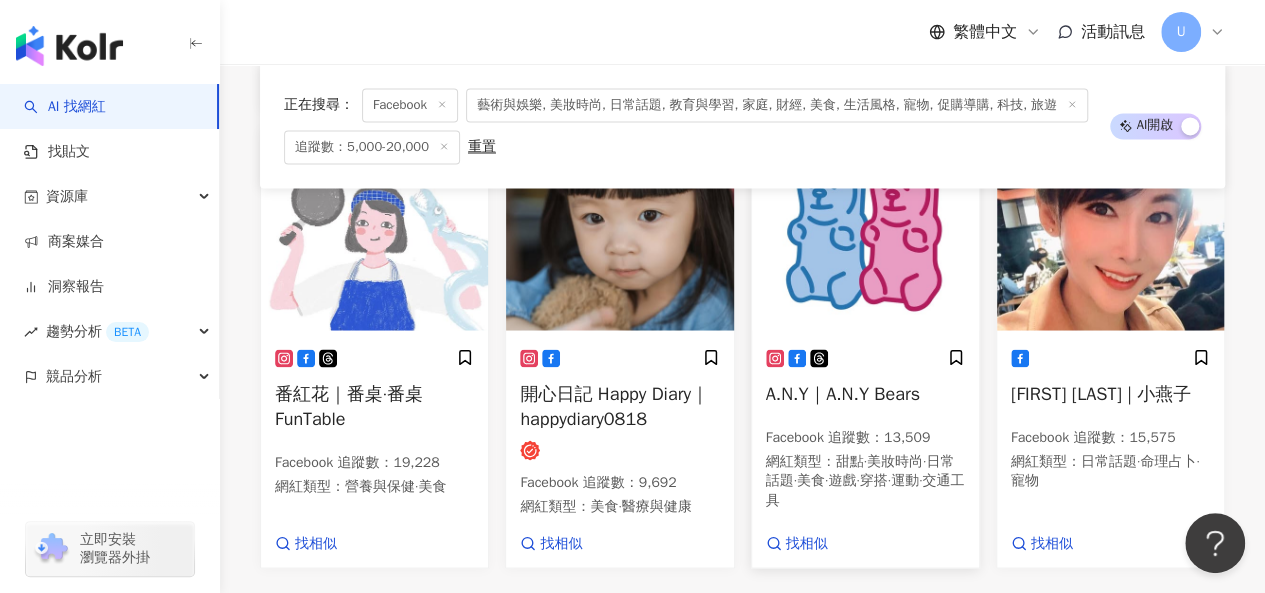 scroll, scrollTop: 1727, scrollLeft: 0, axis: vertical 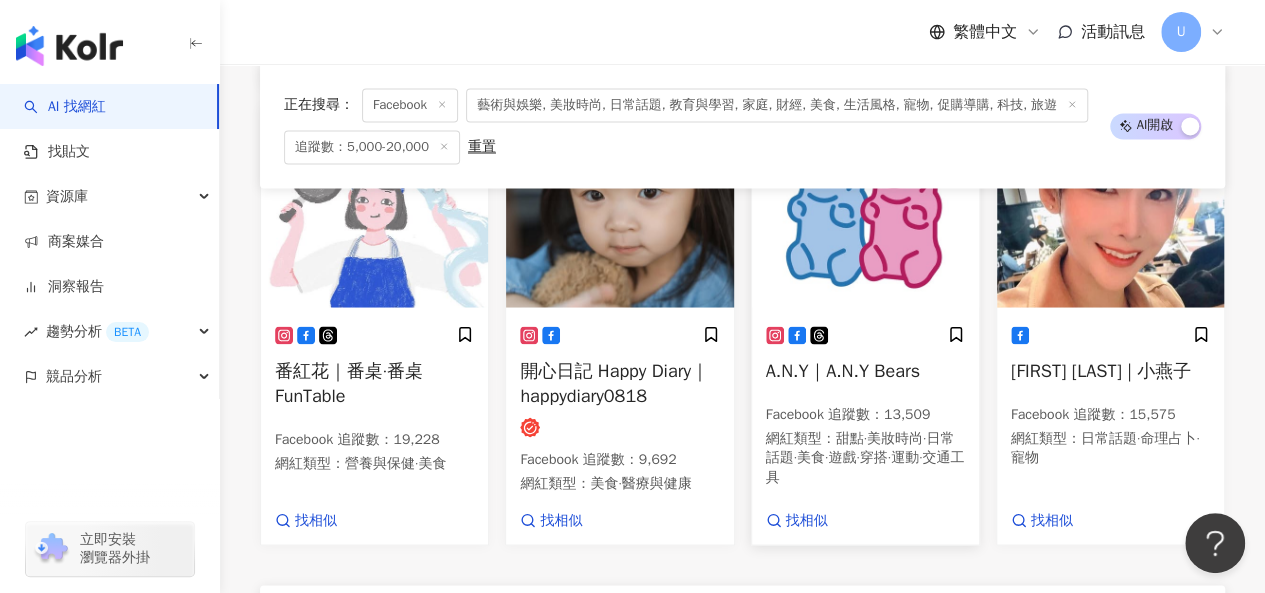 click at bounding box center (865, 207) 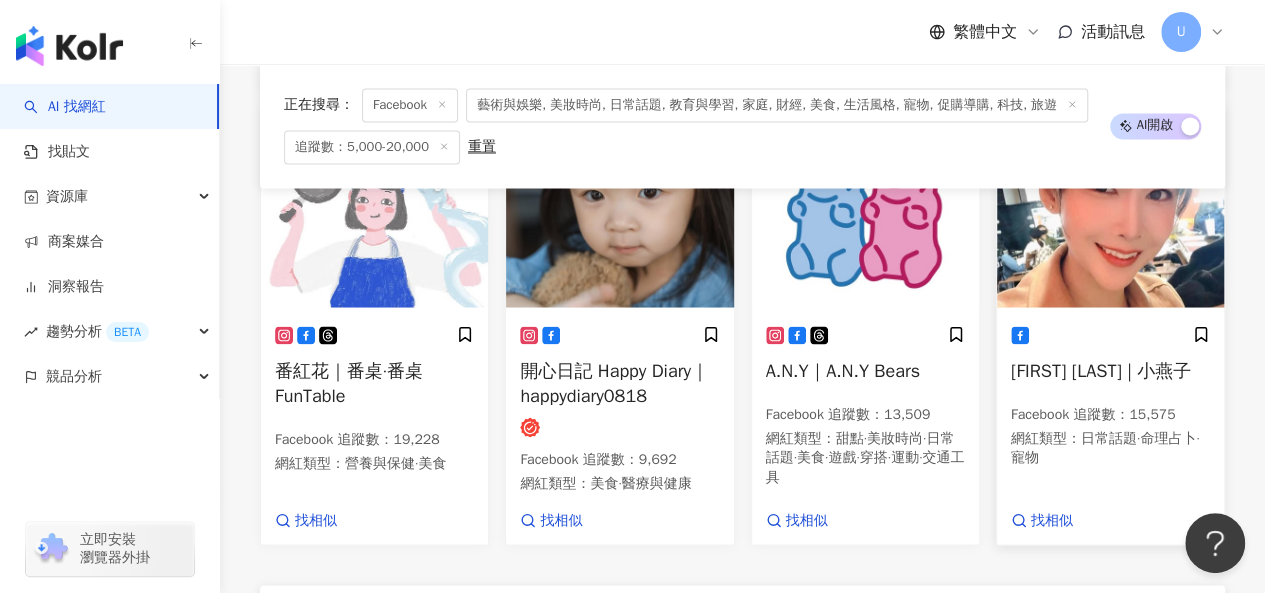 click at bounding box center [1110, 207] 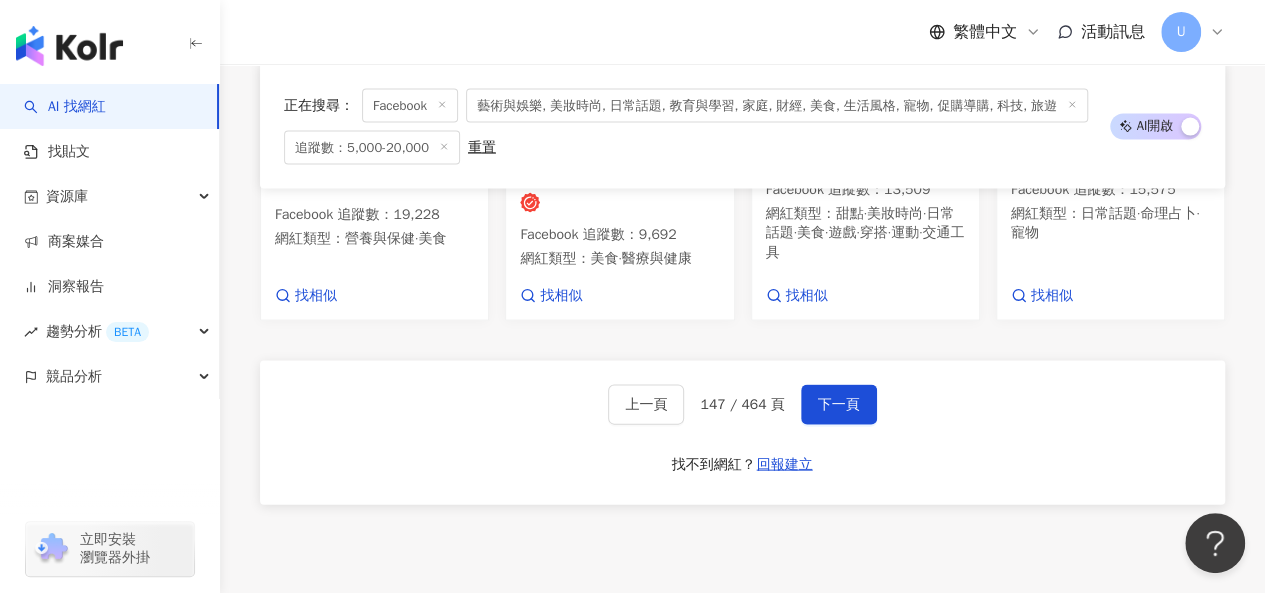 scroll, scrollTop: 1953, scrollLeft: 0, axis: vertical 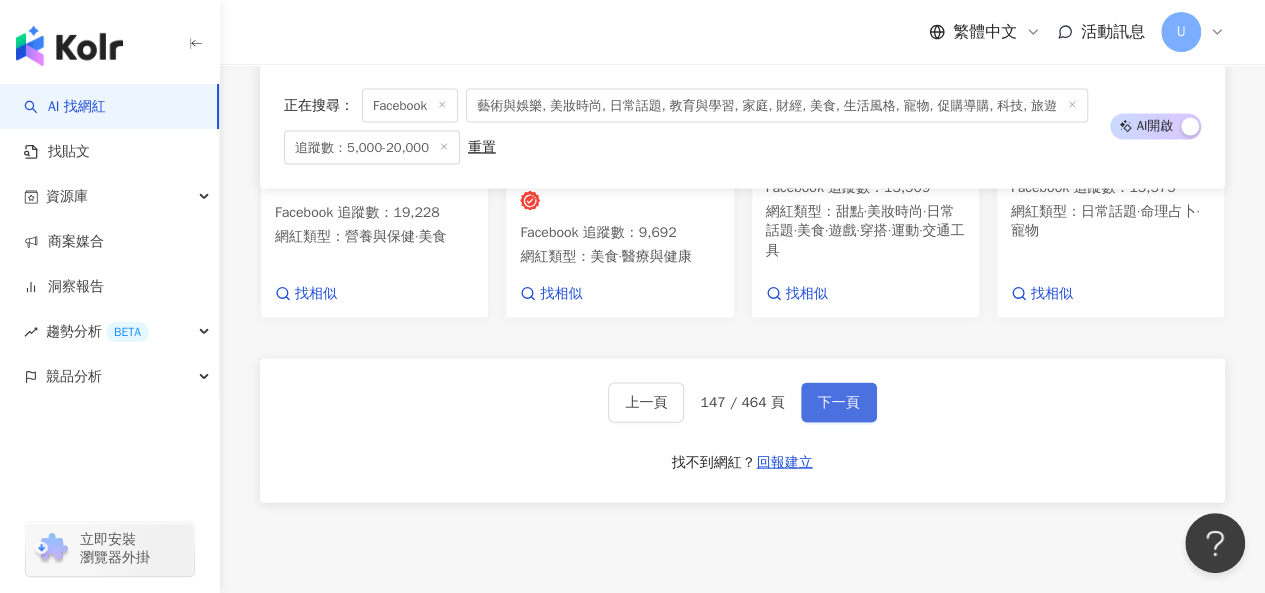 click on "下一頁" at bounding box center (839, 403) 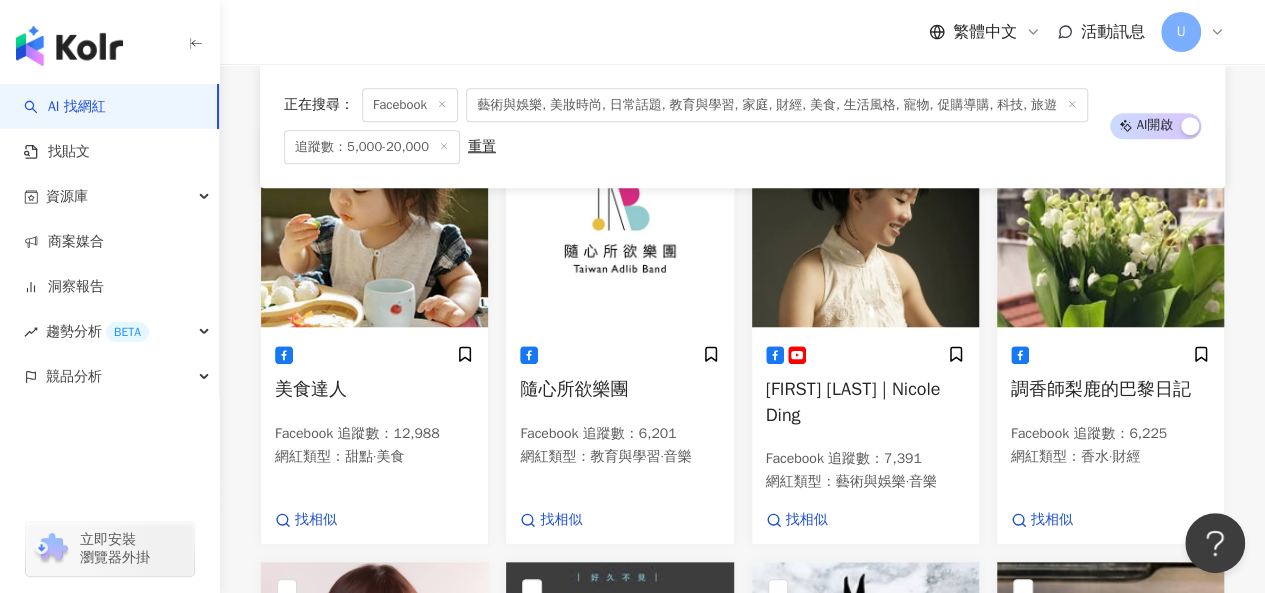 scroll, scrollTop: 755, scrollLeft: 0, axis: vertical 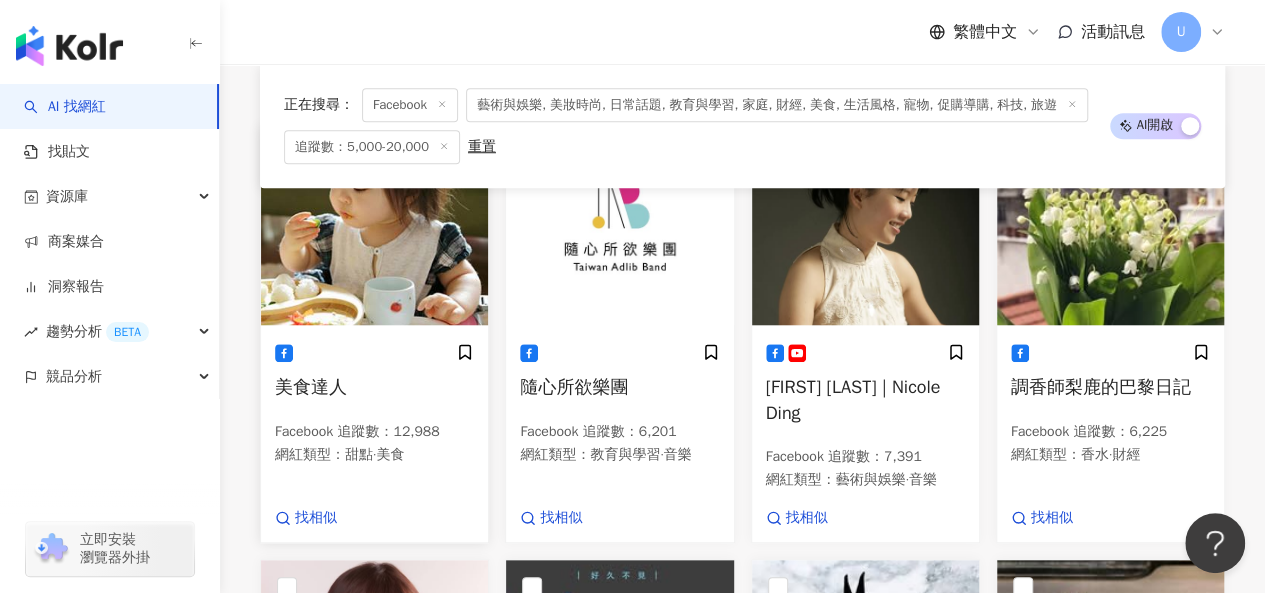 click at bounding box center (374, 225) 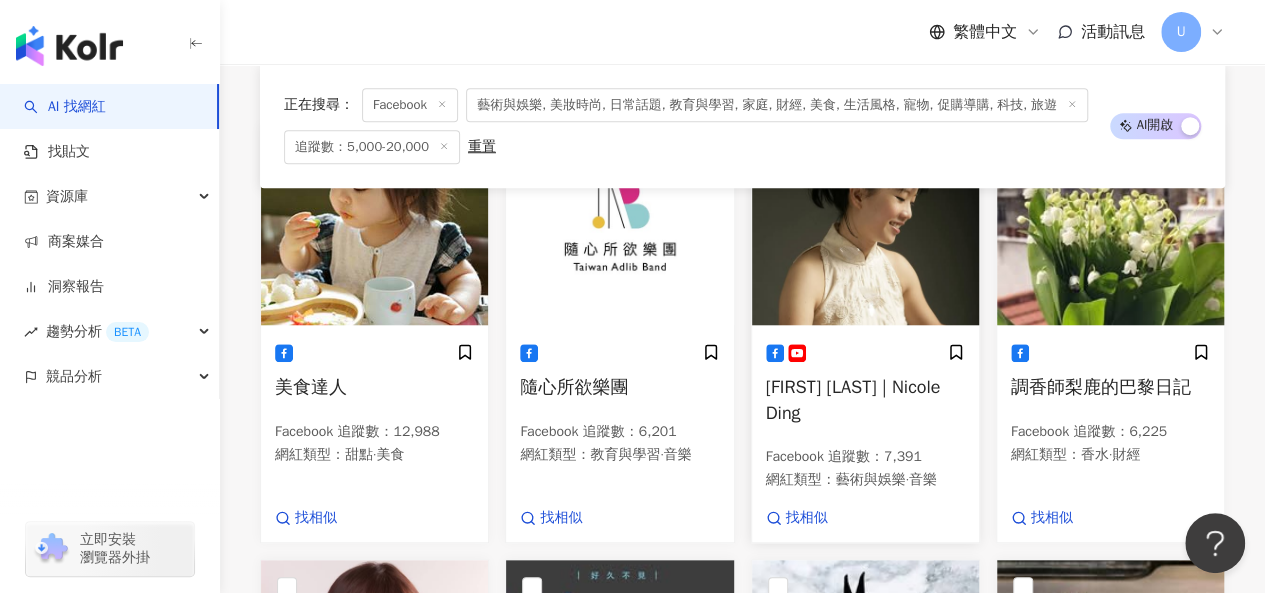 click at bounding box center (865, 225) 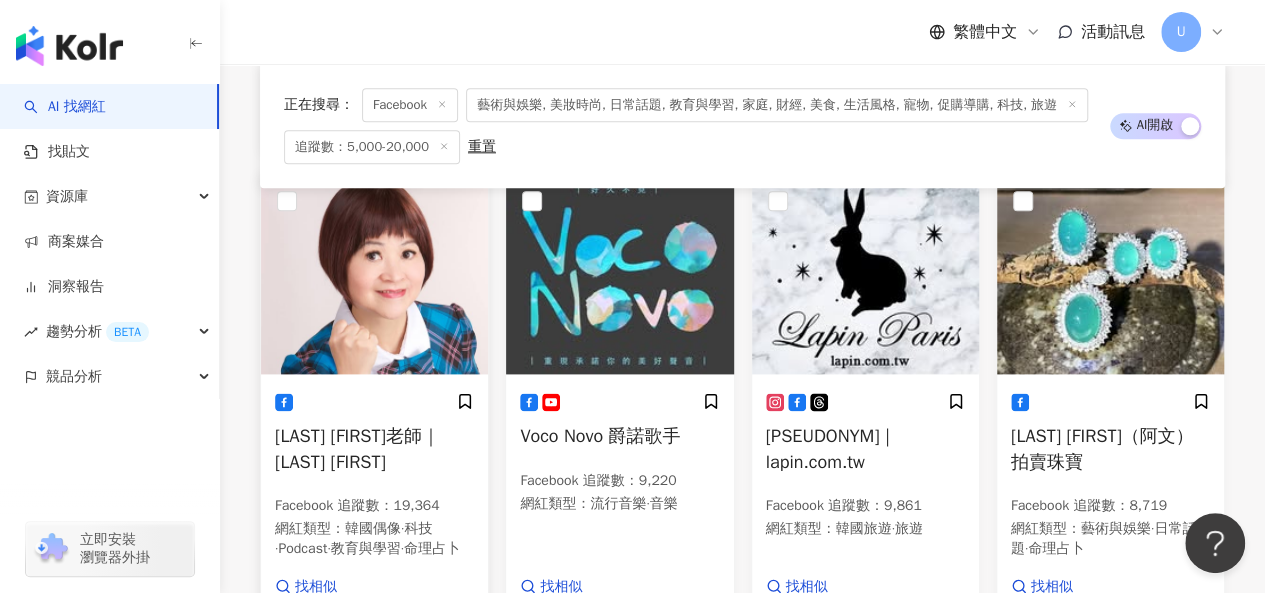 click at bounding box center [374, 274] 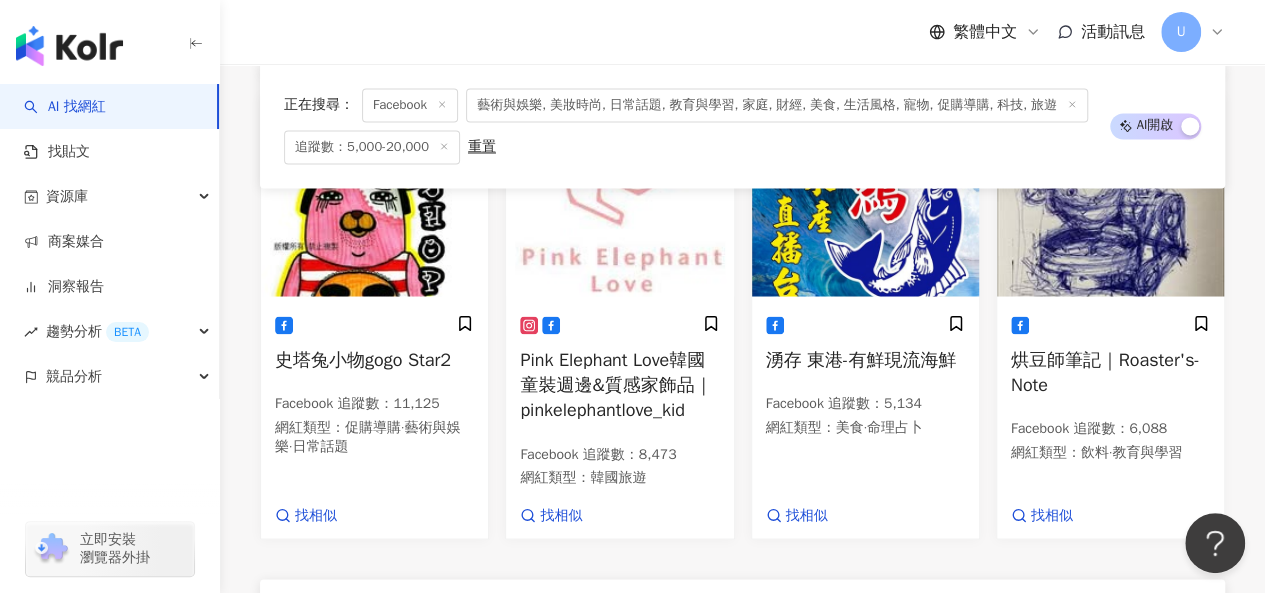 scroll, scrollTop: 1685, scrollLeft: 0, axis: vertical 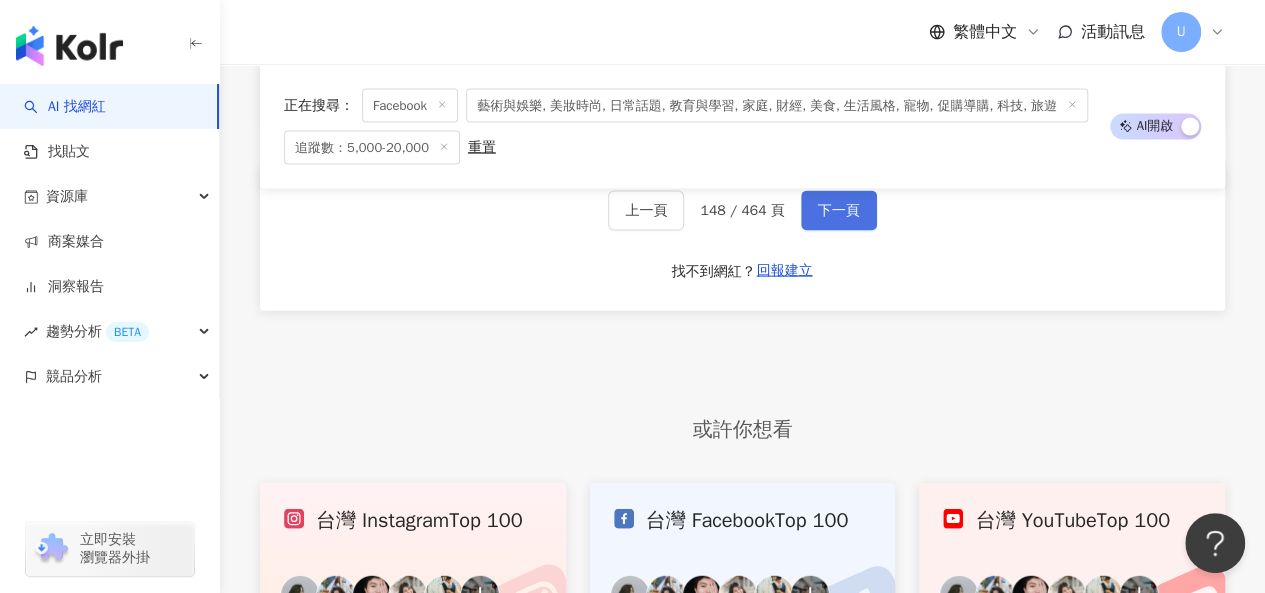 click on "下一頁" at bounding box center [839, 211] 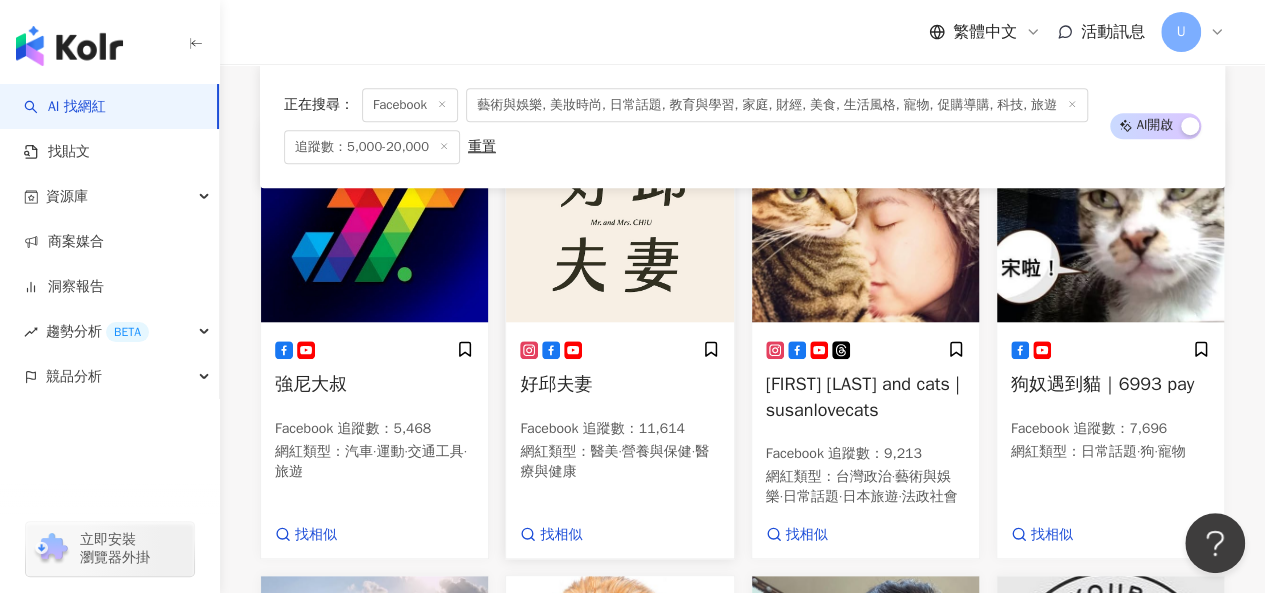 scroll, scrollTop: 739, scrollLeft: 0, axis: vertical 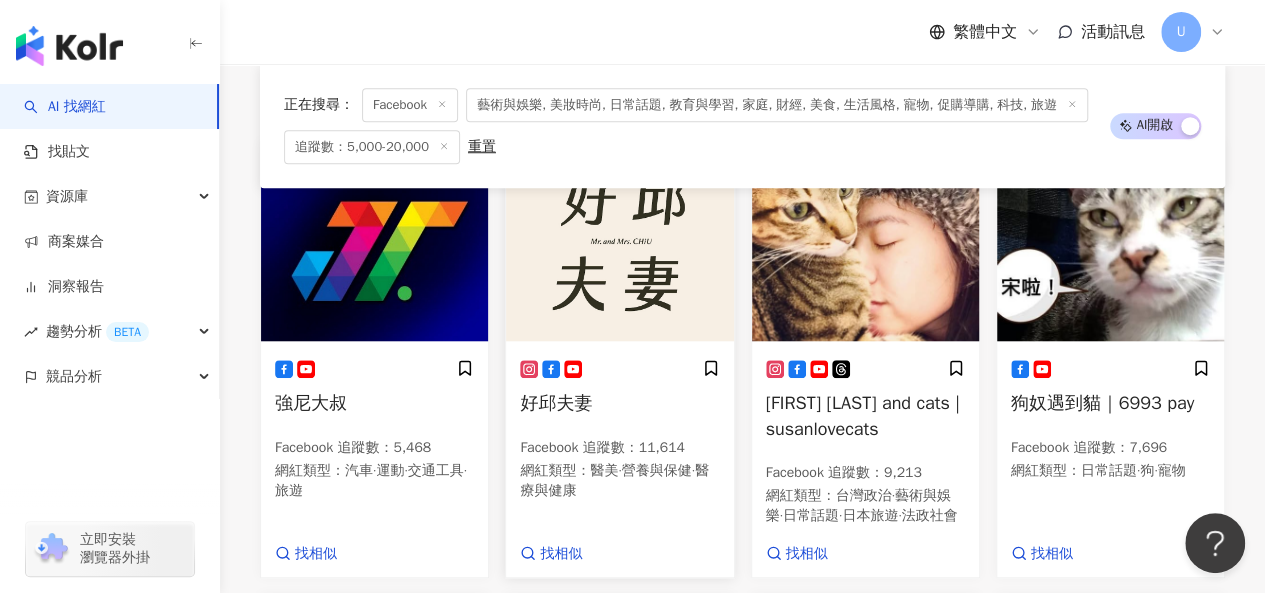 click at bounding box center [619, 241] 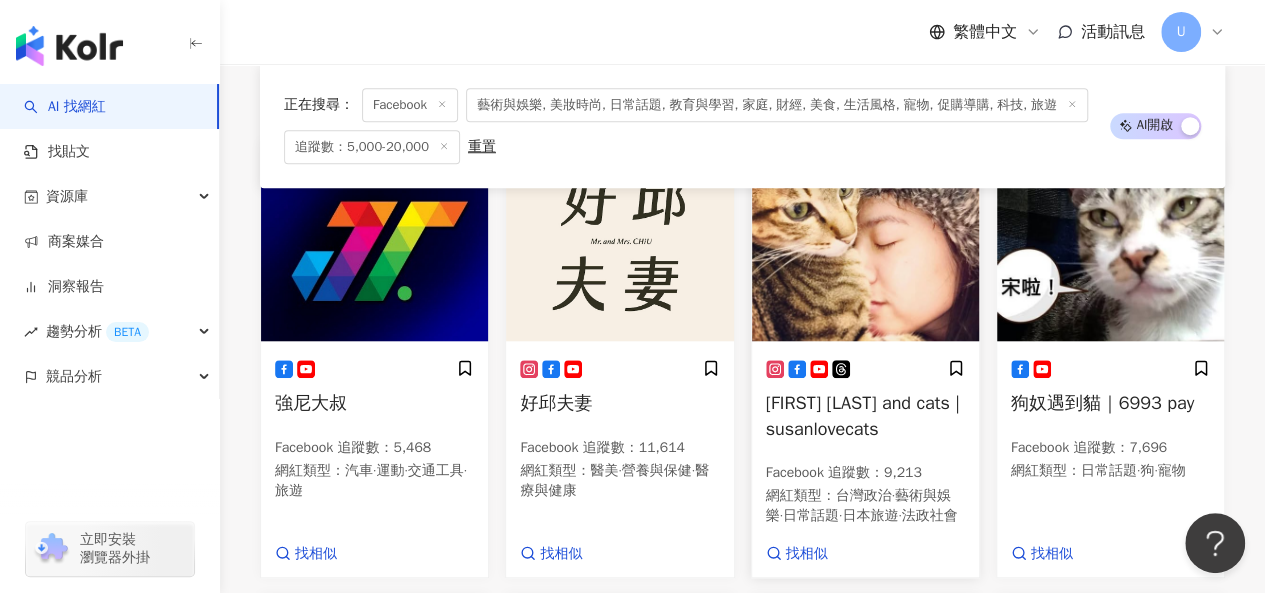 click at bounding box center [865, 241] 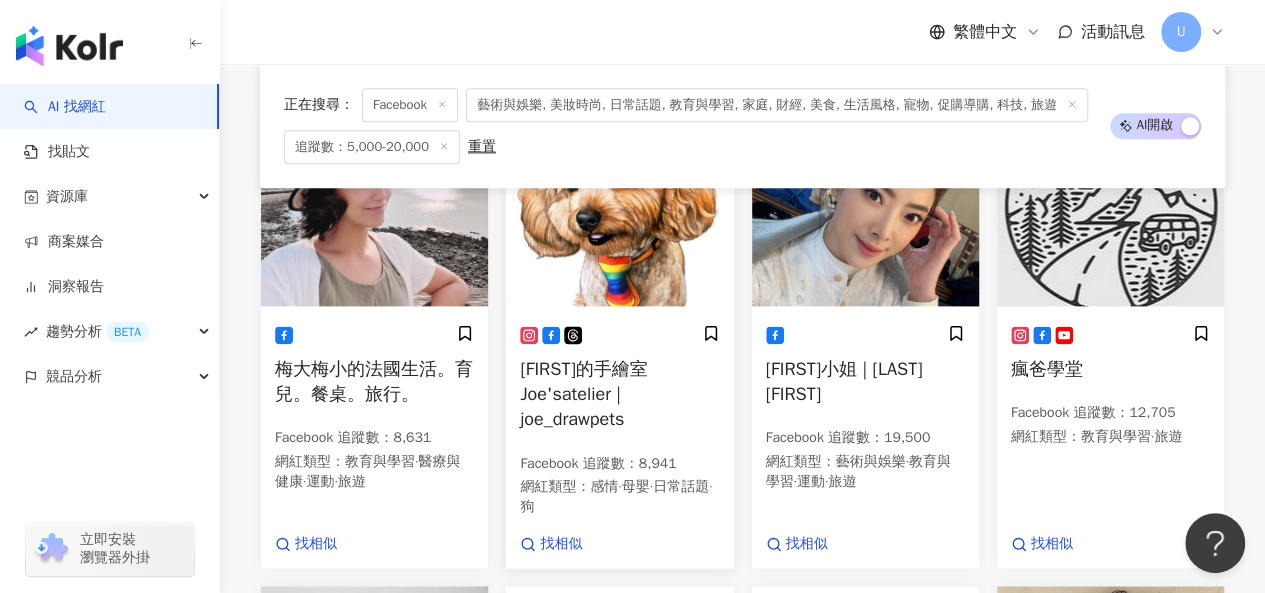 scroll, scrollTop: 1239, scrollLeft: 0, axis: vertical 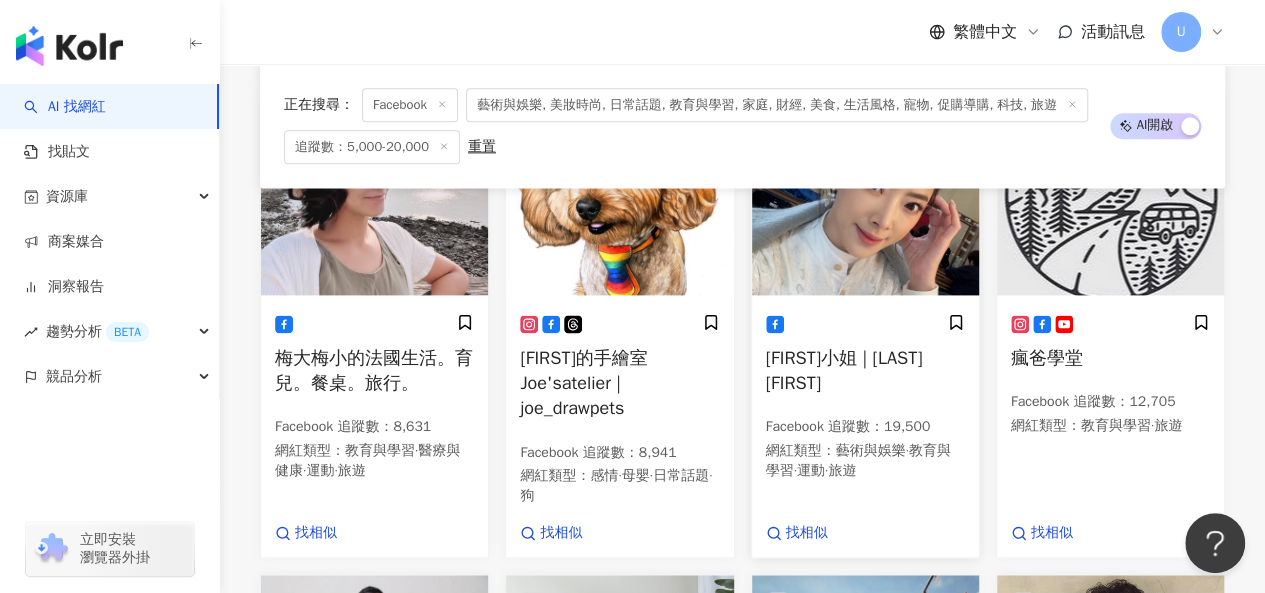 click at bounding box center (865, 195) 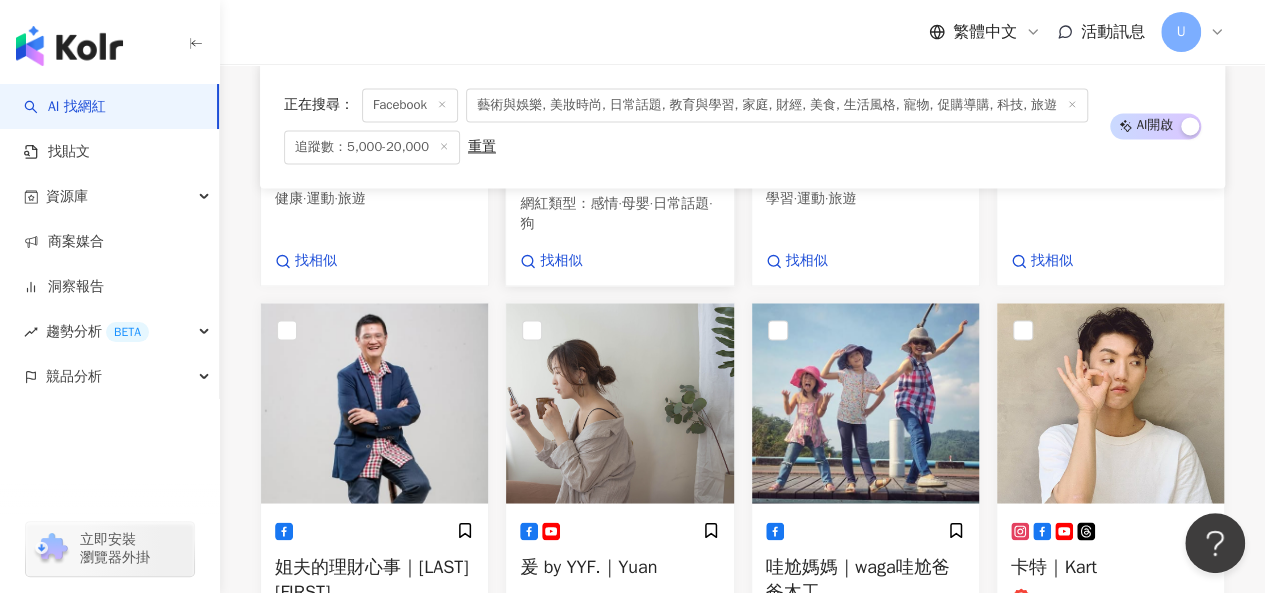 scroll, scrollTop: 1639, scrollLeft: 0, axis: vertical 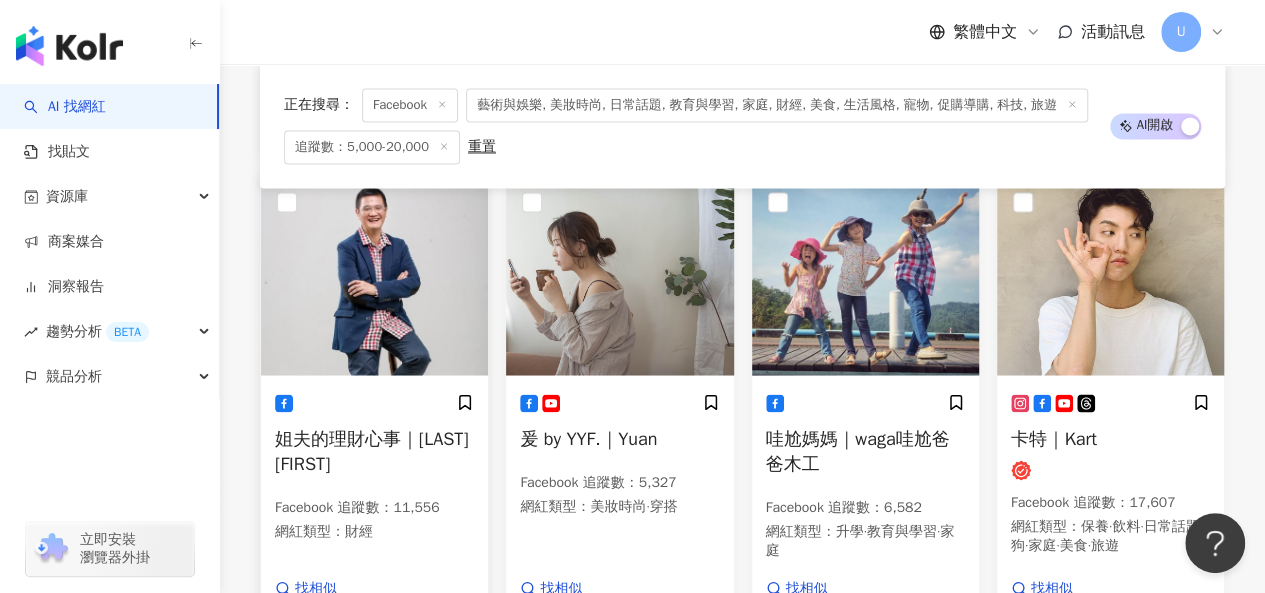 click at bounding box center (374, 275) 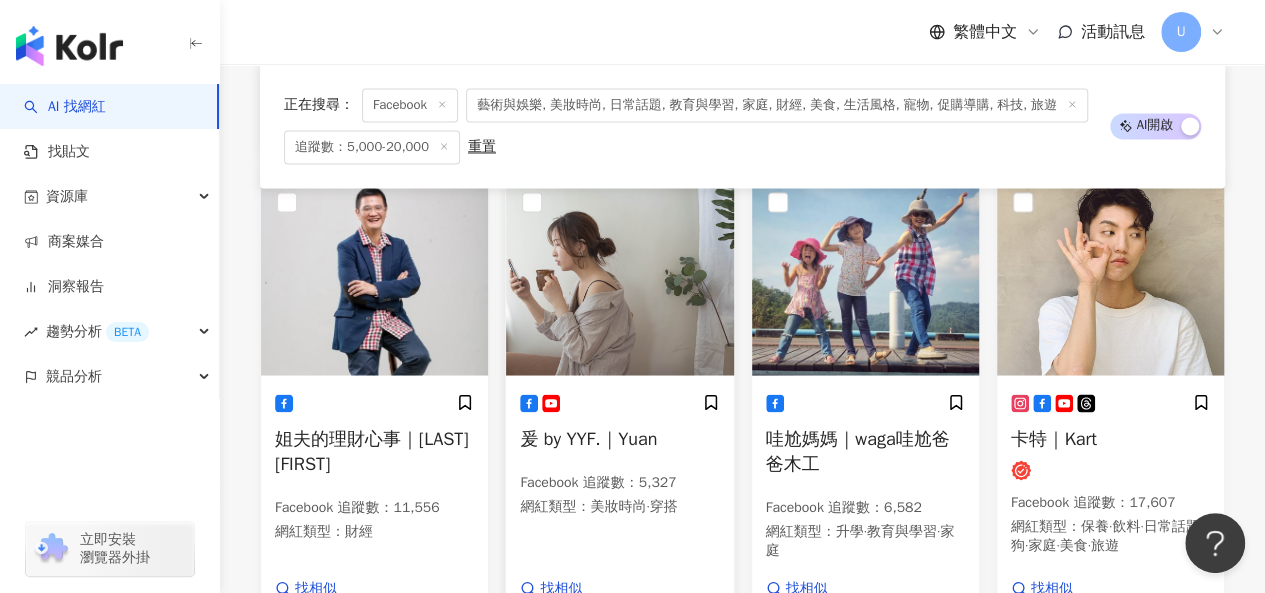click at bounding box center [619, 275] 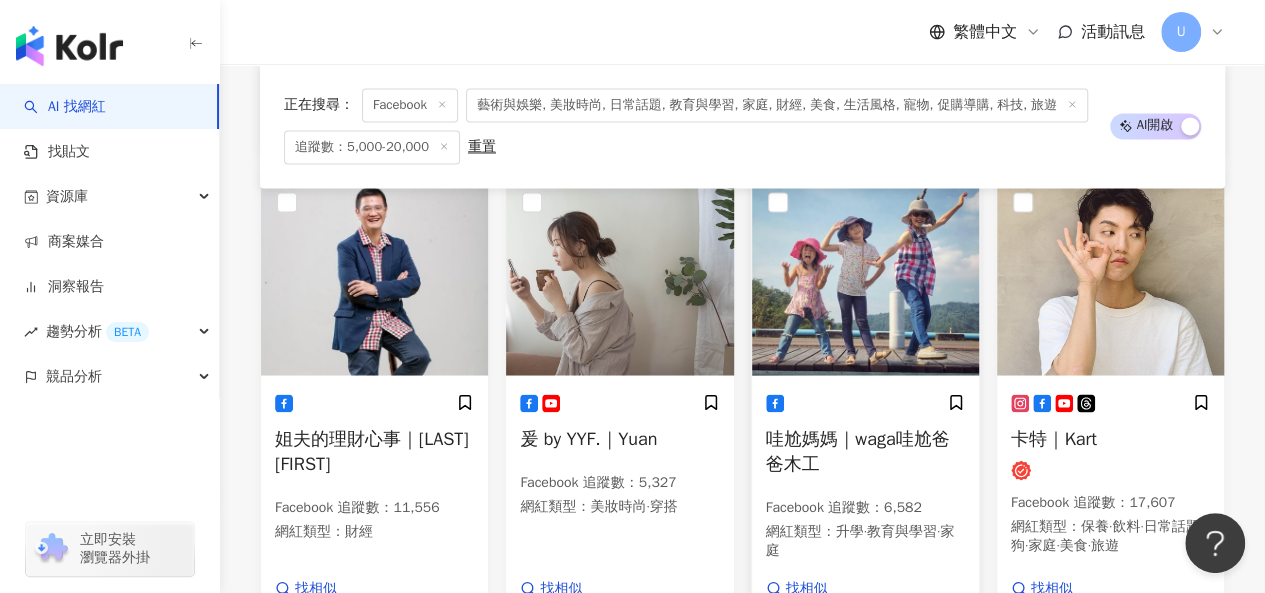 click at bounding box center (865, 275) 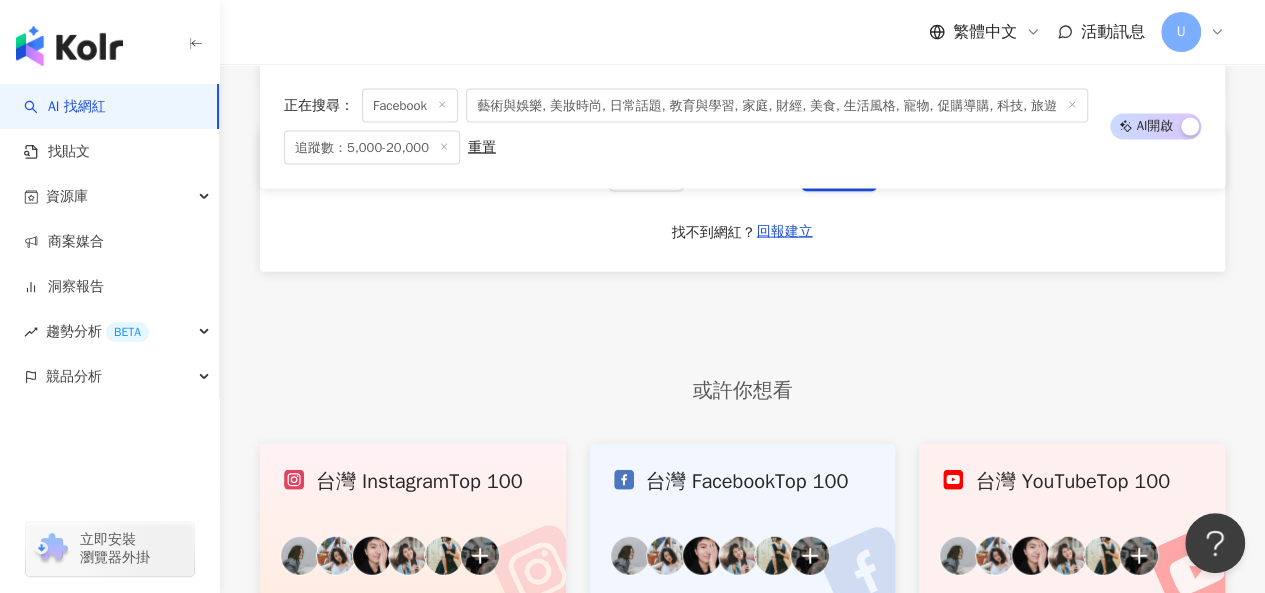 scroll, scrollTop: 1939, scrollLeft: 0, axis: vertical 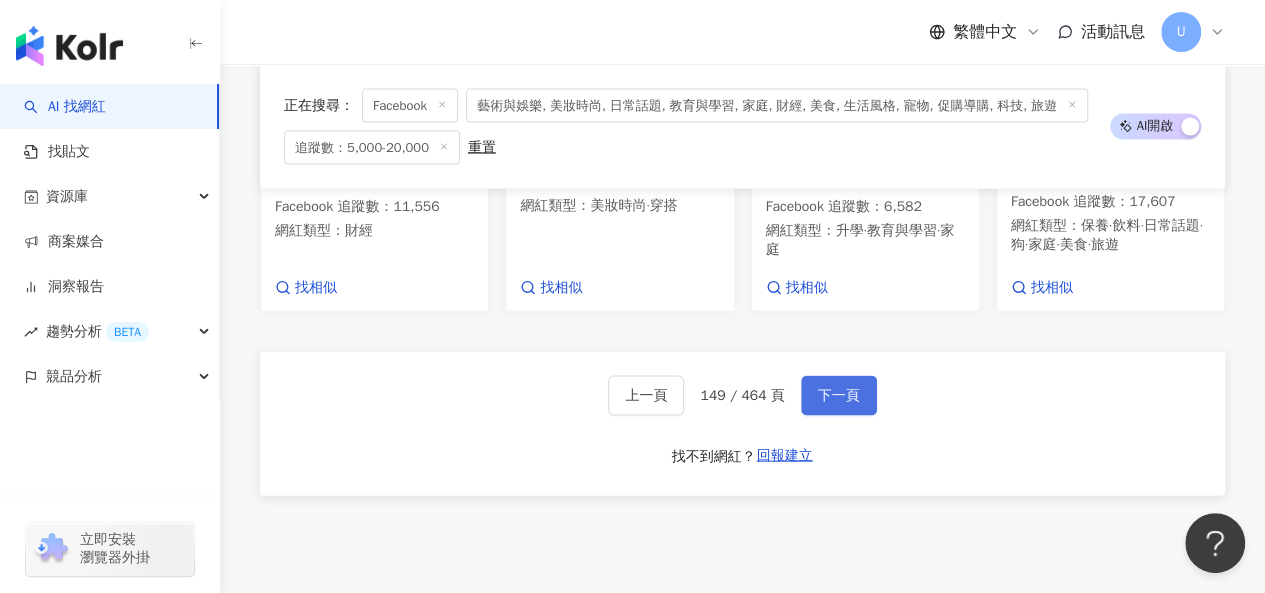 click on "下一頁" at bounding box center [839, 396] 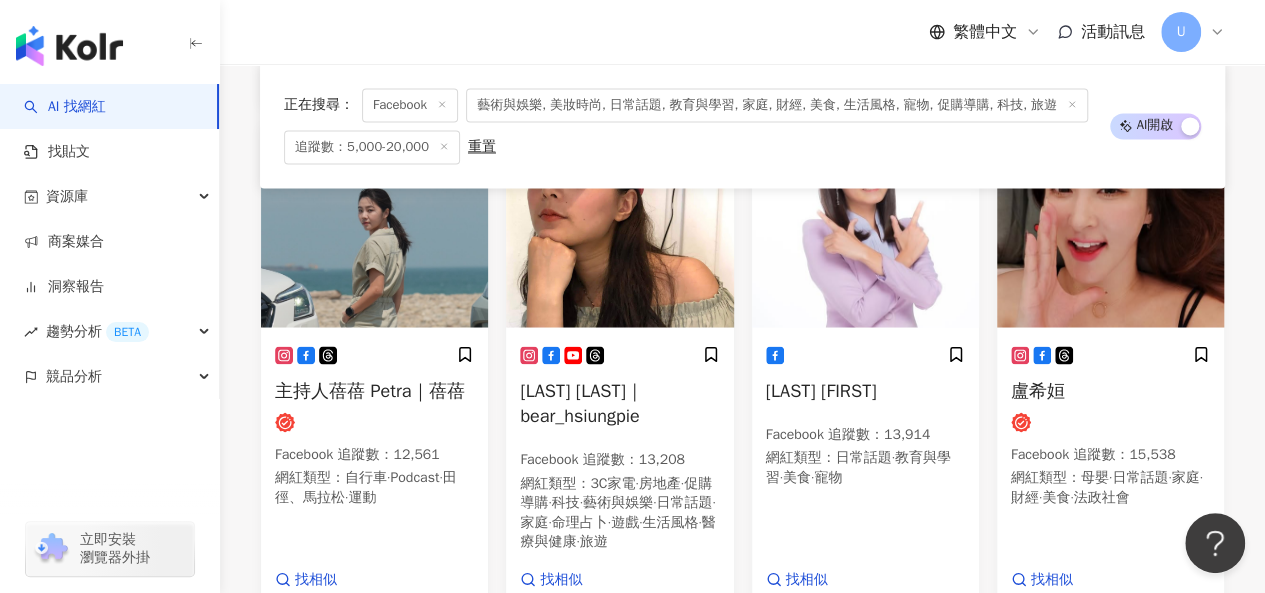 scroll, scrollTop: 1703, scrollLeft: 0, axis: vertical 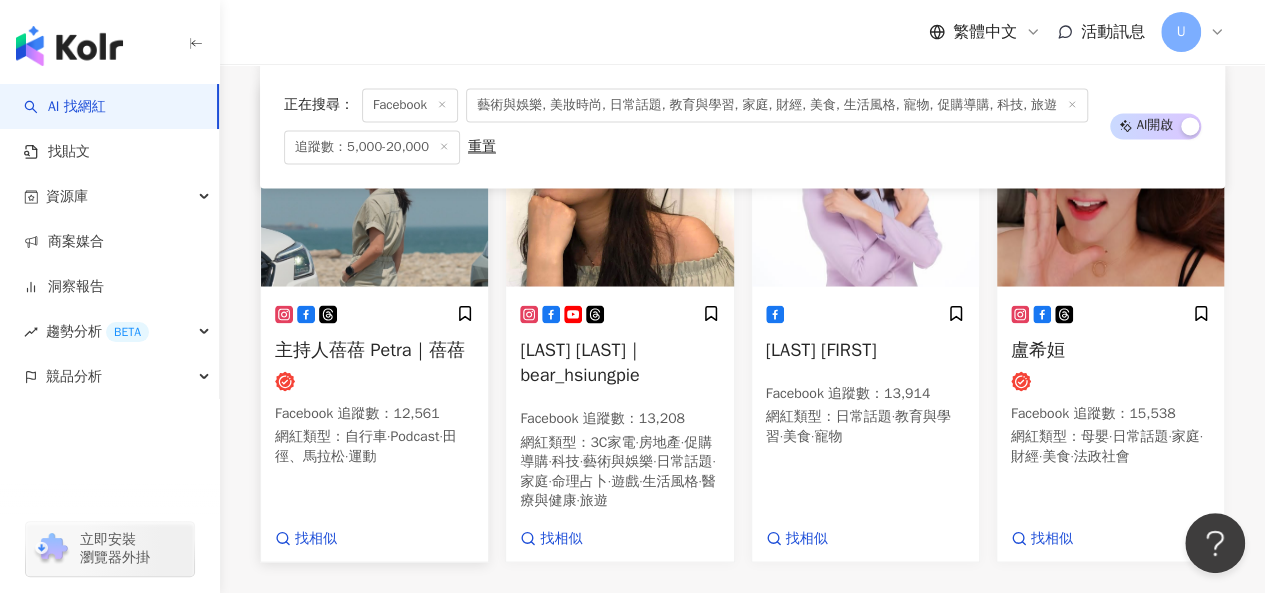 click at bounding box center [374, 186] 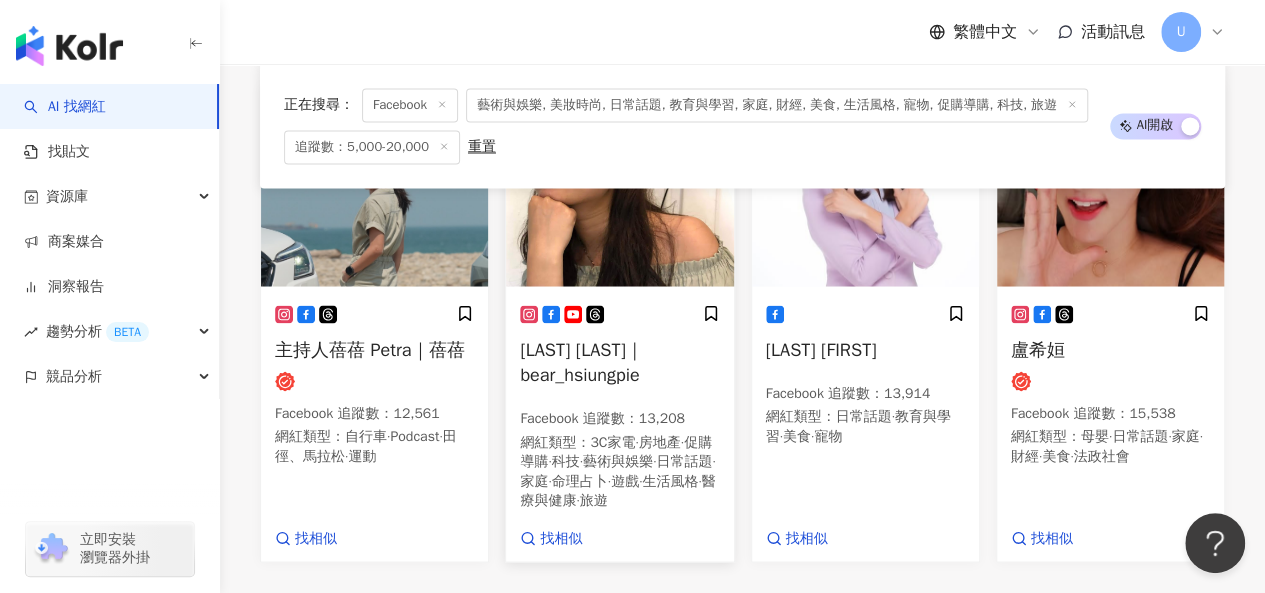 click at bounding box center [619, 186] 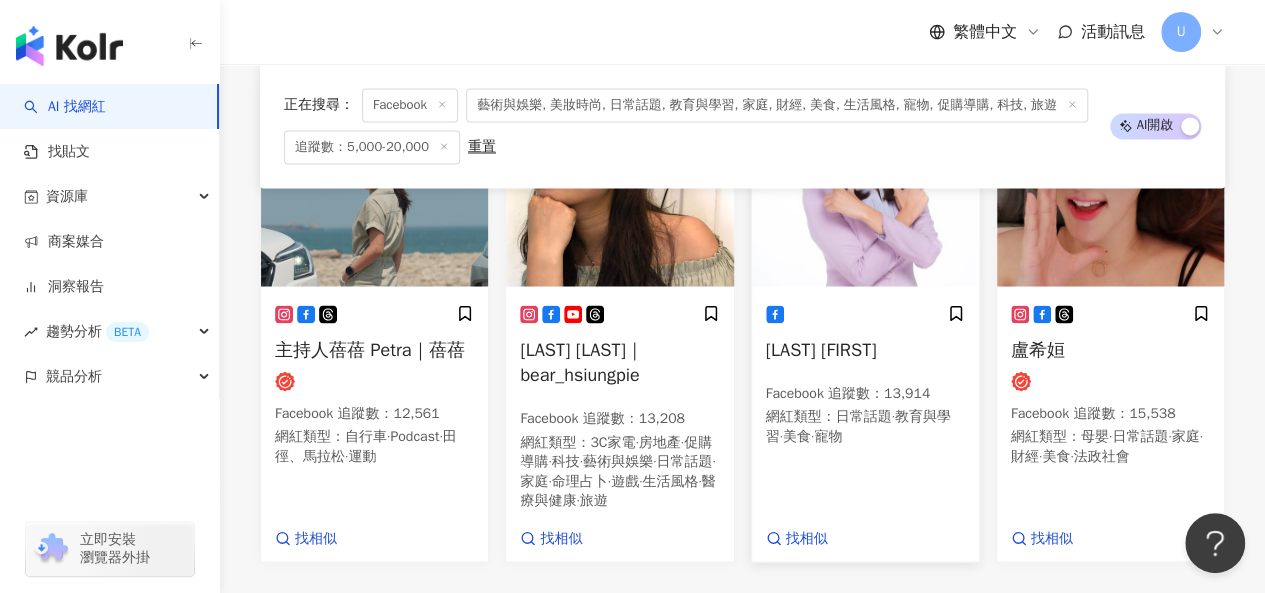click at bounding box center (865, 186) 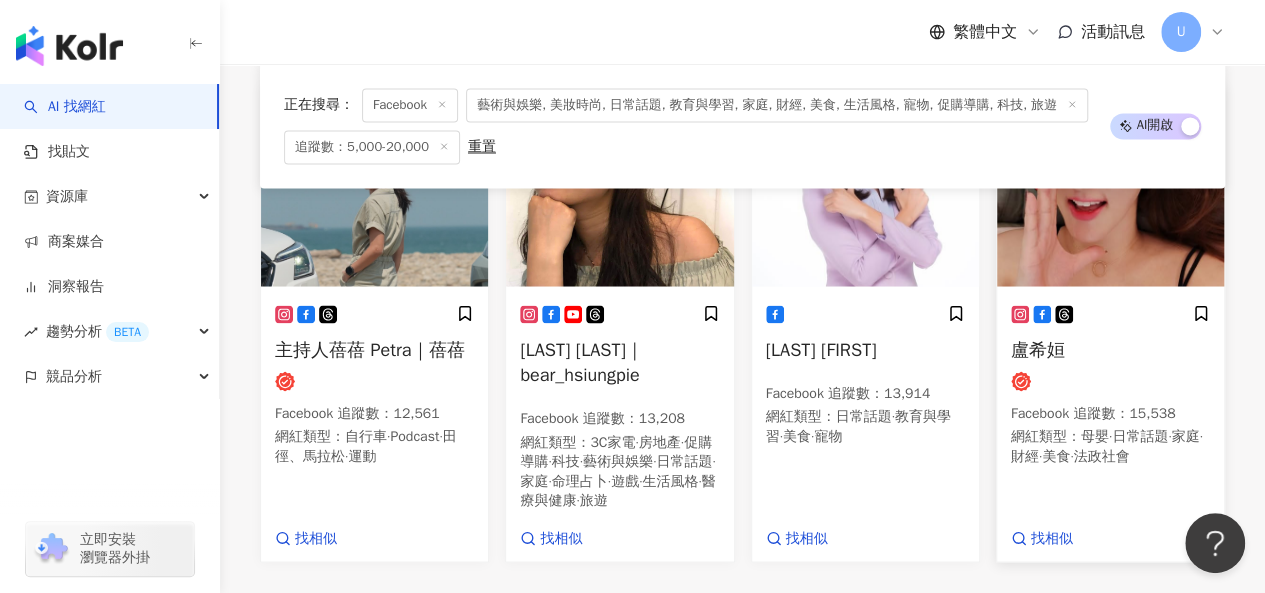 click at bounding box center (1110, 186) 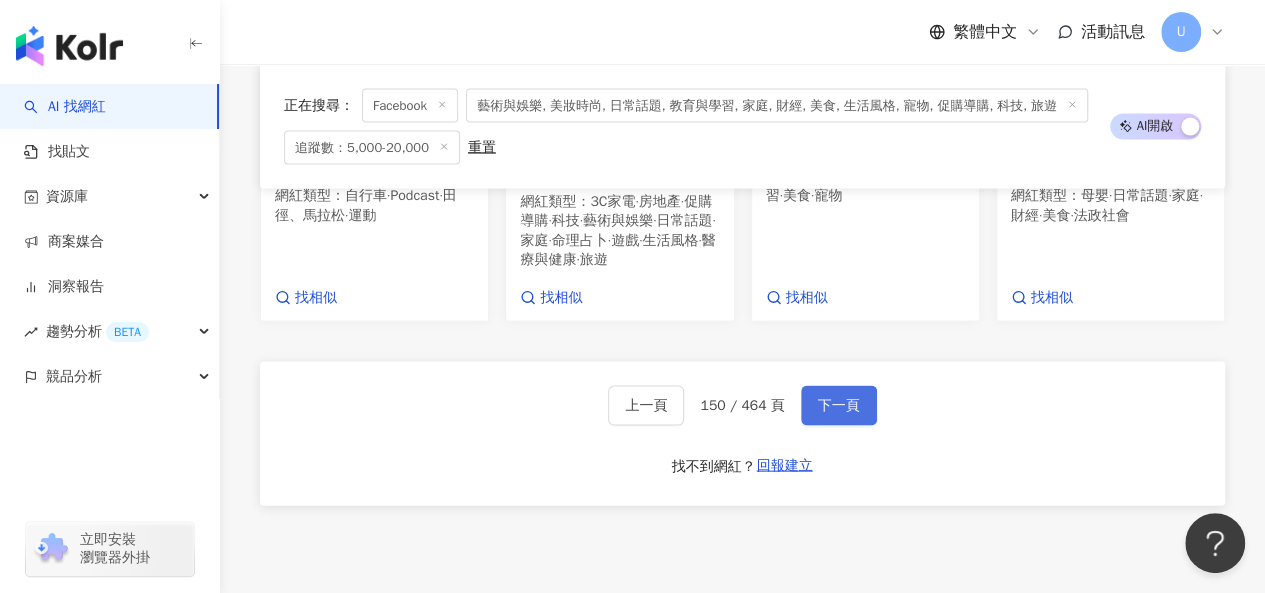 scroll, scrollTop: 1947, scrollLeft: 0, axis: vertical 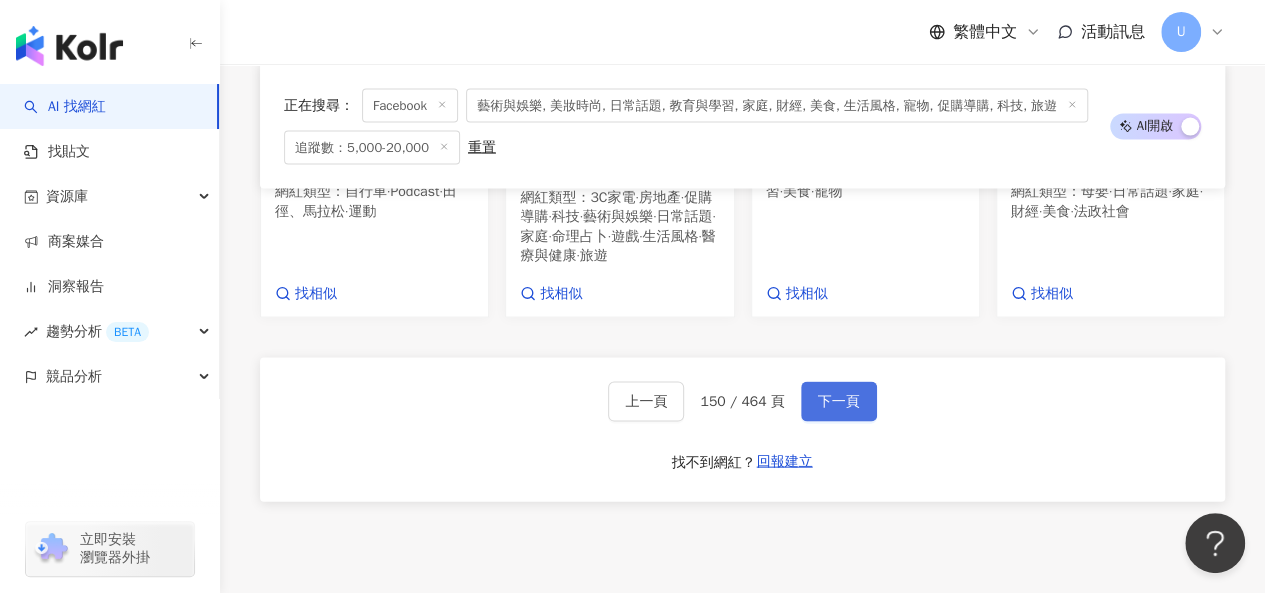 click on "下一頁" at bounding box center (839, 402) 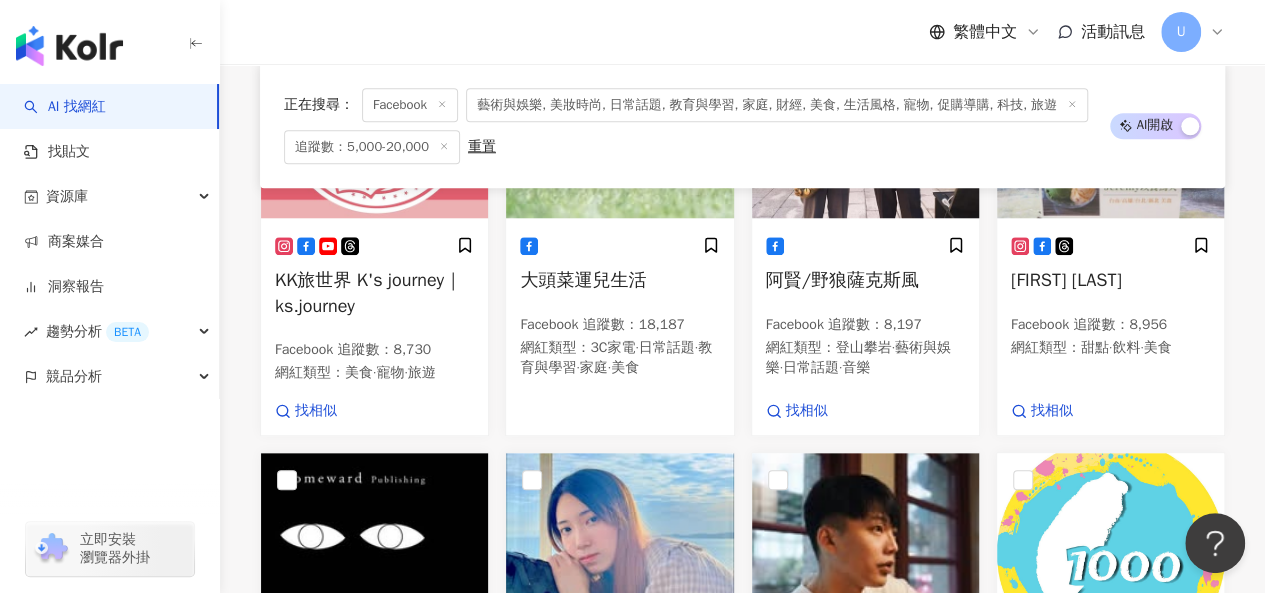scroll, scrollTop: 649, scrollLeft: 0, axis: vertical 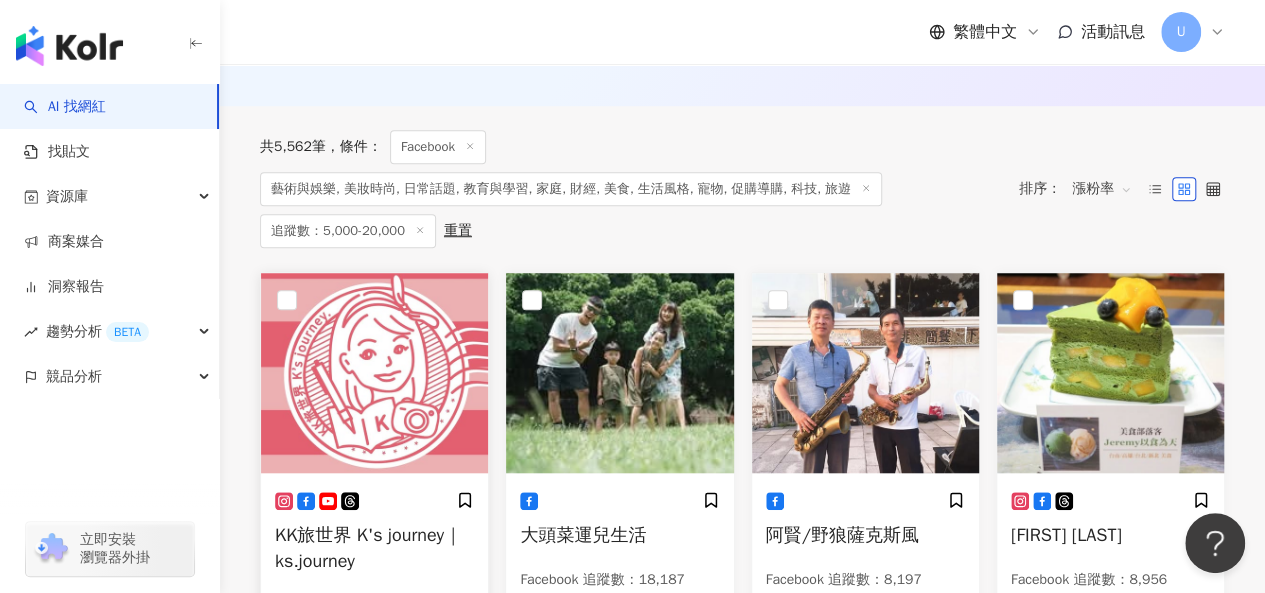 click at bounding box center (374, 373) 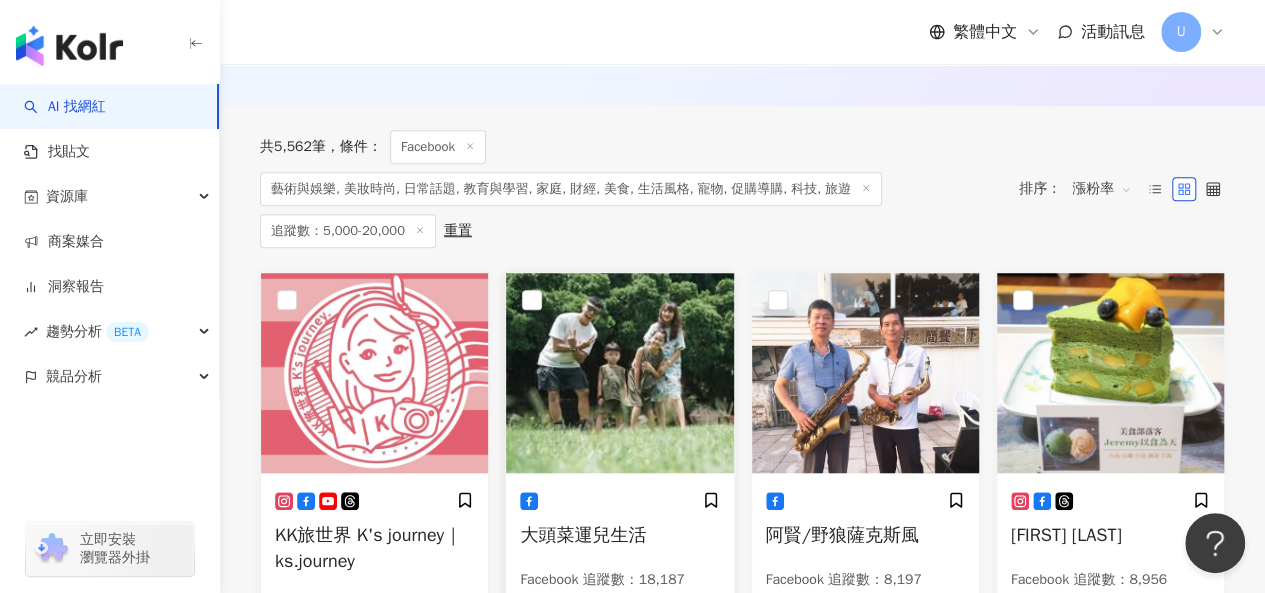 click at bounding box center [619, 373] 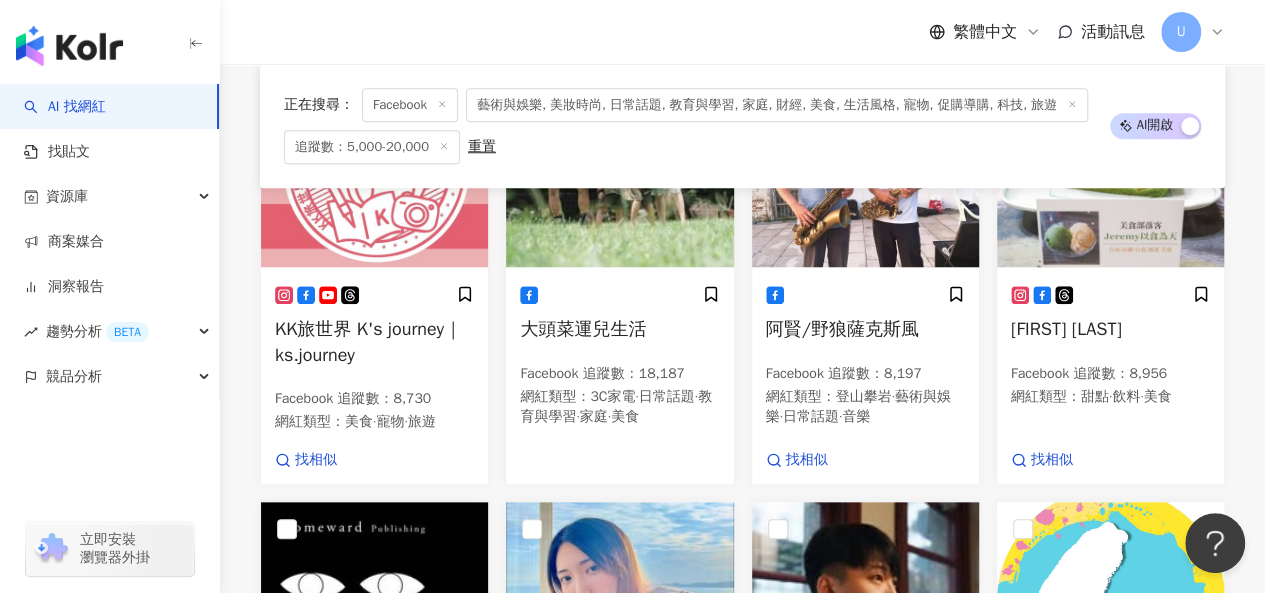 scroll, scrollTop: 808, scrollLeft: 0, axis: vertical 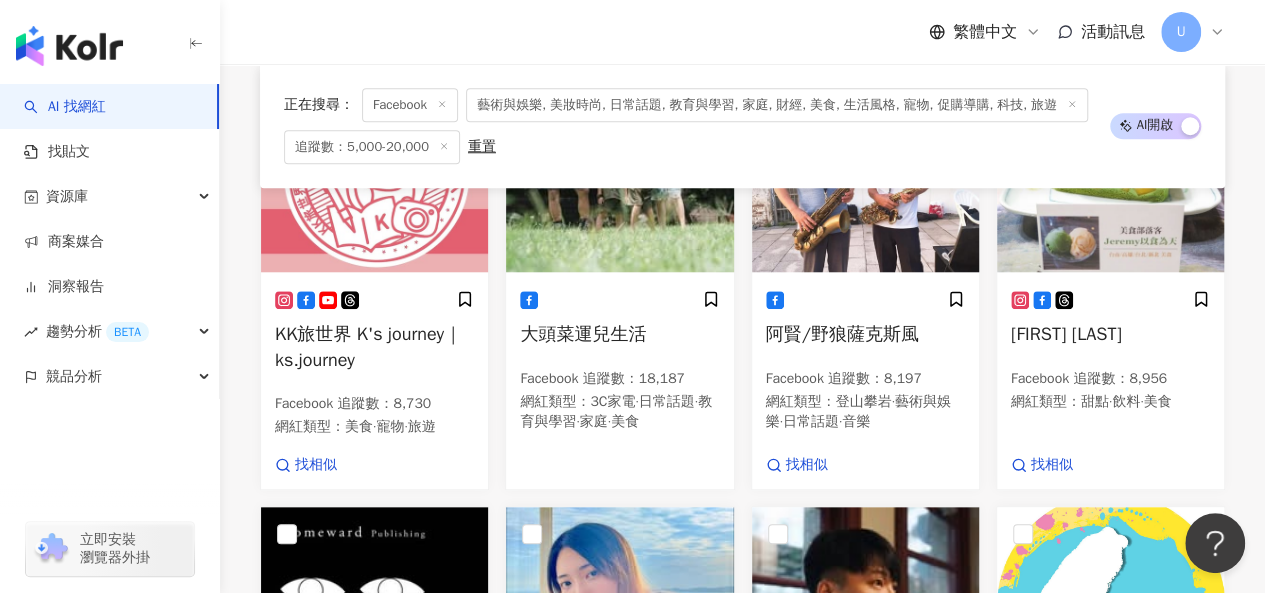 click at bounding box center [1110, 172] 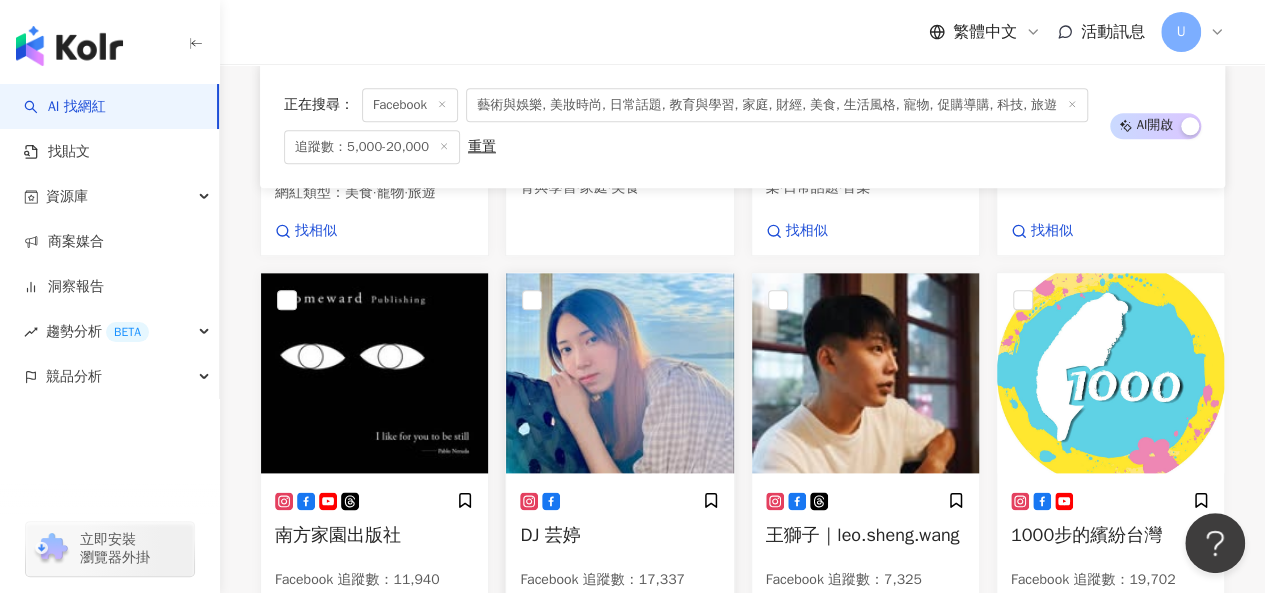 scroll, scrollTop: 1108, scrollLeft: 0, axis: vertical 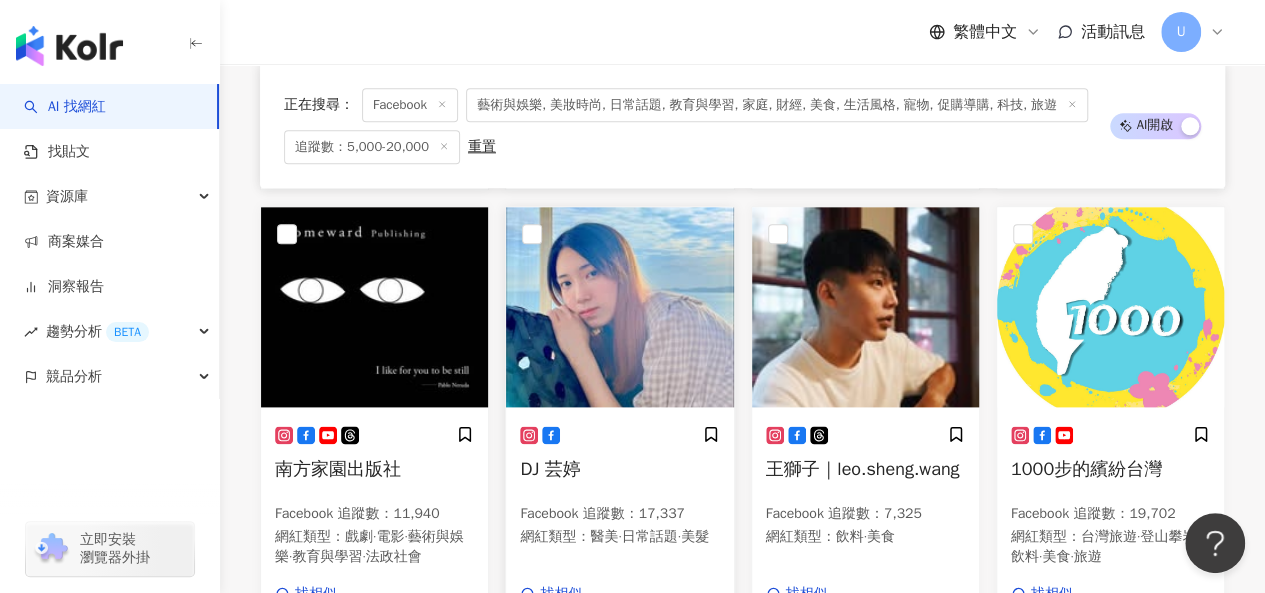 click at bounding box center [619, 307] 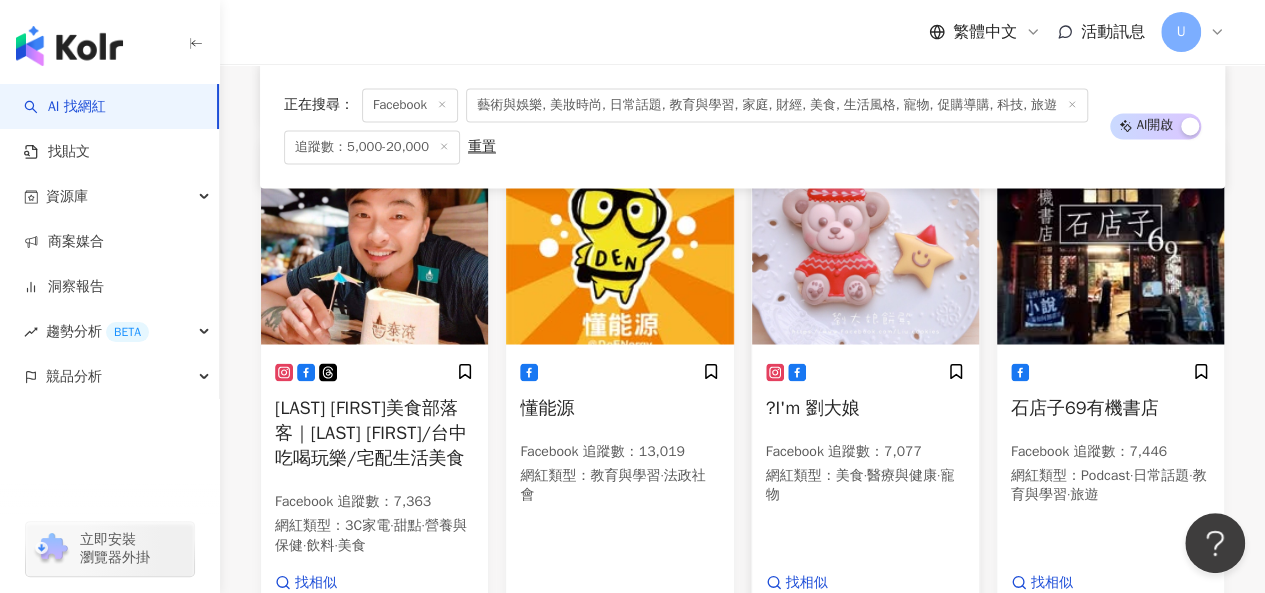 scroll, scrollTop: 1608, scrollLeft: 0, axis: vertical 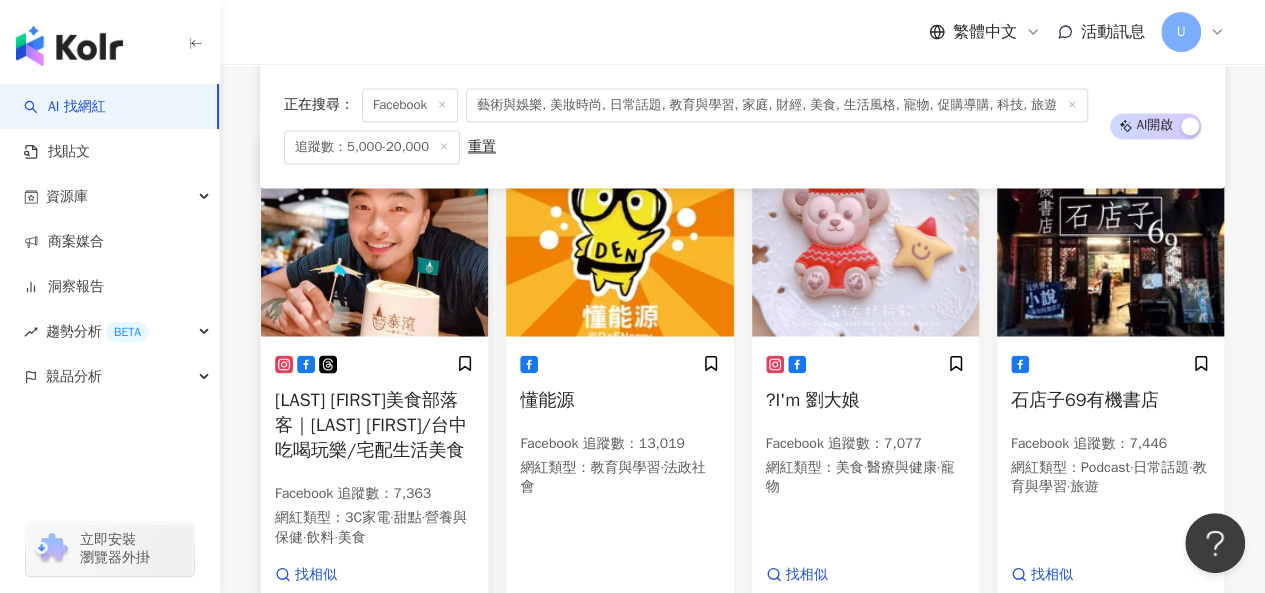 click at bounding box center [374, 236] 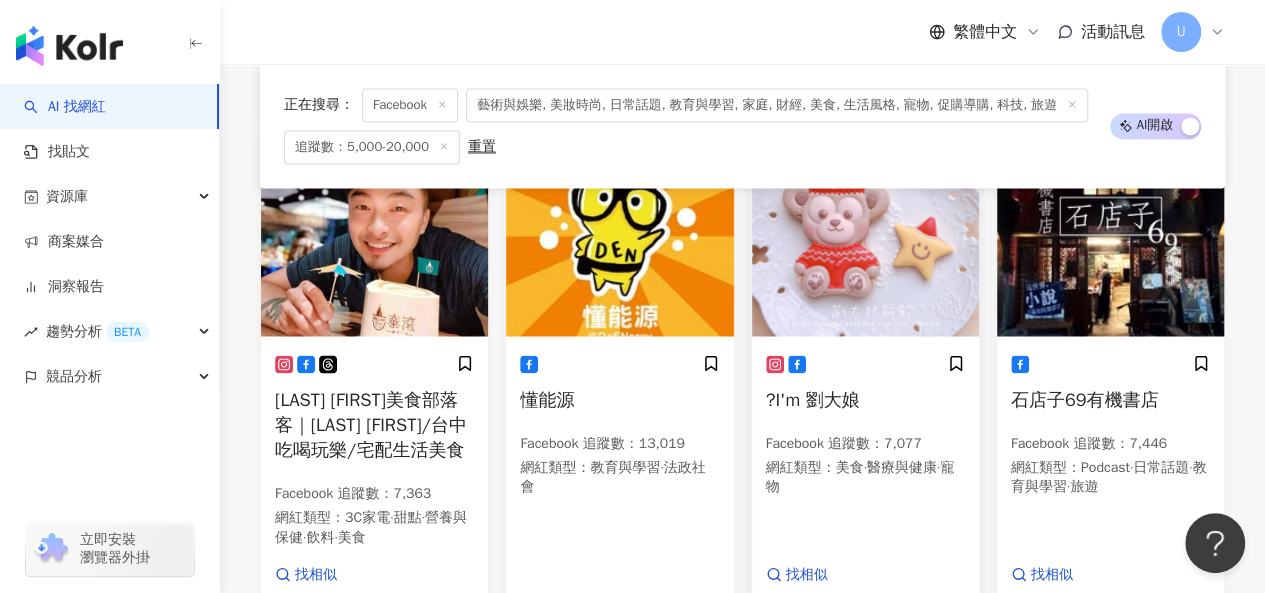 click at bounding box center [865, 236] 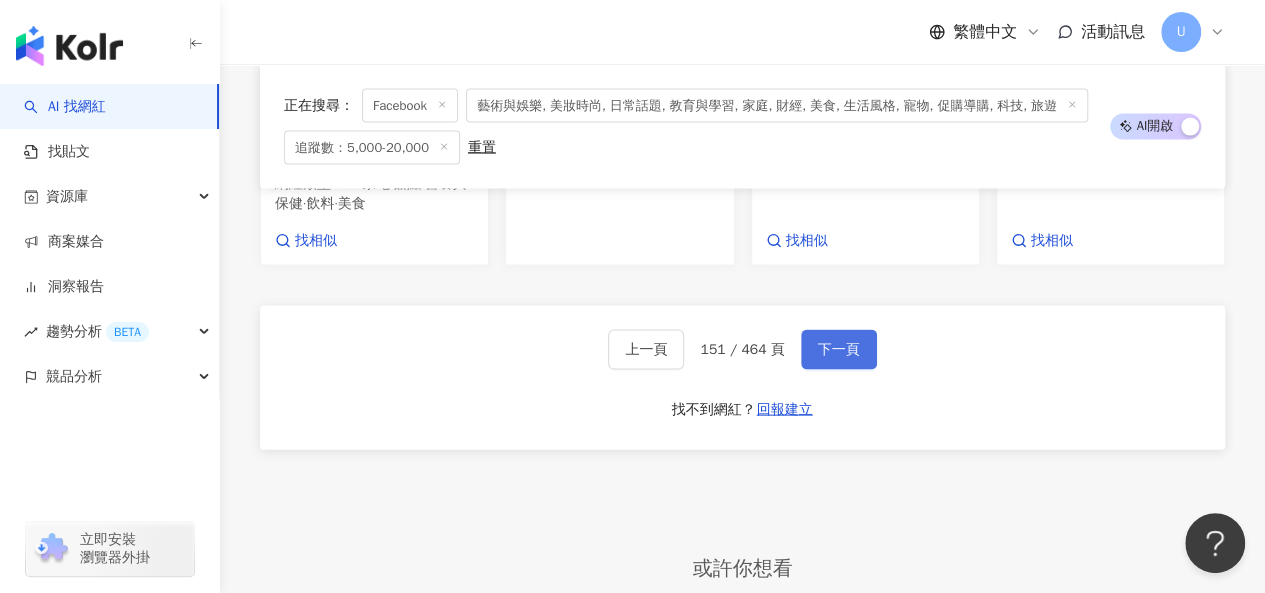 scroll, scrollTop: 1942, scrollLeft: 0, axis: vertical 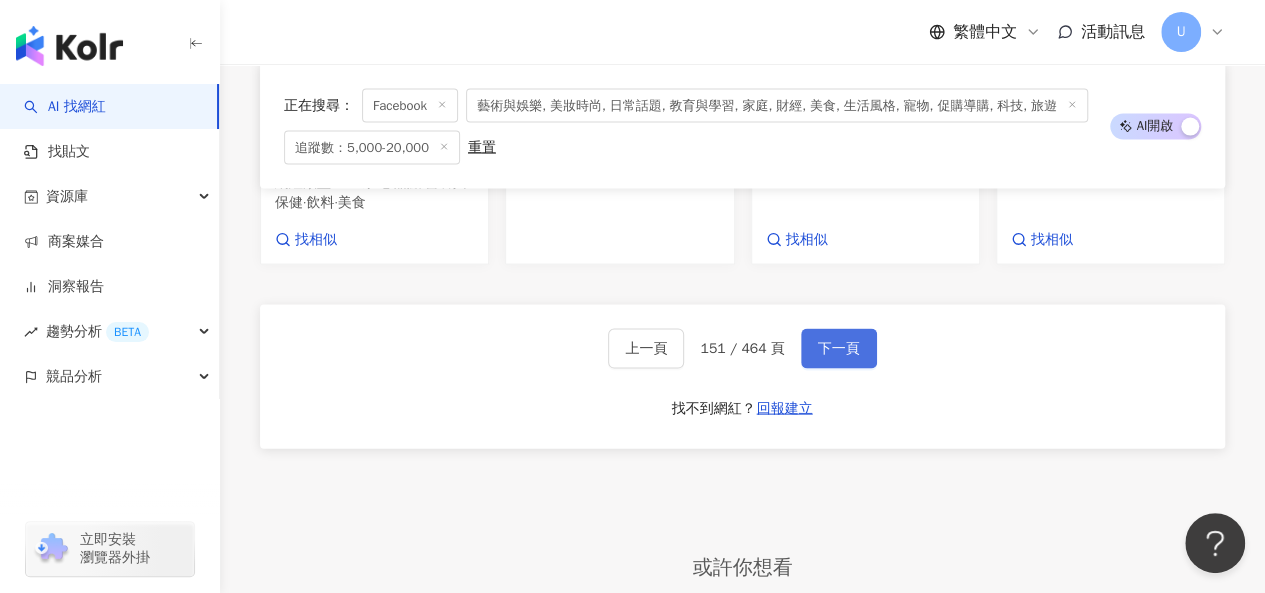 click on "下一頁" at bounding box center (839, 349) 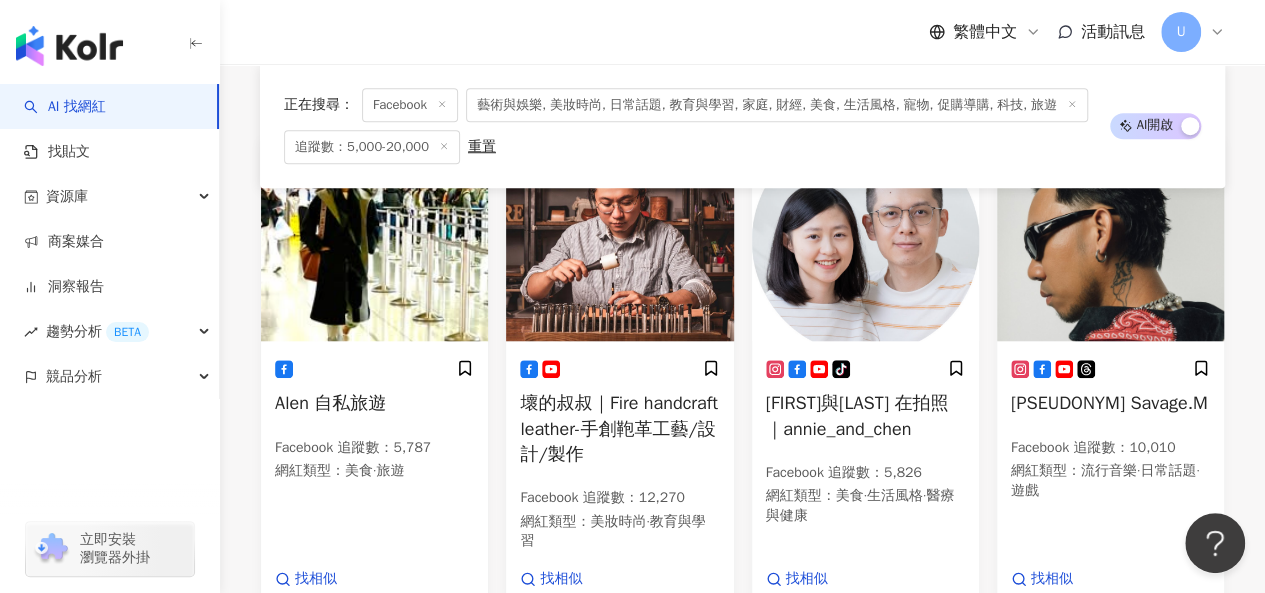 scroll, scrollTop: 740, scrollLeft: 0, axis: vertical 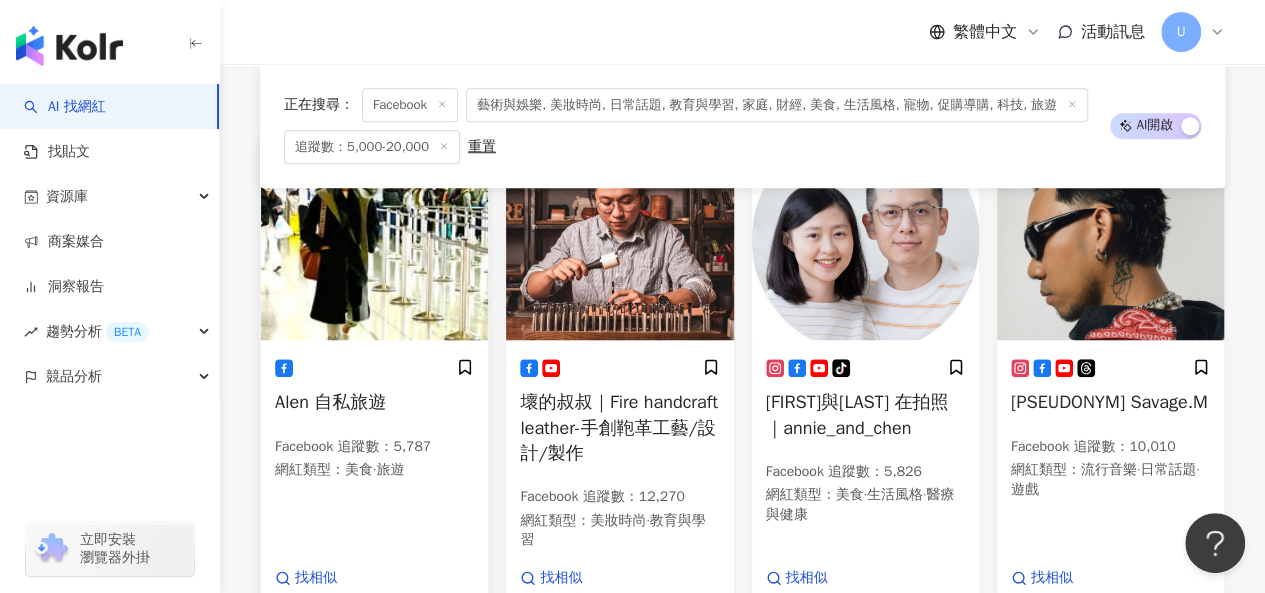 click at bounding box center [374, 240] 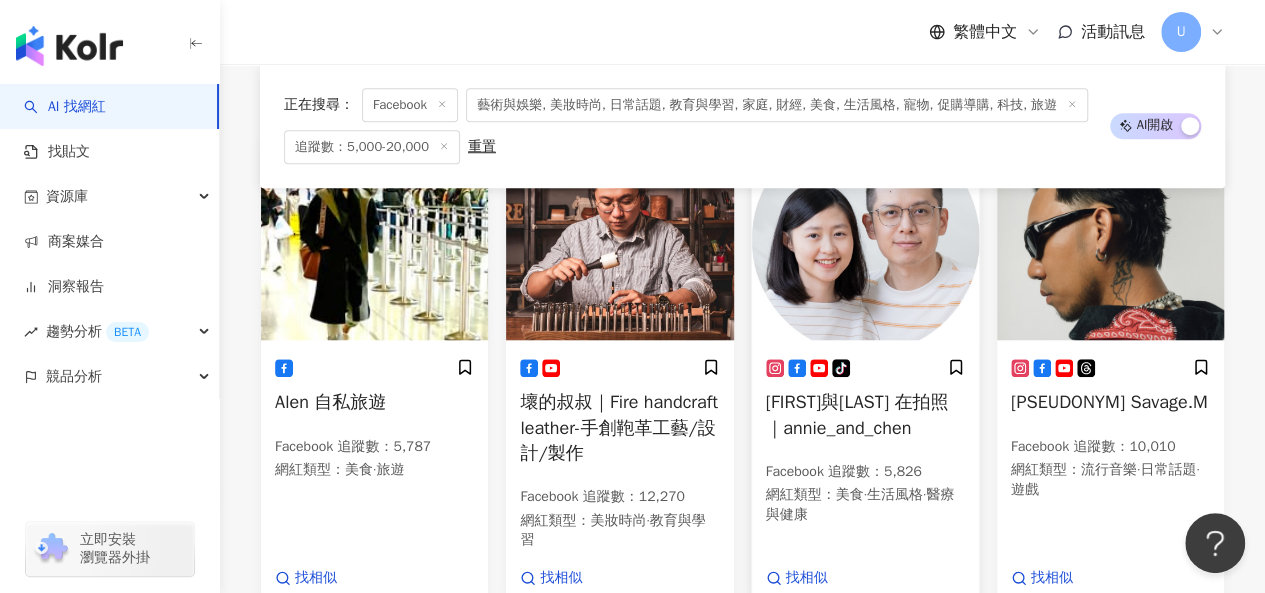 click at bounding box center [865, 240] 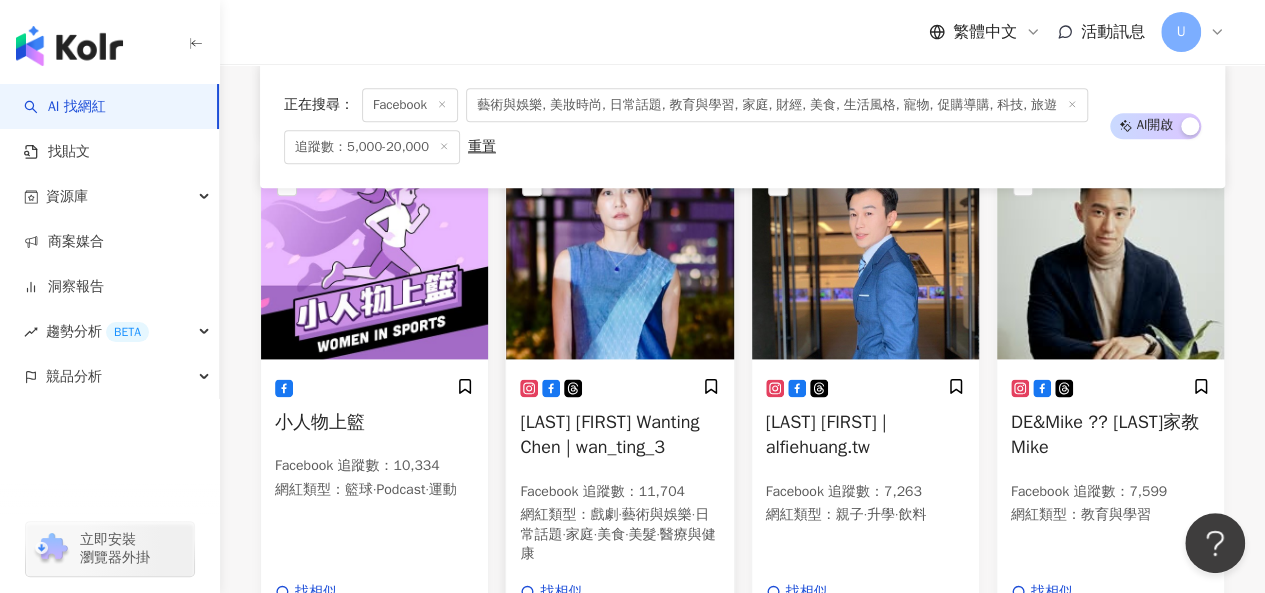 scroll, scrollTop: 1240, scrollLeft: 0, axis: vertical 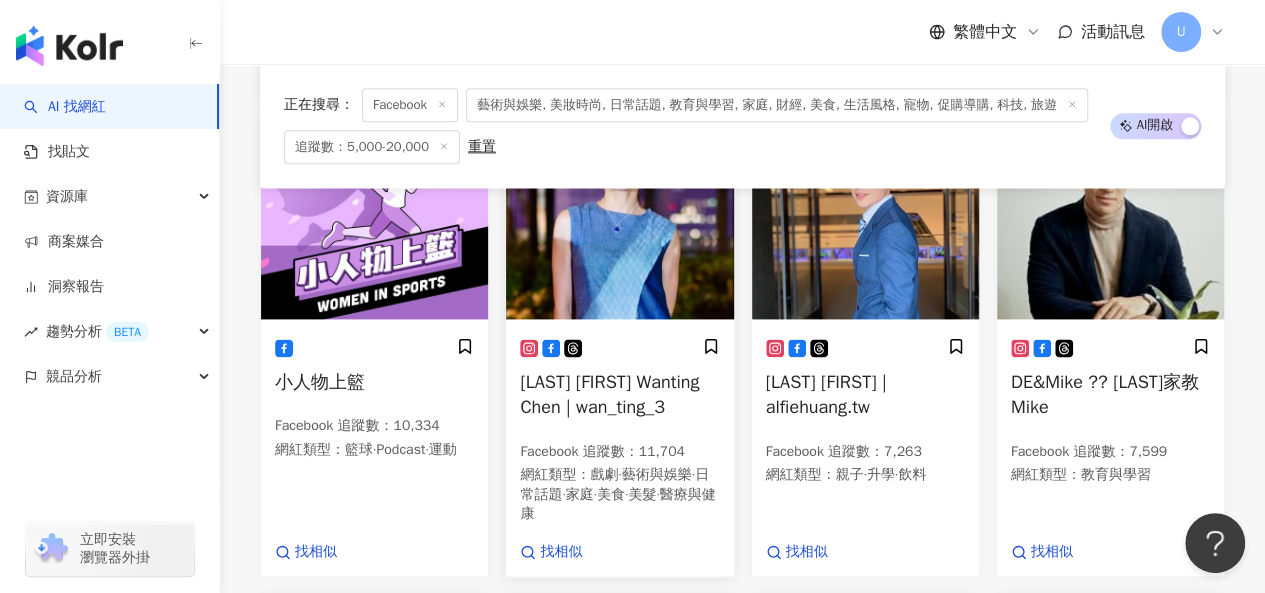 click at bounding box center (619, 219) 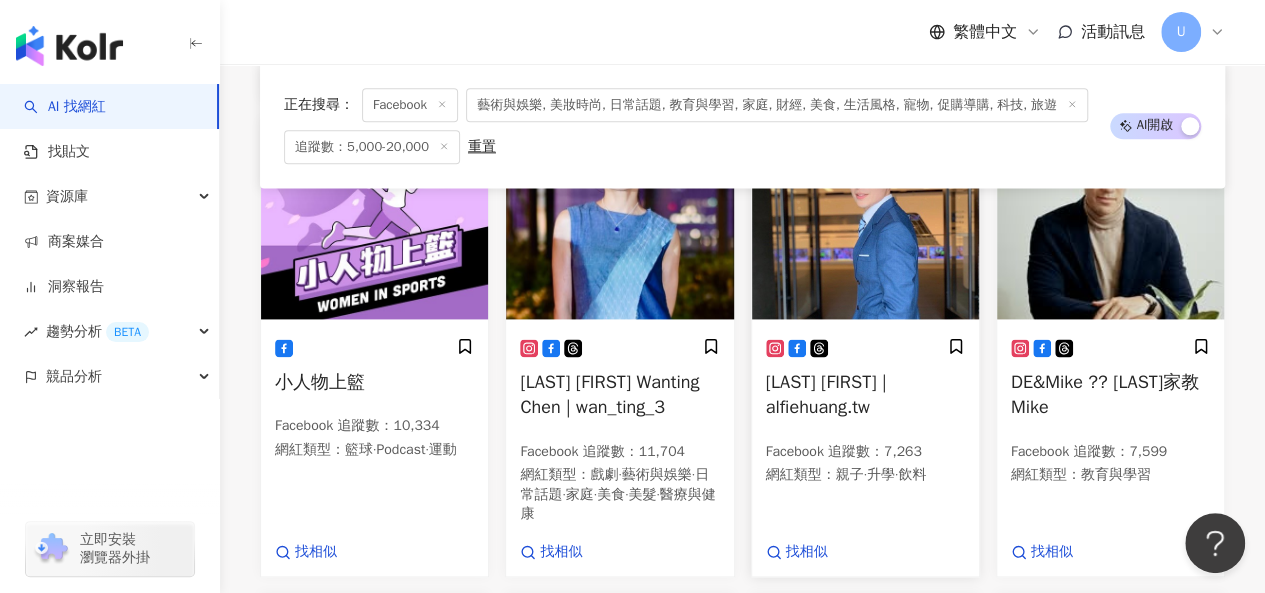 click at bounding box center (865, 219) 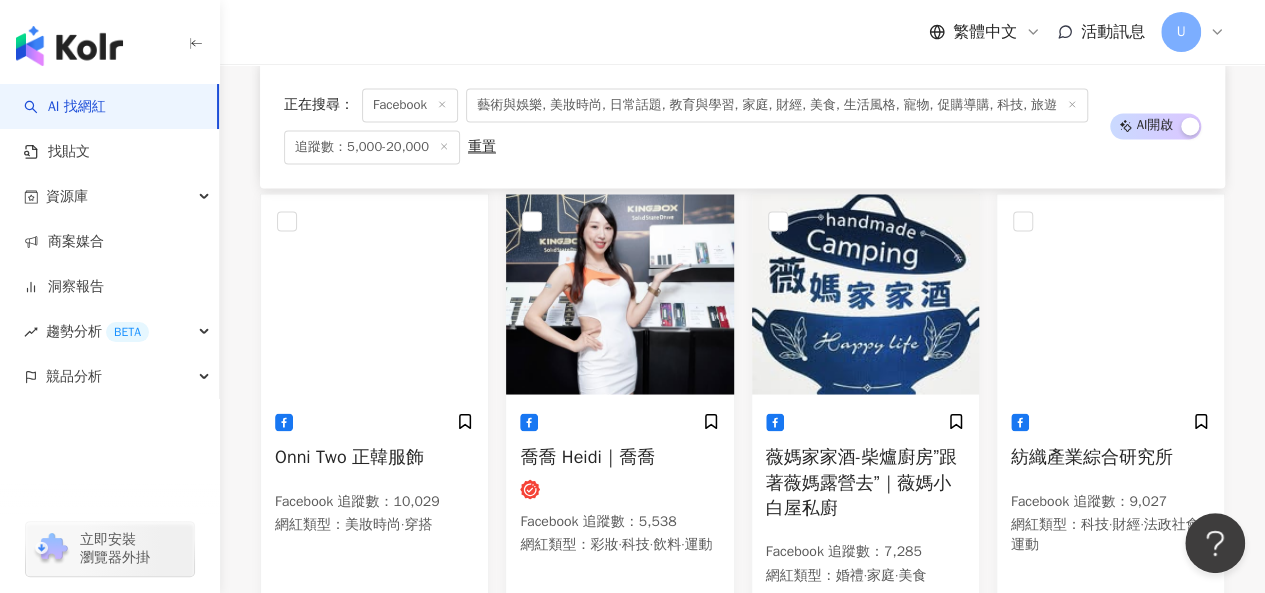 scroll, scrollTop: 1740, scrollLeft: 0, axis: vertical 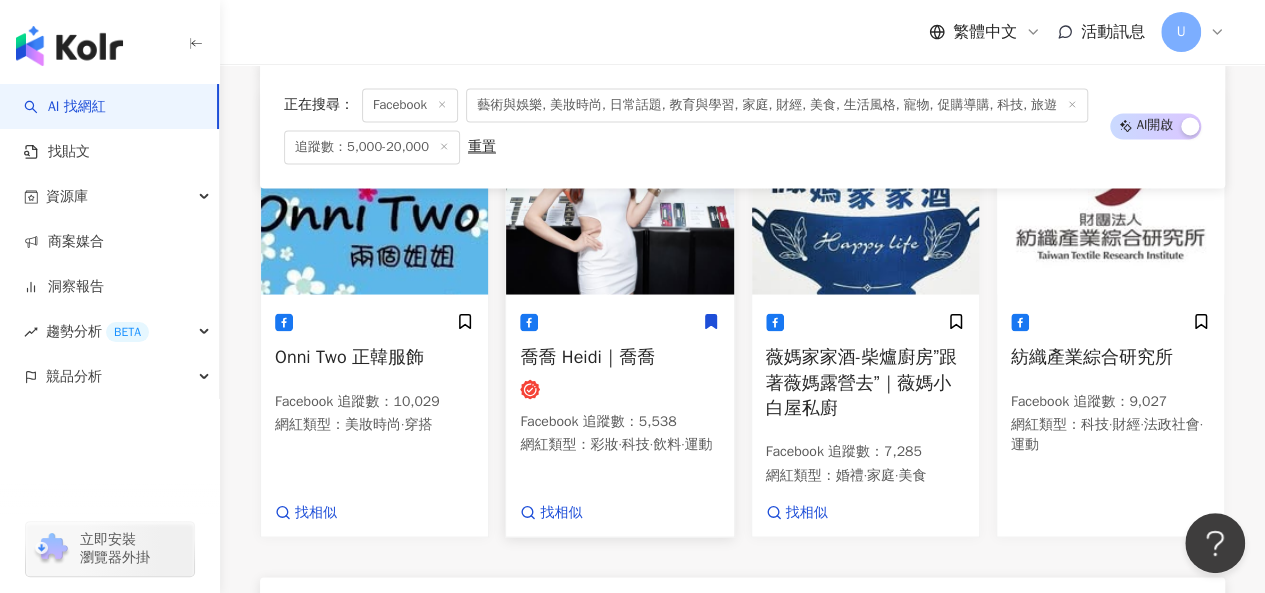 click at bounding box center (619, 194) 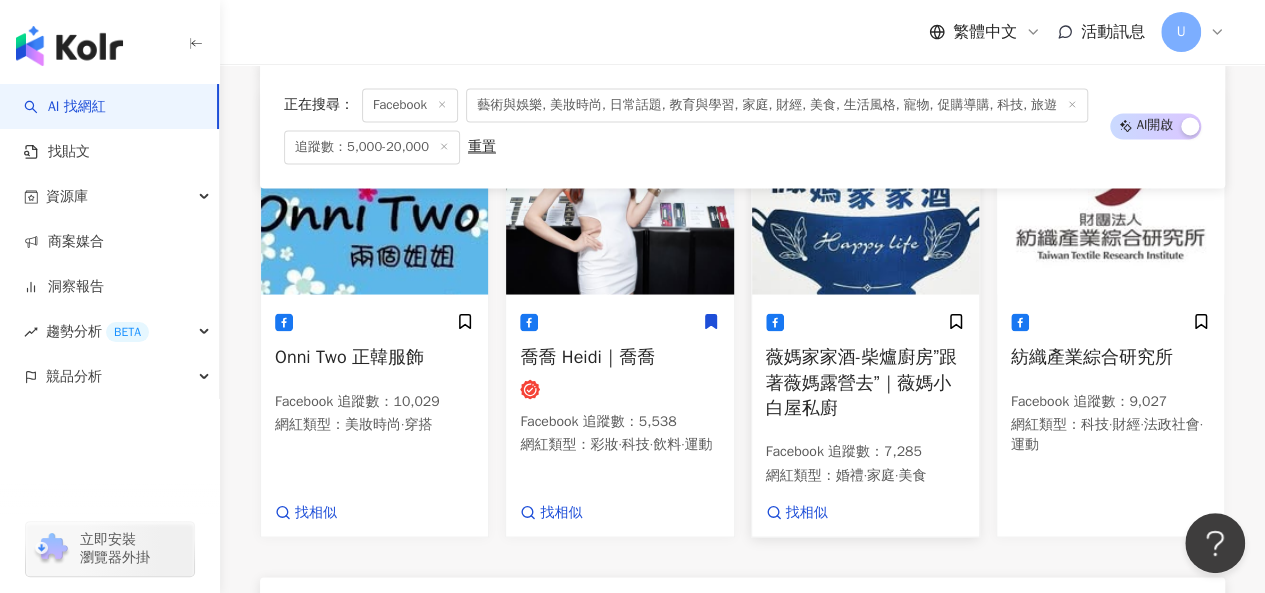 click at bounding box center [865, 194] 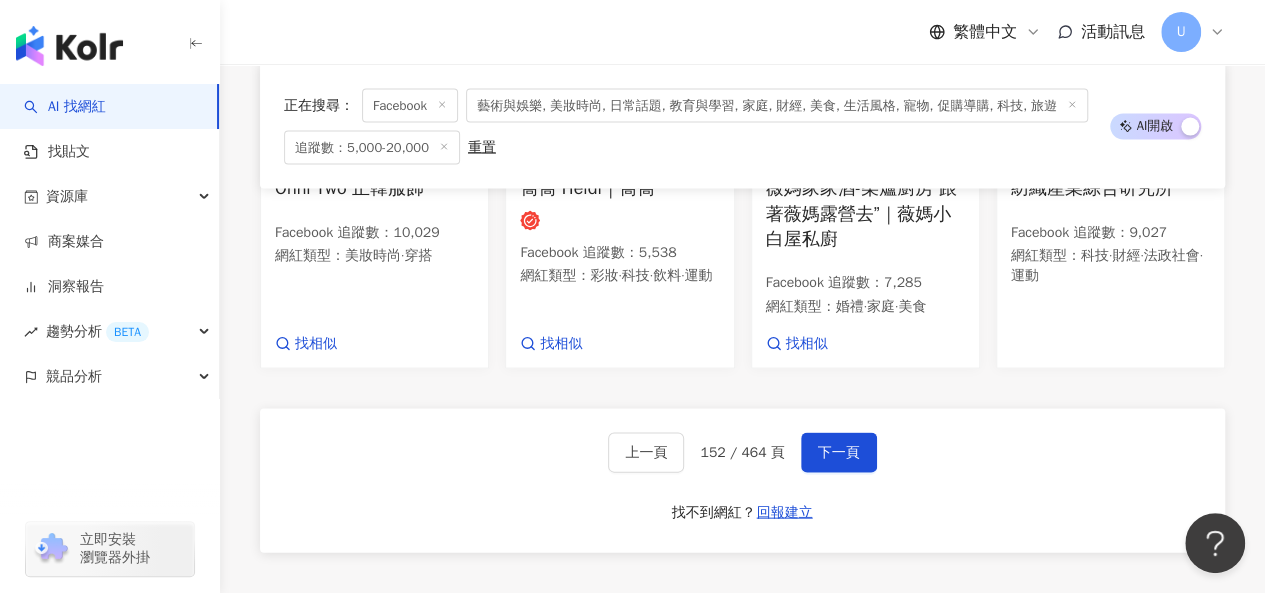 scroll, scrollTop: 1909, scrollLeft: 0, axis: vertical 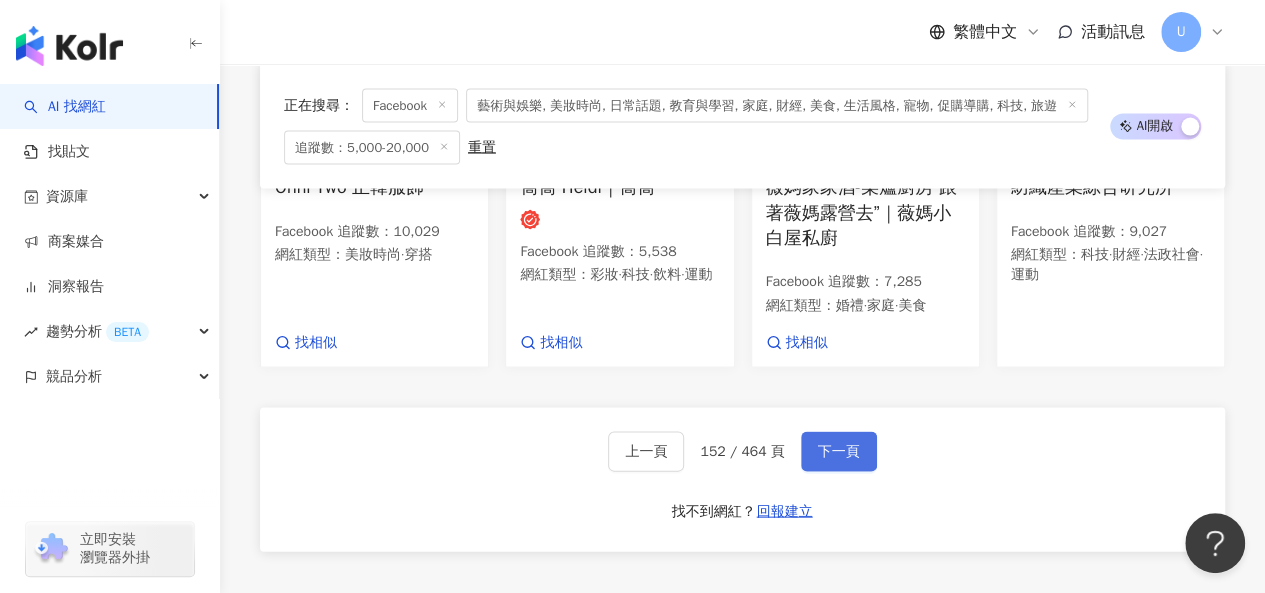 click on "下一頁" at bounding box center (839, 452) 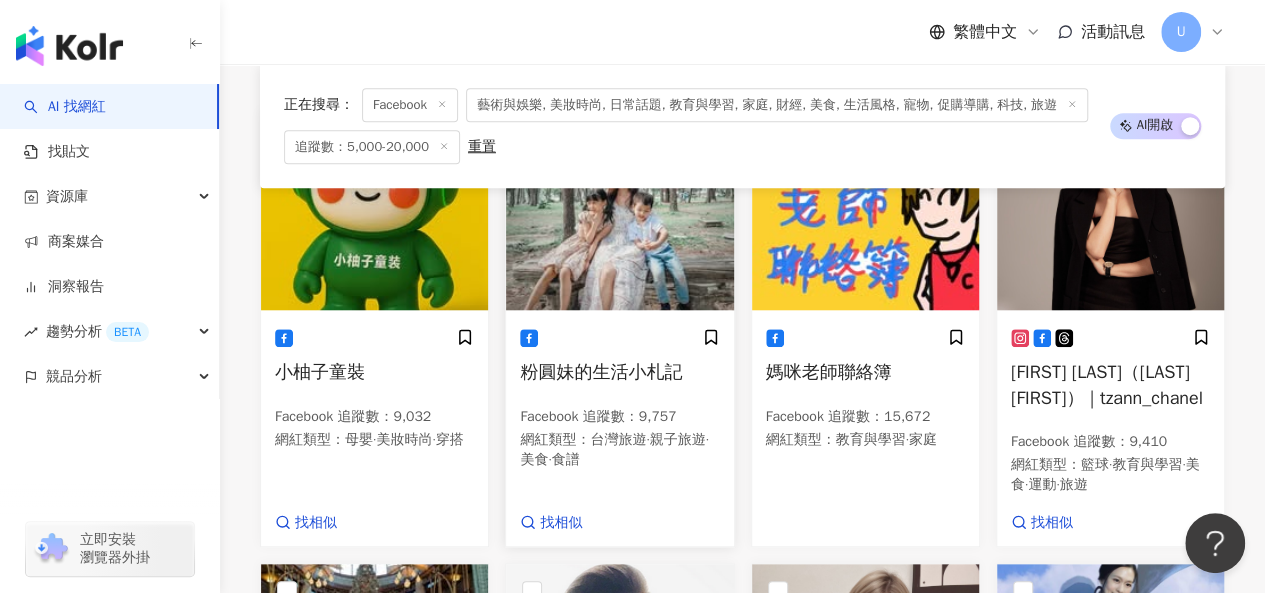 scroll, scrollTop: 778, scrollLeft: 0, axis: vertical 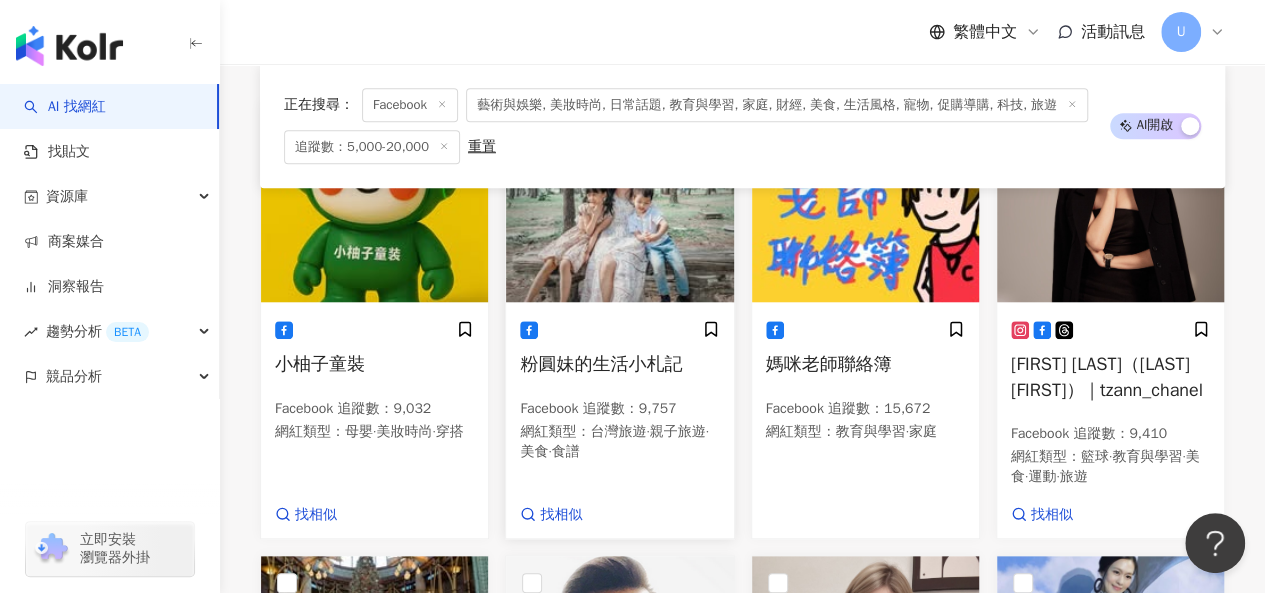 click at bounding box center (619, 202) 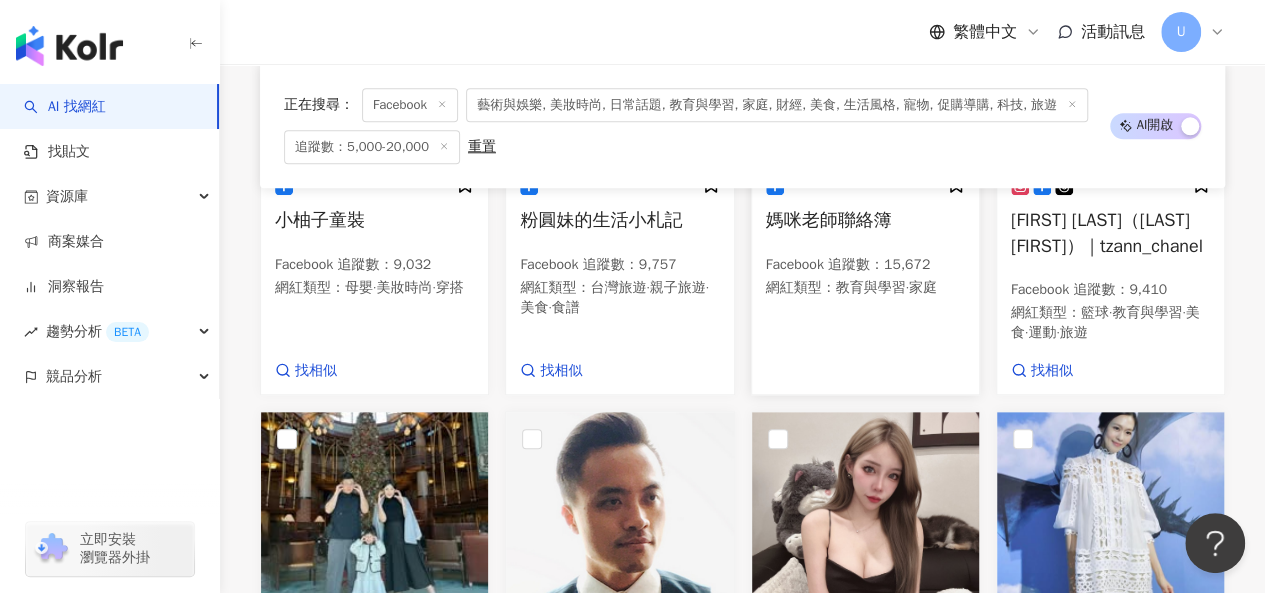 scroll, scrollTop: 921, scrollLeft: 0, axis: vertical 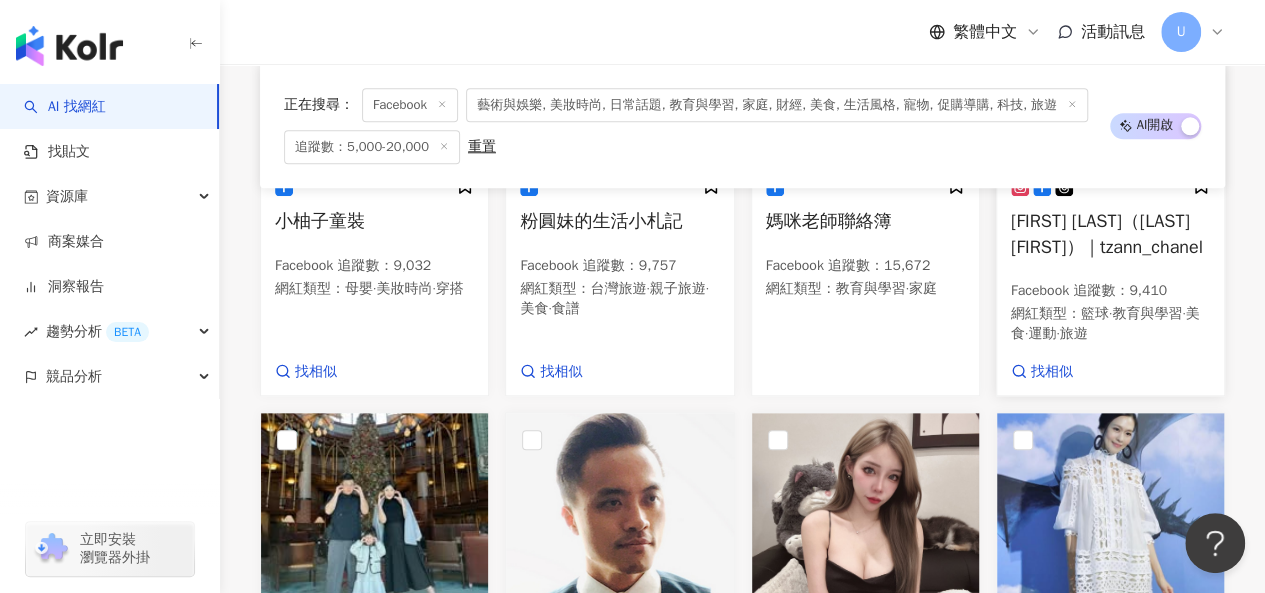 click on "田依甯（昝依甯）｜tzann_chanel" at bounding box center [1107, 233] 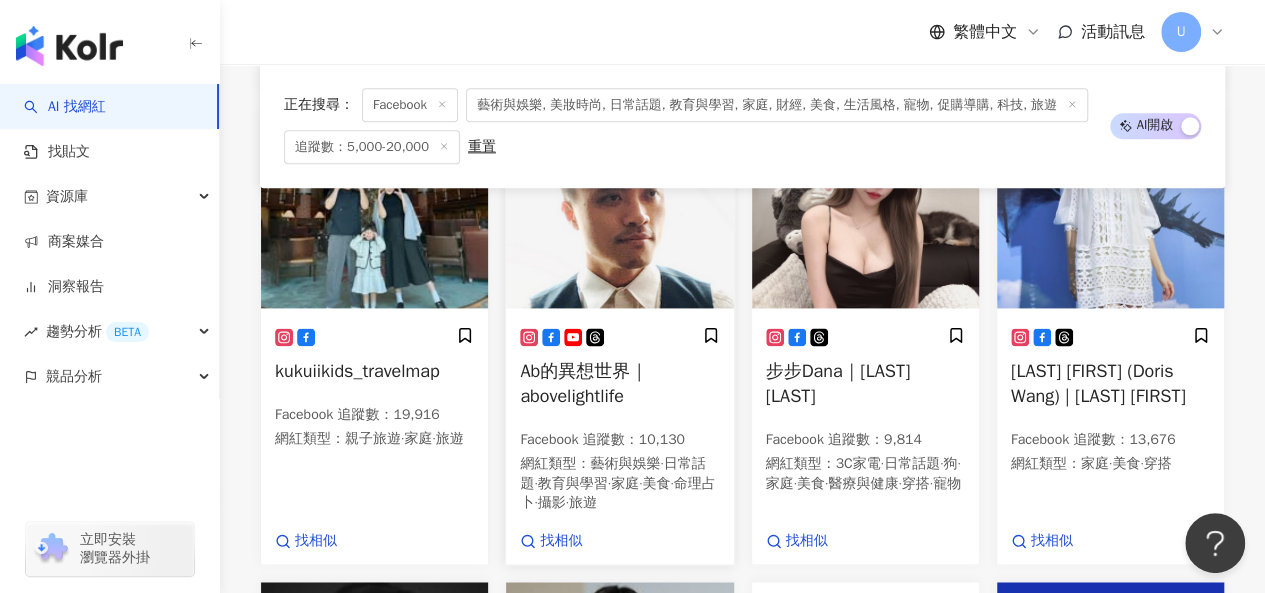 scroll, scrollTop: 1227, scrollLeft: 0, axis: vertical 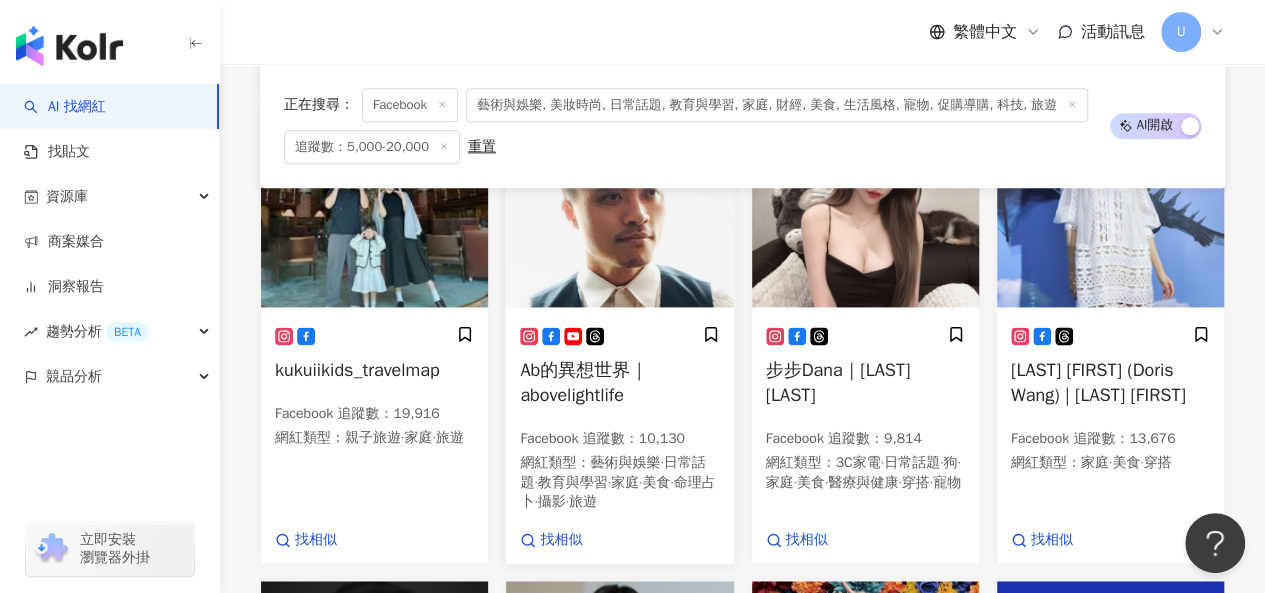 click at bounding box center [619, 207] 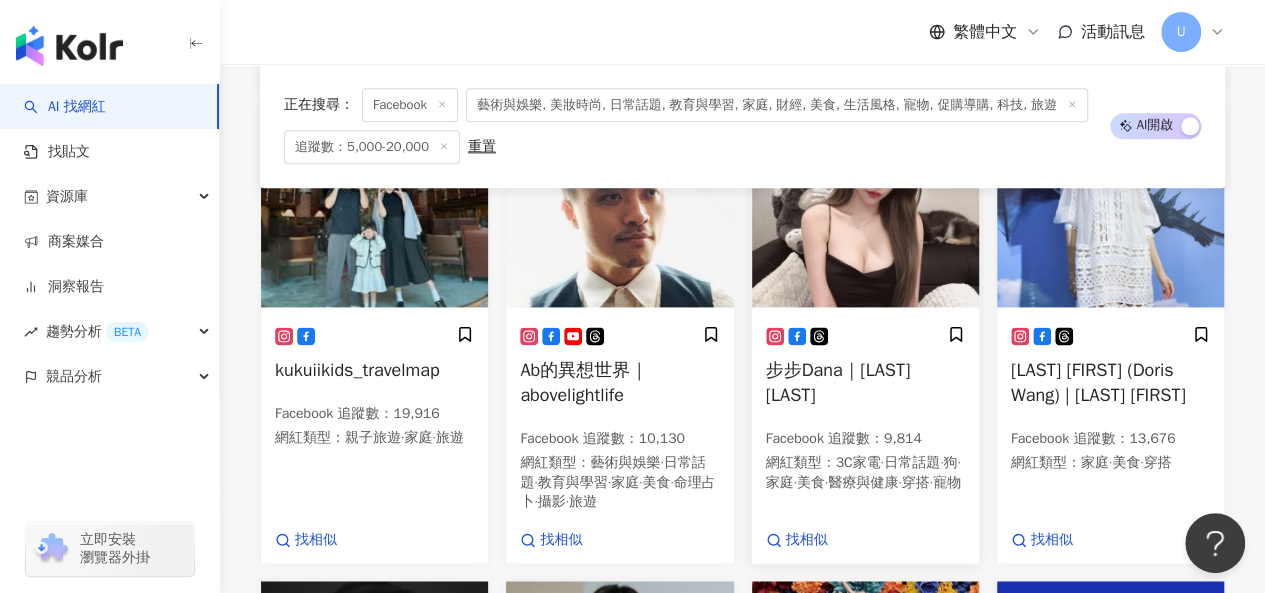 click at bounding box center (865, 207) 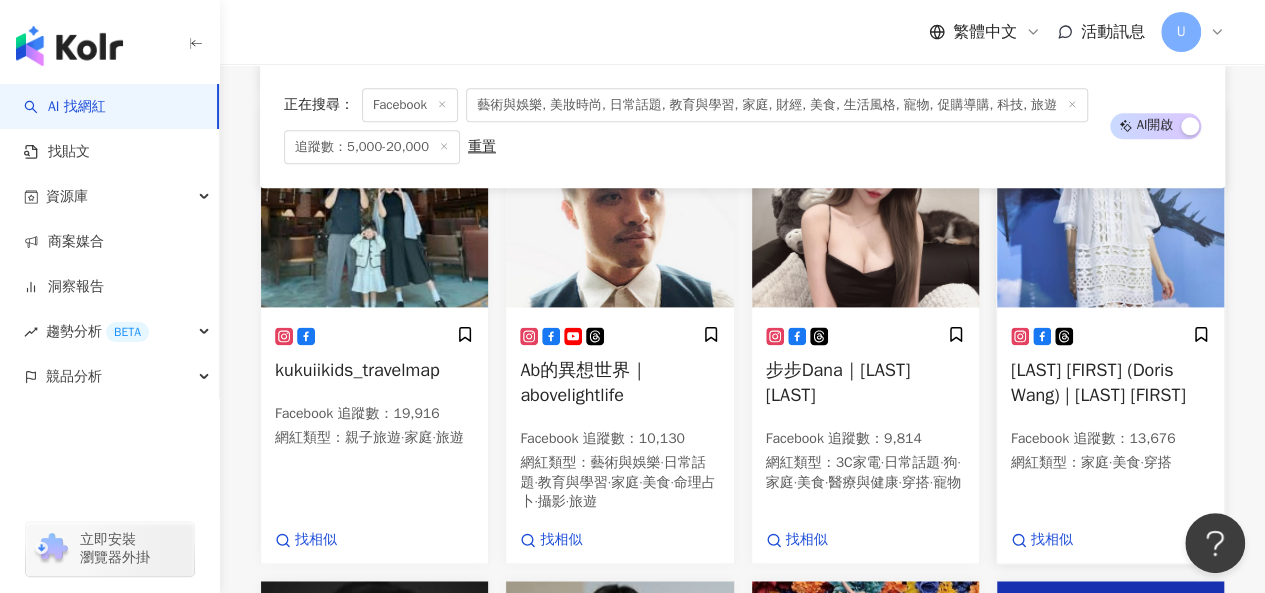 click at bounding box center [1110, 207] 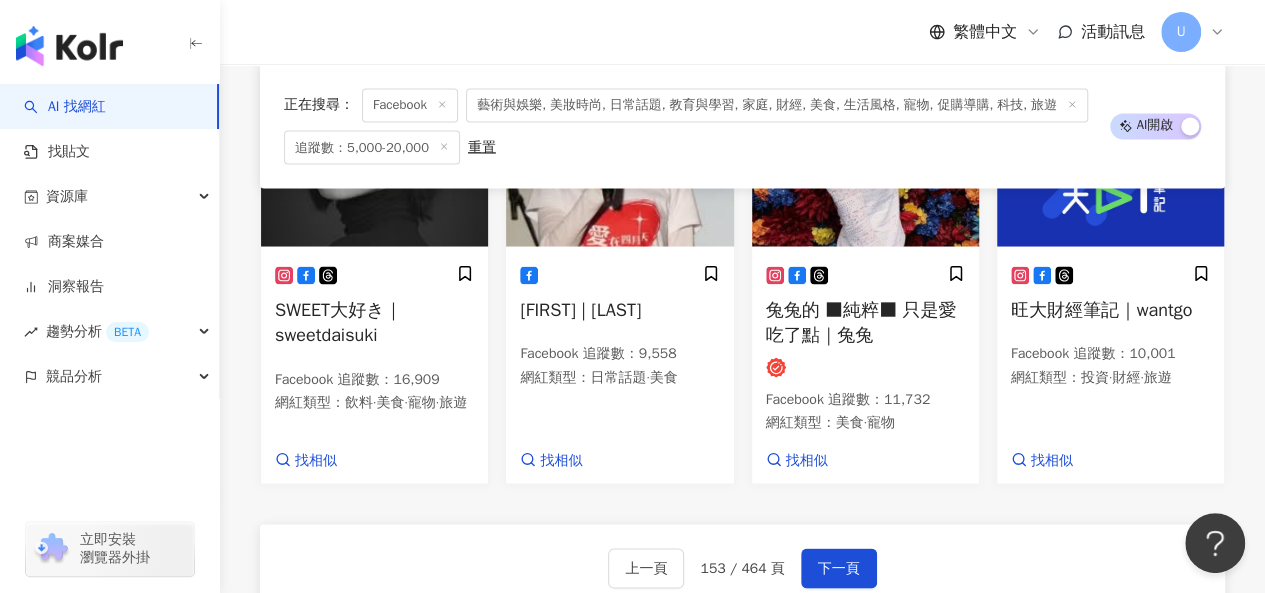 scroll, scrollTop: 1694, scrollLeft: 0, axis: vertical 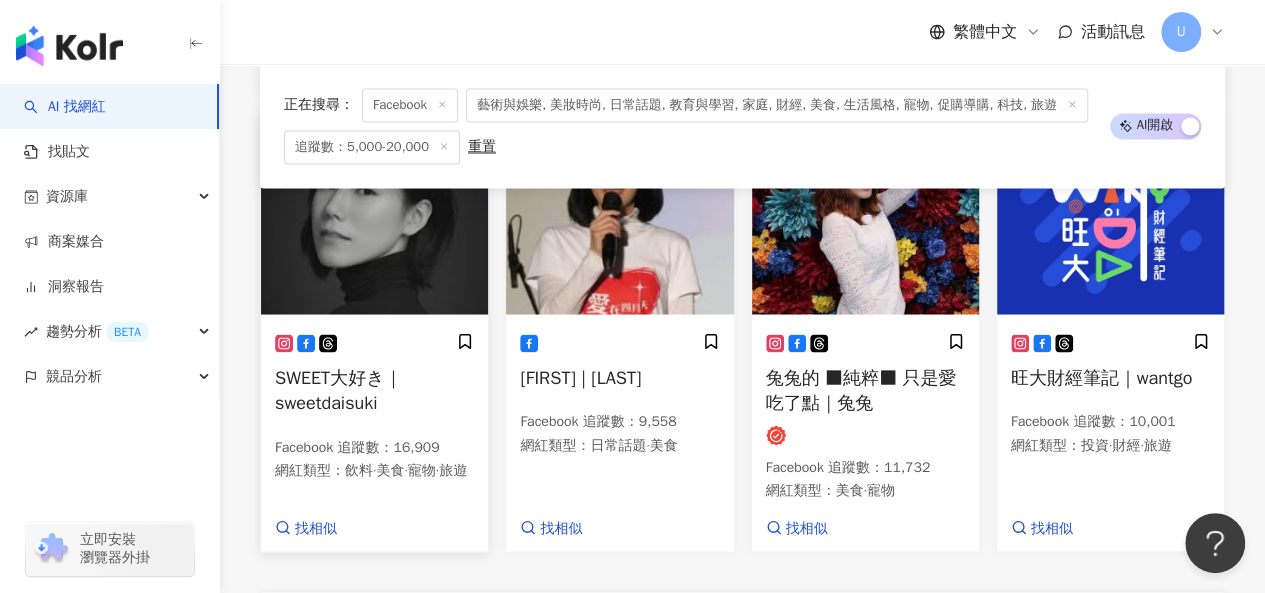 click at bounding box center (374, 214) 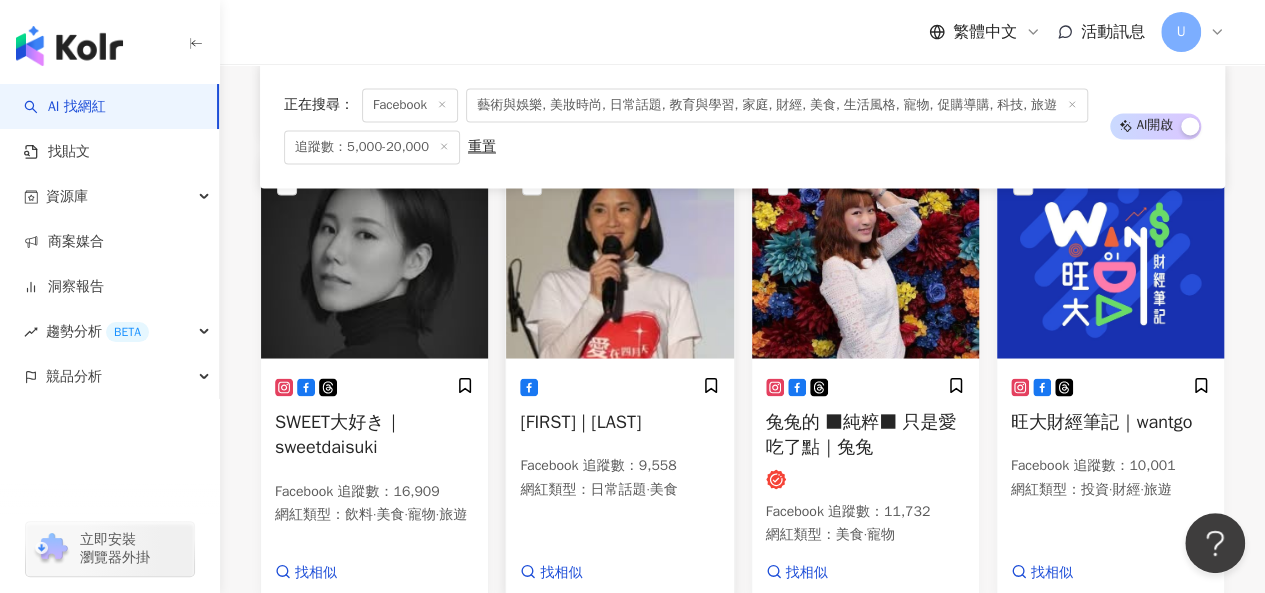 click at bounding box center (619, 258) 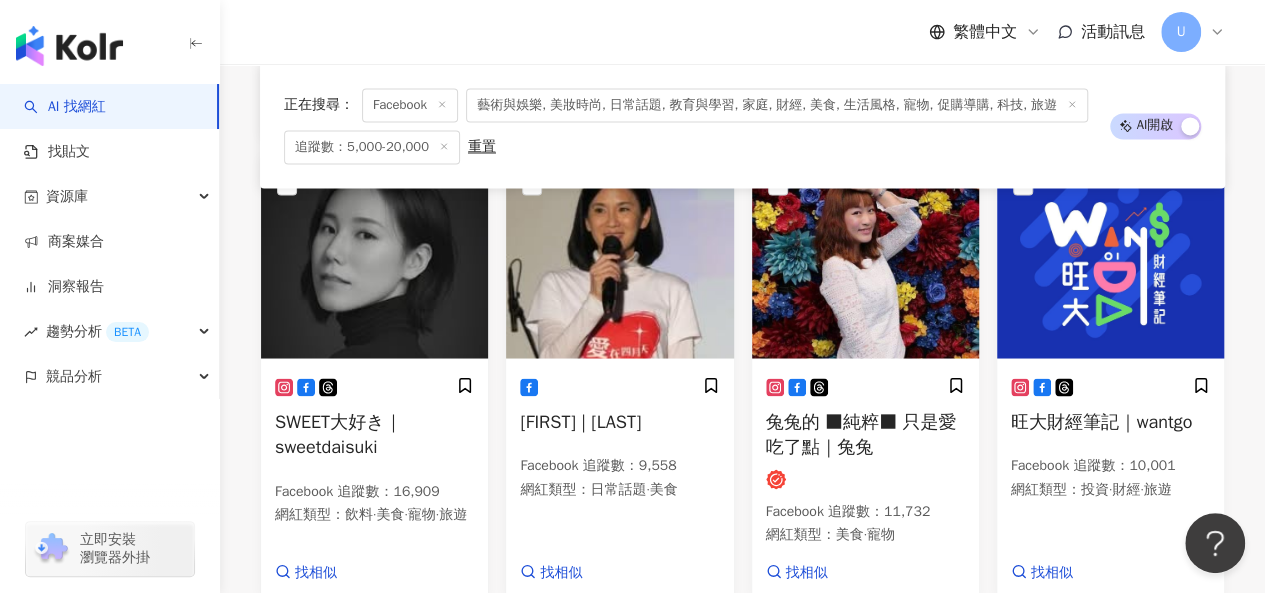 click at bounding box center (865, 258) 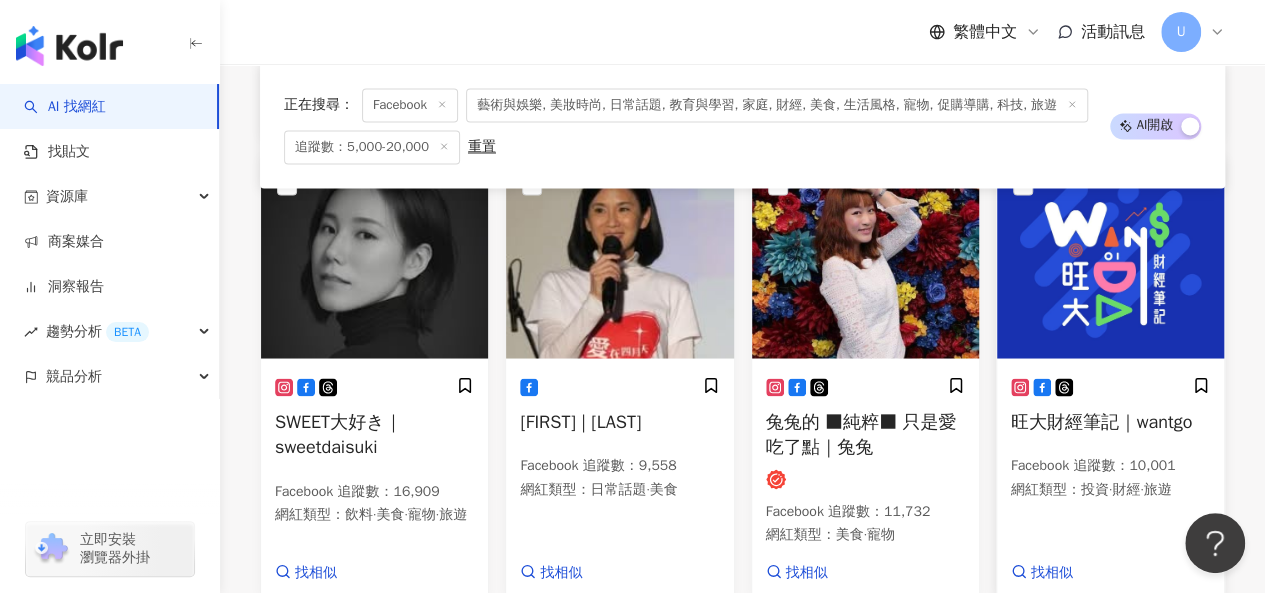 click at bounding box center (1110, 258) 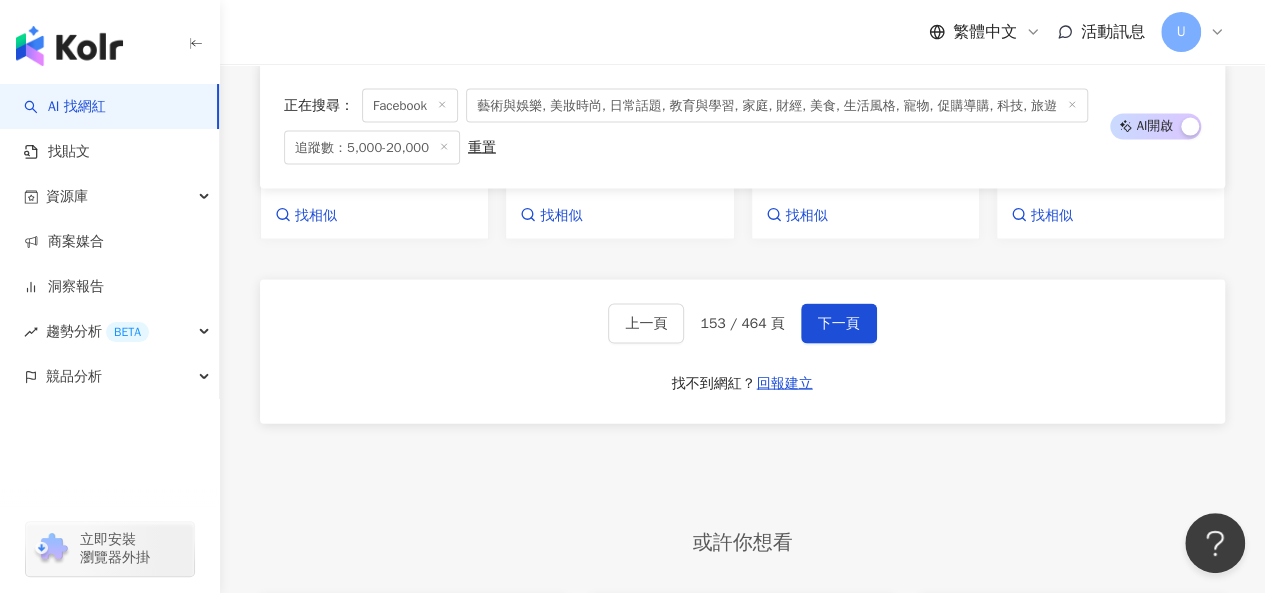 scroll, scrollTop: 2049, scrollLeft: 0, axis: vertical 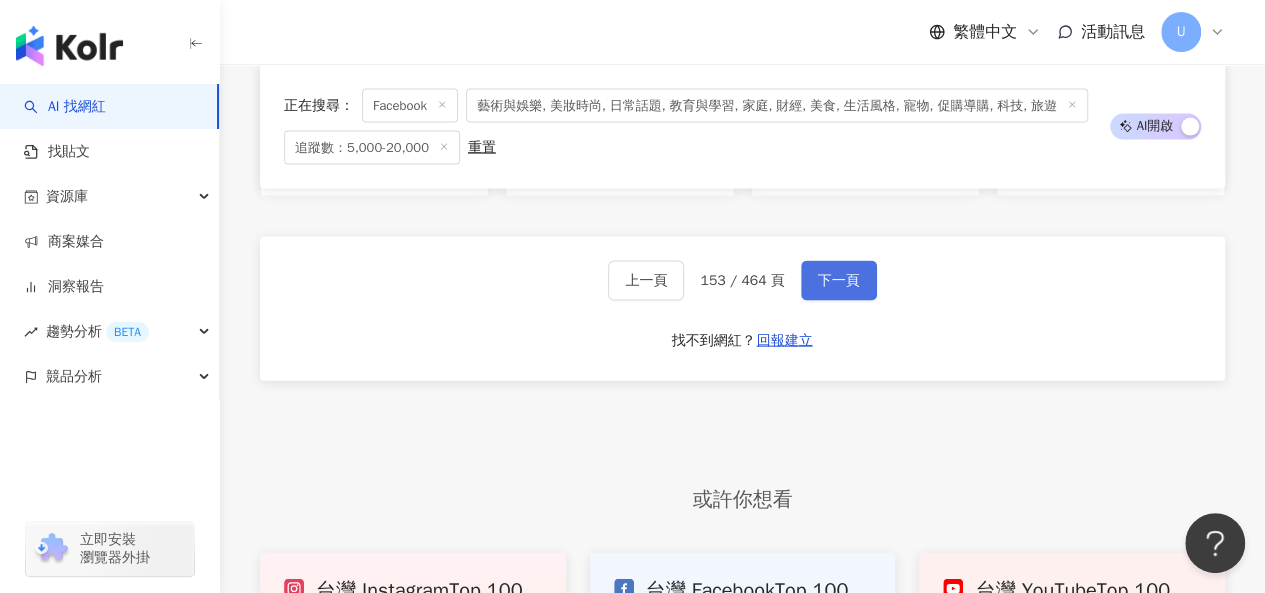 click on "下一頁" at bounding box center [839, 281] 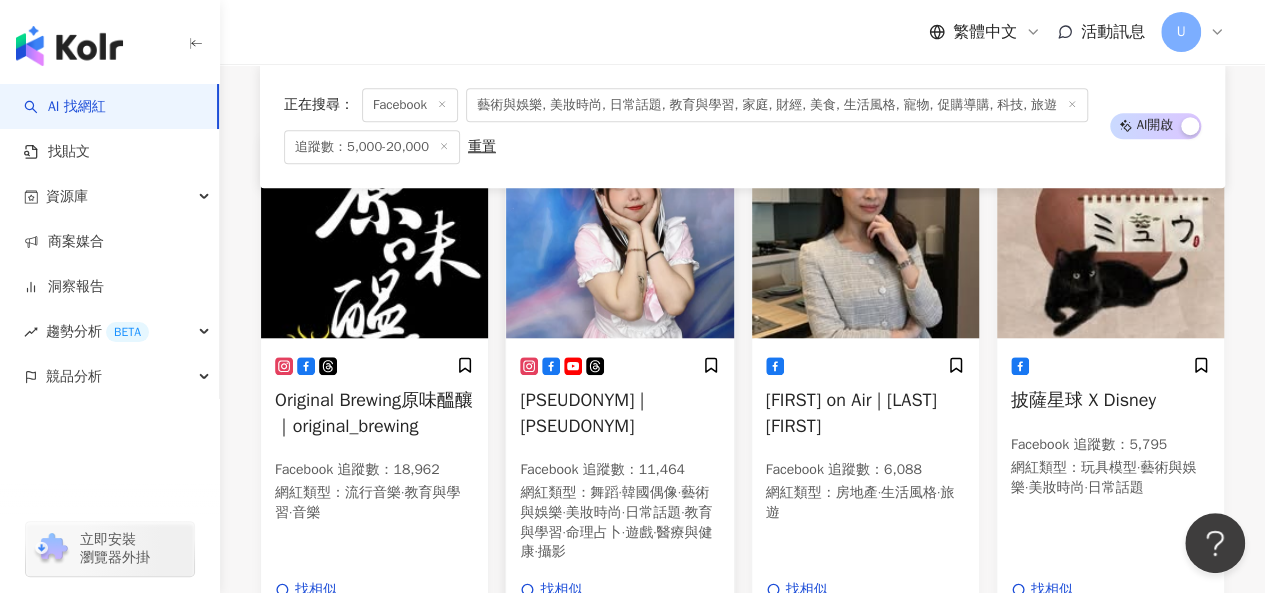 scroll, scrollTop: 742, scrollLeft: 0, axis: vertical 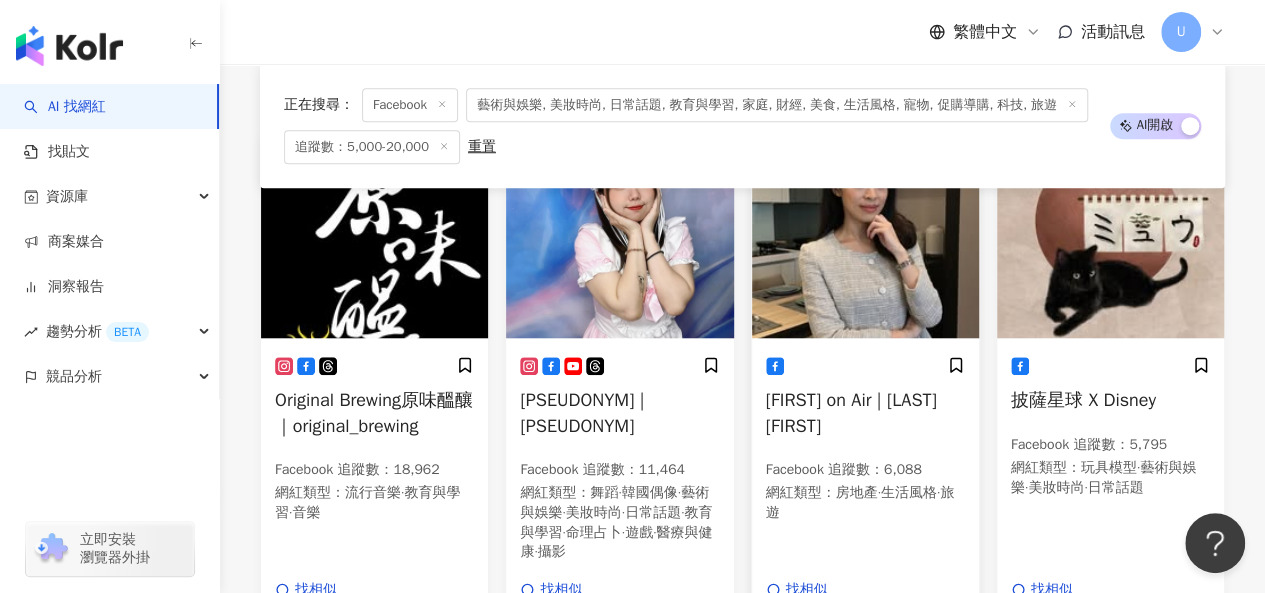 click at bounding box center [865, 238] 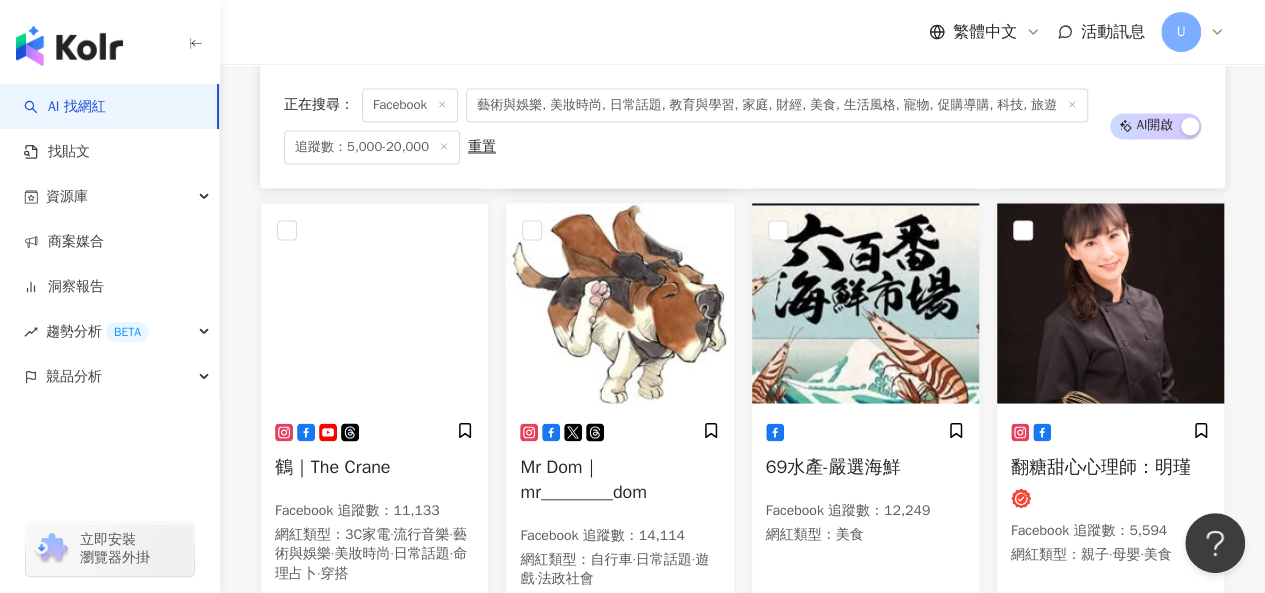 scroll, scrollTop: 1694, scrollLeft: 0, axis: vertical 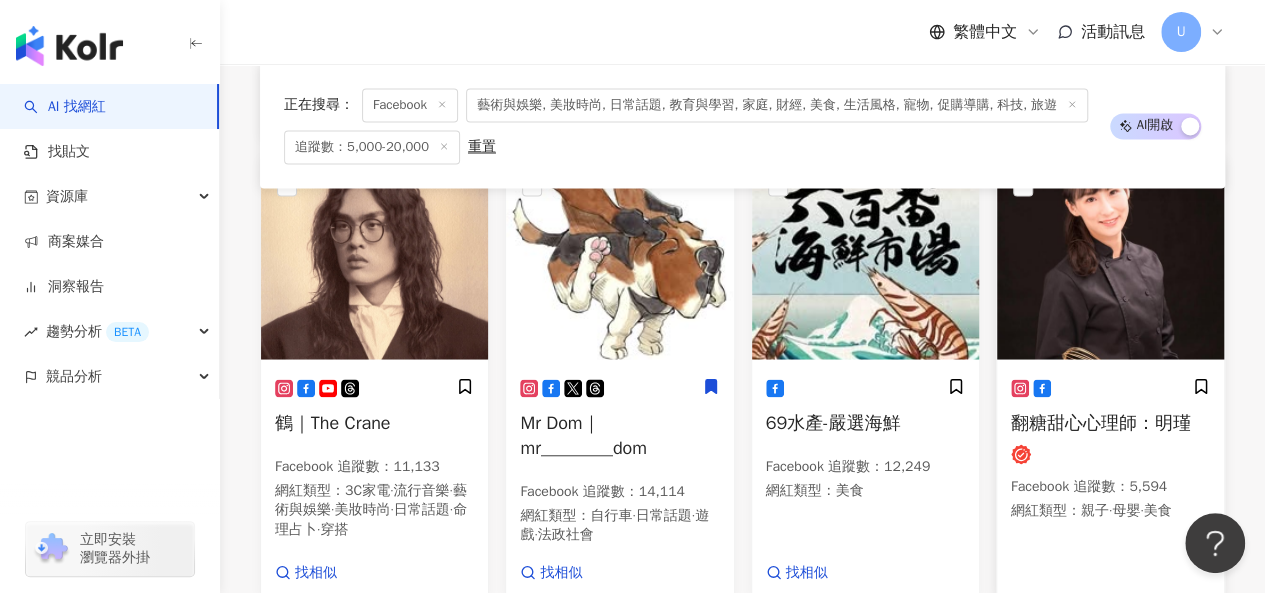 click at bounding box center (1110, 259) 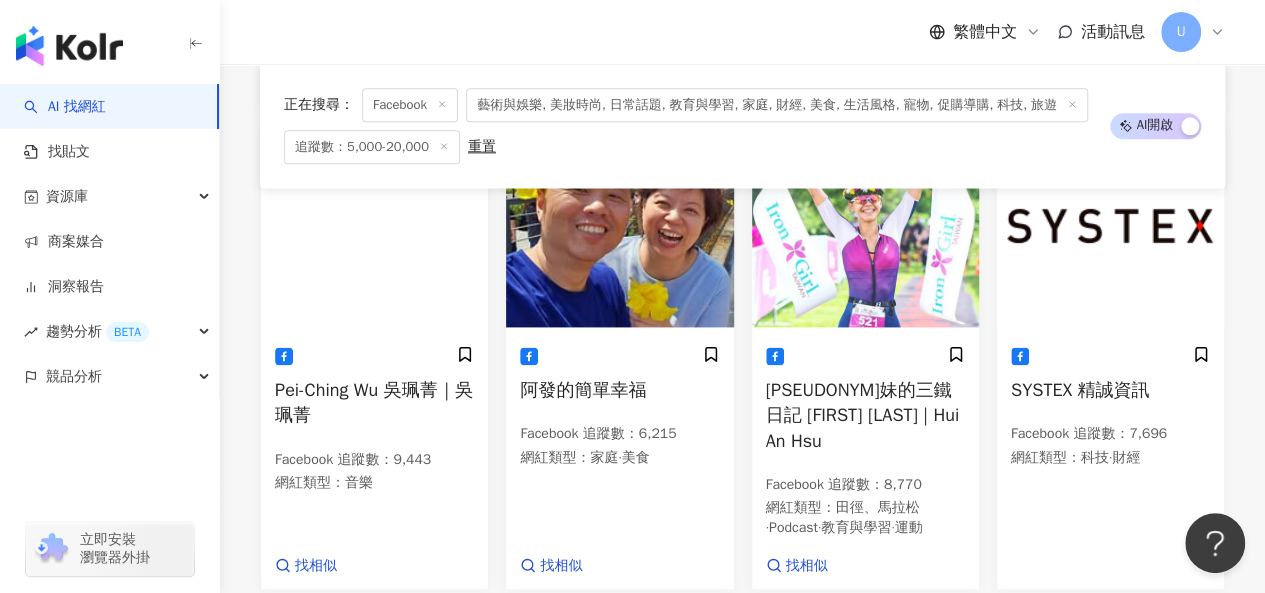 scroll, scrollTop: 1238, scrollLeft: 0, axis: vertical 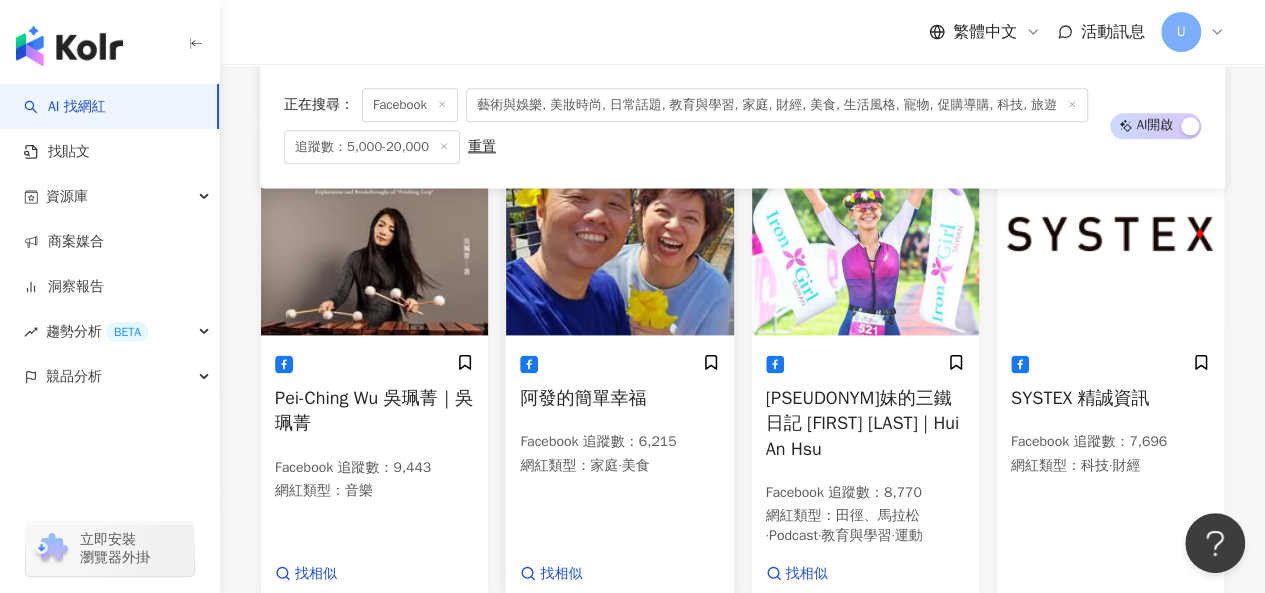 click at bounding box center (619, 235) 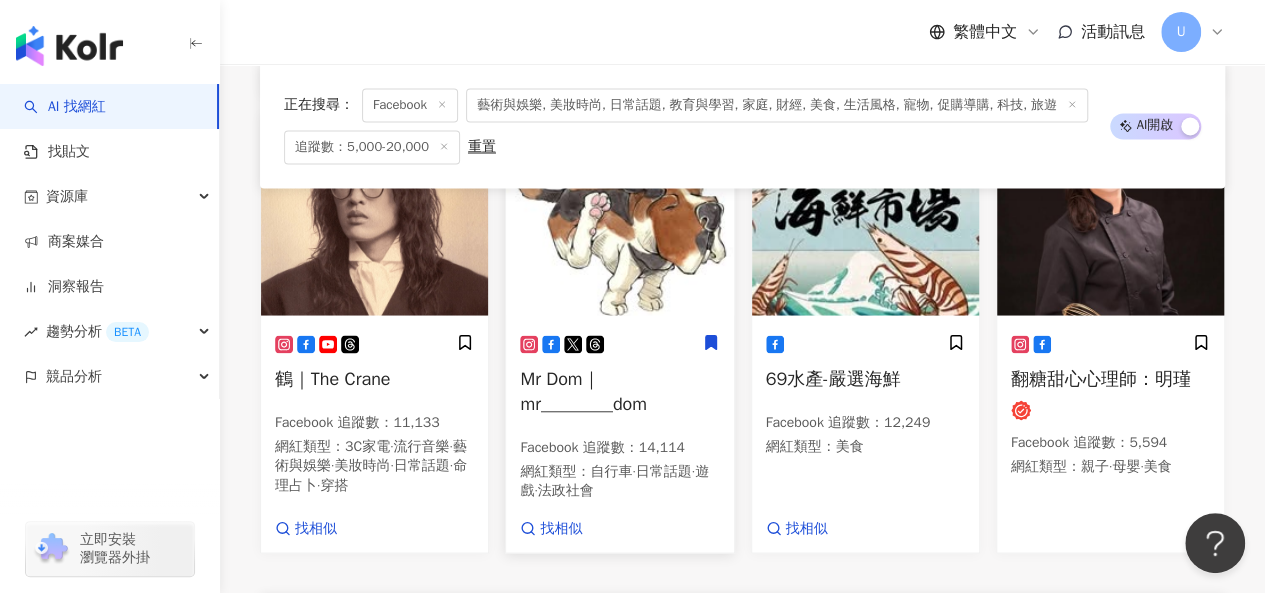 scroll, scrollTop: 1938, scrollLeft: 0, axis: vertical 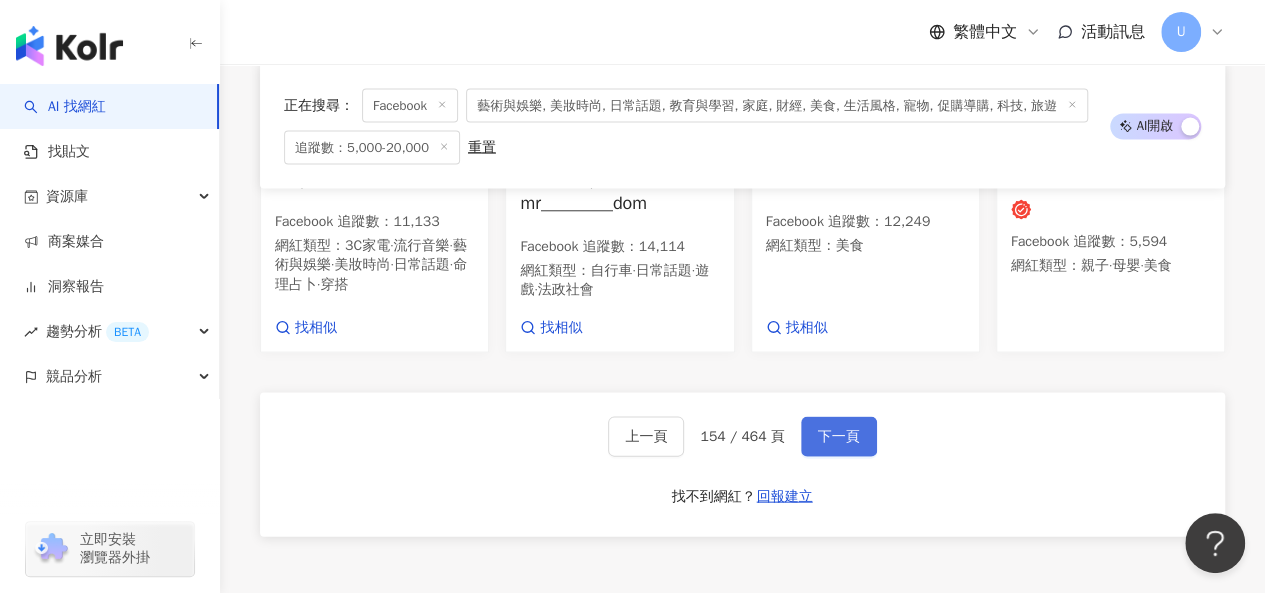 click on "下一頁" at bounding box center (839, 437) 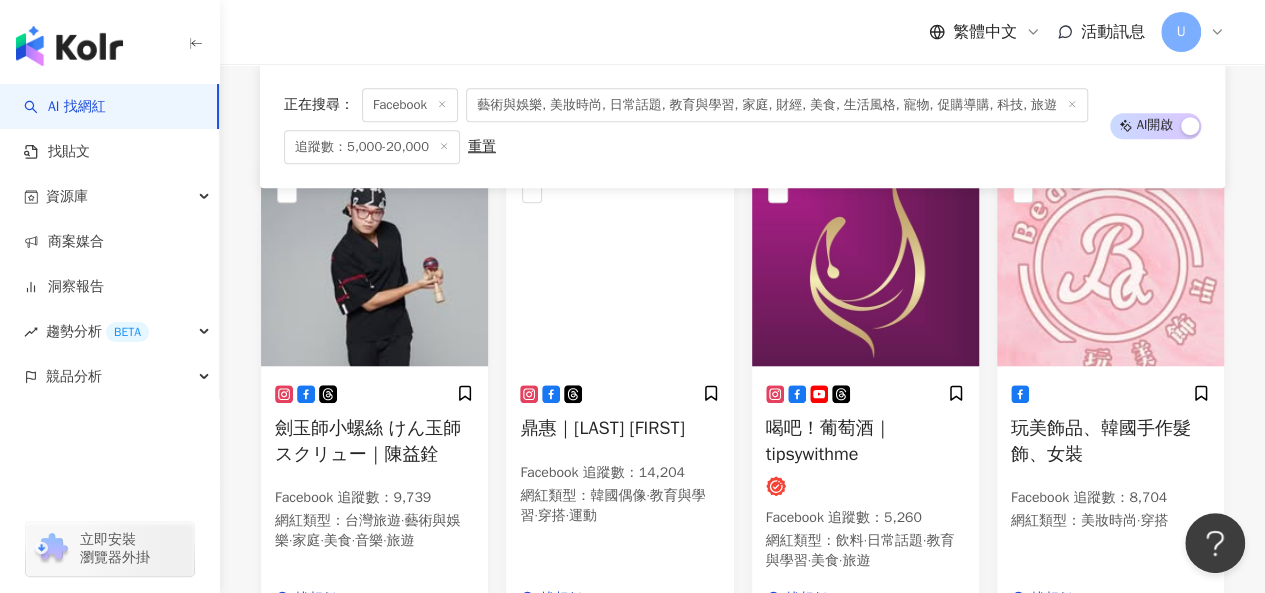 scroll, scrollTop: 726, scrollLeft: 0, axis: vertical 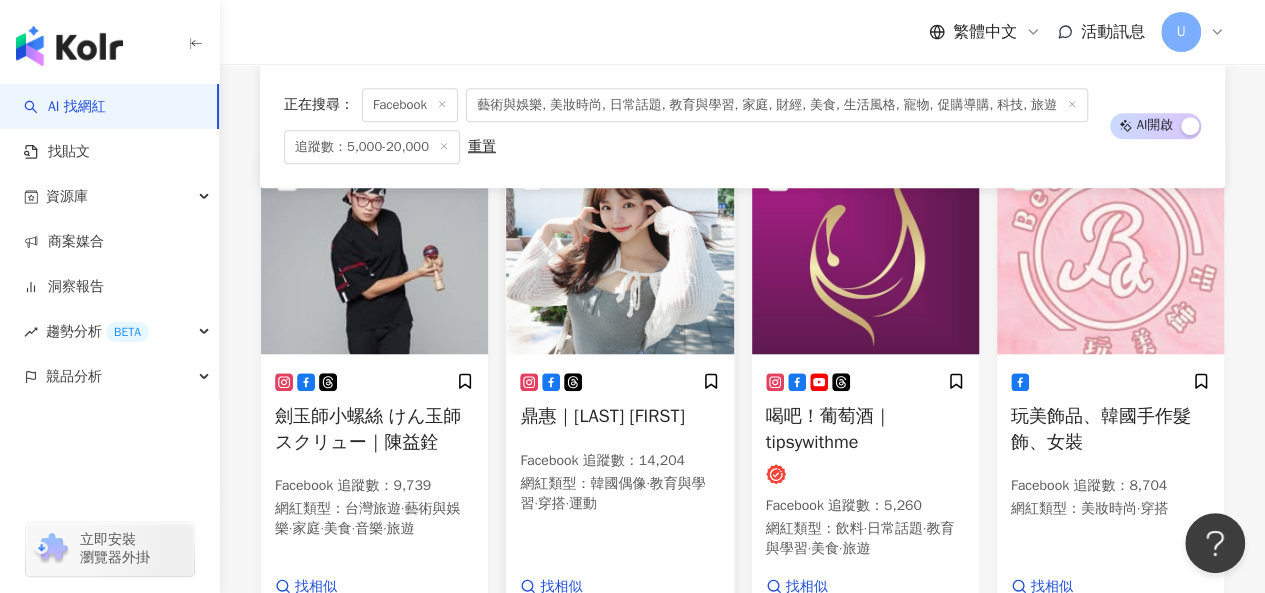 click at bounding box center (619, 254) 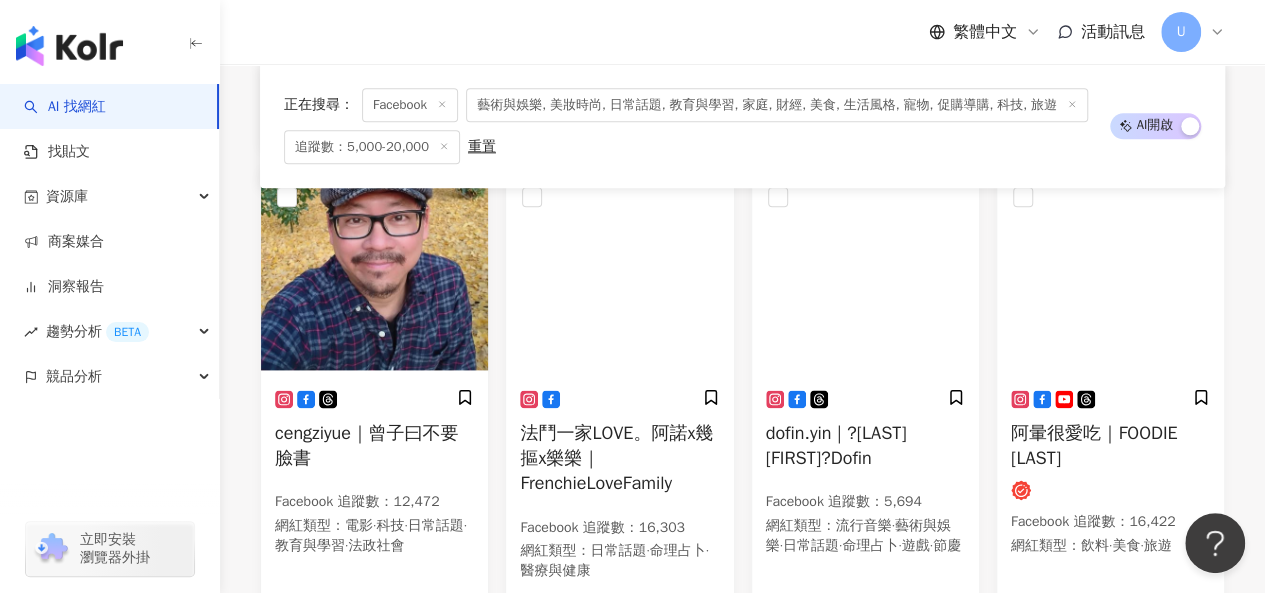 scroll, scrollTop: 1212, scrollLeft: 0, axis: vertical 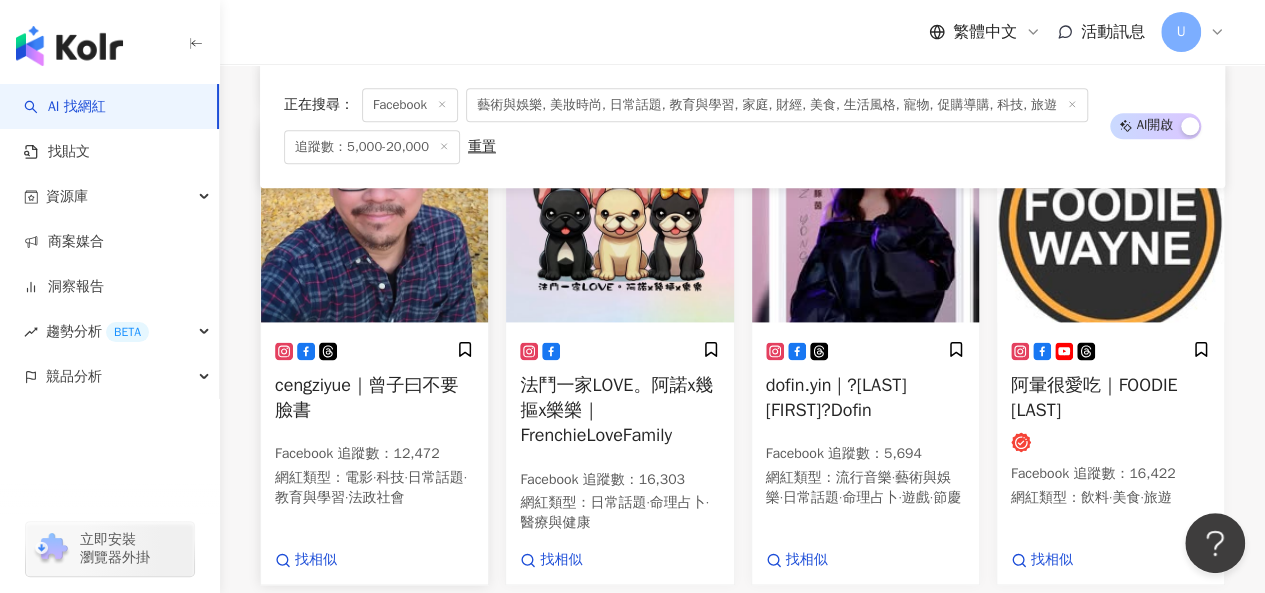 click at bounding box center [374, 222] 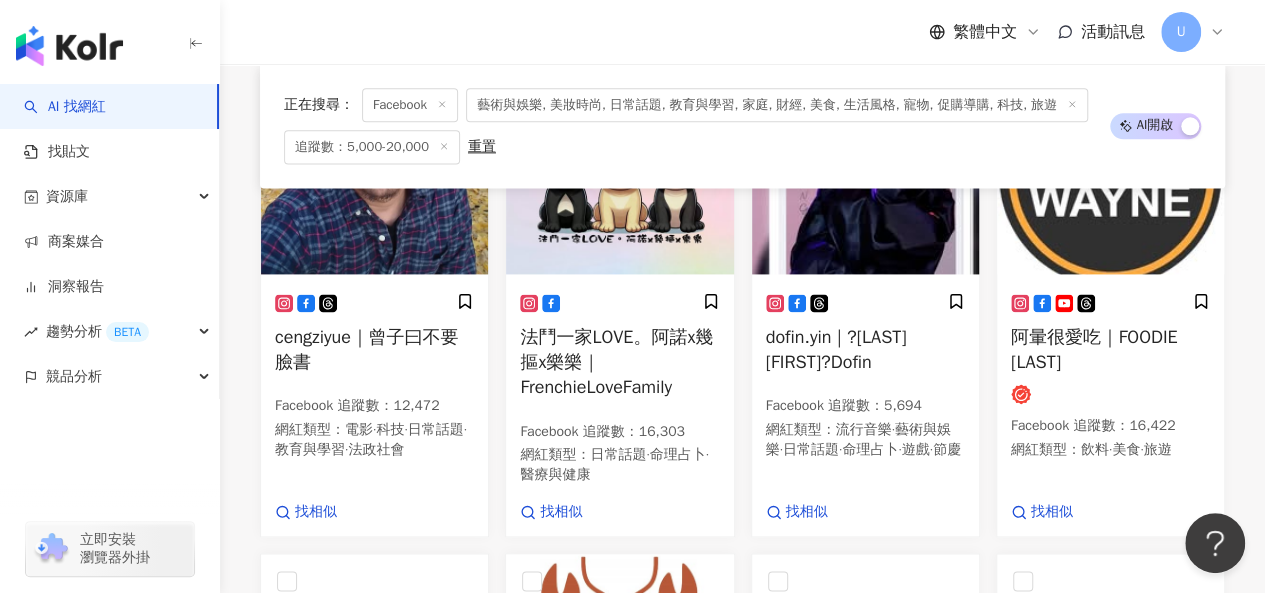 scroll, scrollTop: 1298, scrollLeft: 0, axis: vertical 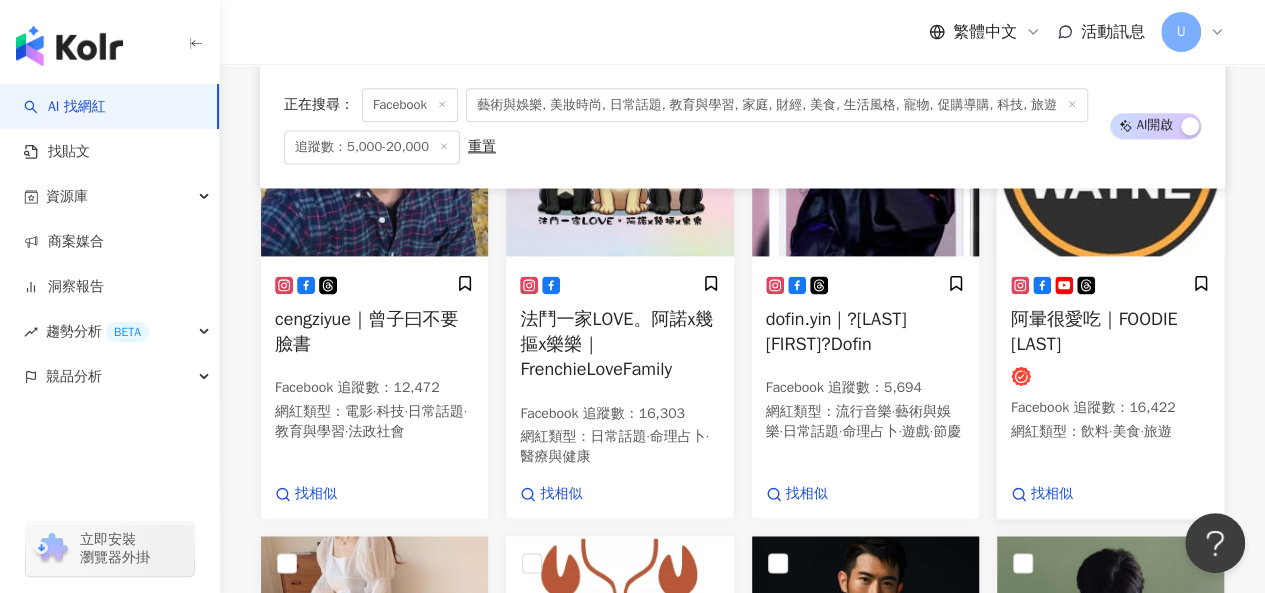 click at bounding box center [1110, 156] 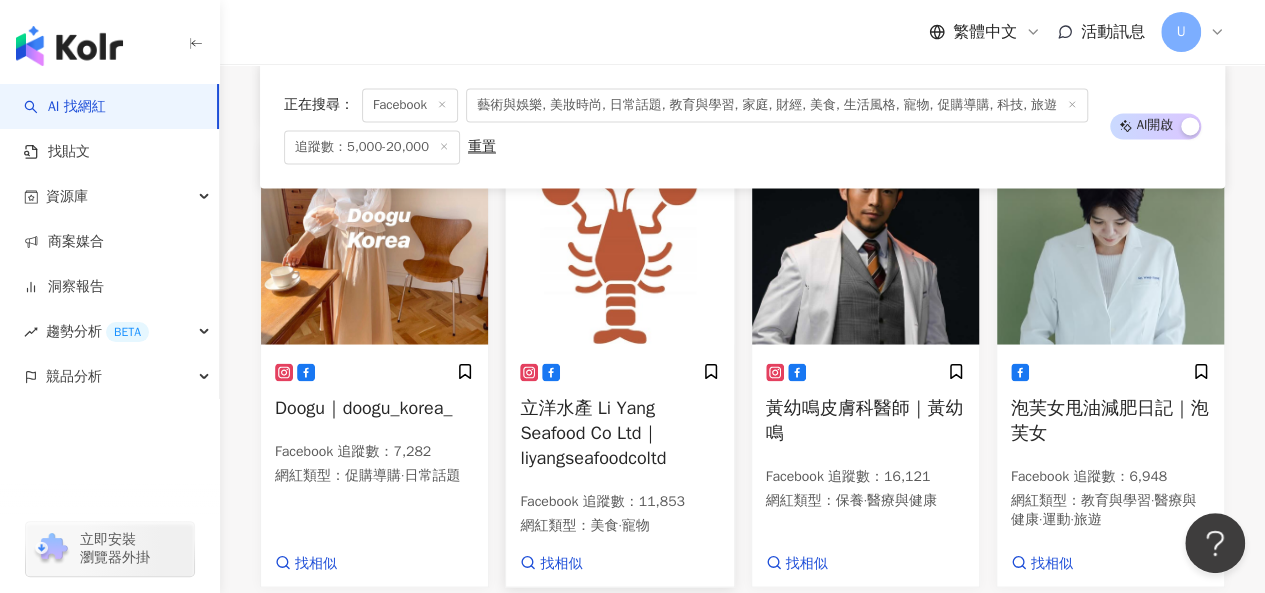 scroll, scrollTop: 1690, scrollLeft: 0, axis: vertical 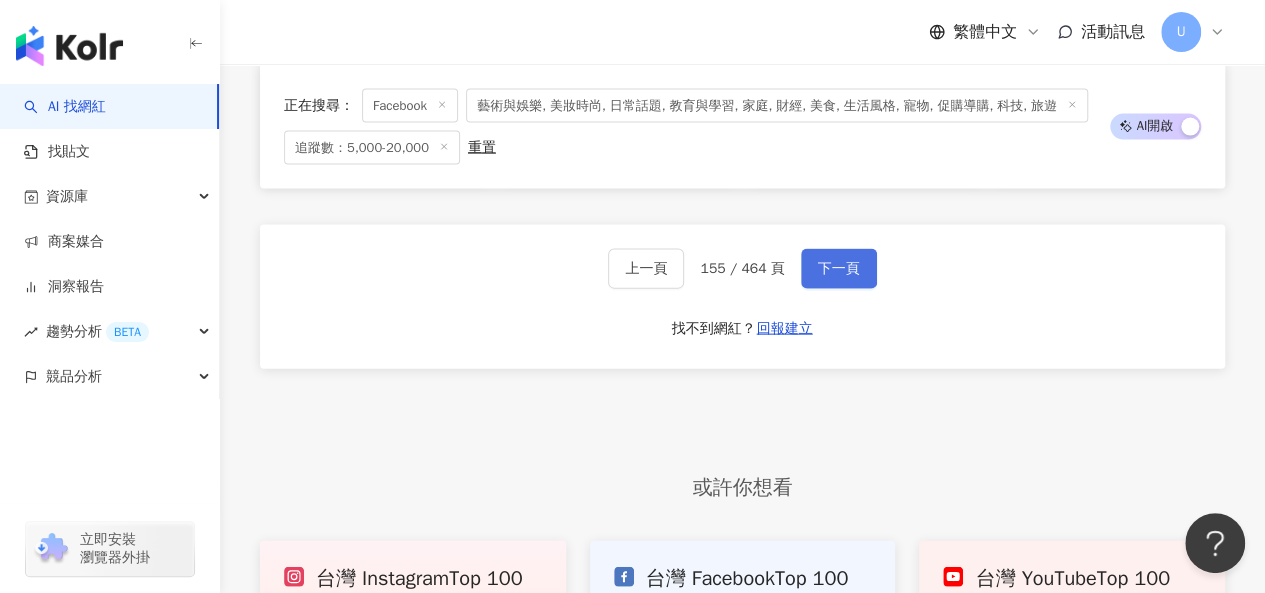 click on "下一頁" at bounding box center [839, 269] 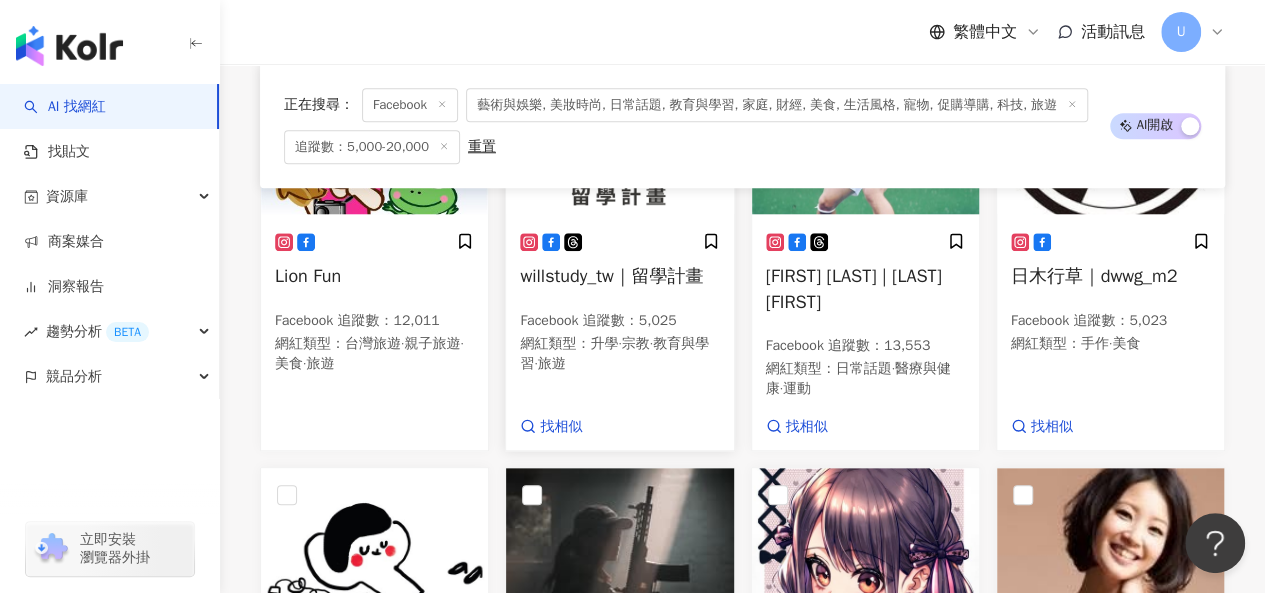 scroll, scrollTop: 880, scrollLeft: 0, axis: vertical 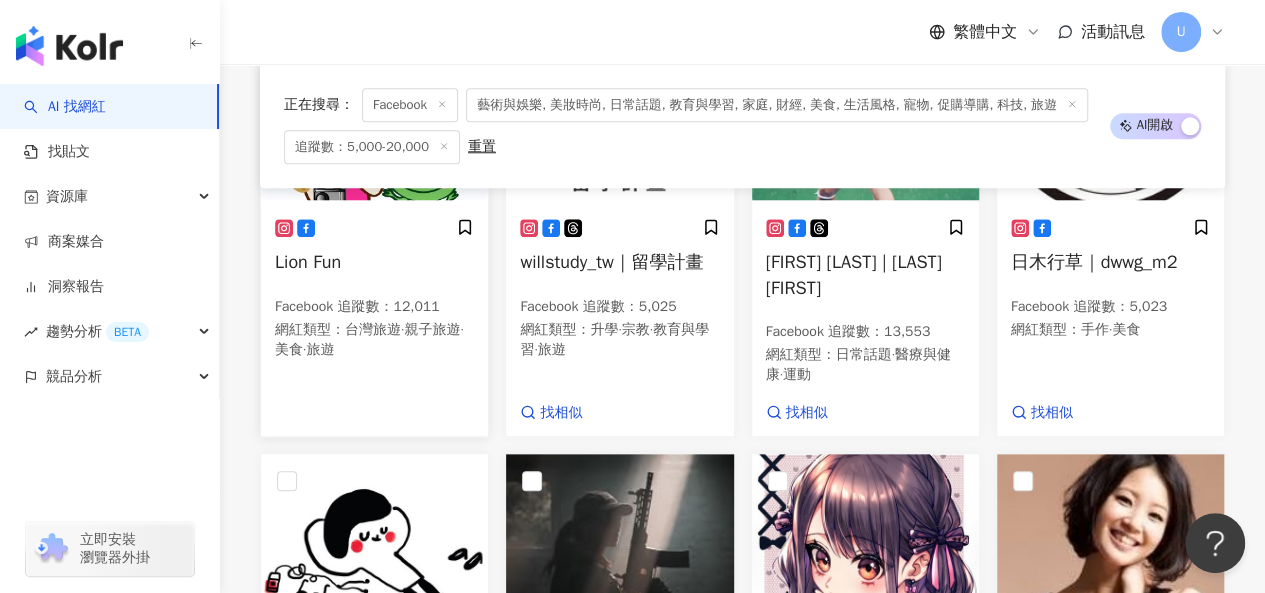 click on "Lion Fun Facebook   追蹤數 ： 12,011 網紅類型 ： 台灣旅遊  ·  親子旅遊  ·  美食  ·  旅遊" at bounding box center [374, 320] 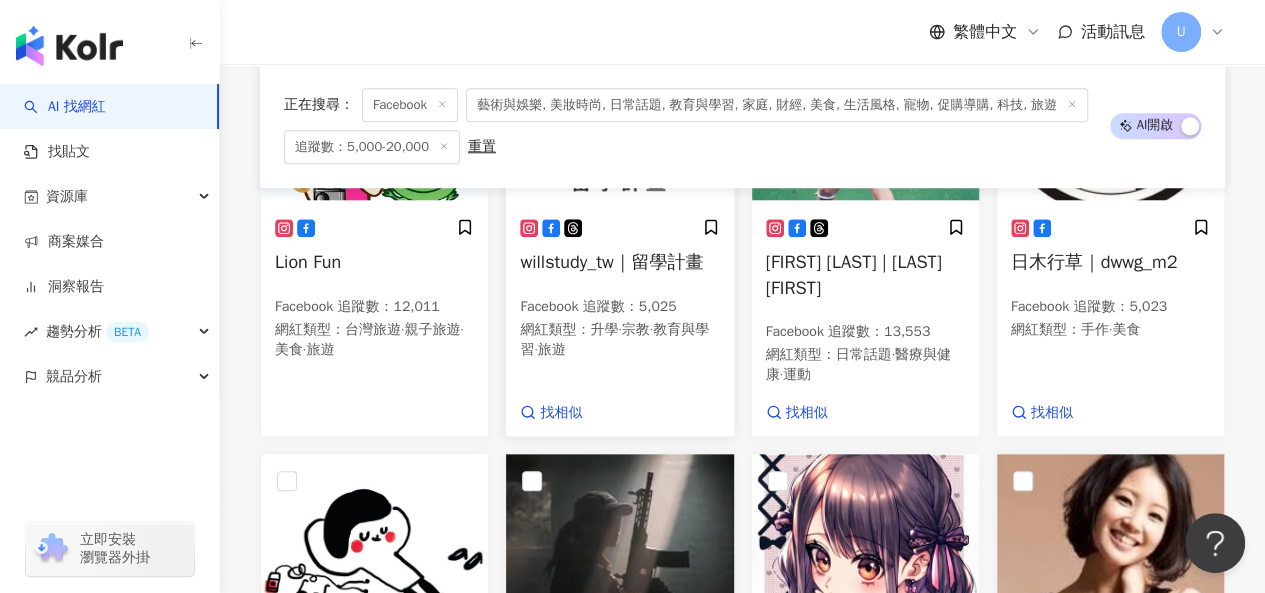 scroll, scrollTop: 1280, scrollLeft: 0, axis: vertical 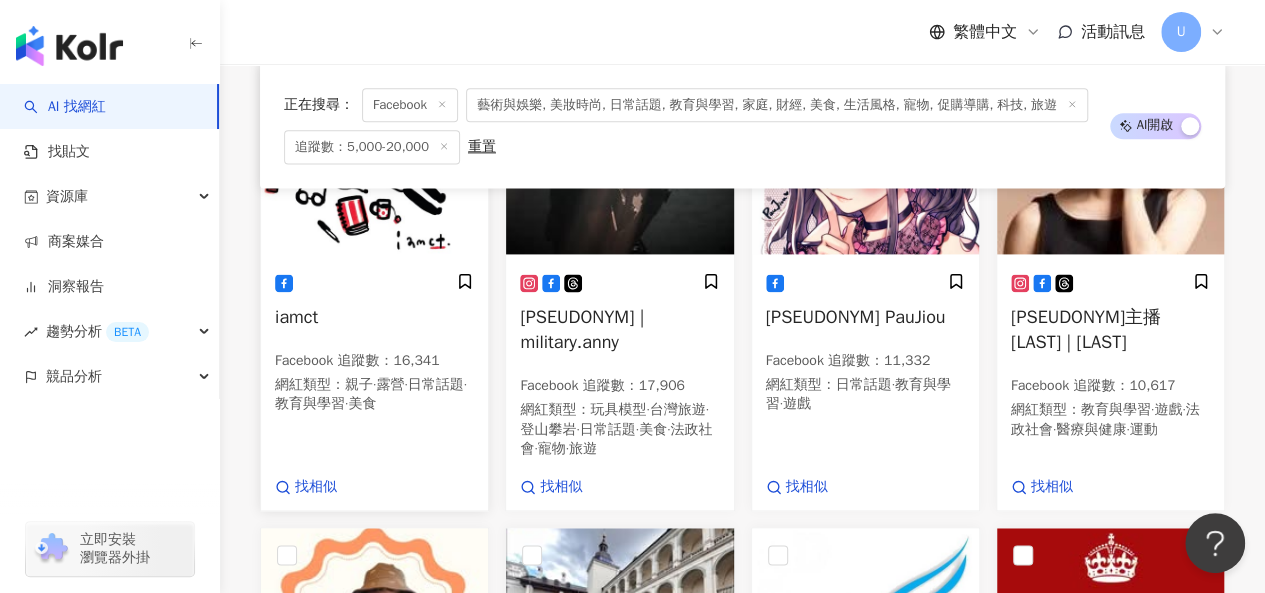 click at bounding box center (374, 154) 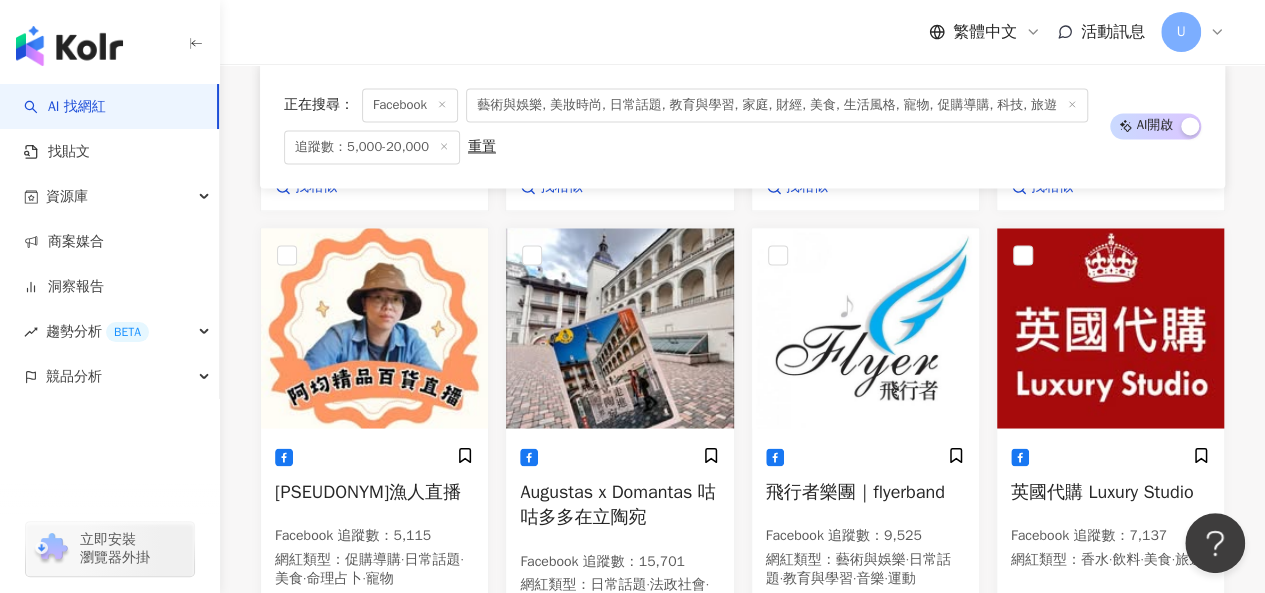 scroll, scrollTop: 1780, scrollLeft: 0, axis: vertical 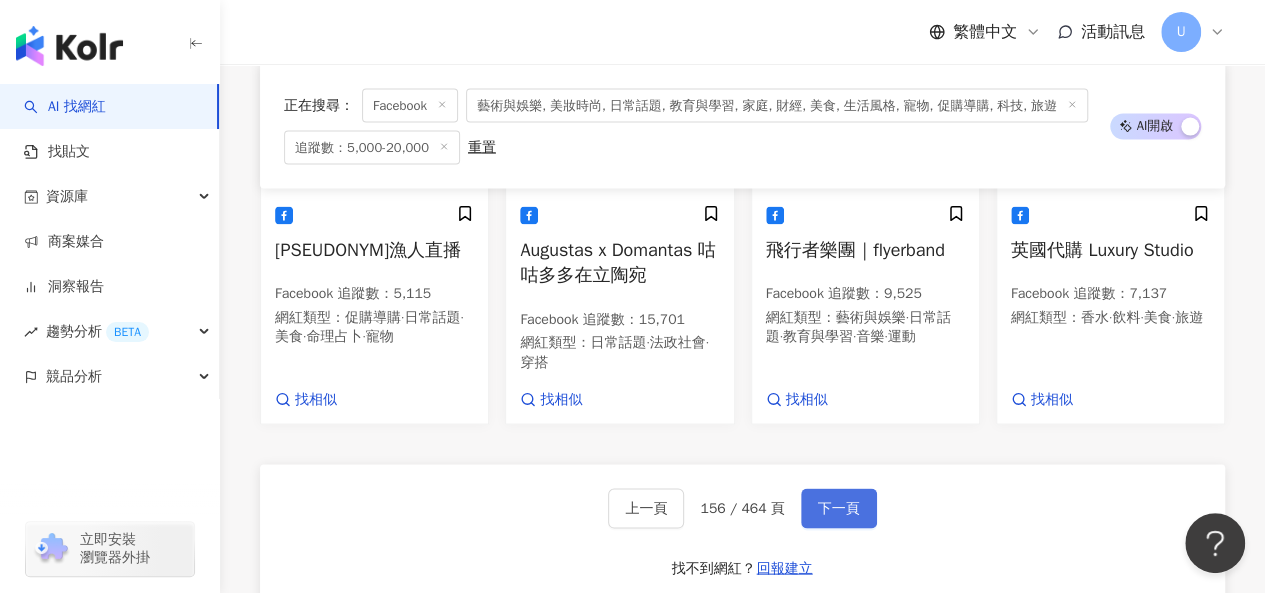 click on "下一頁" at bounding box center (839, 508) 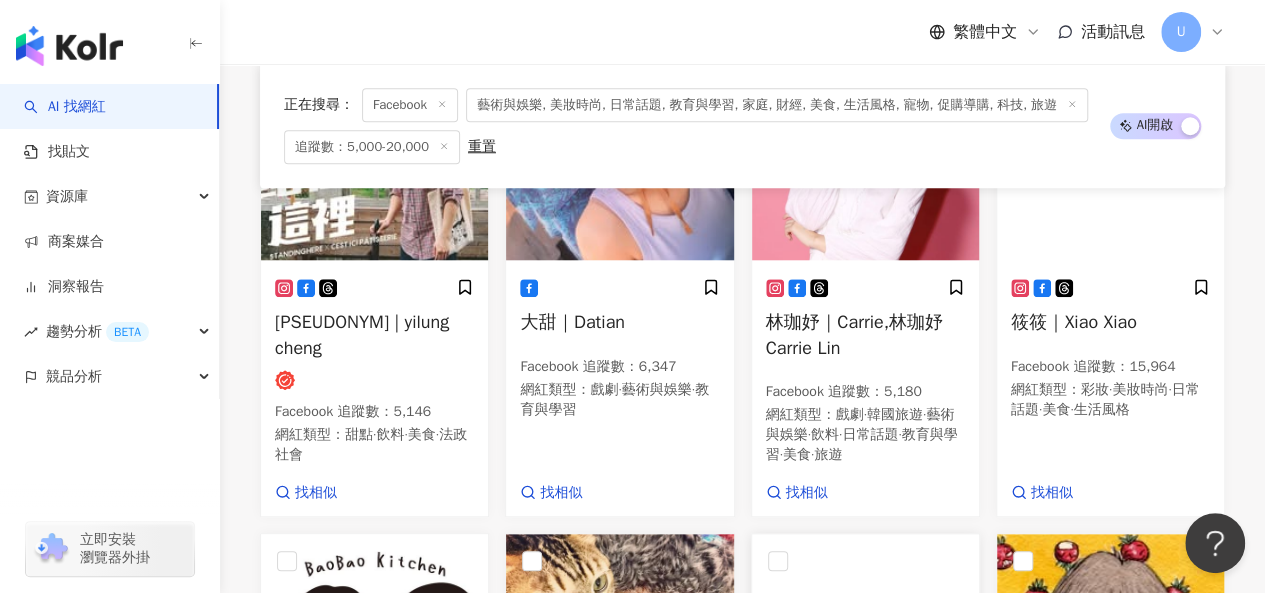 scroll, scrollTop: 822, scrollLeft: 0, axis: vertical 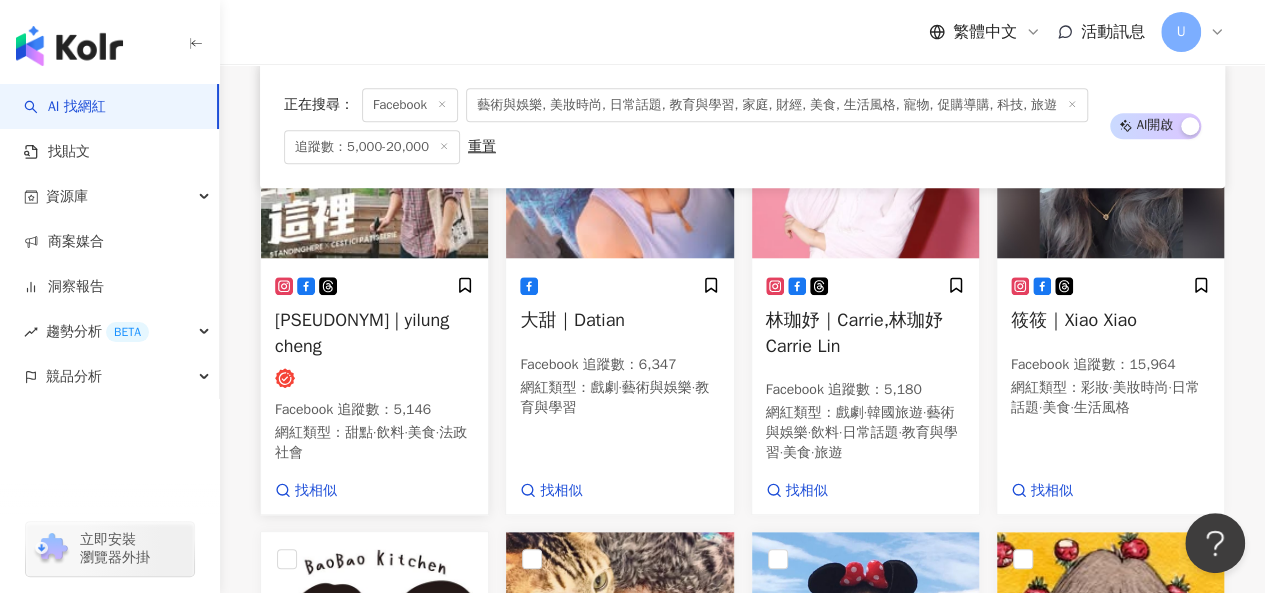 click at bounding box center [374, 158] 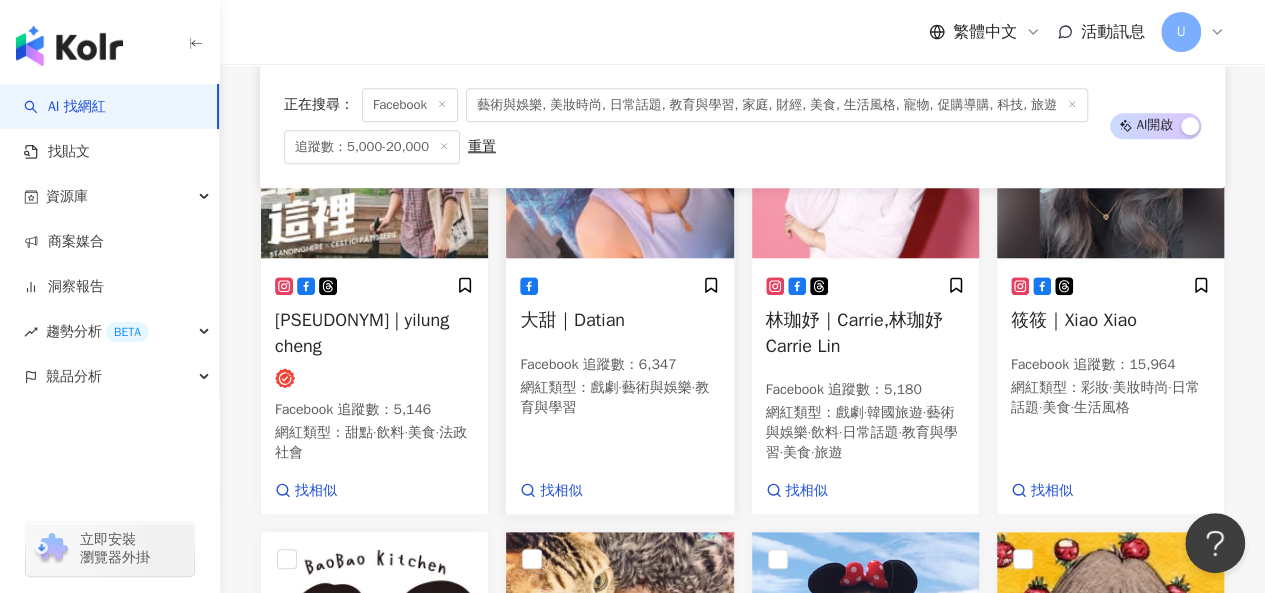click at bounding box center [619, 158] 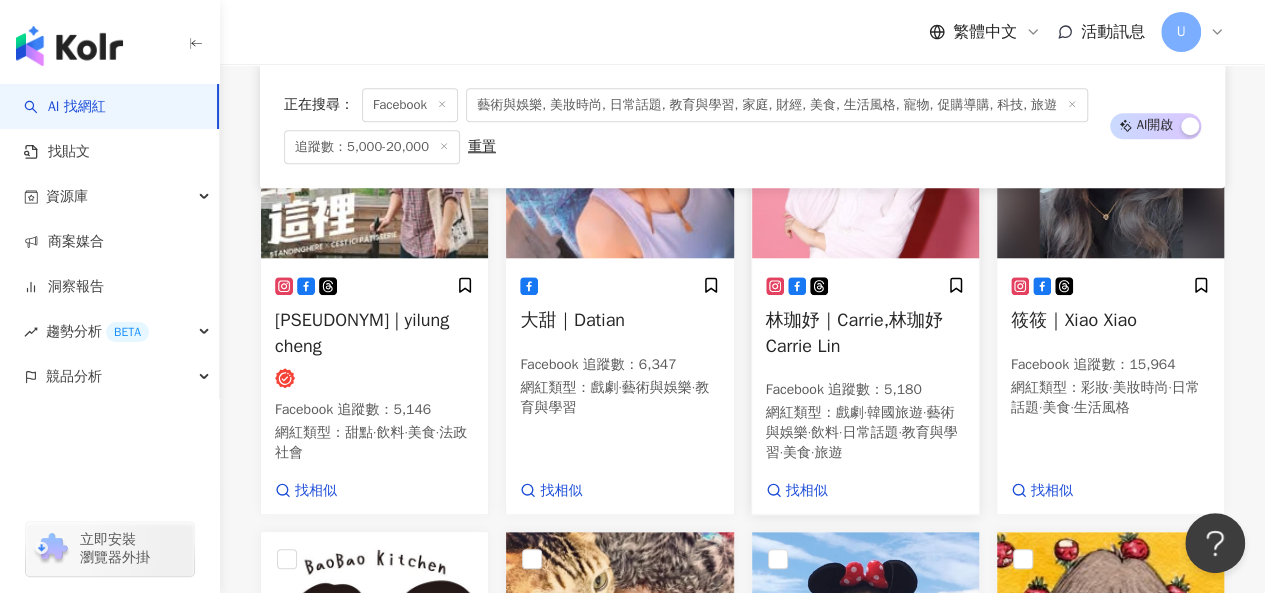 click on "林珈妤｜Carrie,林珈妤Carrie Lin Facebook   追蹤數 ： 5,180 網紅類型 ： 戲劇  ·  韓國旅遊  ·  藝術與娛樂  ·  飲料  ·  日常話題  ·  教育與學習  ·  美食  ·  旅遊 找相似" at bounding box center [865, 388] 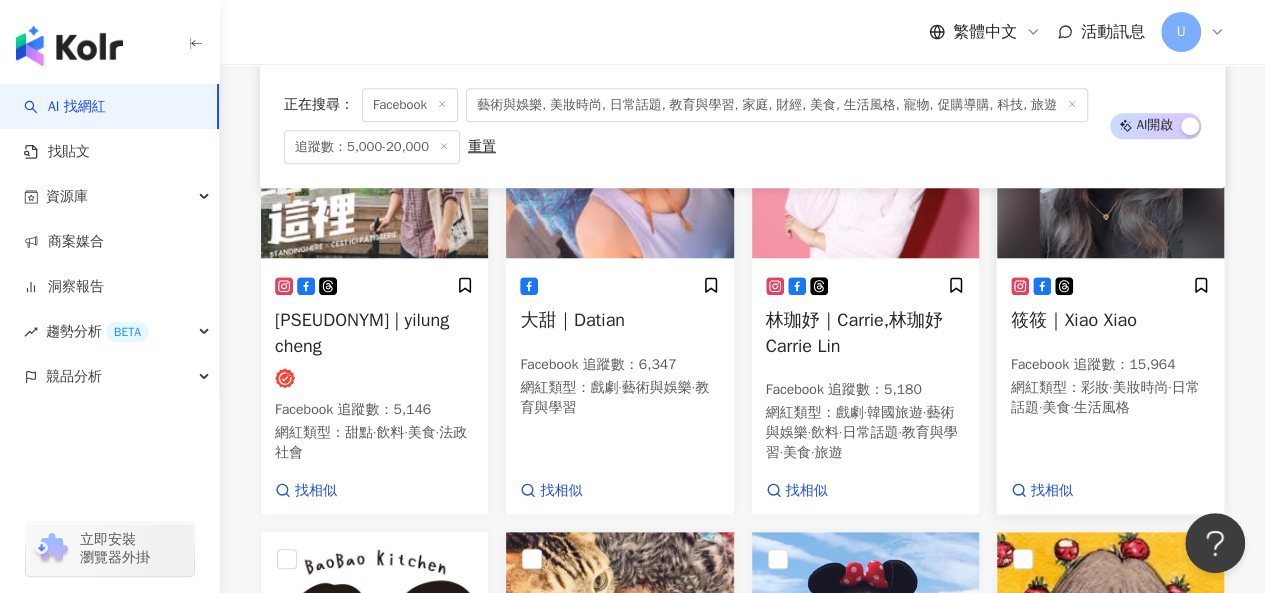 click on "筱筱｜Xiao Xiao Facebook   追蹤數 ： 15,964 網紅類型 ： 彩妝  ·  美妝時尚  ·  日常話題  ·  美食  ·  生活風格 找相似" at bounding box center [1110, 388] 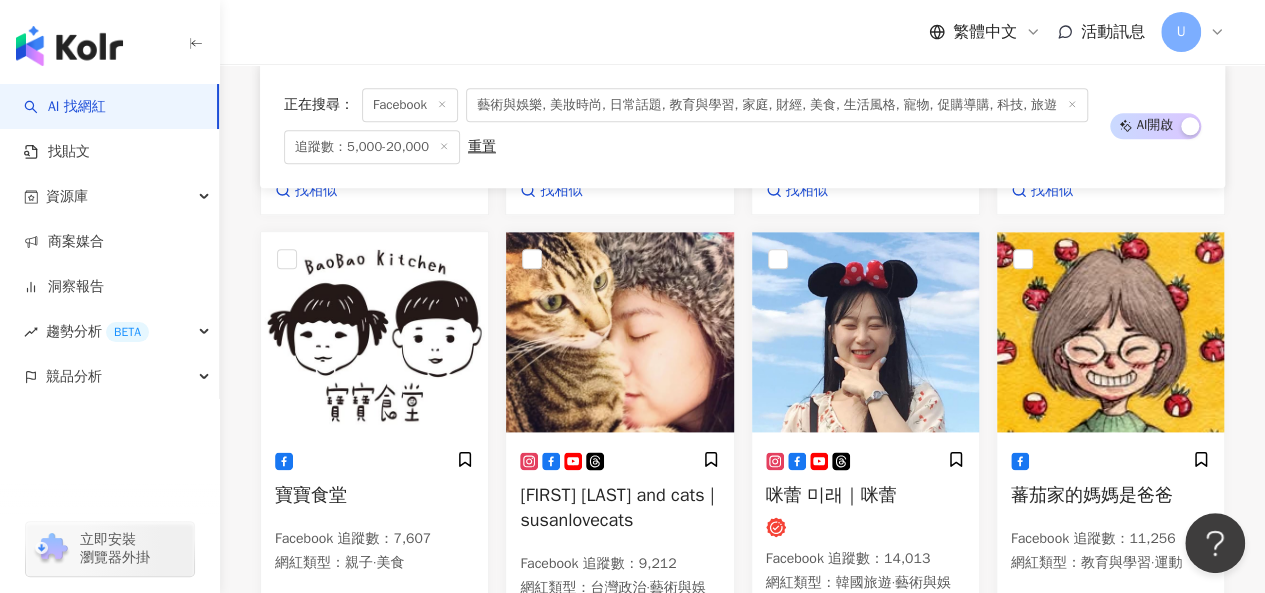 scroll, scrollTop: 1222, scrollLeft: 0, axis: vertical 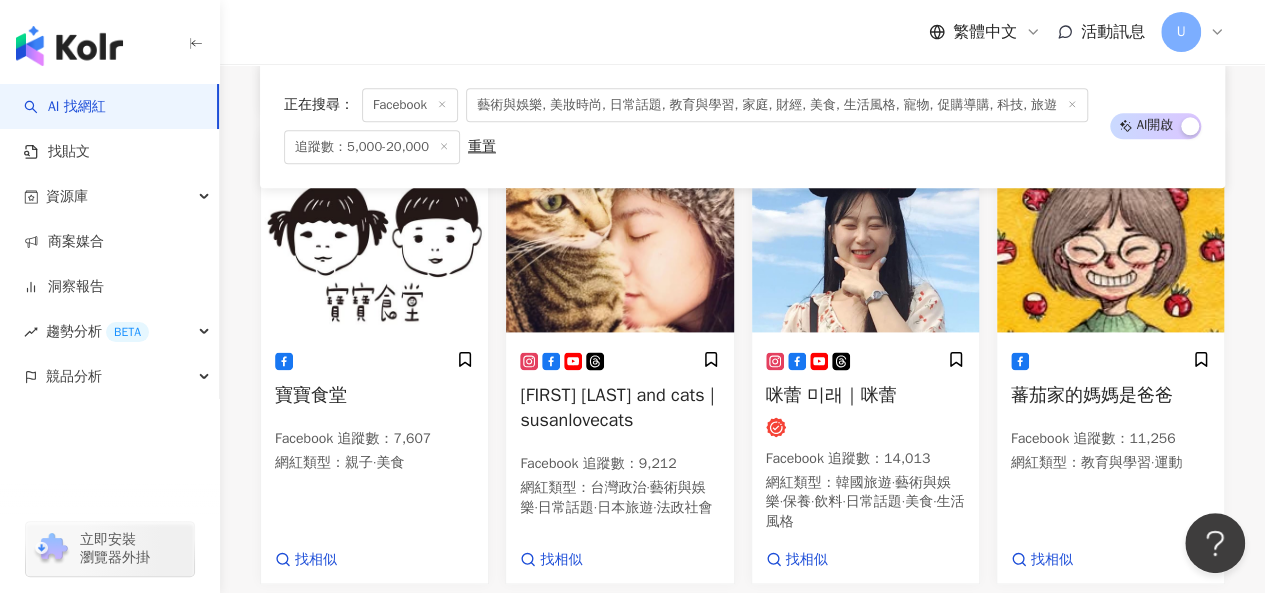 click at bounding box center (619, 232) 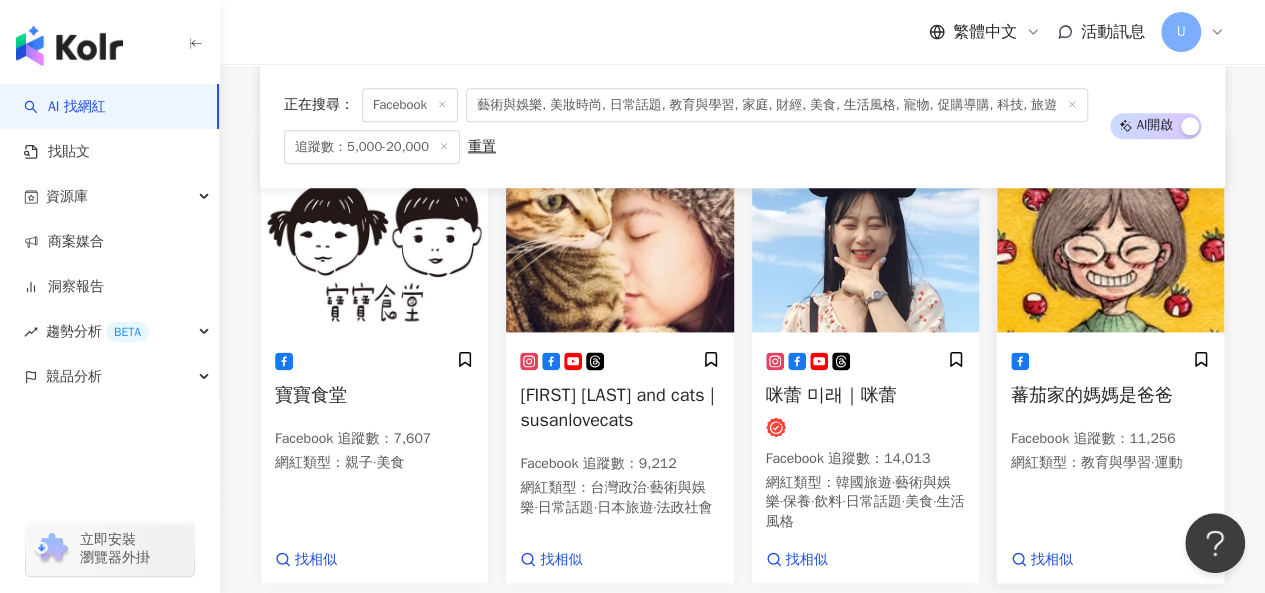 click at bounding box center [1110, 232] 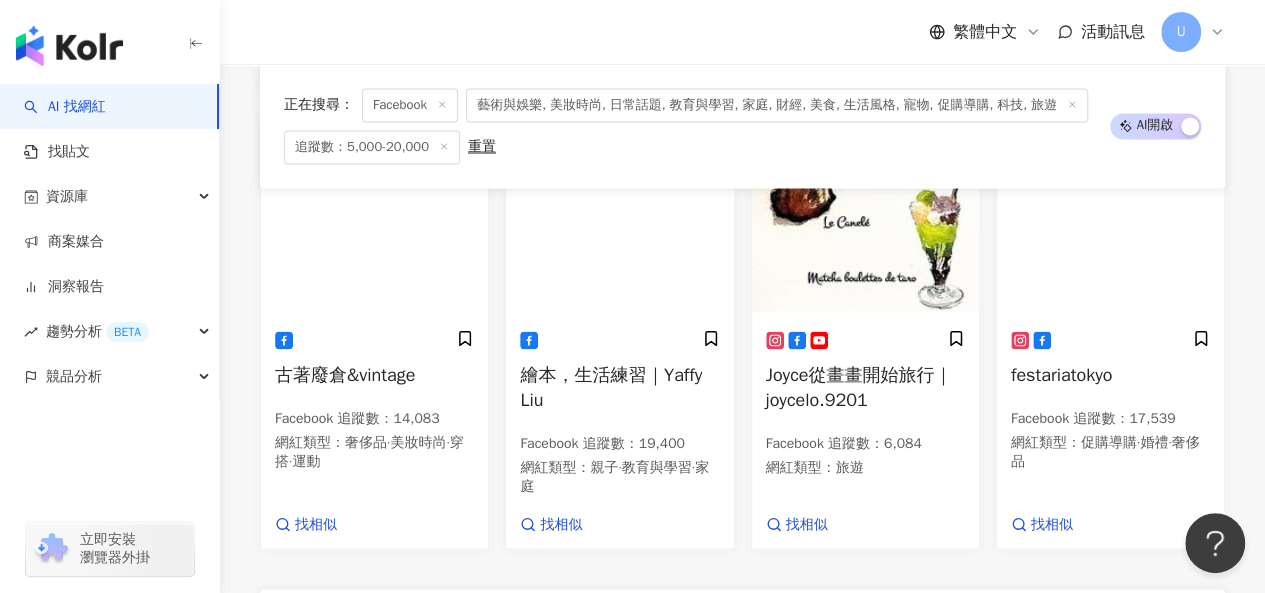 scroll, scrollTop: 1722, scrollLeft: 0, axis: vertical 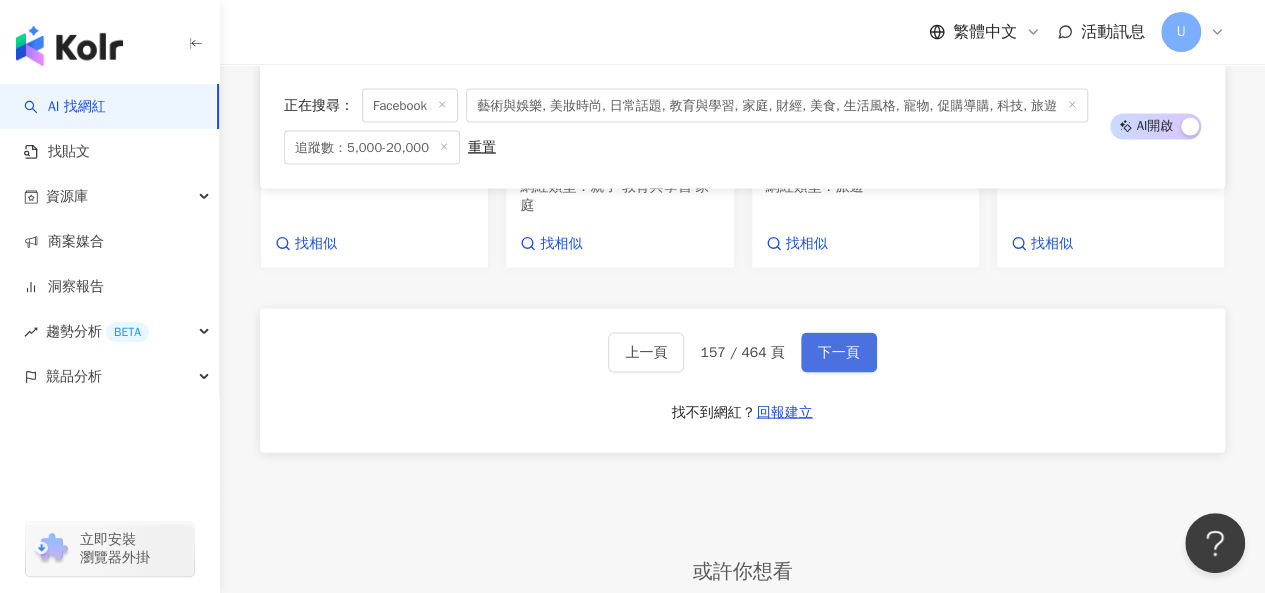 click on "下一頁" at bounding box center [839, 353] 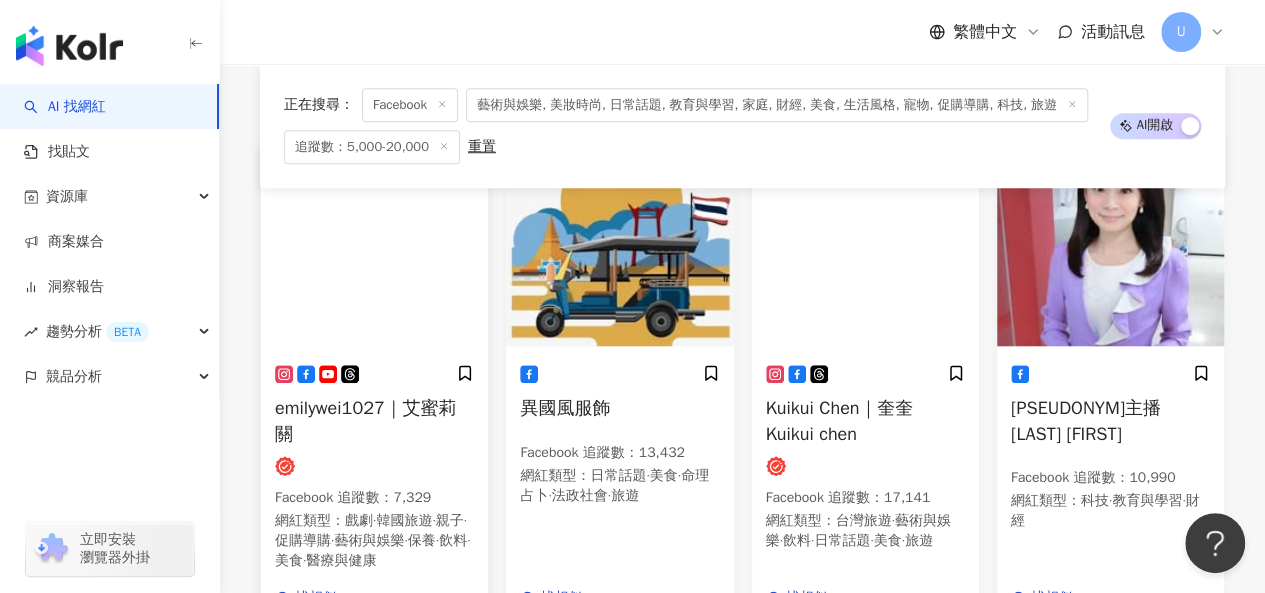 scroll, scrollTop: 736, scrollLeft: 0, axis: vertical 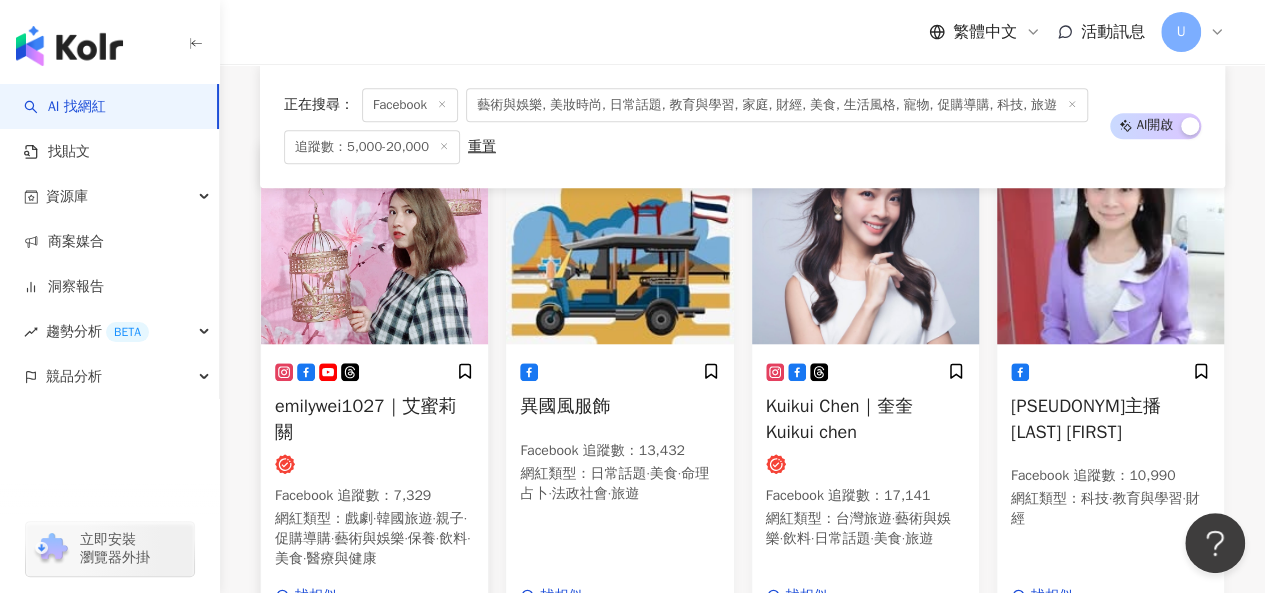 click at bounding box center [374, 244] 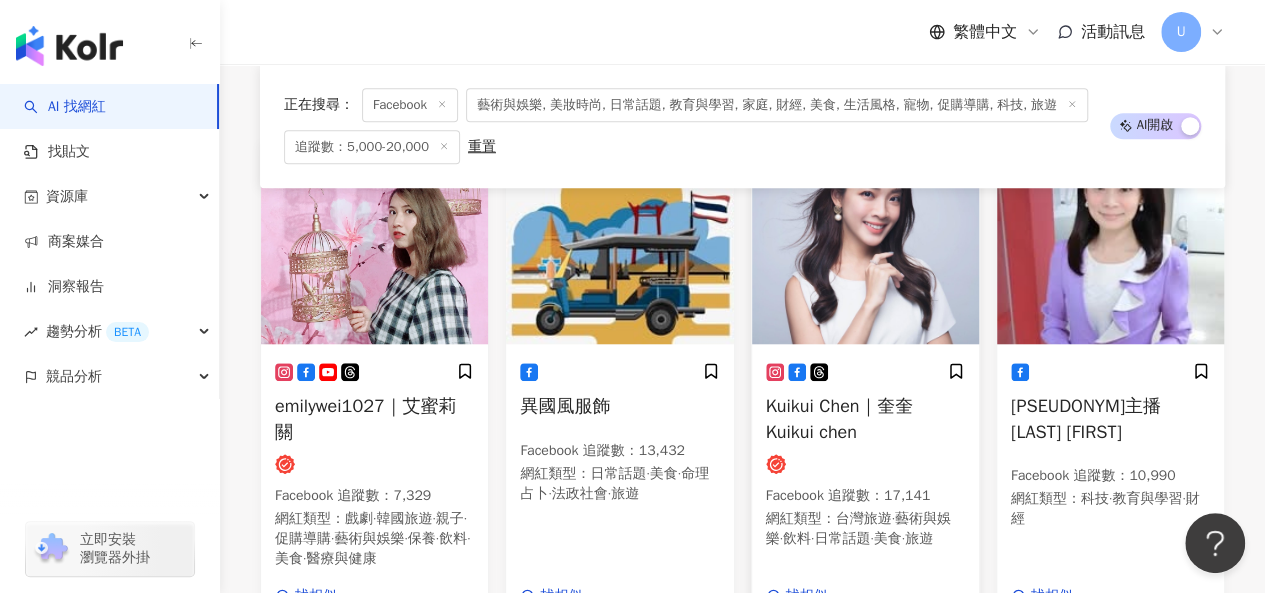 click at bounding box center (865, 244) 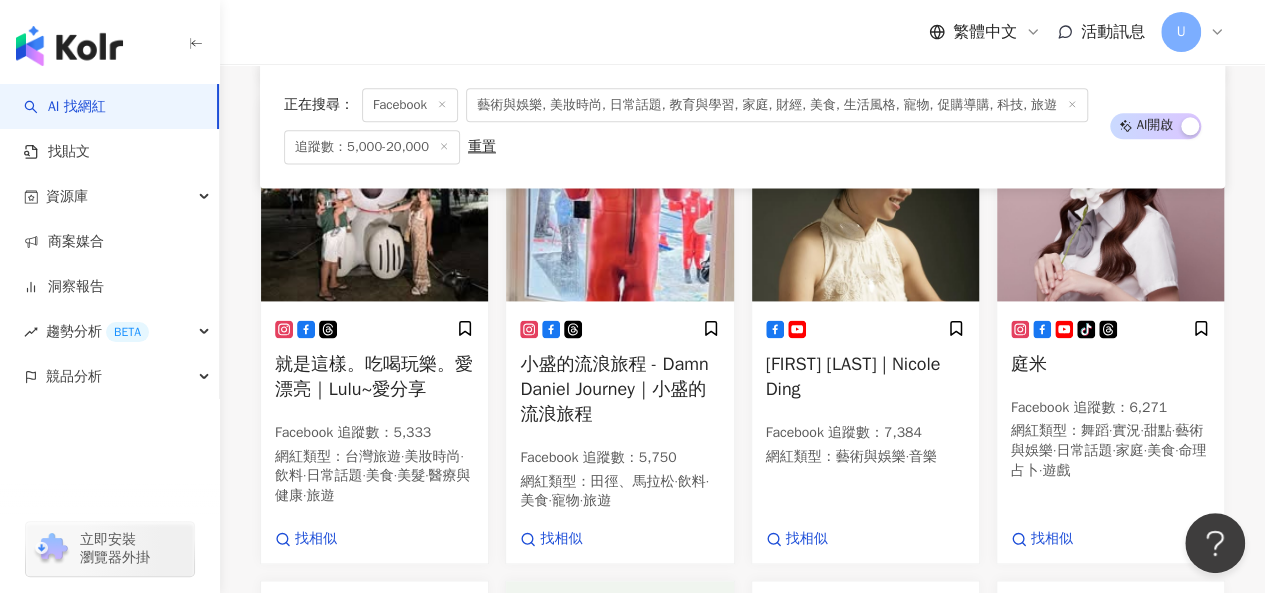 scroll, scrollTop: 1271, scrollLeft: 0, axis: vertical 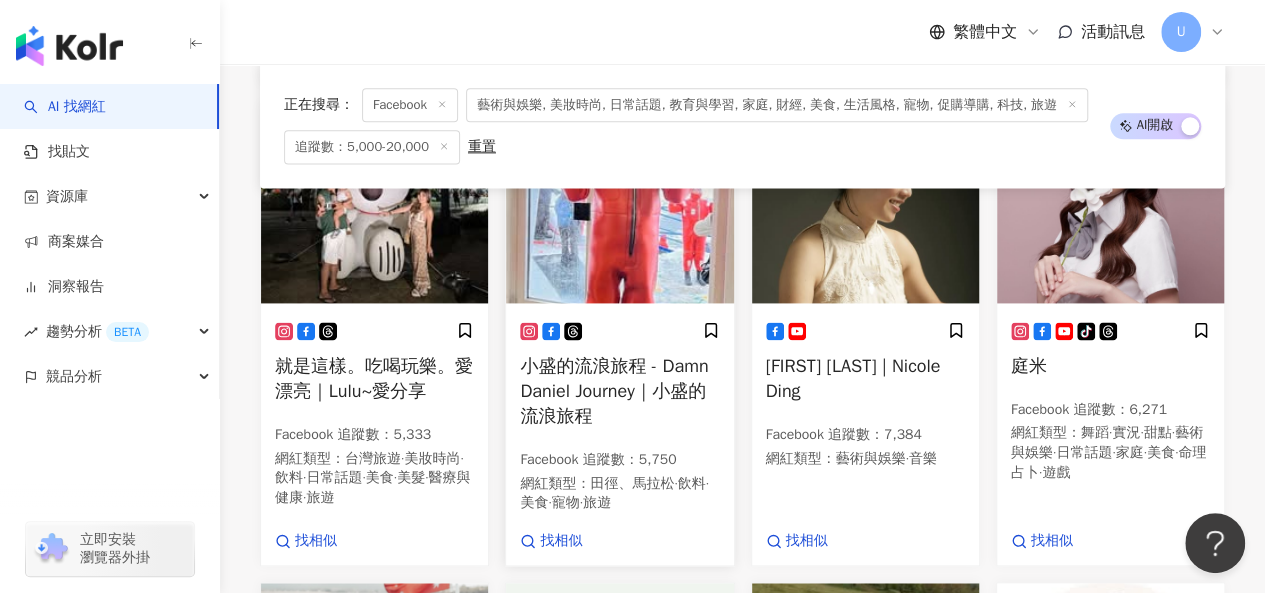 click at bounding box center [619, 203] 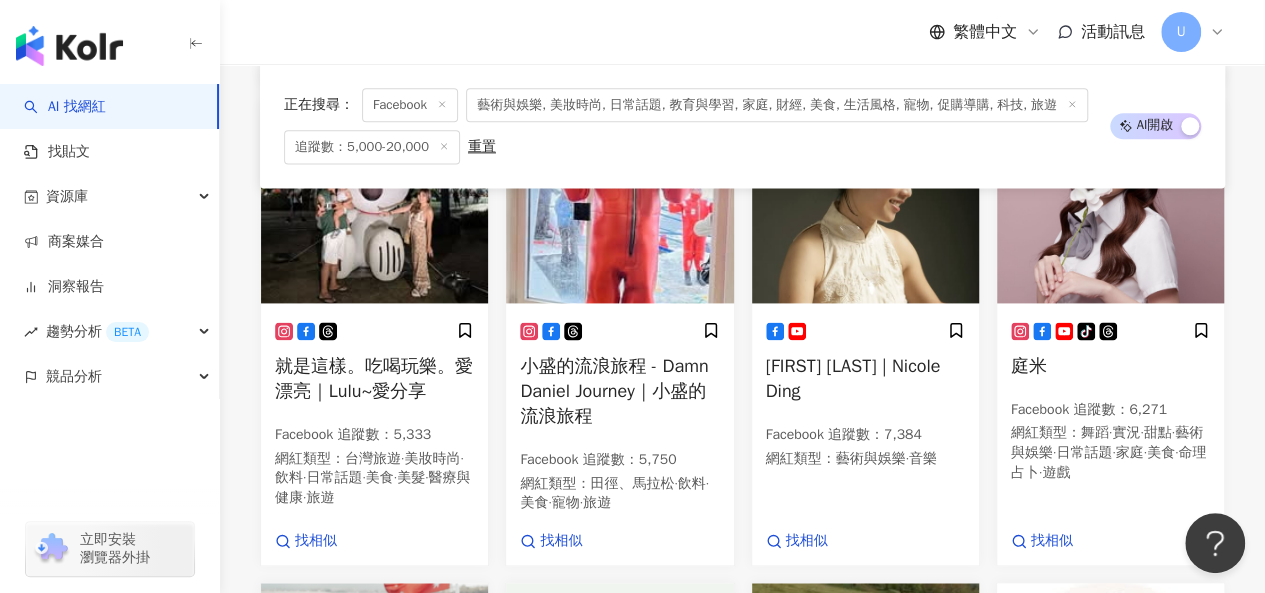 scroll, scrollTop: 1265, scrollLeft: 0, axis: vertical 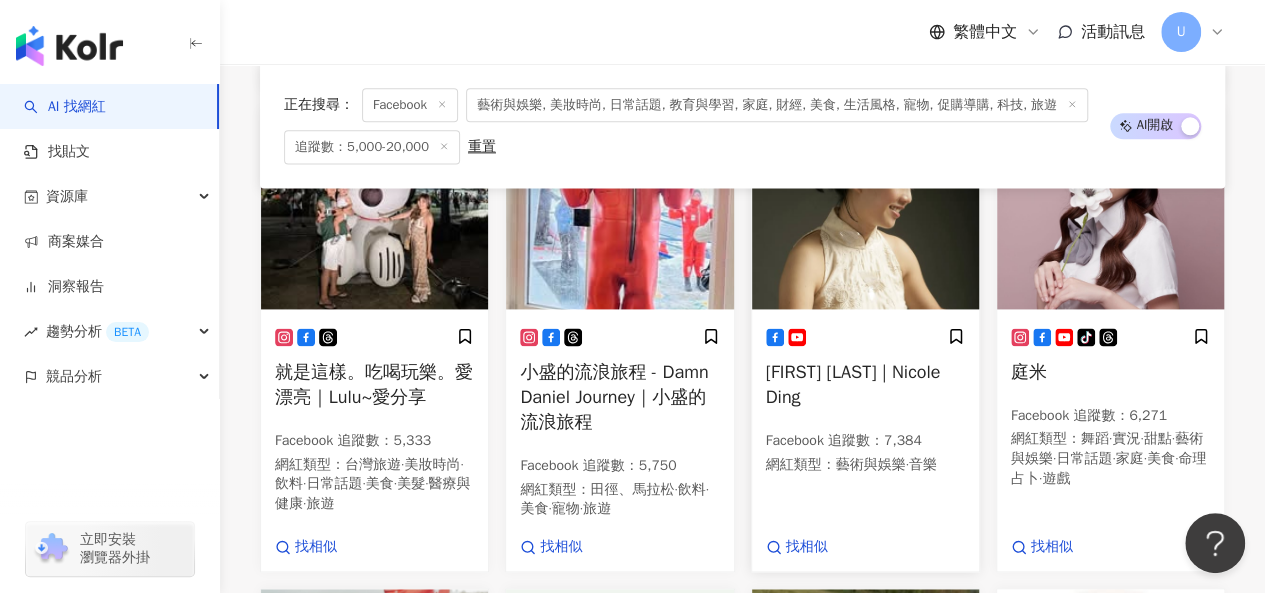click at bounding box center [865, 209] 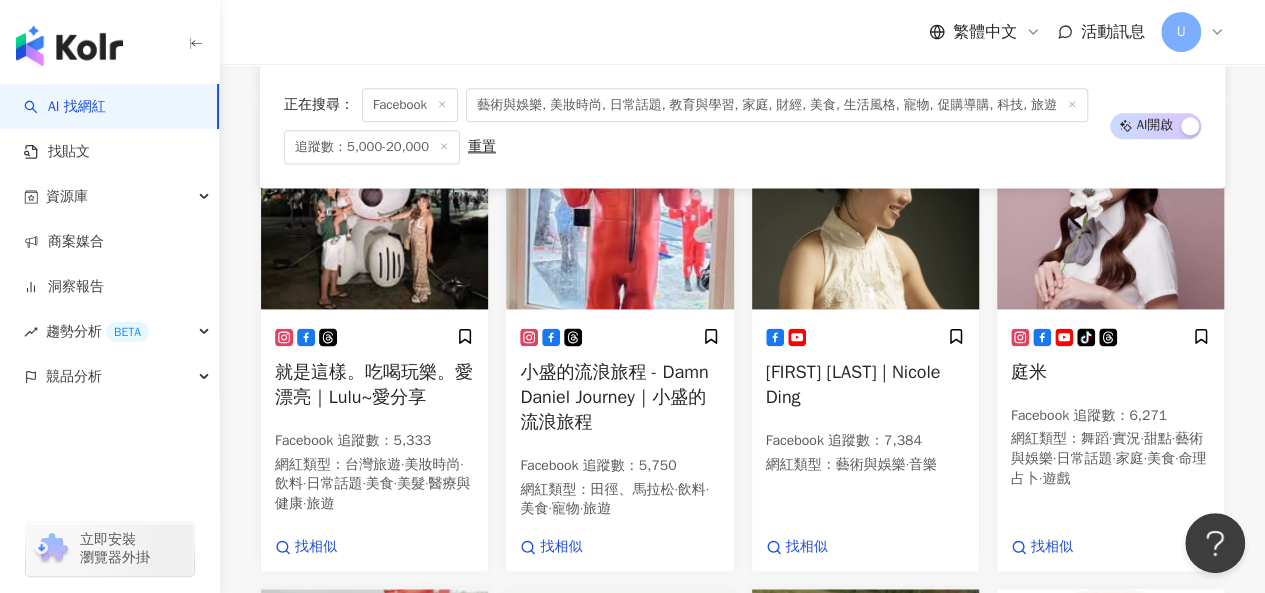 click on "tiktok-icon" at bounding box center (1110, 337) 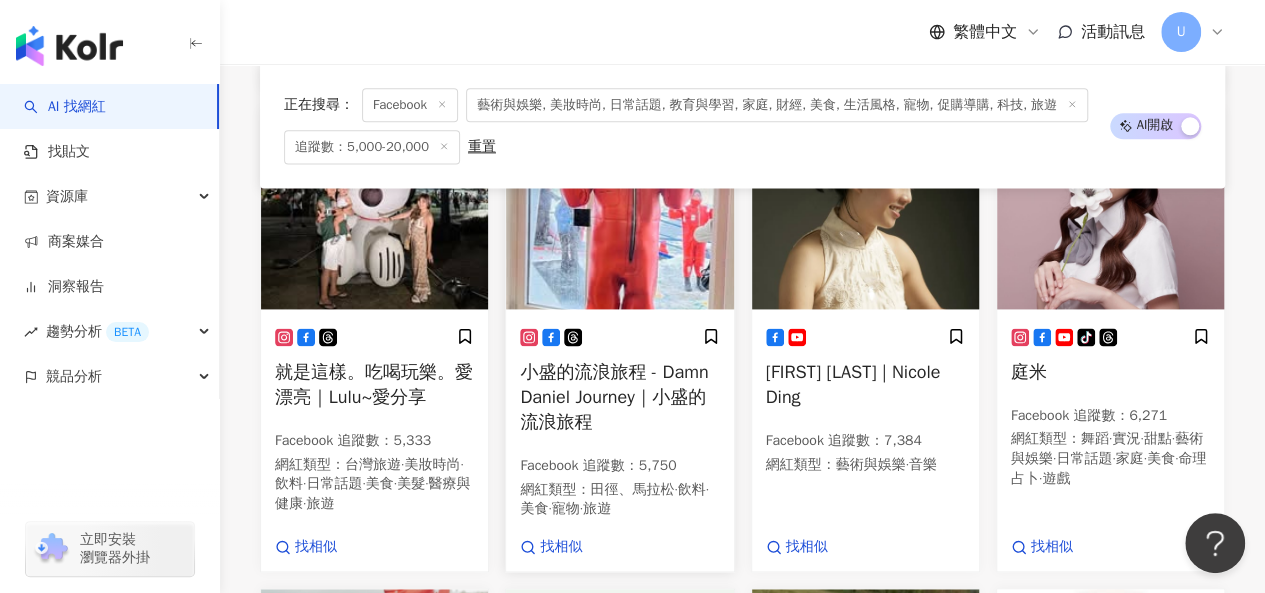 scroll, scrollTop: 1522, scrollLeft: 0, axis: vertical 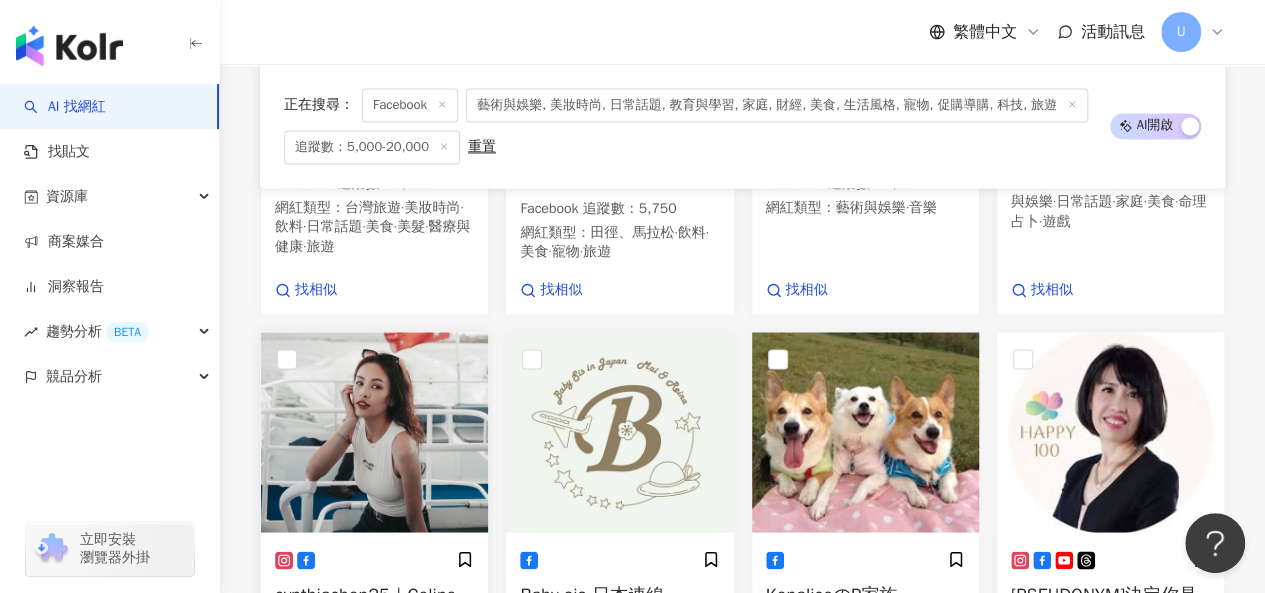 click at bounding box center [374, 432] 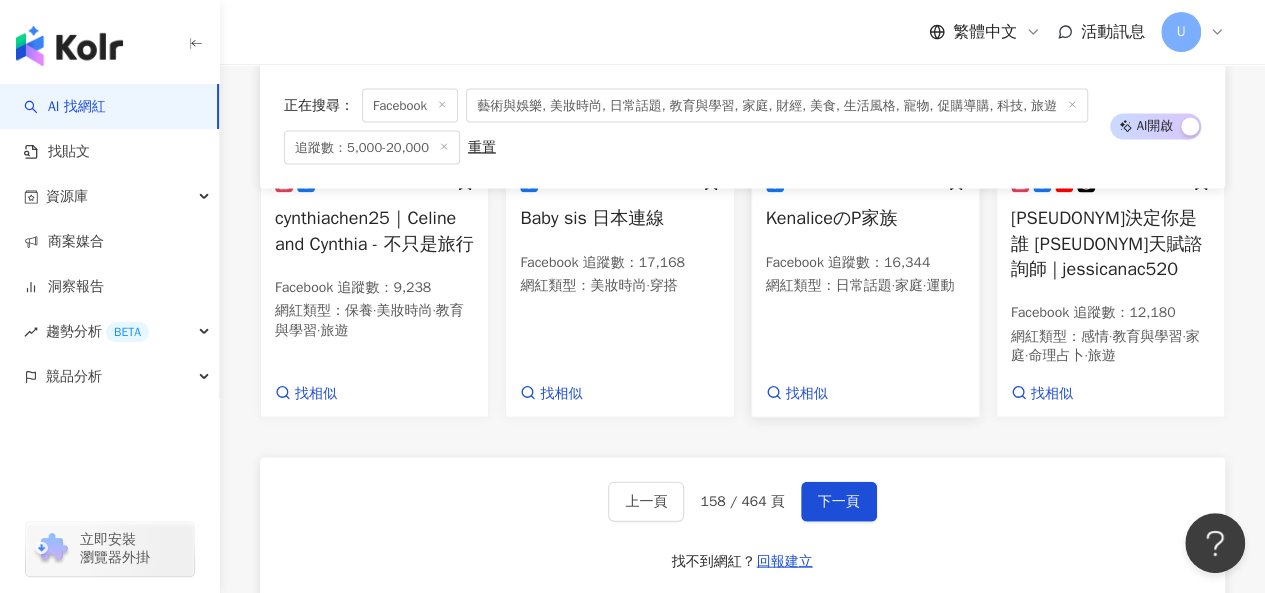 scroll, scrollTop: 2018, scrollLeft: 0, axis: vertical 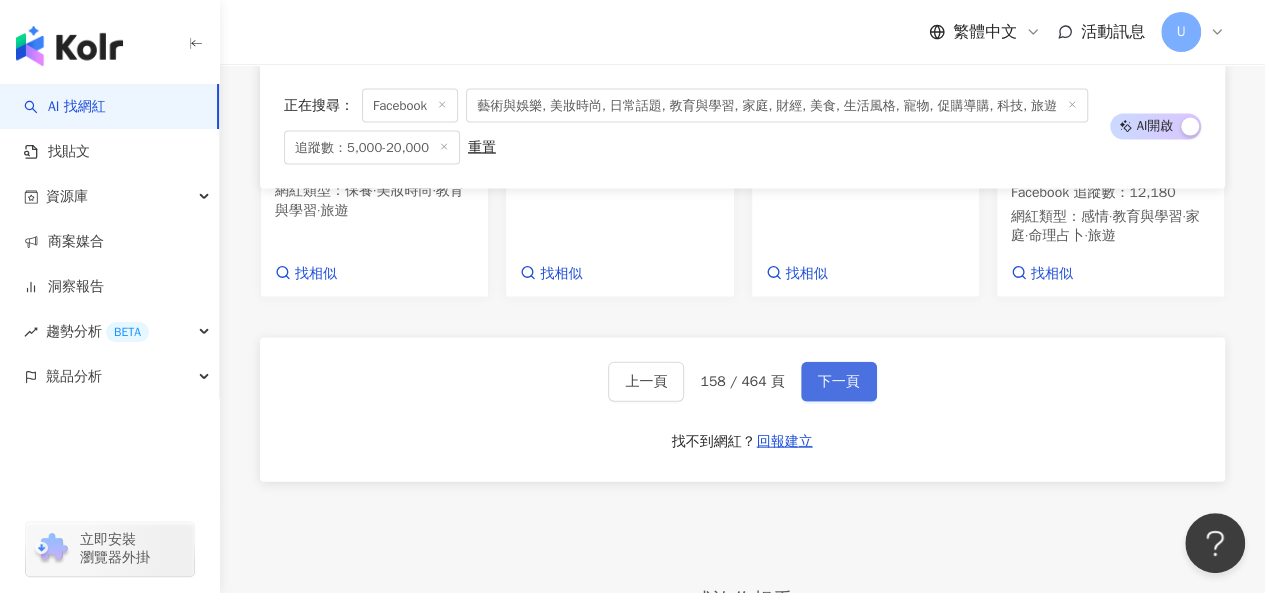 click on "下一頁" at bounding box center (839, 382) 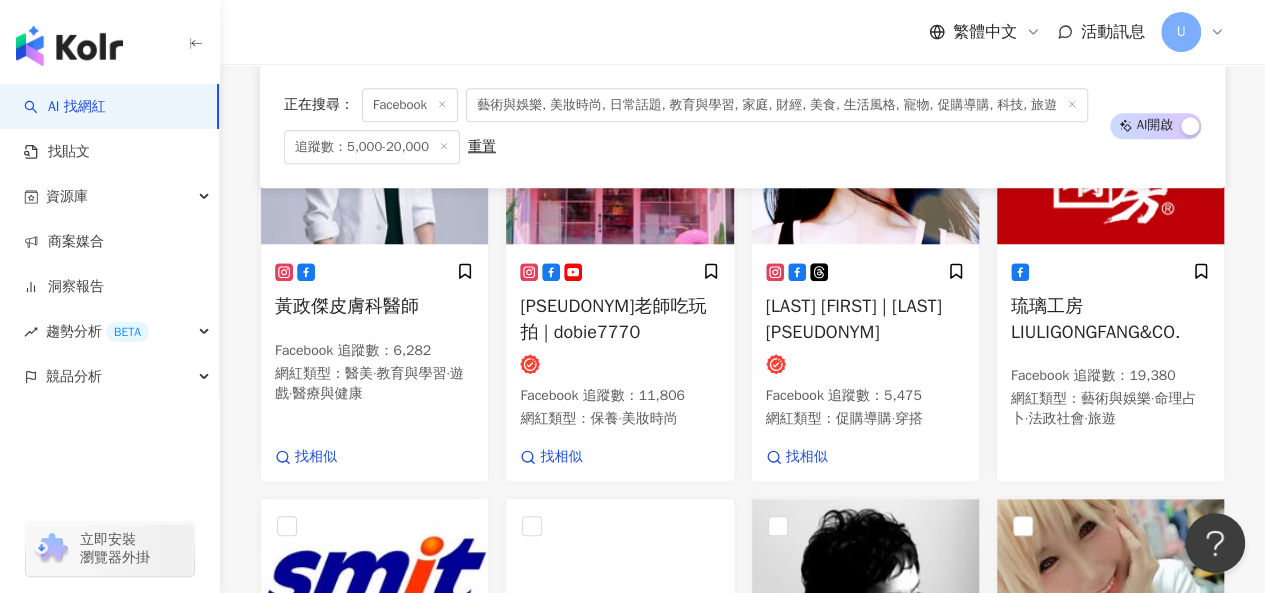 scroll, scrollTop: 868, scrollLeft: 0, axis: vertical 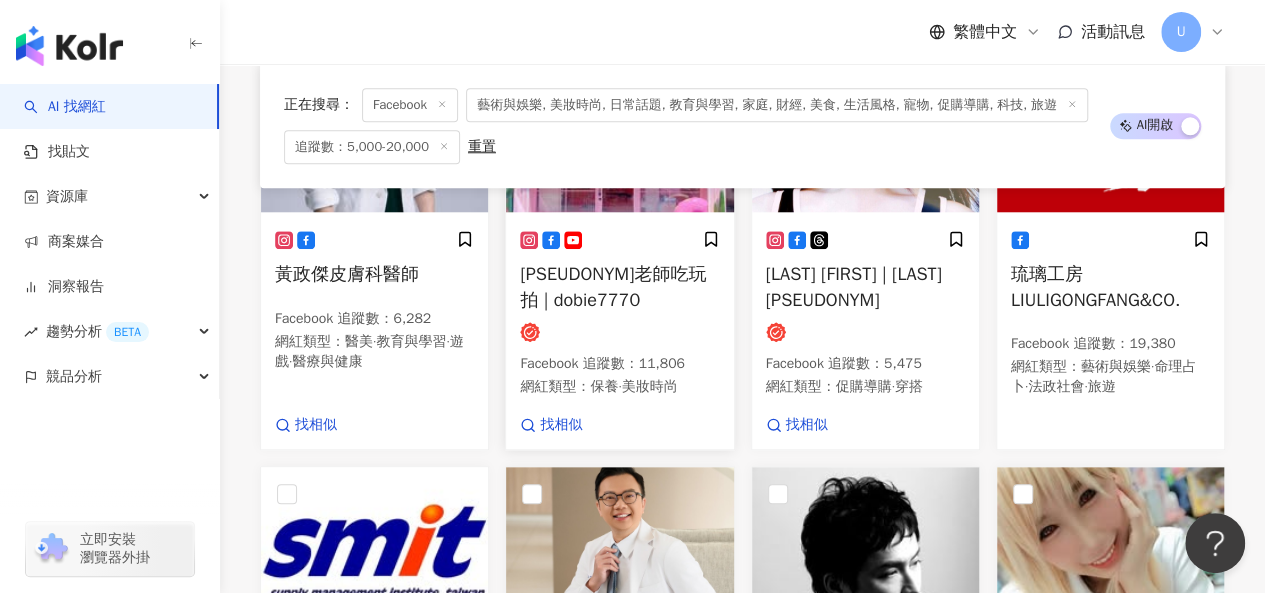 click at bounding box center (619, 114) 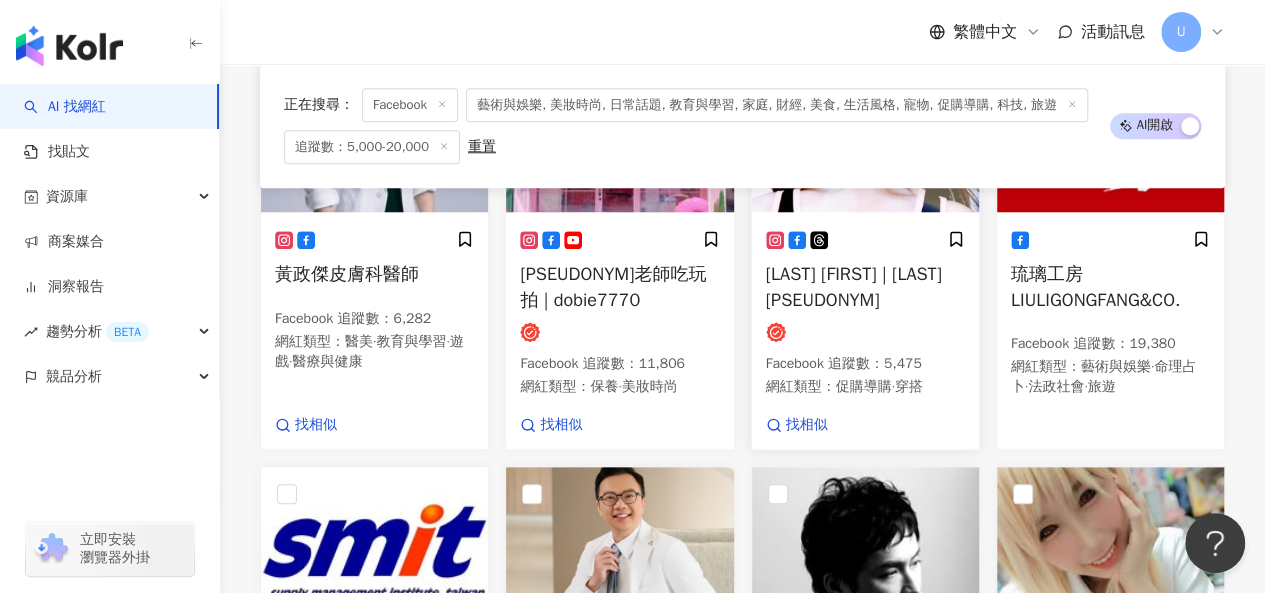 click on "王美心｜王朵朵 Facebook   追蹤數 ： 5,475 網紅類型 ： 促購導購  ·  穿搭 找相似" at bounding box center [865, 332] 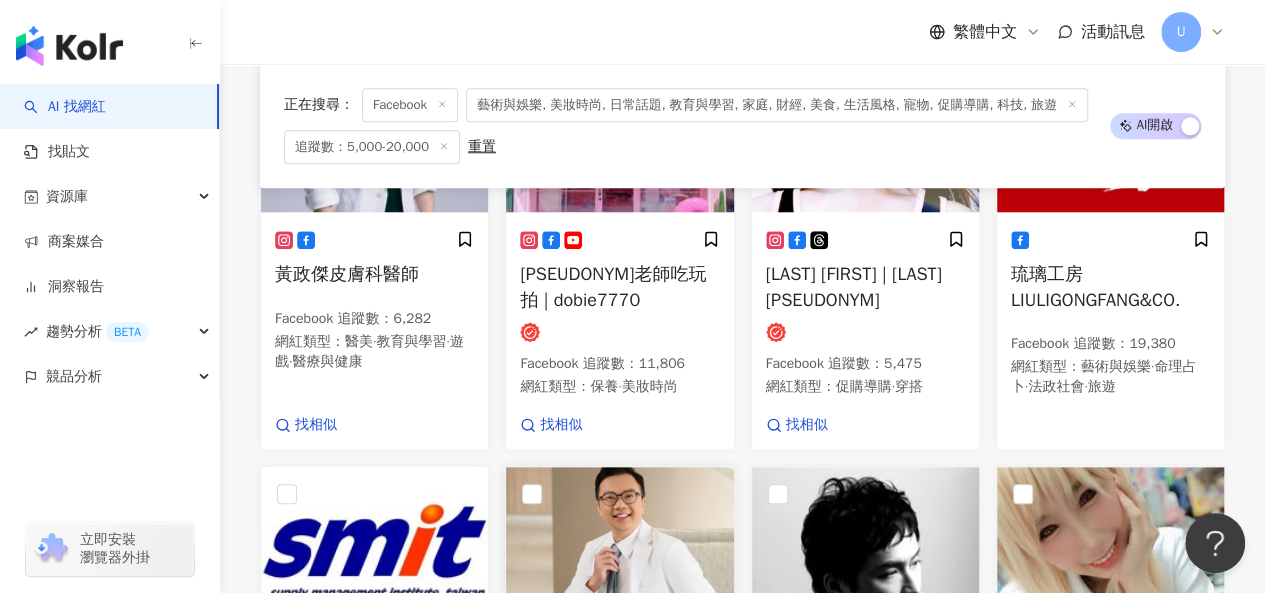 scroll, scrollTop: 1168, scrollLeft: 0, axis: vertical 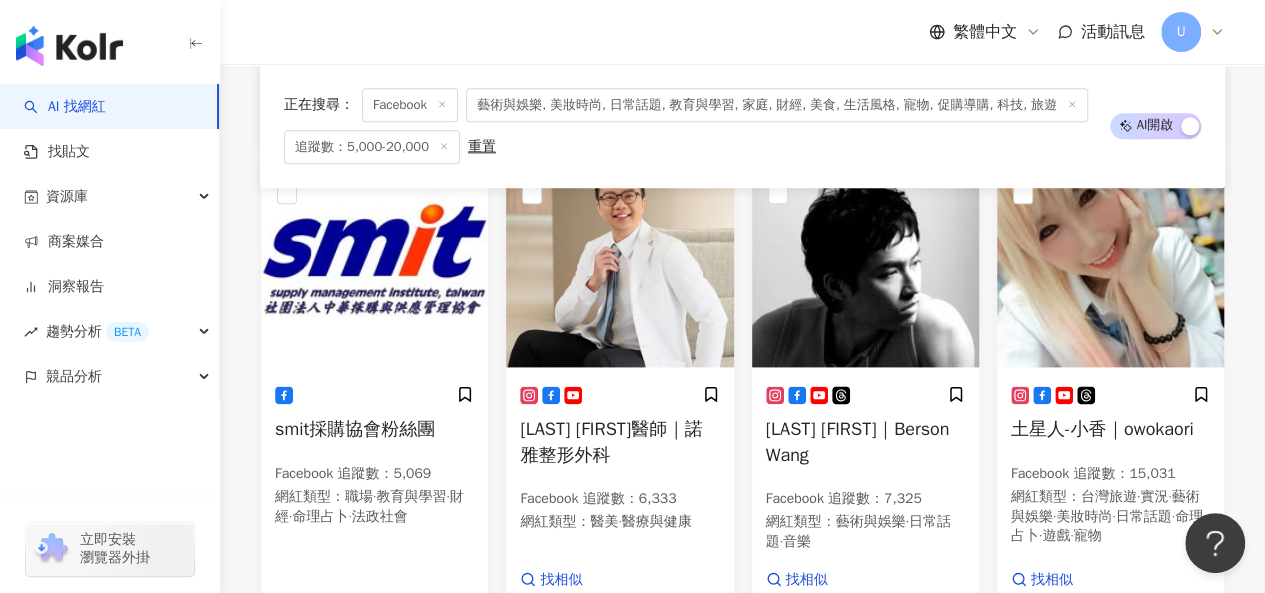 click on "土星人-小香｜owokaori Facebook   追蹤數 ： 15,031 網紅類型 ： 台灣旅遊  ·  實況  ·  藝術與娛樂  ·  美妝時尚  ·  日常話題  ·  命理占卜  ·  遊戲  ·  寵物 找相似" at bounding box center (1110, 487) 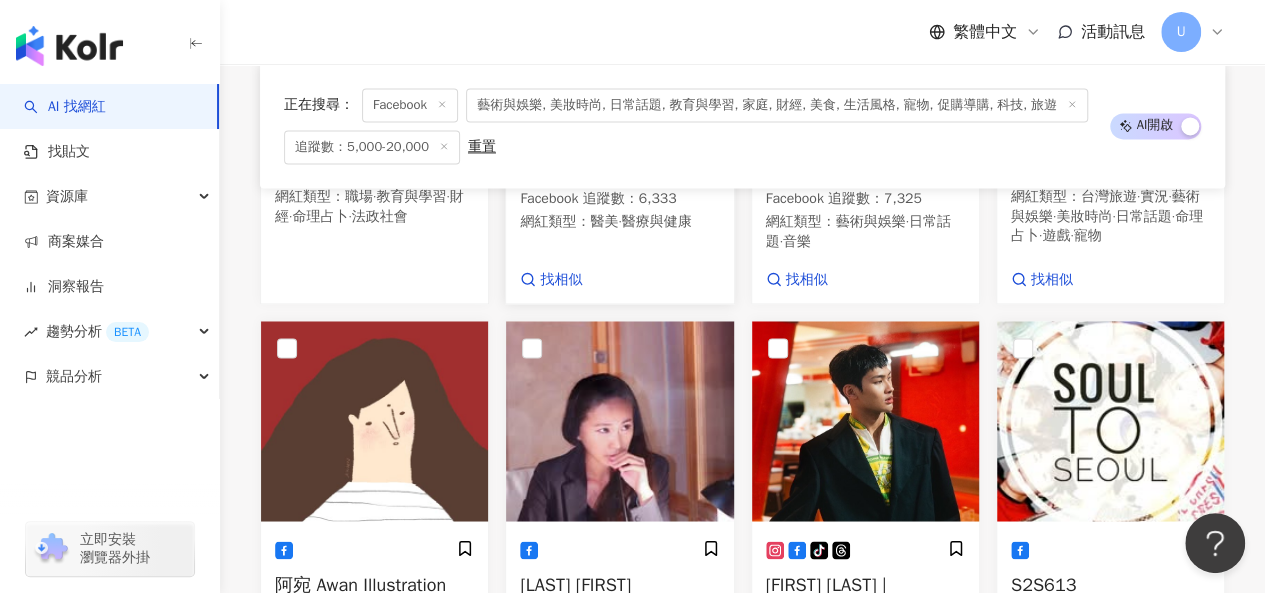 scroll, scrollTop: 1428, scrollLeft: 0, axis: vertical 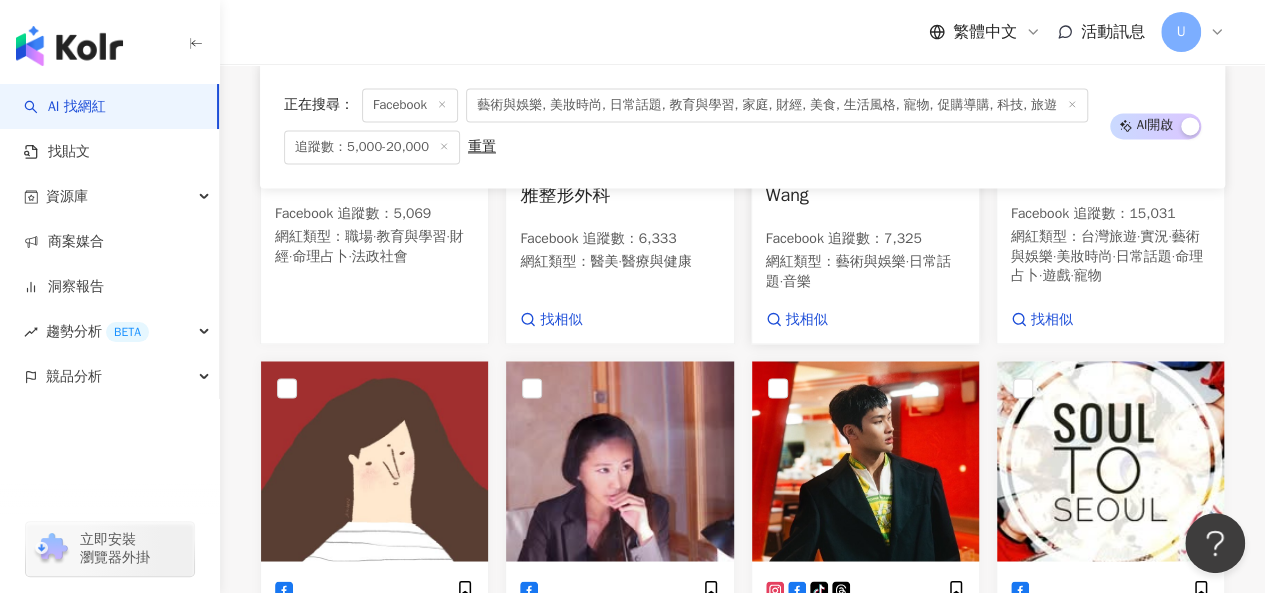 click on "王柏森｜Berson Wang Facebook   追蹤數 ： 7,325 網紅類型 ： 藝術與娛樂  ·  日常話題  ·  音樂" at bounding box center [865, 217] 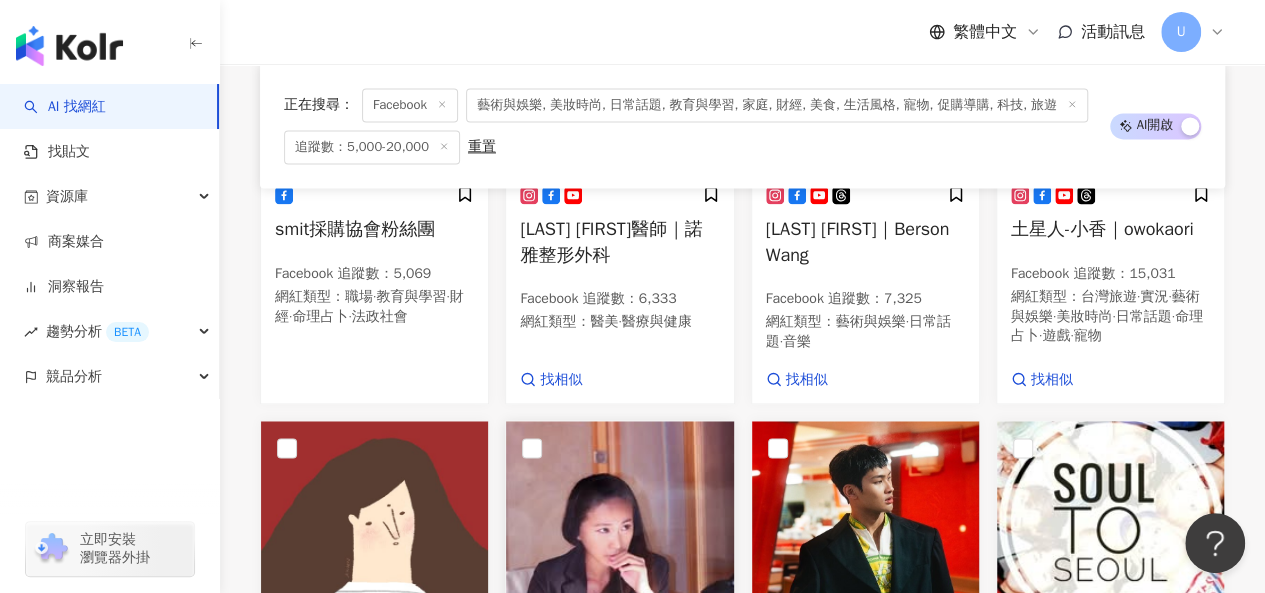 scroll, scrollTop: 1668, scrollLeft: 0, axis: vertical 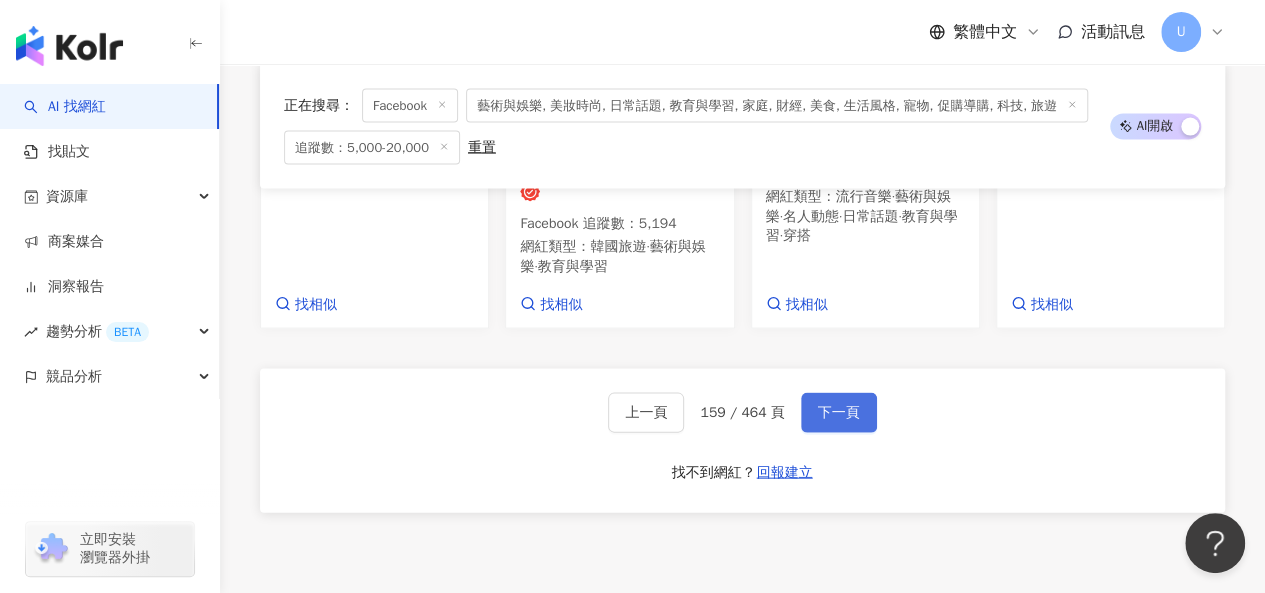 click on "下一頁" at bounding box center [839, 413] 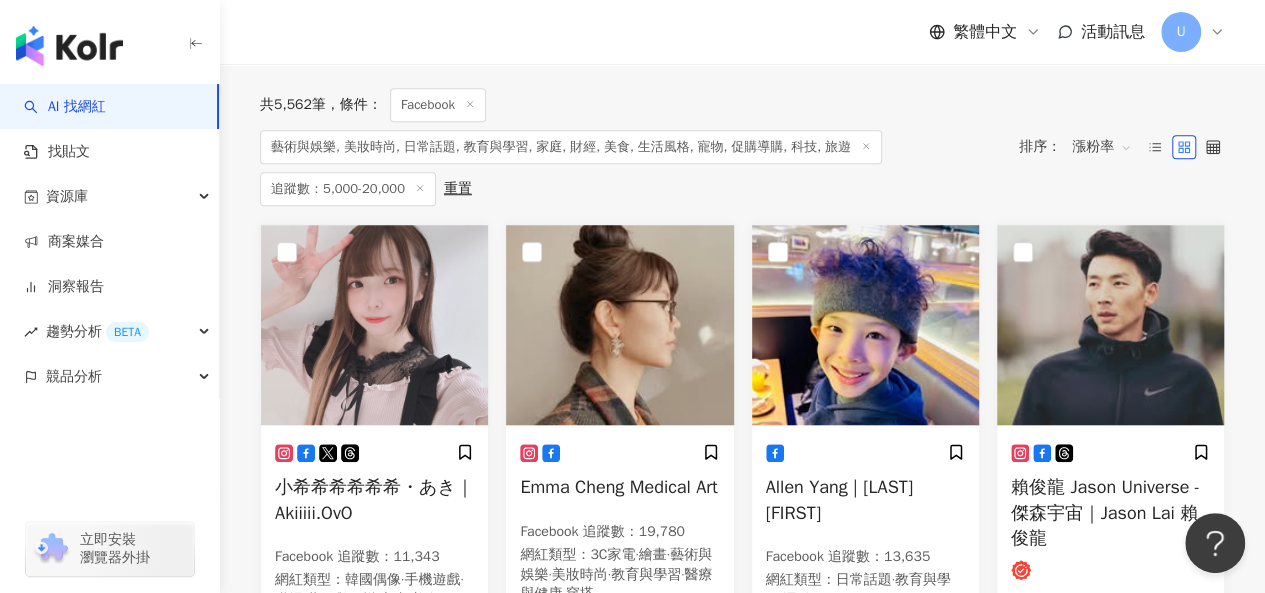 scroll, scrollTop: 790, scrollLeft: 0, axis: vertical 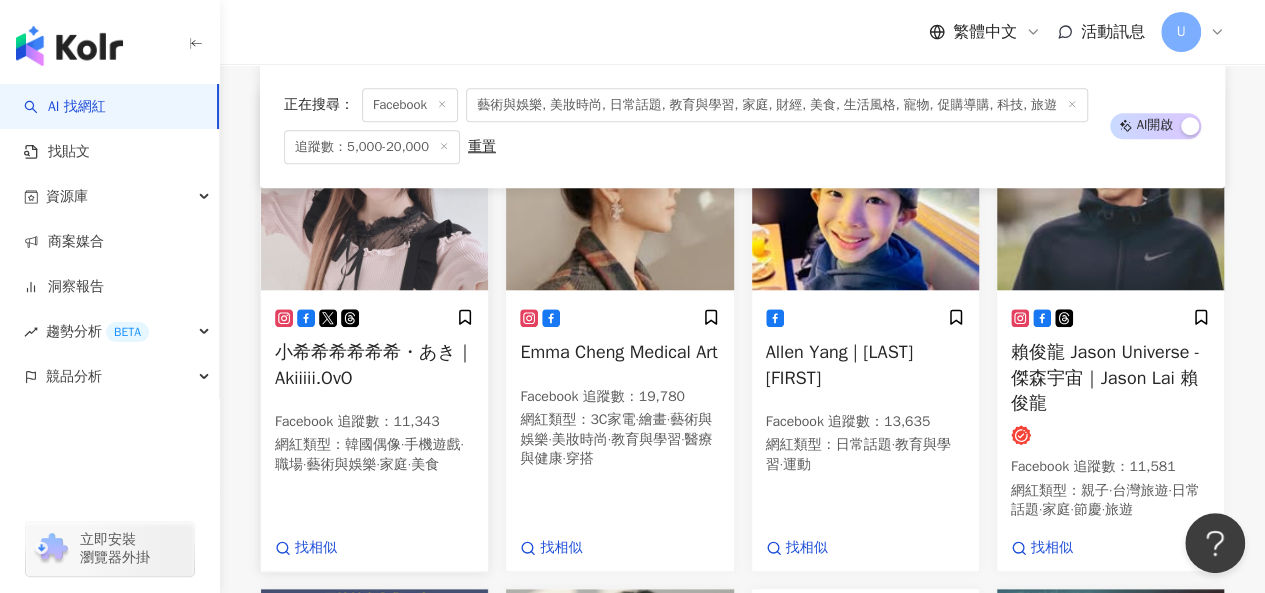 click at bounding box center (374, 190) 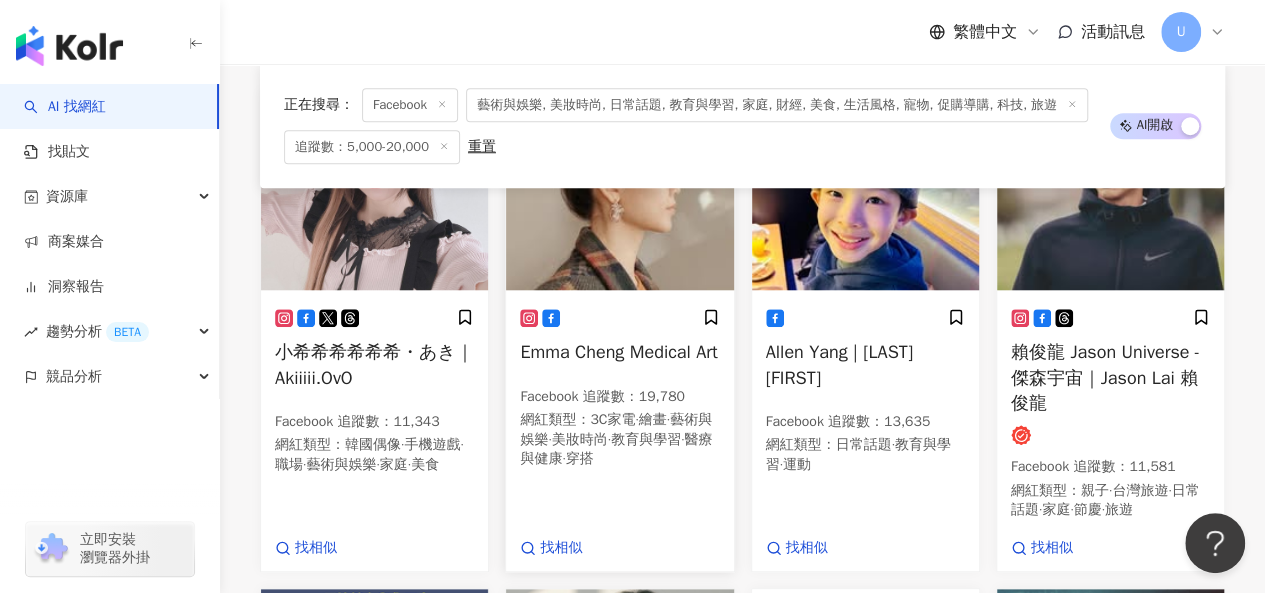 click at bounding box center [619, 190] 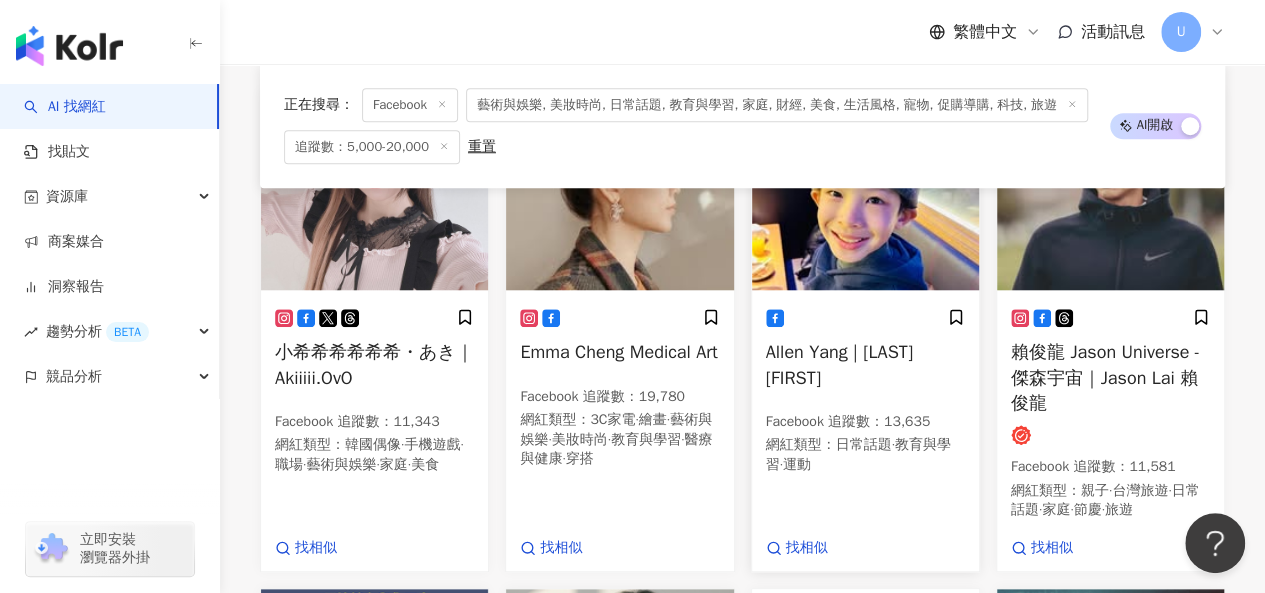 drag, startPoint x: 828, startPoint y: 245, endPoint x: 818, endPoint y: 230, distance: 18.027756 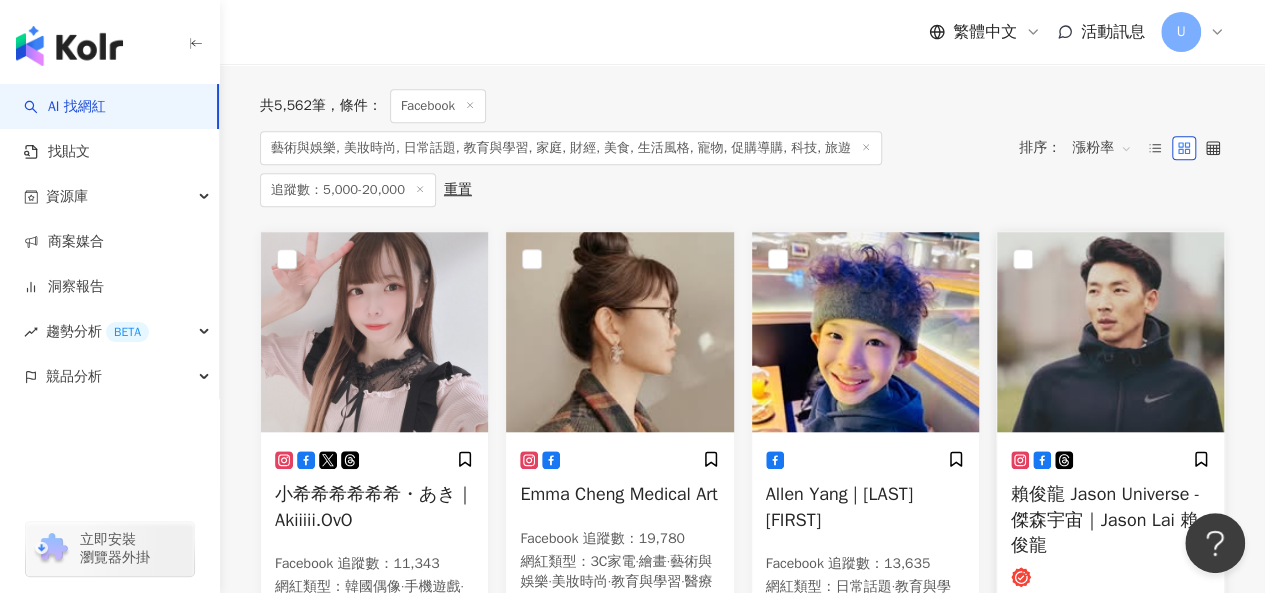 scroll, scrollTop: 749, scrollLeft: 0, axis: vertical 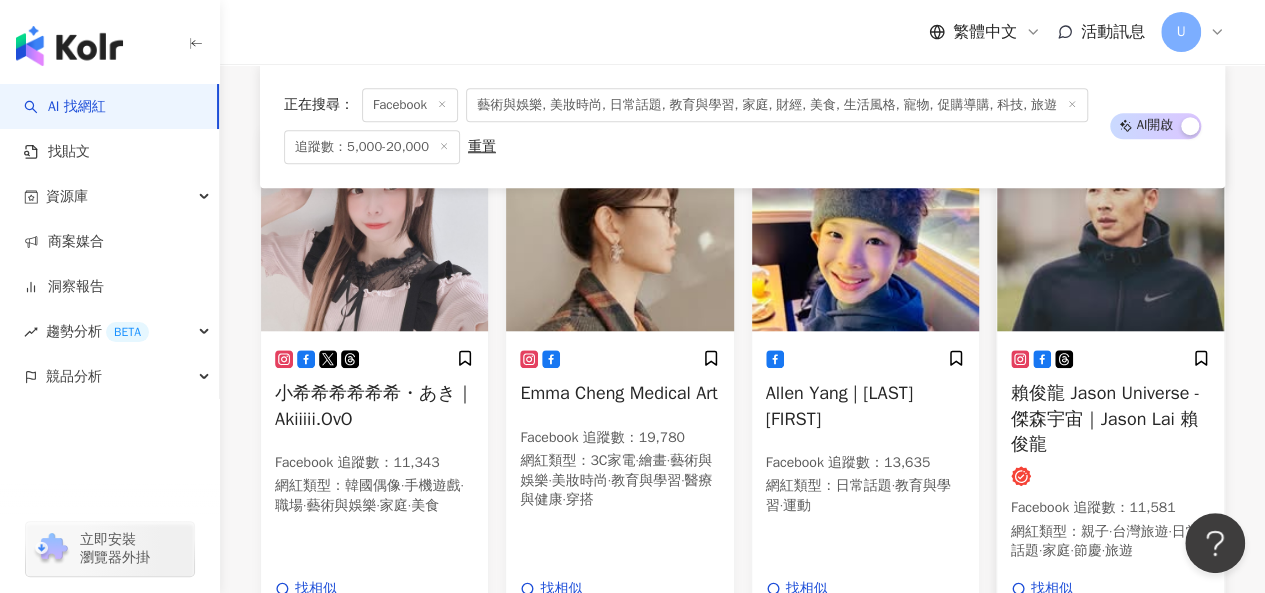 click at bounding box center [1110, 231] 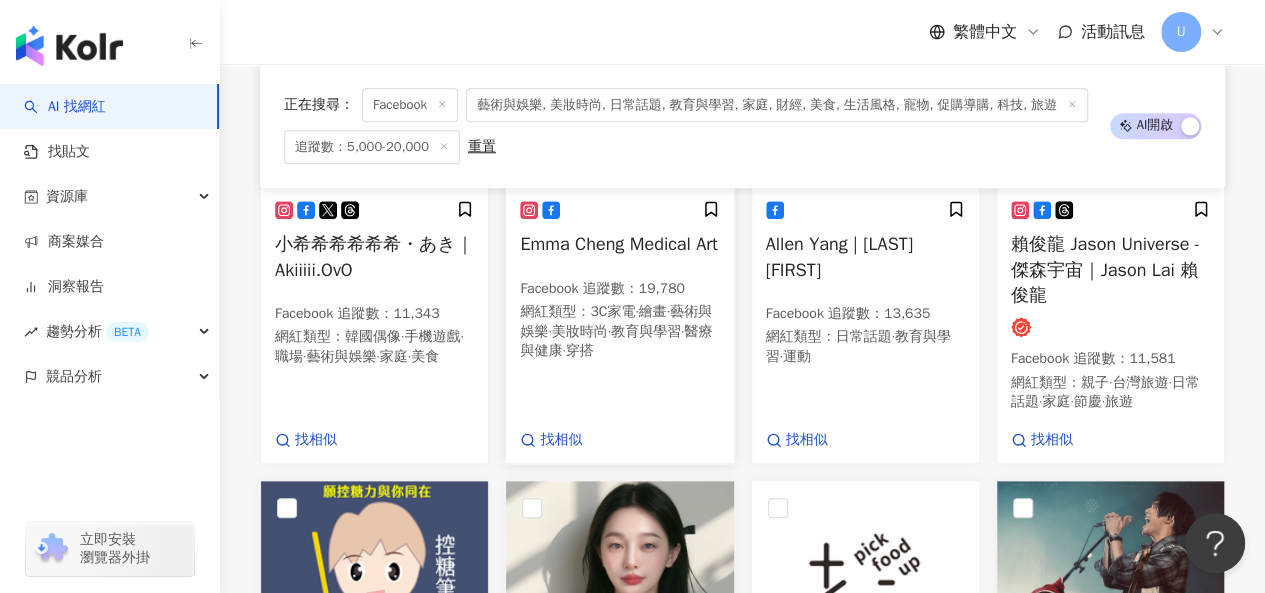 scroll, scrollTop: 1149, scrollLeft: 0, axis: vertical 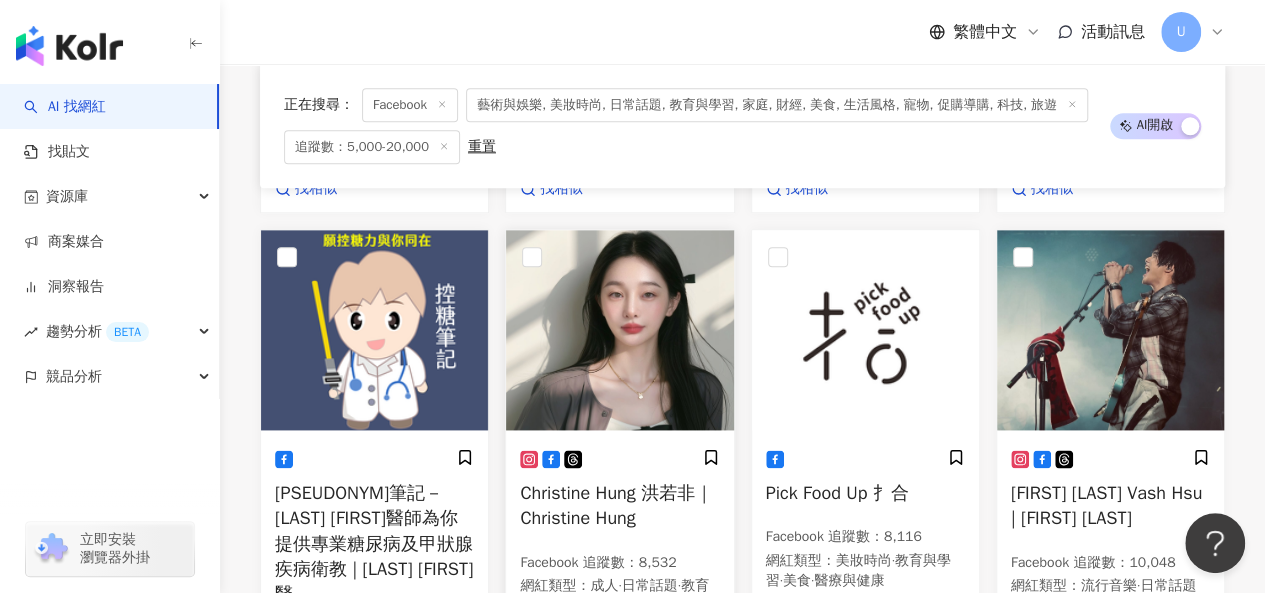 click at bounding box center [619, 330] 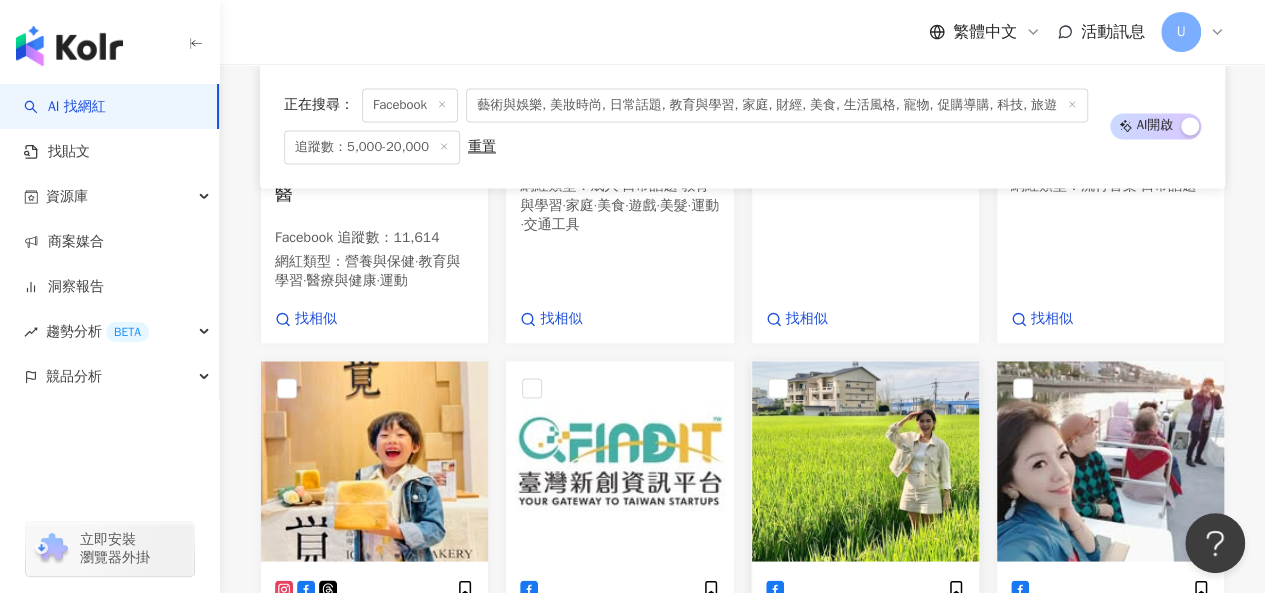 scroll, scrollTop: 1749, scrollLeft: 0, axis: vertical 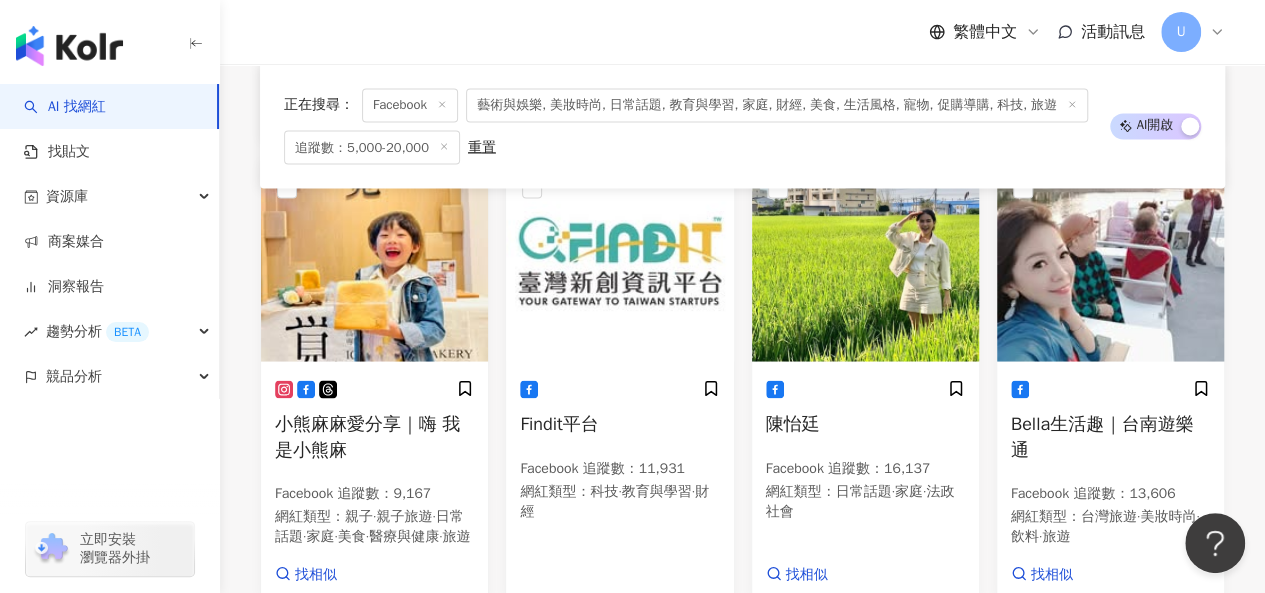 click at bounding box center [374, 261] 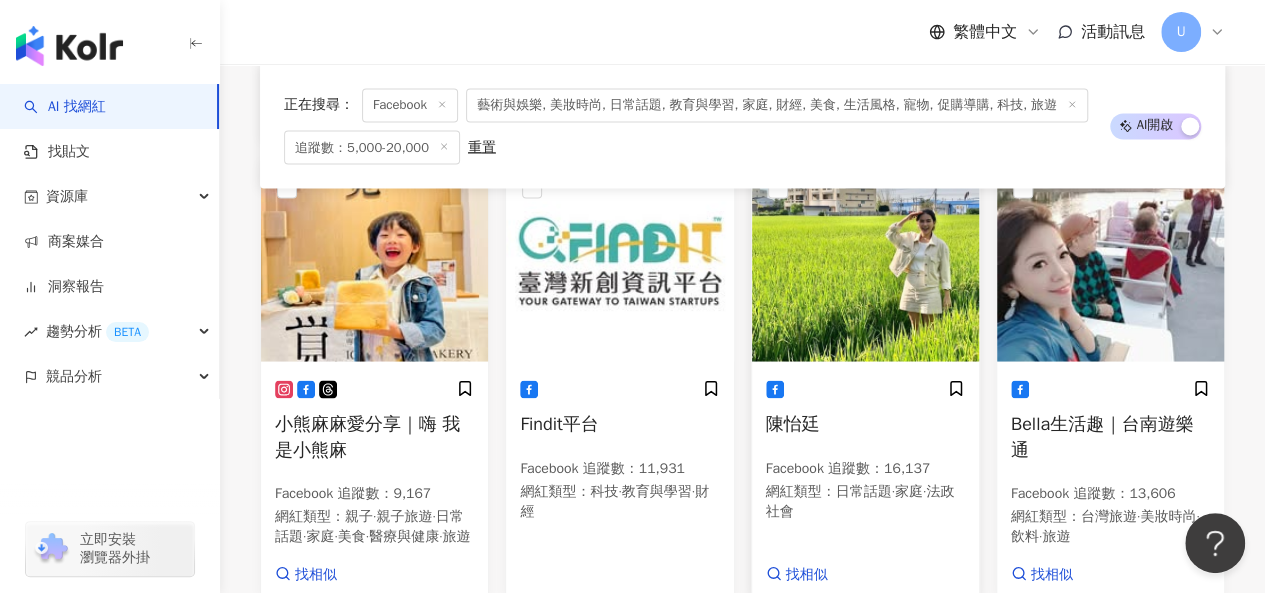 click at bounding box center [865, 261] 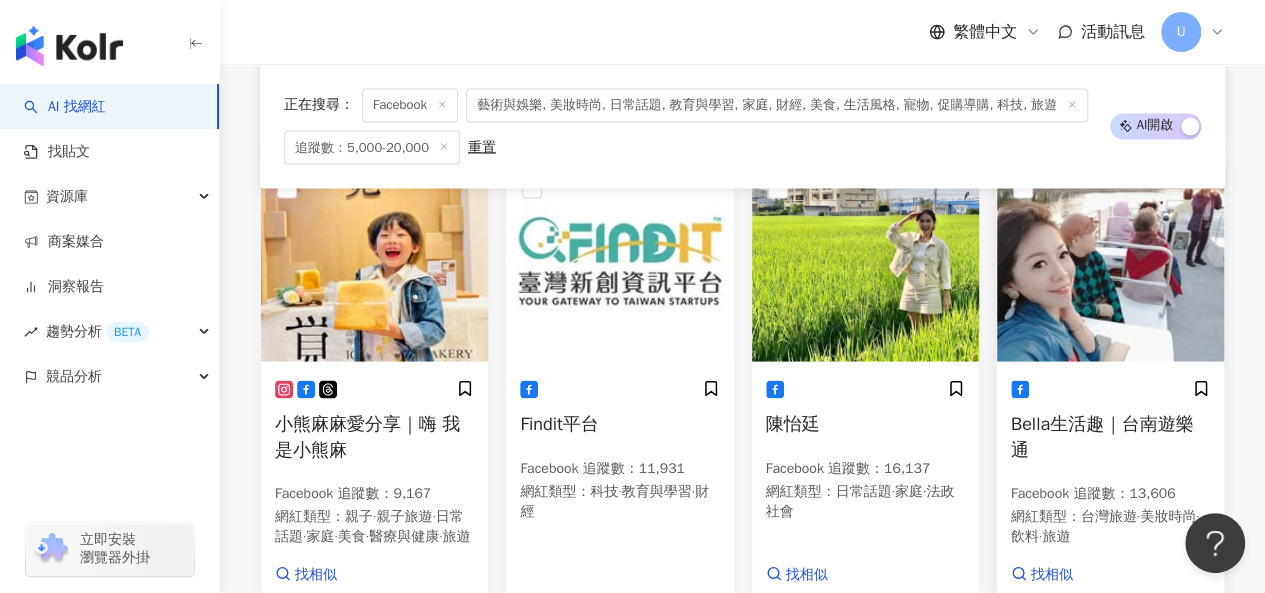 click at bounding box center [1110, 261] 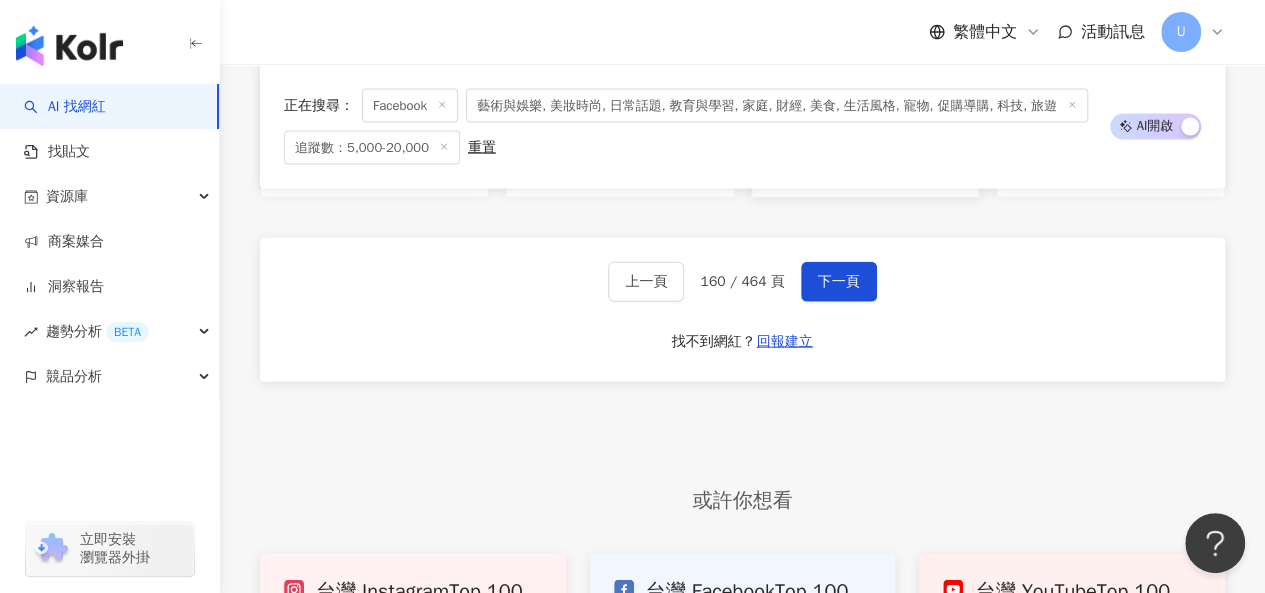 scroll, scrollTop: 2049, scrollLeft: 0, axis: vertical 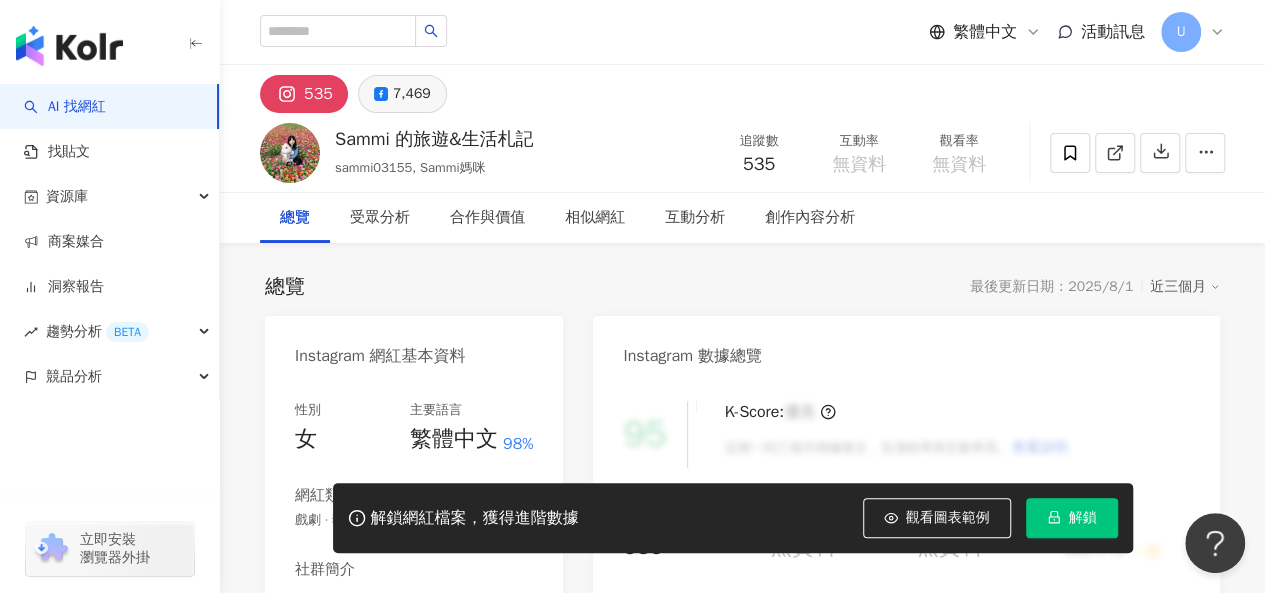 click on "7,469" at bounding box center [402, 94] 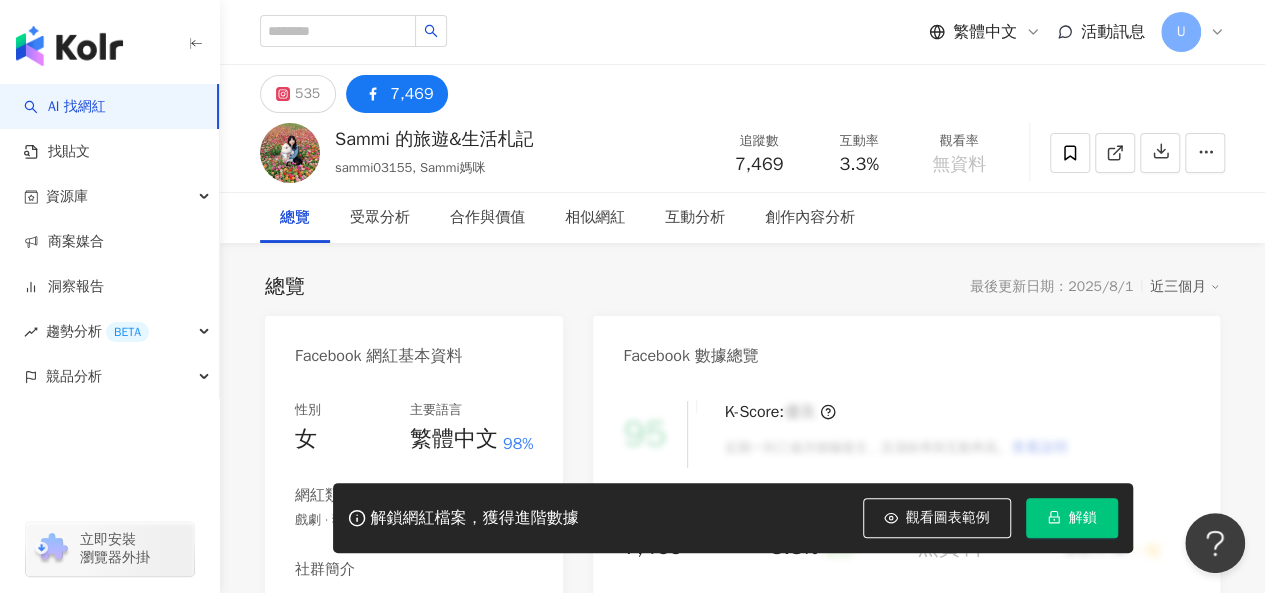 scroll, scrollTop: 317, scrollLeft: 0, axis: vertical 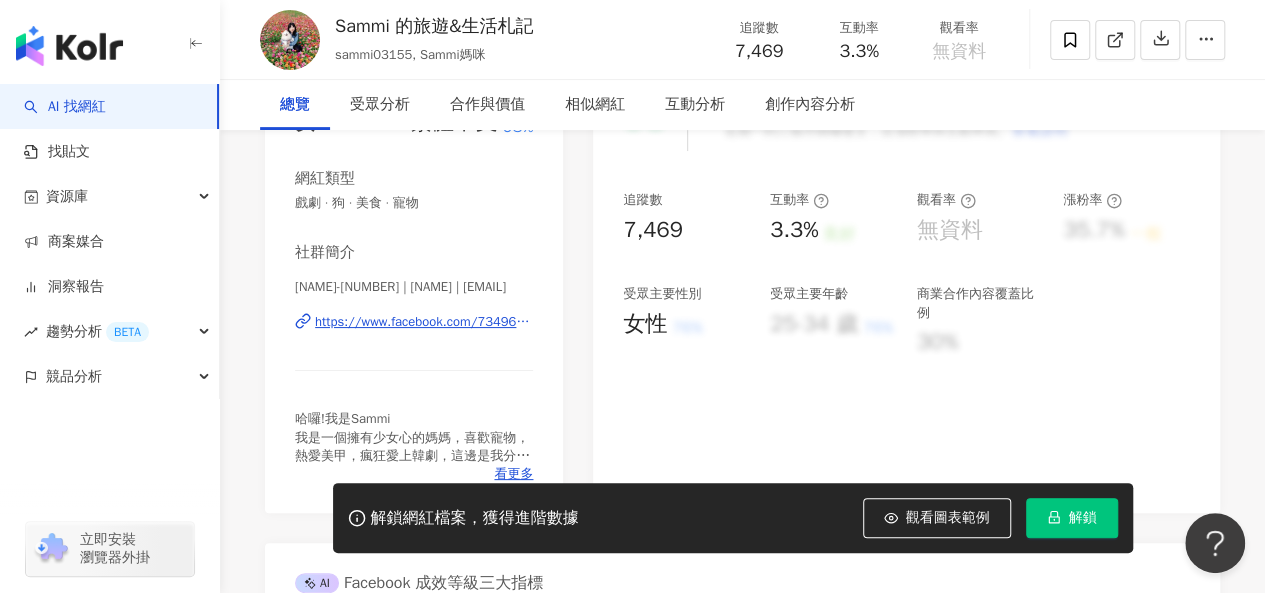 click on "https://www.facebook.com/734966526589757" at bounding box center (424, 322) 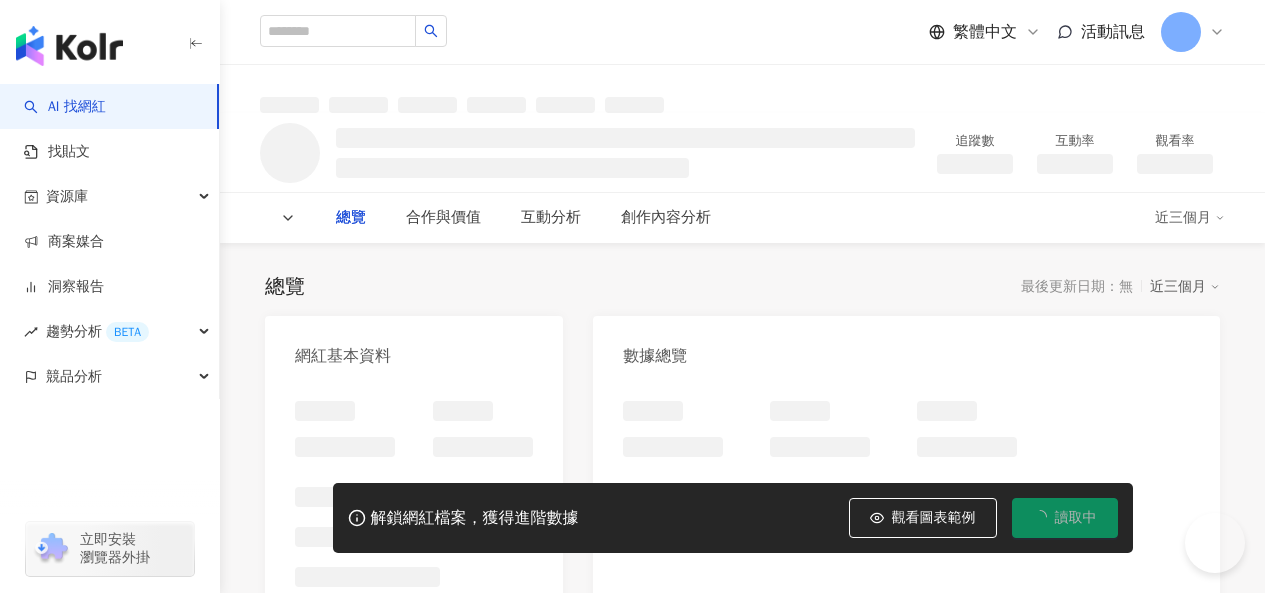 scroll, scrollTop: 0, scrollLeft: 0, axis: both 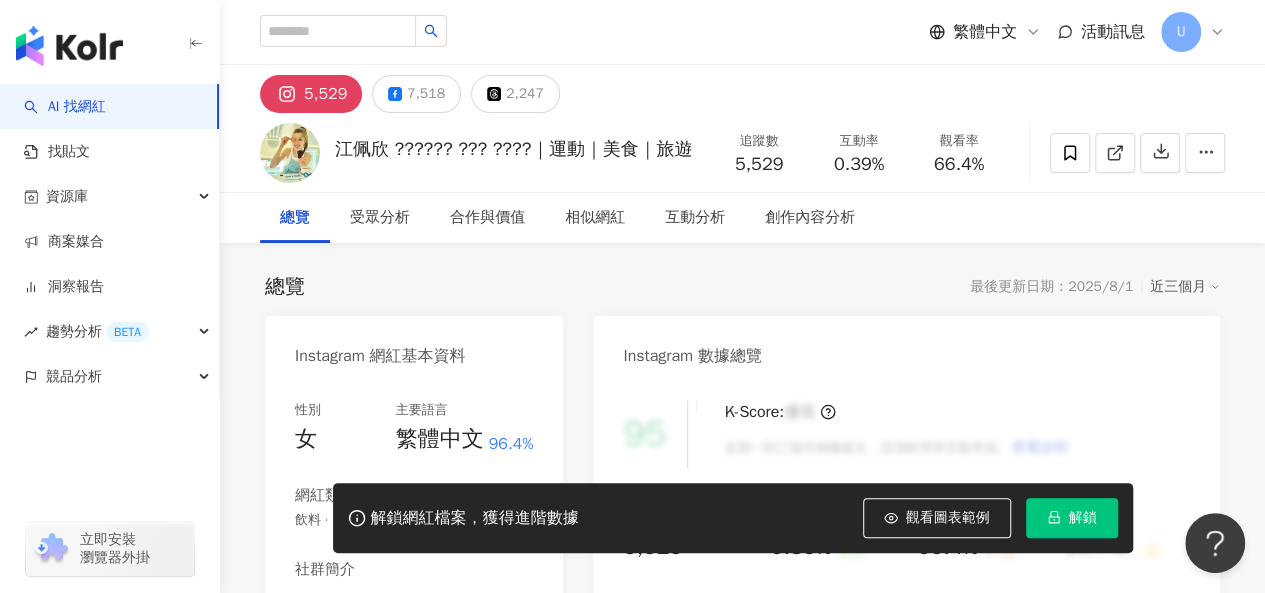 click on "7,518" at bounding box center (426, 94) 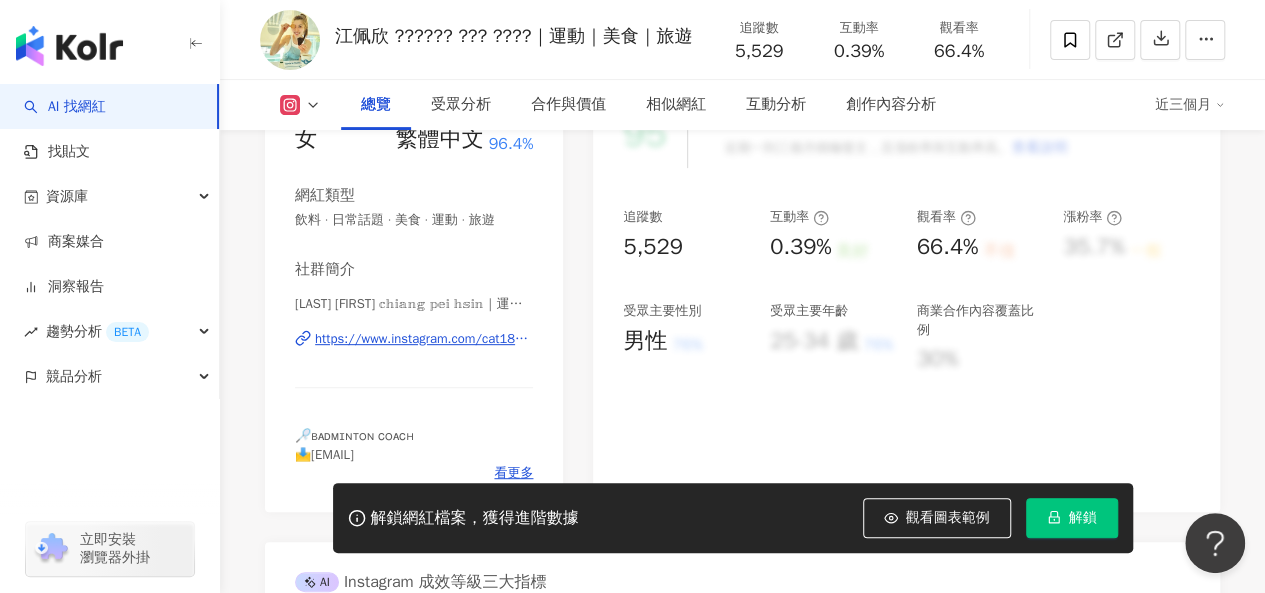 click on "https://www.instagram.com/cat18383/" at bounding box center (424, 339) 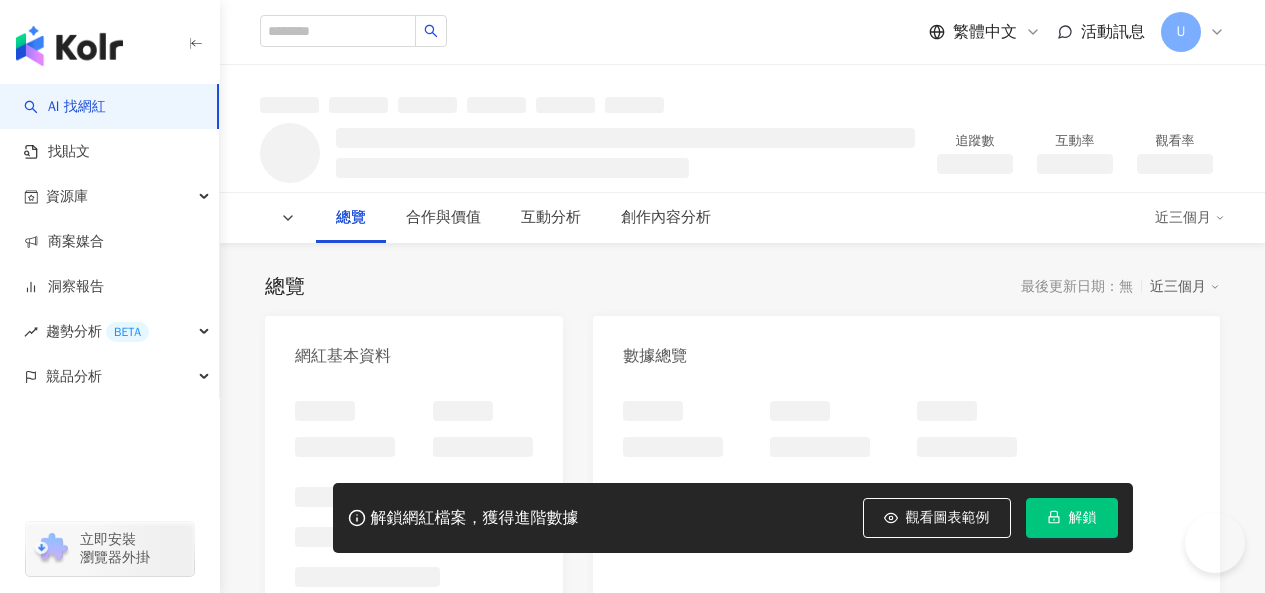 scroll, scrollTop: 0, scrollLeft: 0, axis: both 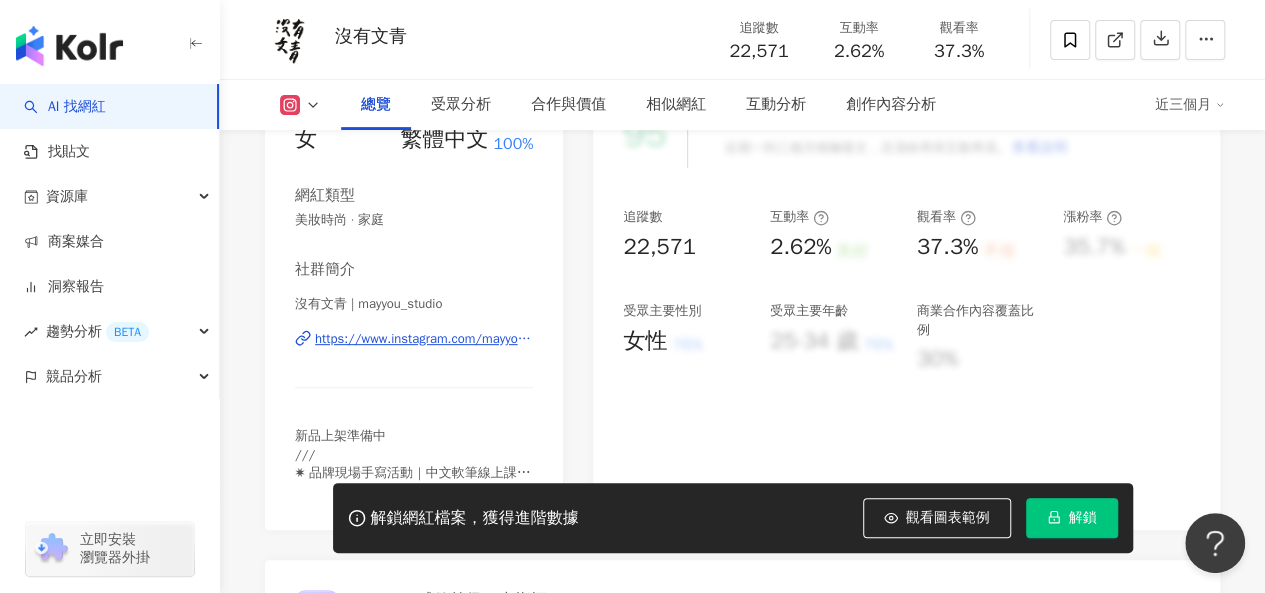 click on "https://www.instagram.com/mayyou_studio/" at bounding box center (424, 339) 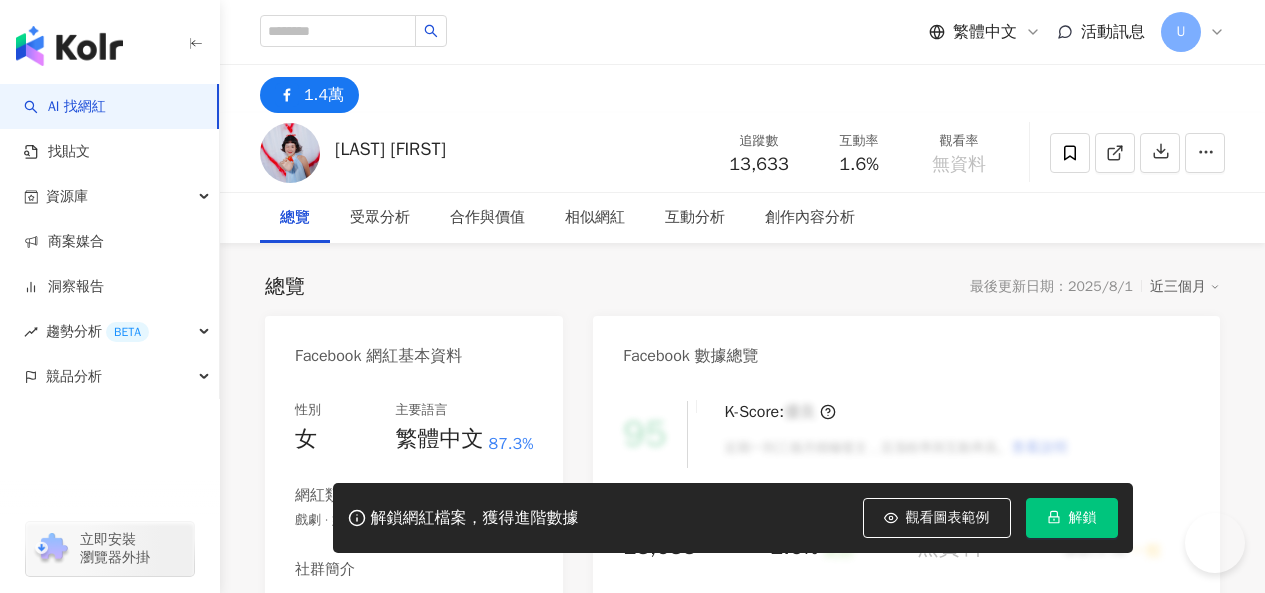 scroll, scrollTop: 0, scrollLeft: 0, axis: both 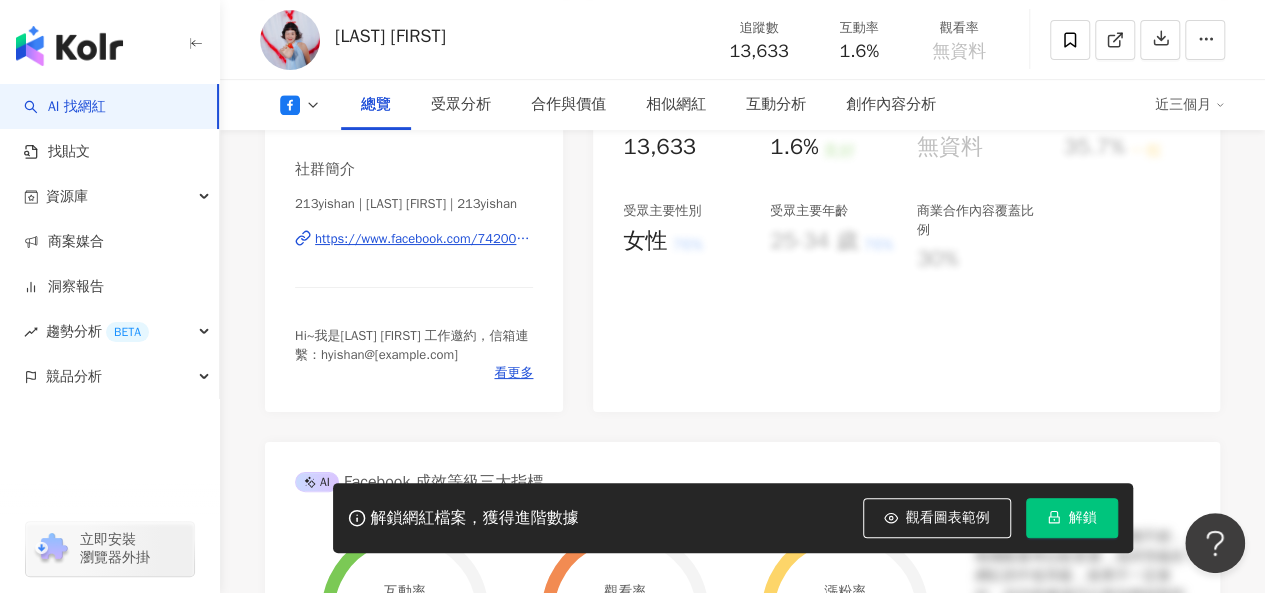 click on "https://www.facebook.com/742007132568689" at bounding box center (424, 239) 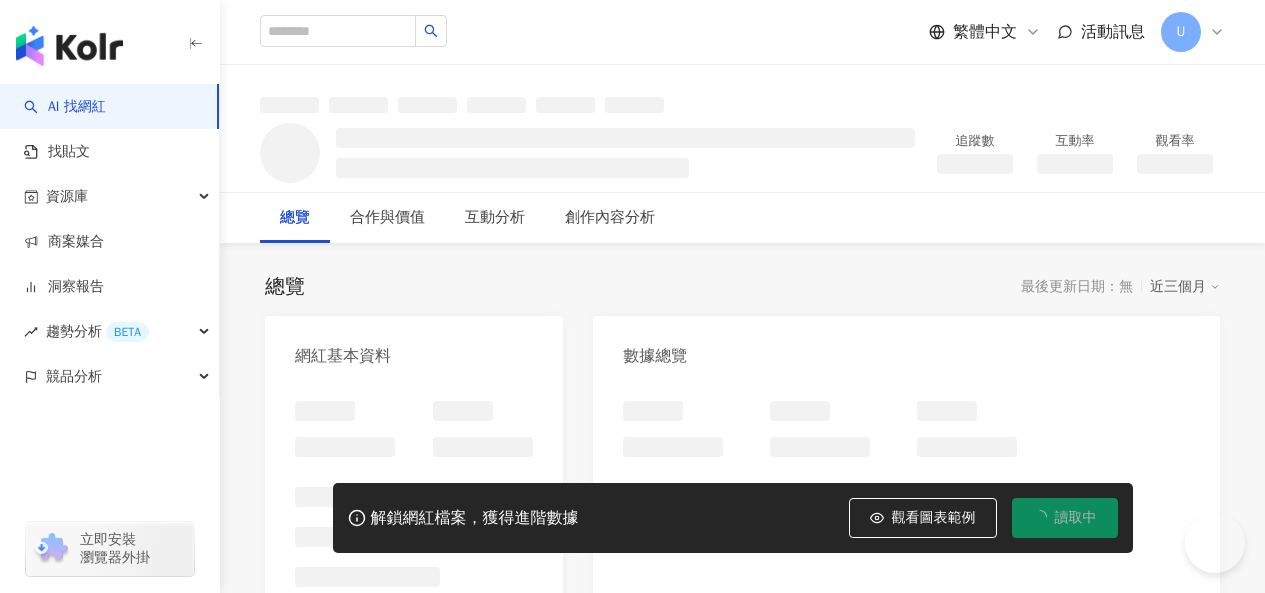 scroll, scrollTop: 0, scrollLeft: 0, axis: both 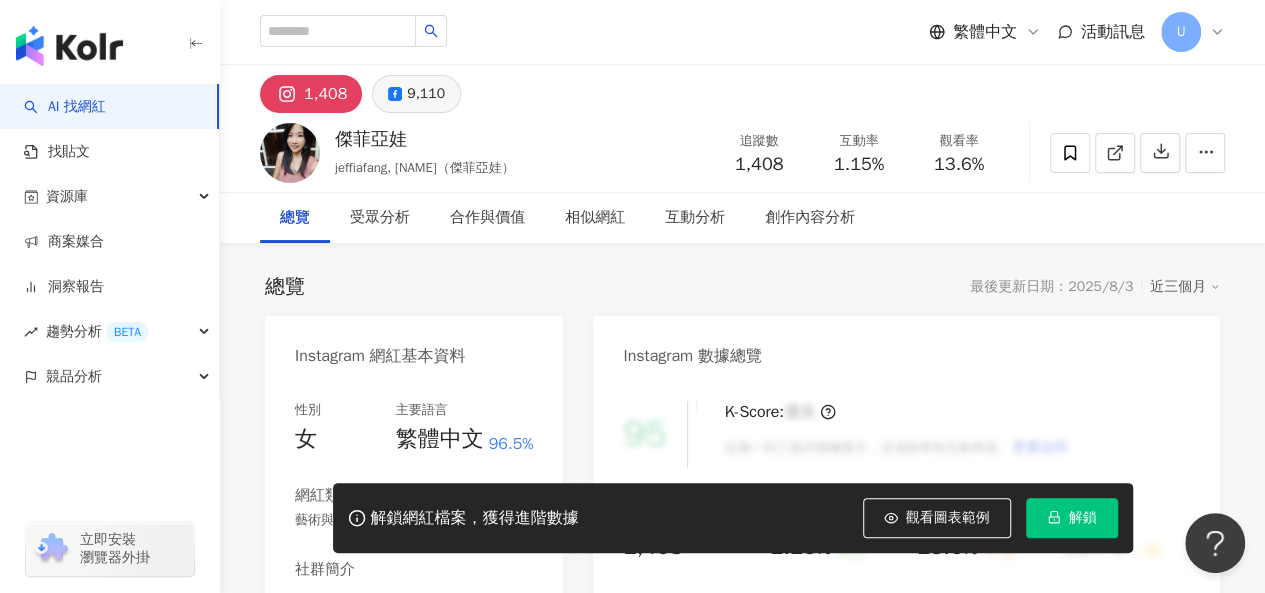click on "9,110" at bounding box center [426, 94] 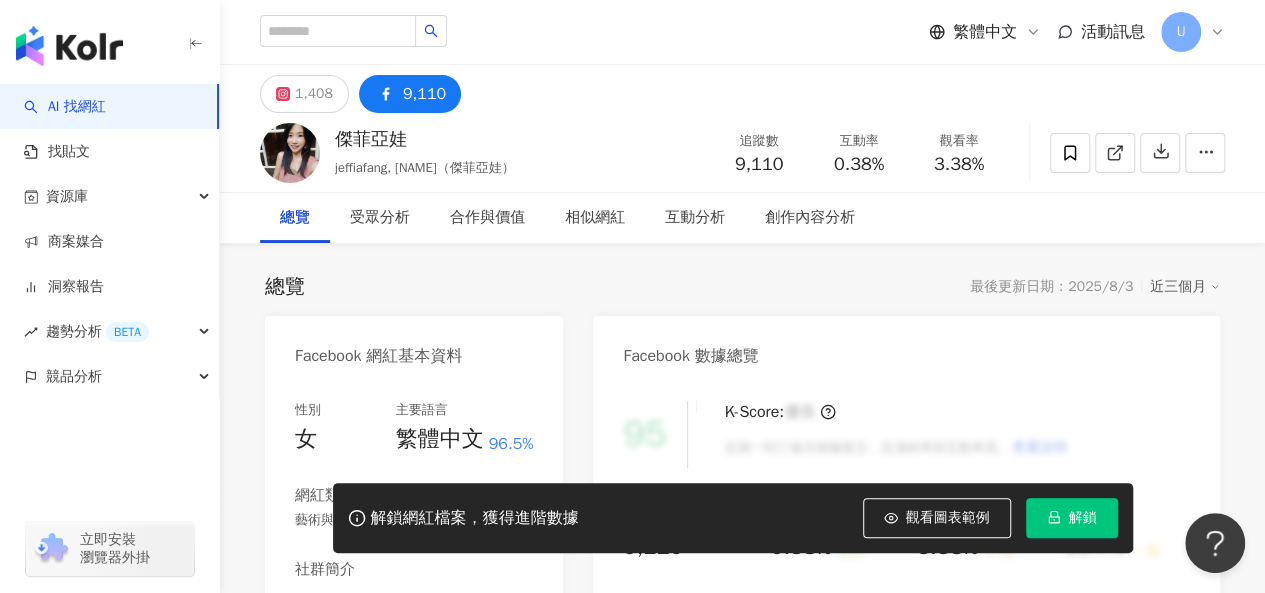 scroll, scrollTop: 400, scrollLeft: 0, axis: vertical 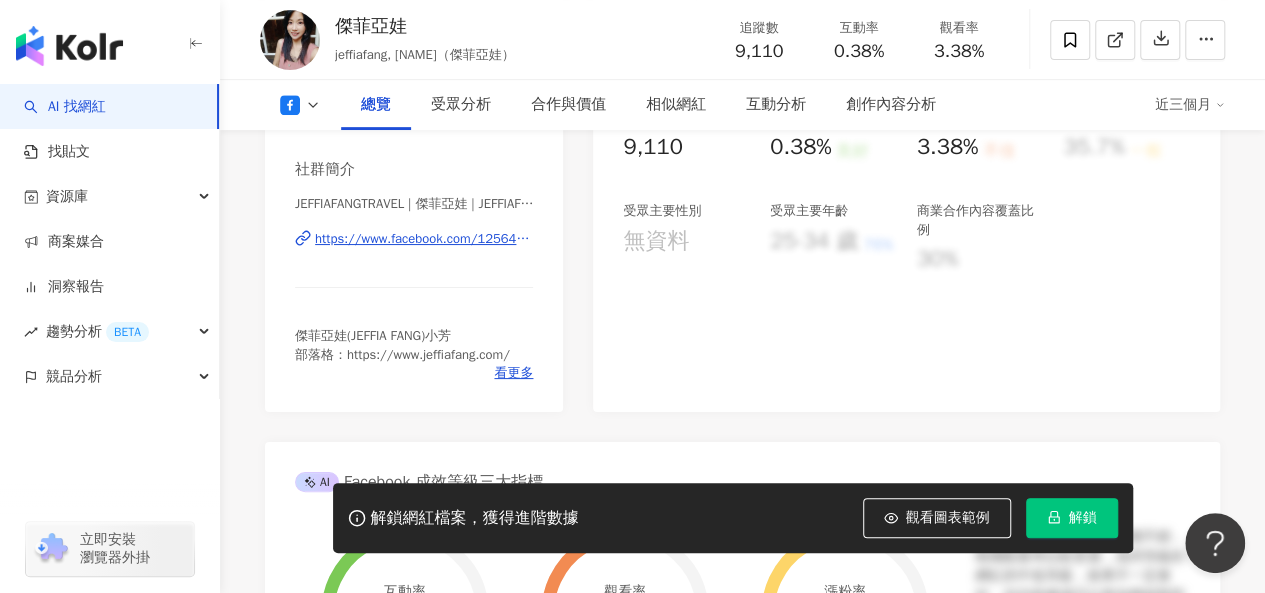 click on "https://www.facebook.com/125646114184082" at bounding box center [424, 239] 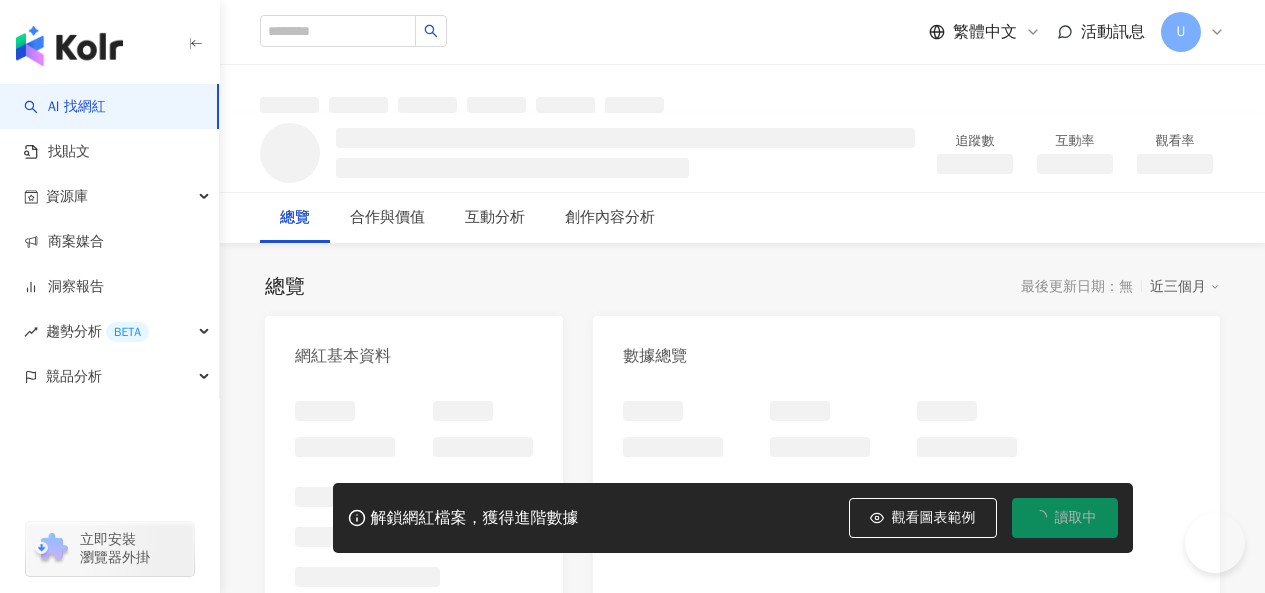 scroll, scrollTop: 0, scrollLeft: 0, axis: both 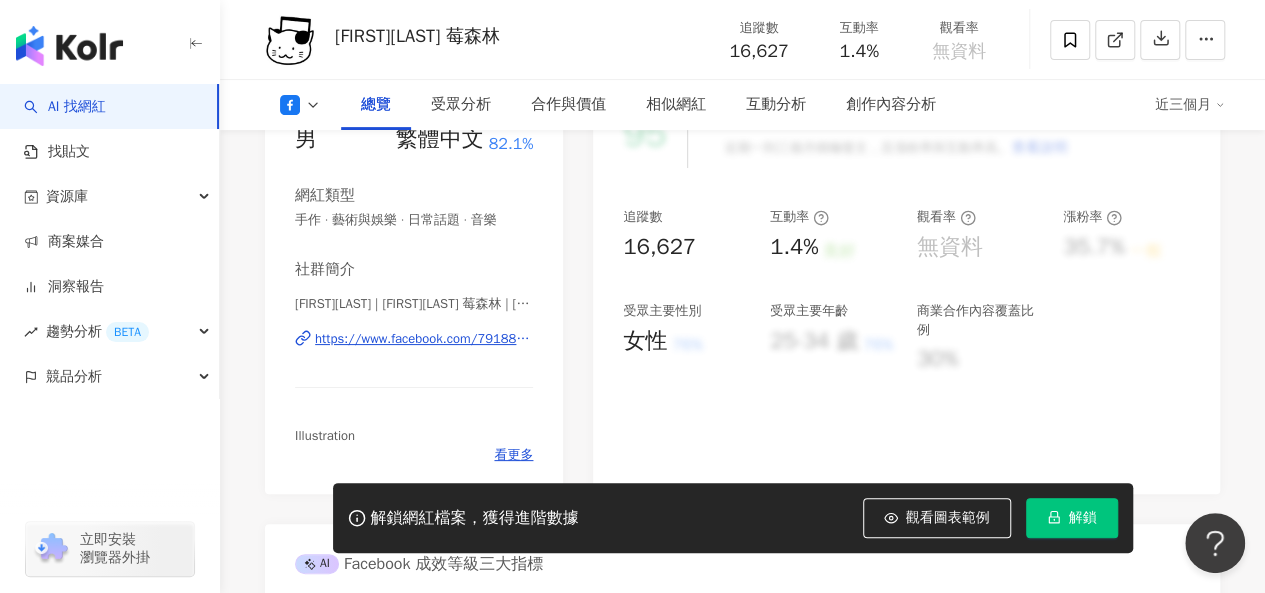 click on "https://www.facebook.com/791886207534902" at bounding box center (424, 339) 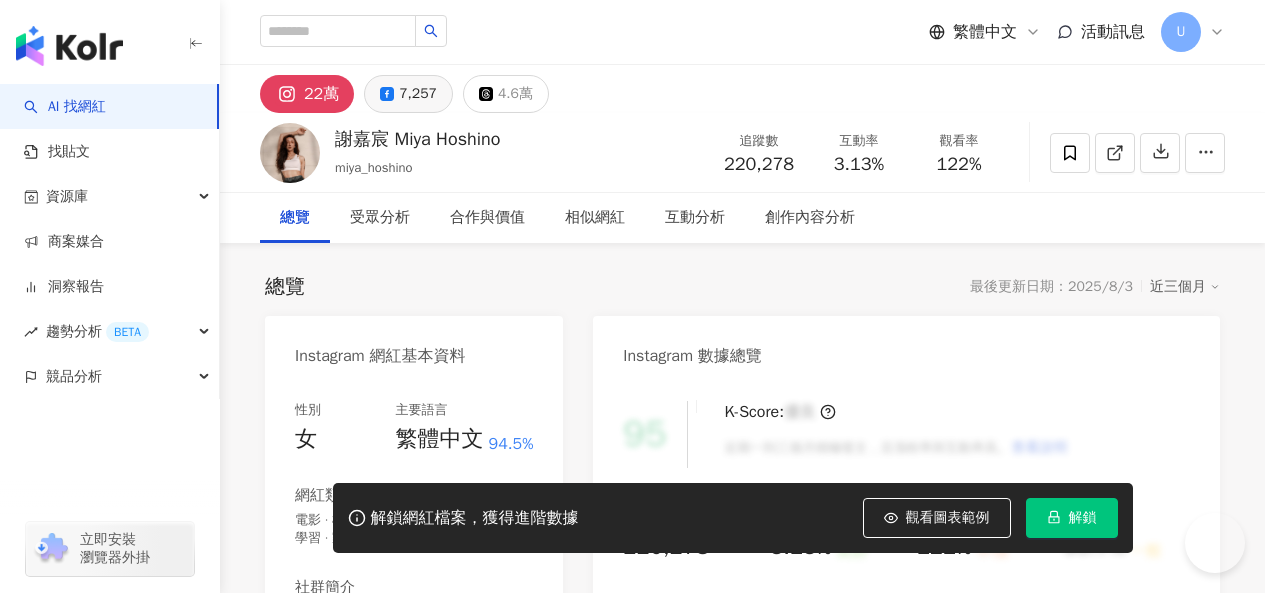 scroll, scrollTop: 0, scrollLeft: 0, axis: both 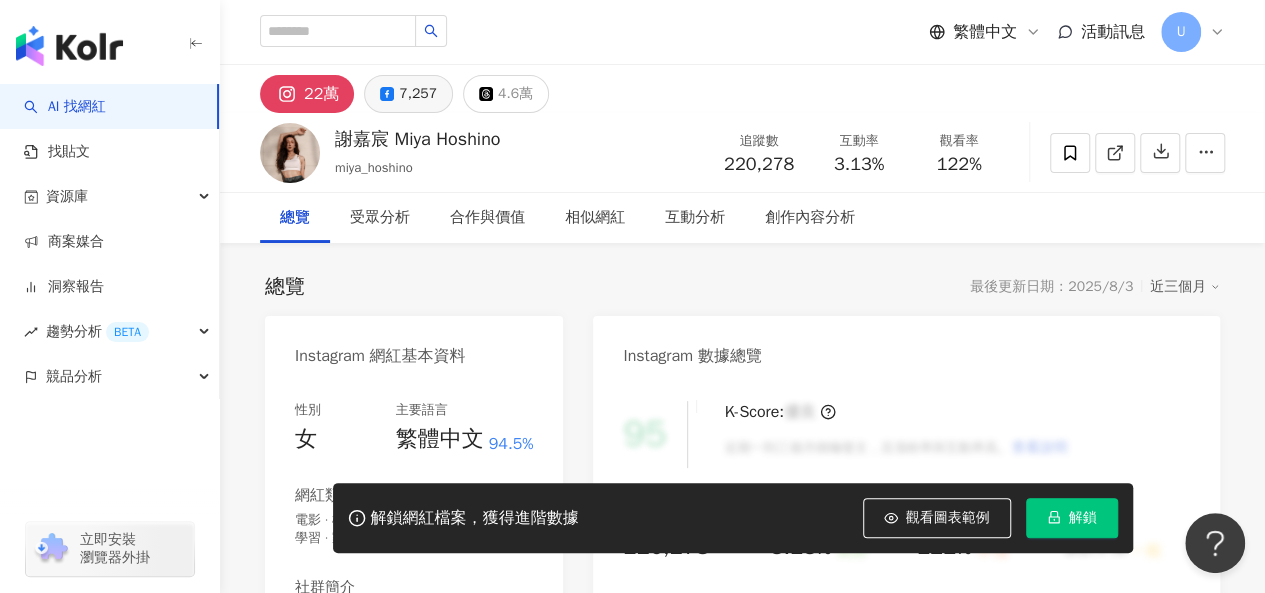 click on "7,257" at bounding box center (418, 94) 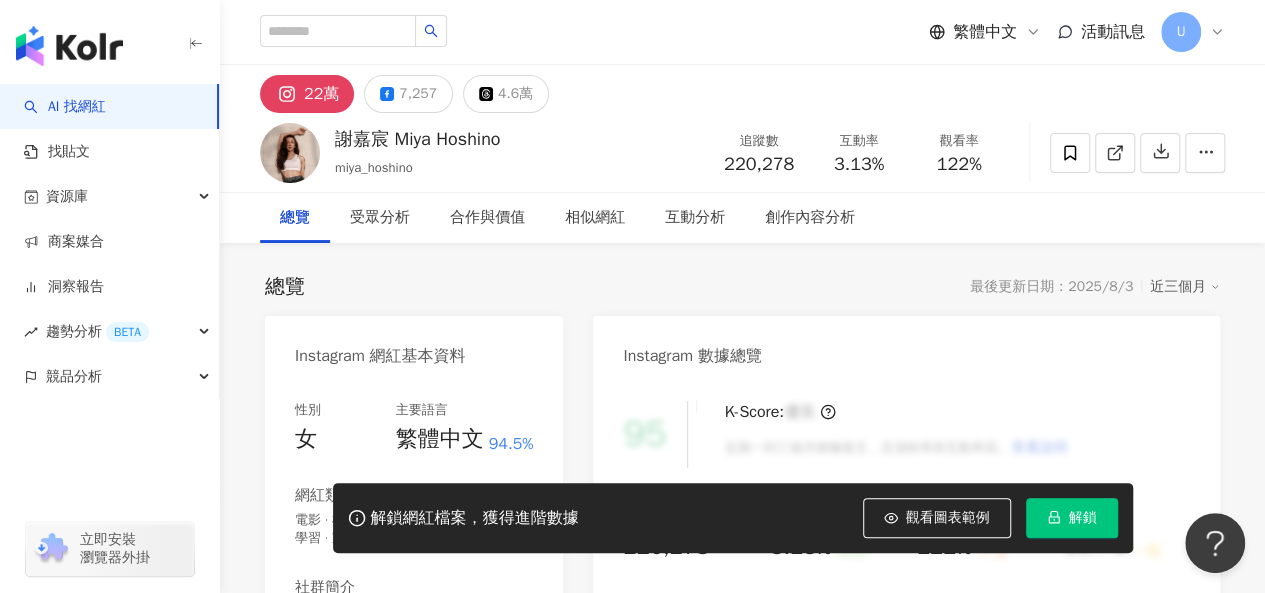 click on "22萬" at bounding box center (321, 94) 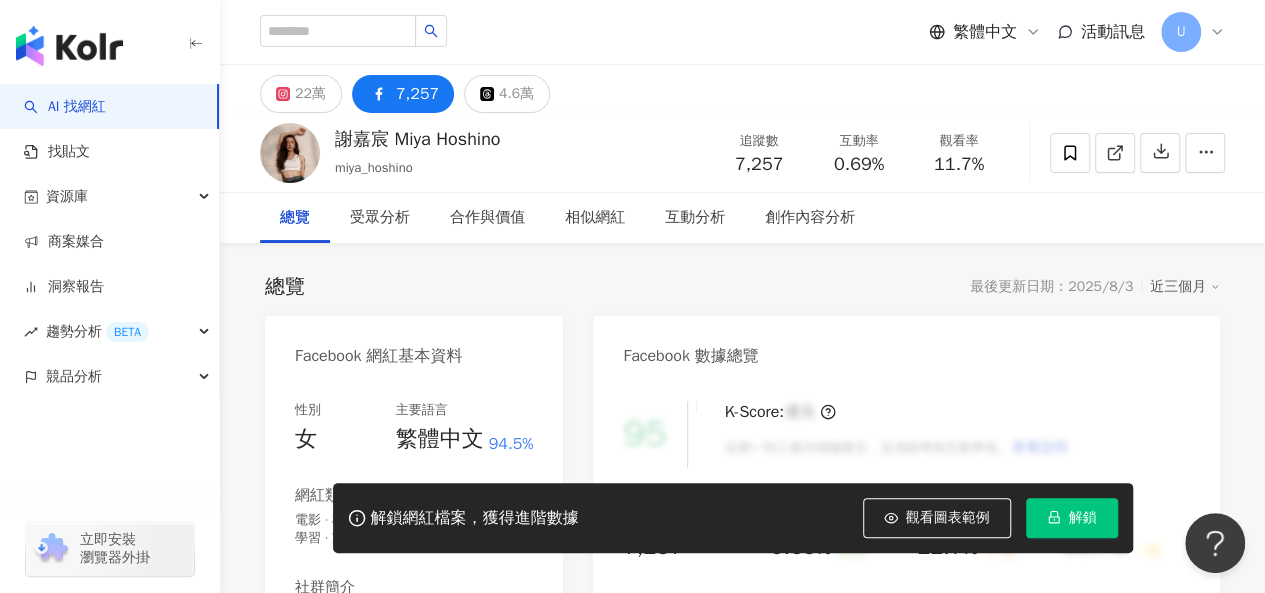 scroll, scrollTop: 400, scrollLeft: 0, axis: vertical 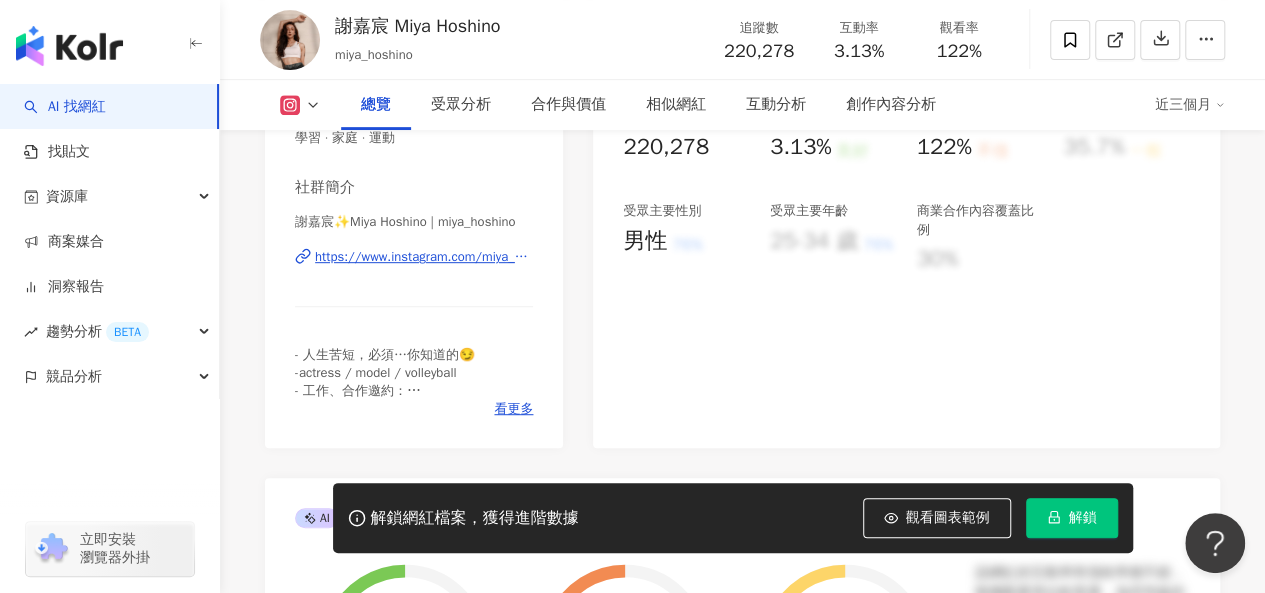 click on "https://www.instagram.com/miya_hoshino/" at bounding box center (424, 257) 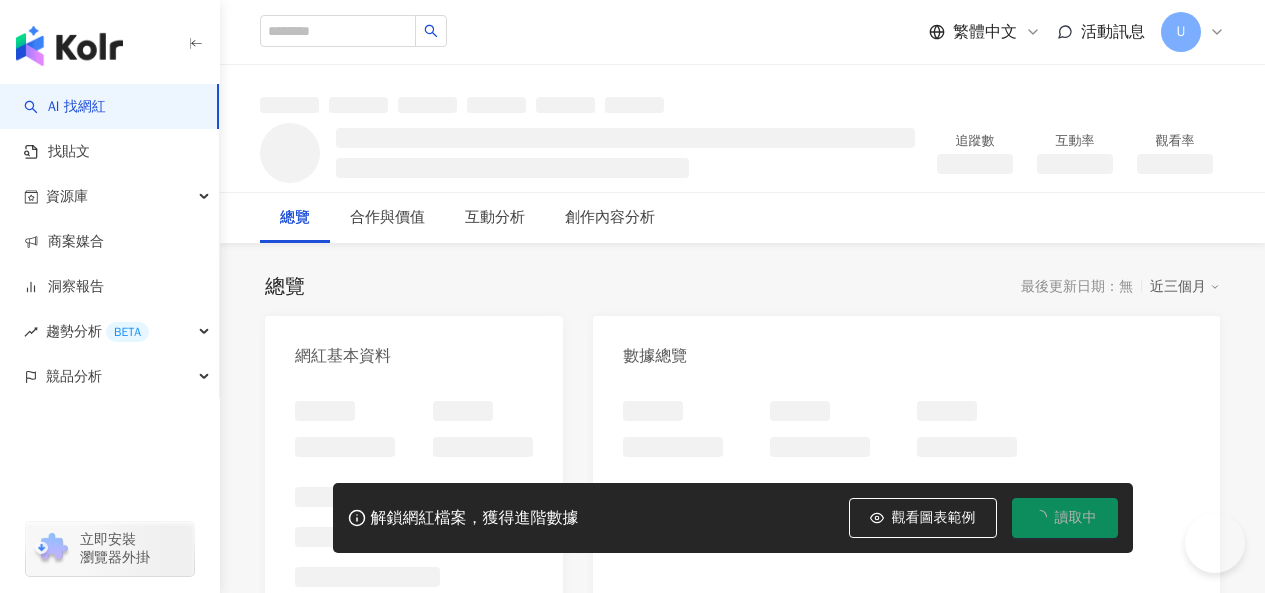 scroll, scrollTop: 0, scrollLeft: 0, axis: both 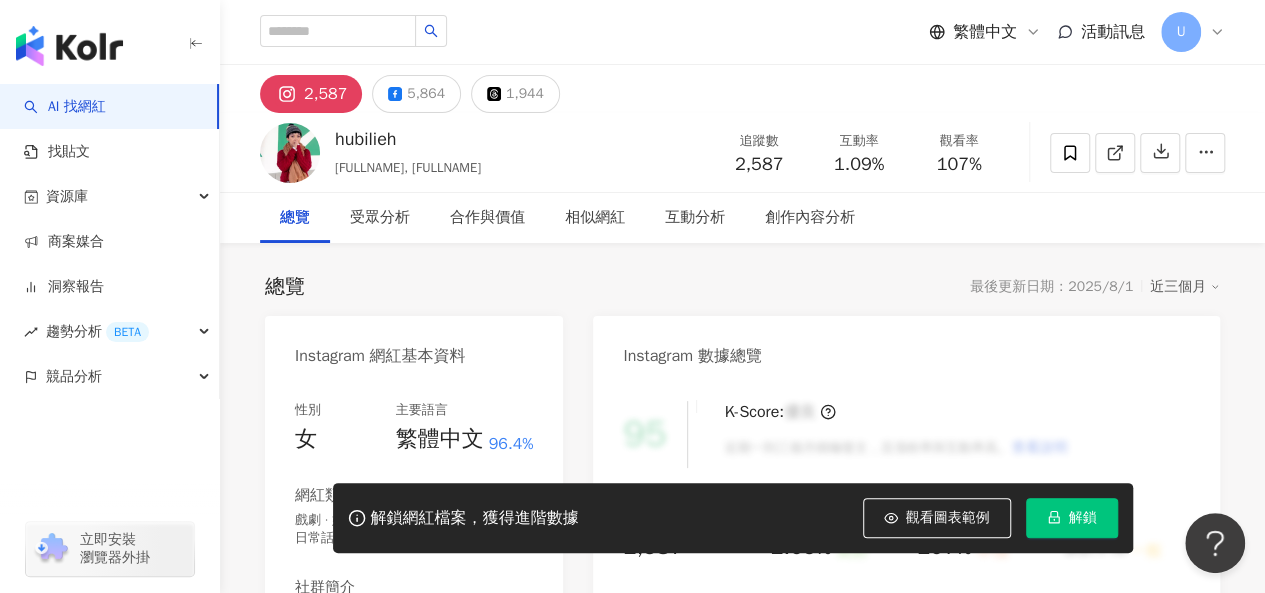 click on "5,864" at bounding box center [426, 94] 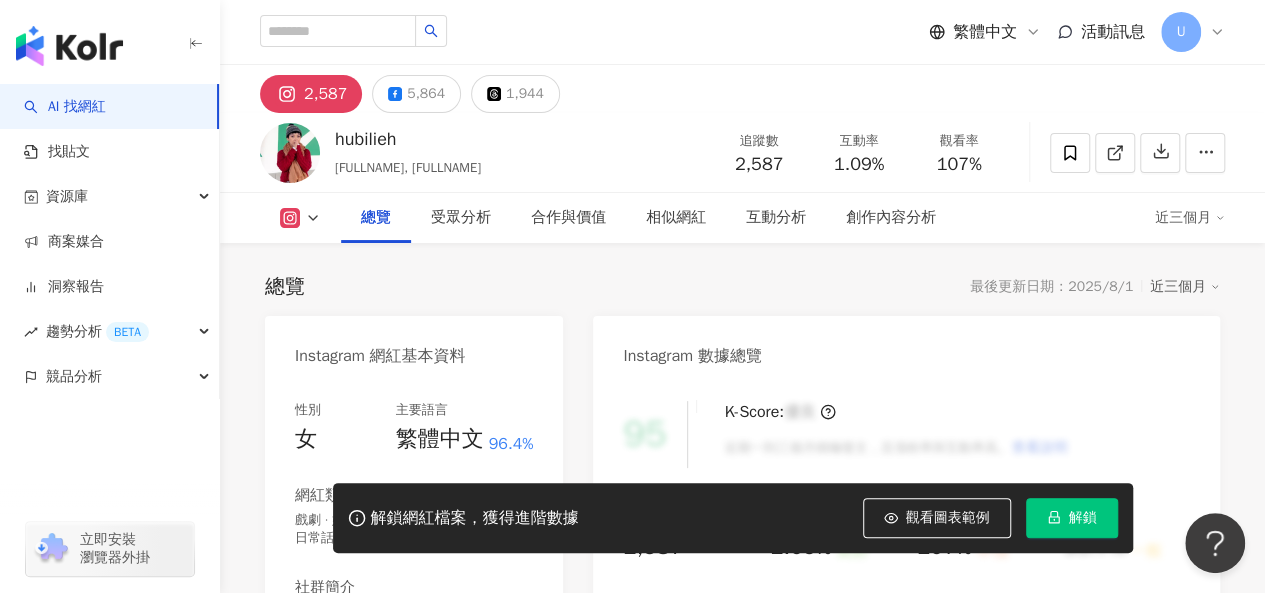 scroll, scrollTop: 400, scrollLeft: 0, axis: vertical 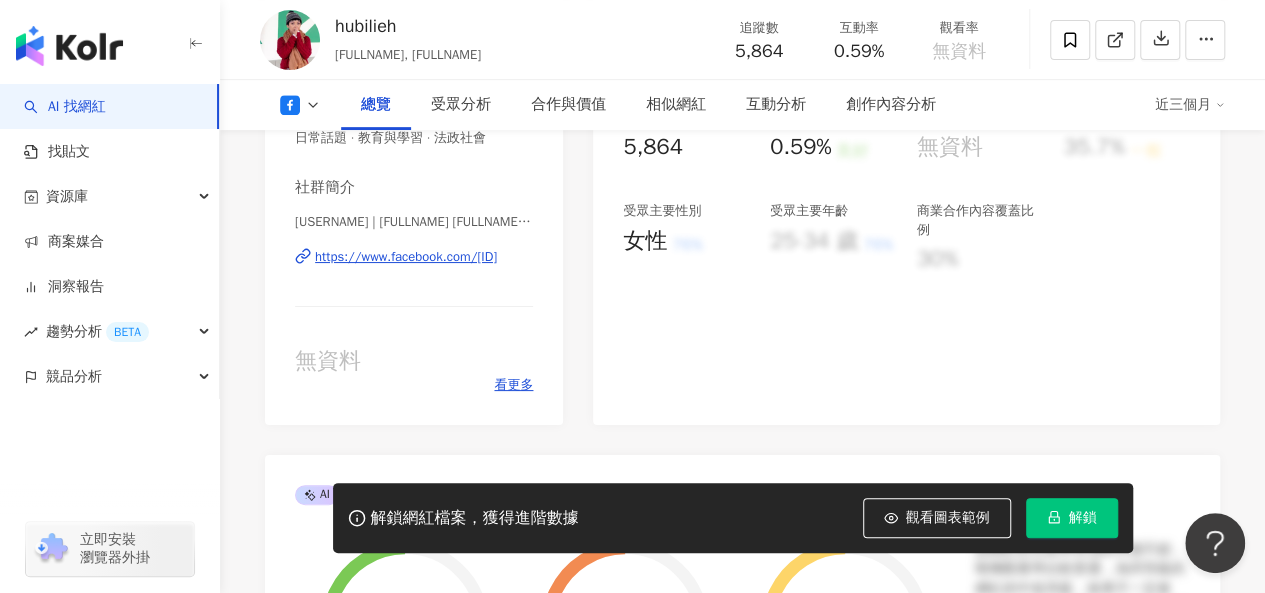 click on "https://www.facebook.com/941648279215629" at bounding box center (406, 257) 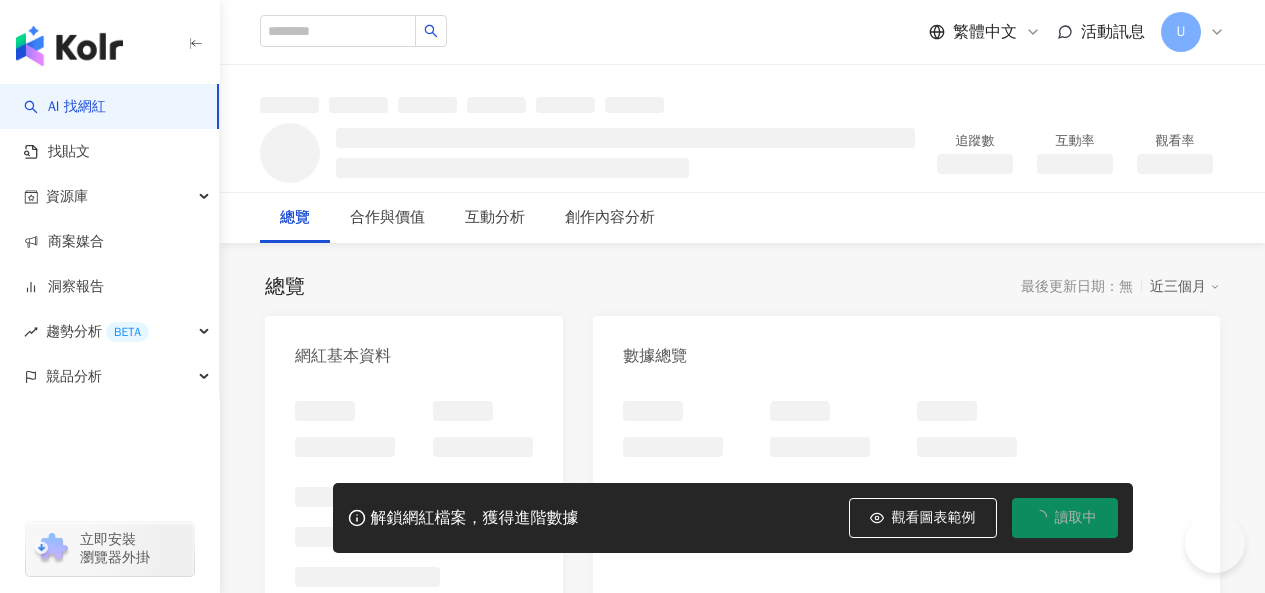 scroll, scrollTop: 0, scrollLeft: 0, axis: both 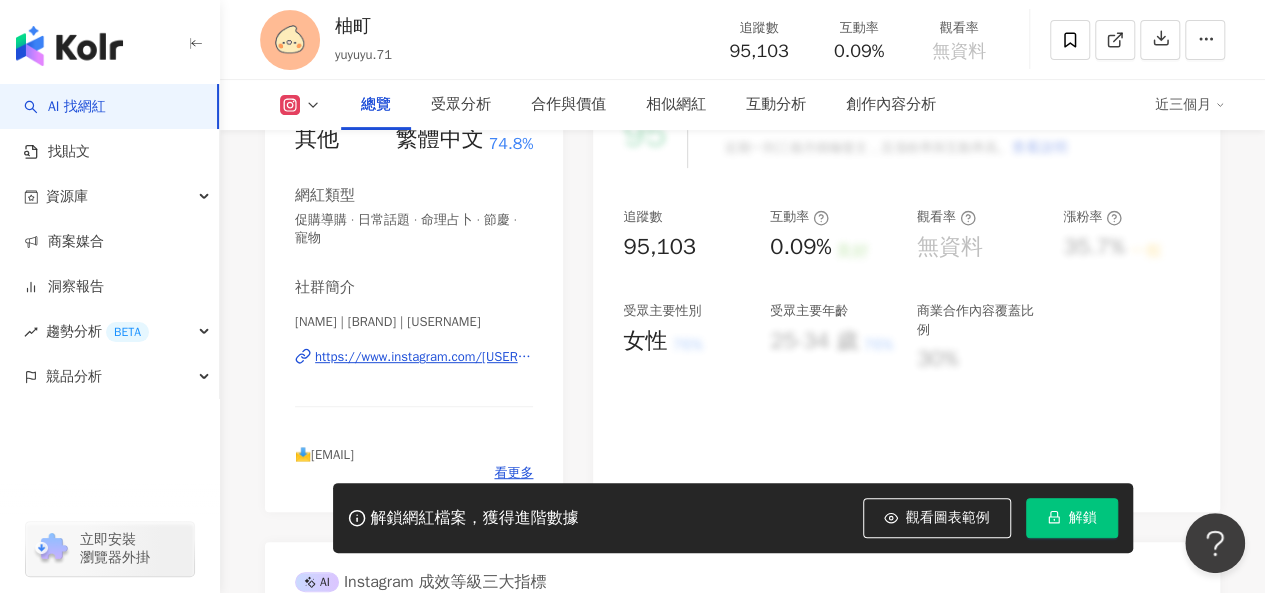 click on "https://www.instagram.com/[USERNAME]/" at bounding box center [424, 357] 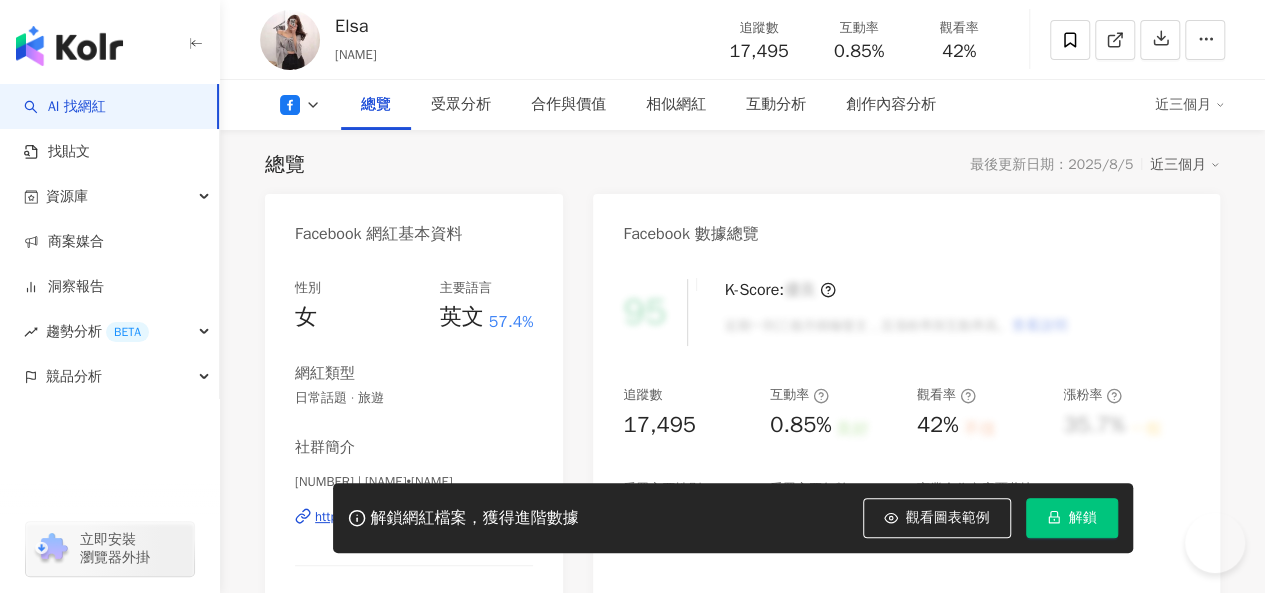 scroll, scrollTop: 300, scrollLeft: 0, axis: vertical 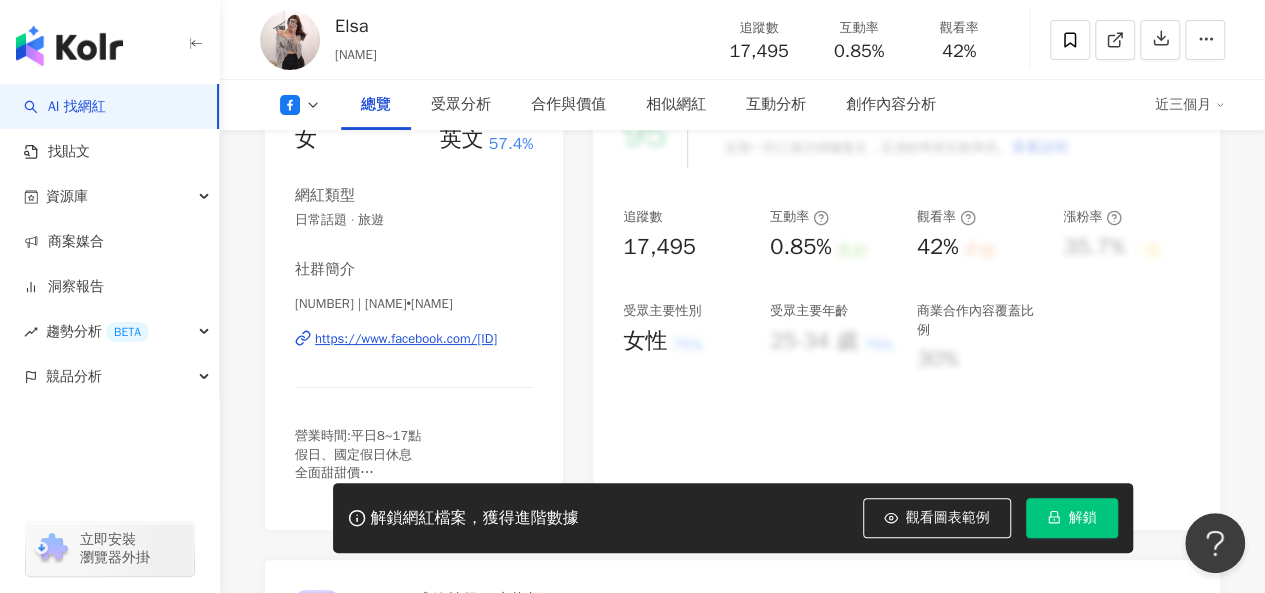 click on "https://www.facebook.com/1957460301186487" at bounding box center (406, 339) 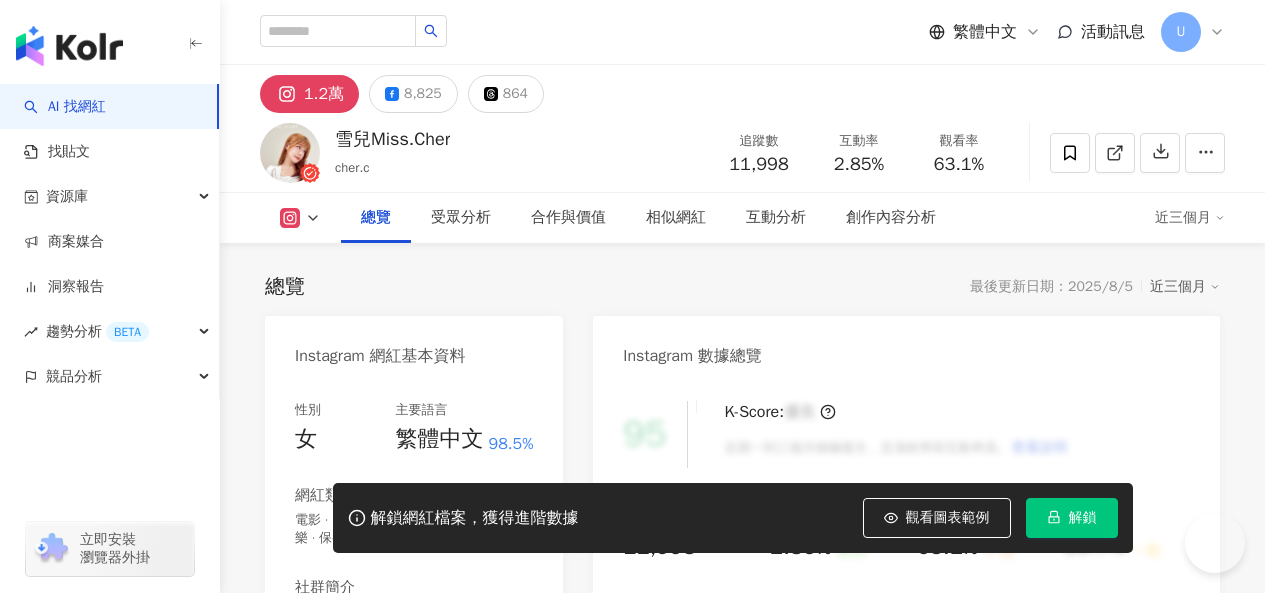 scroll, scrollTop: 0, scrollLeft: 0, axis: both 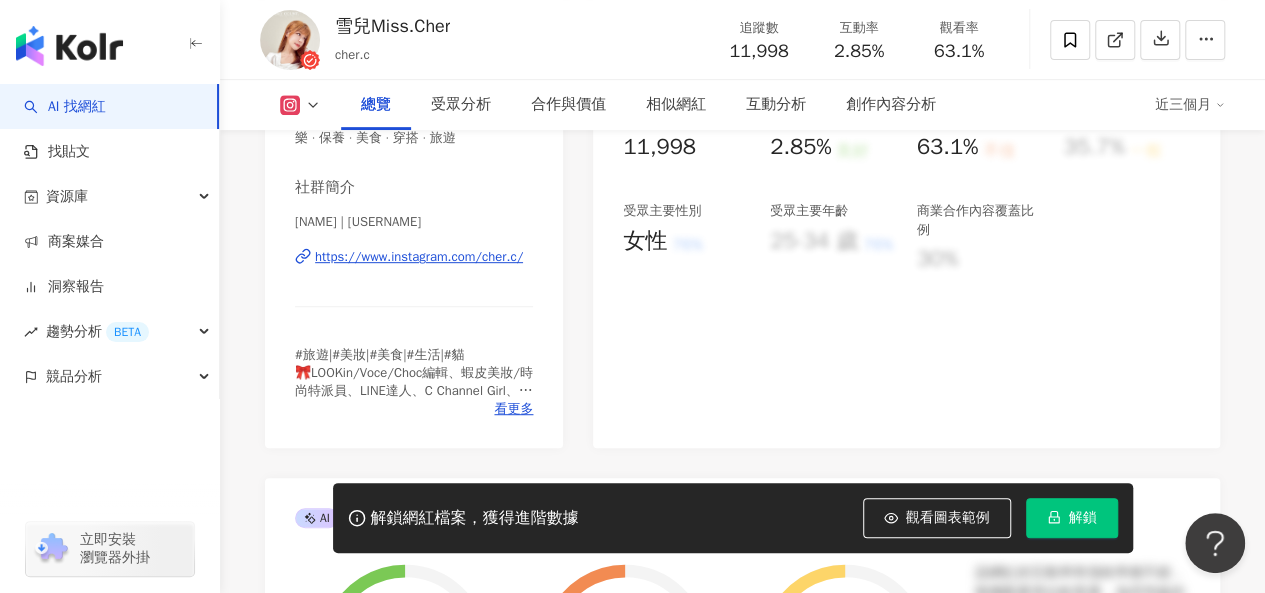 click on "https://www.instagram.com/cher.c/" at bounding box center [419, 257] 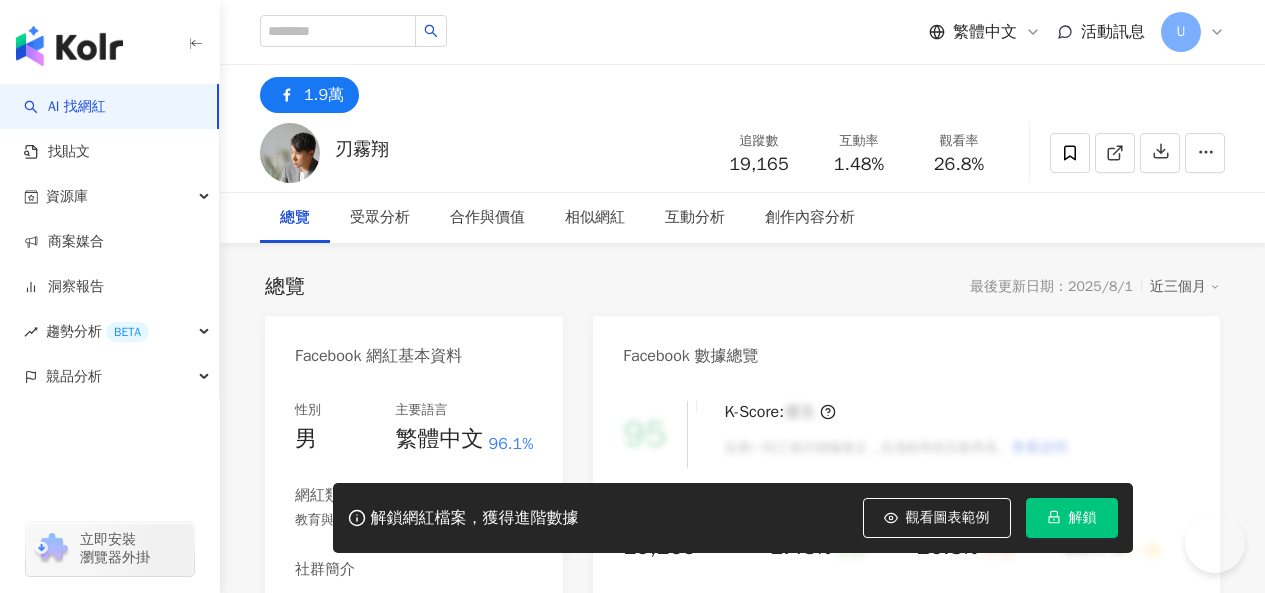 scroll, scrollTop: 0, scrollLeft: 0, axis: both 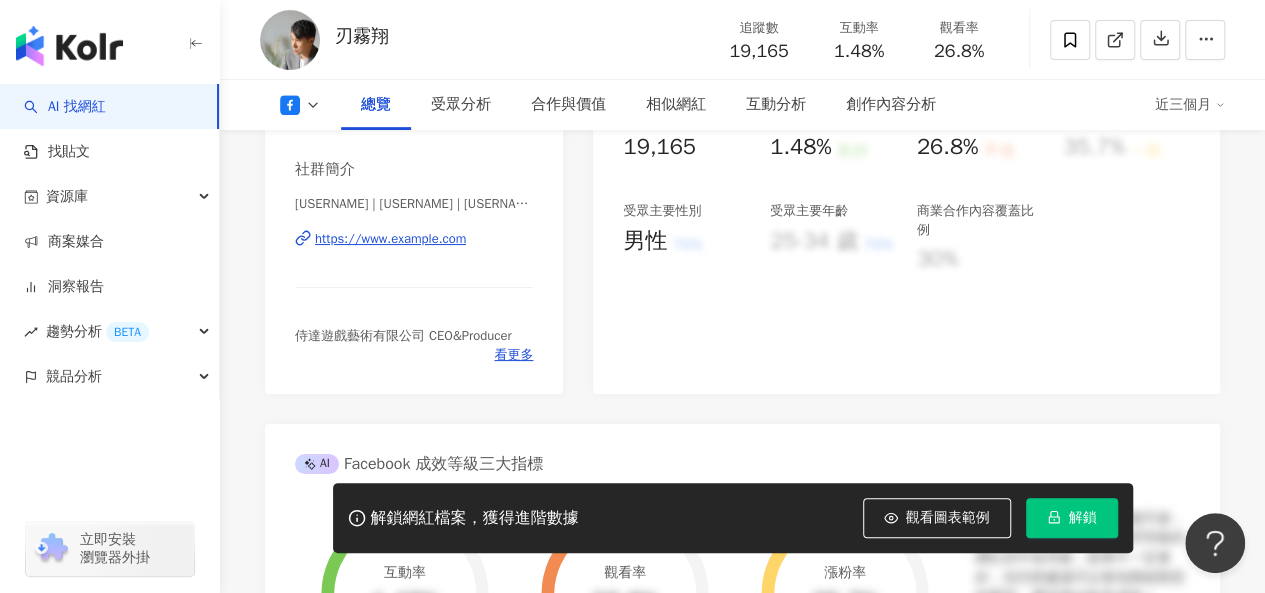 click on "https://www.example.com" at bounding box center (390, 239) 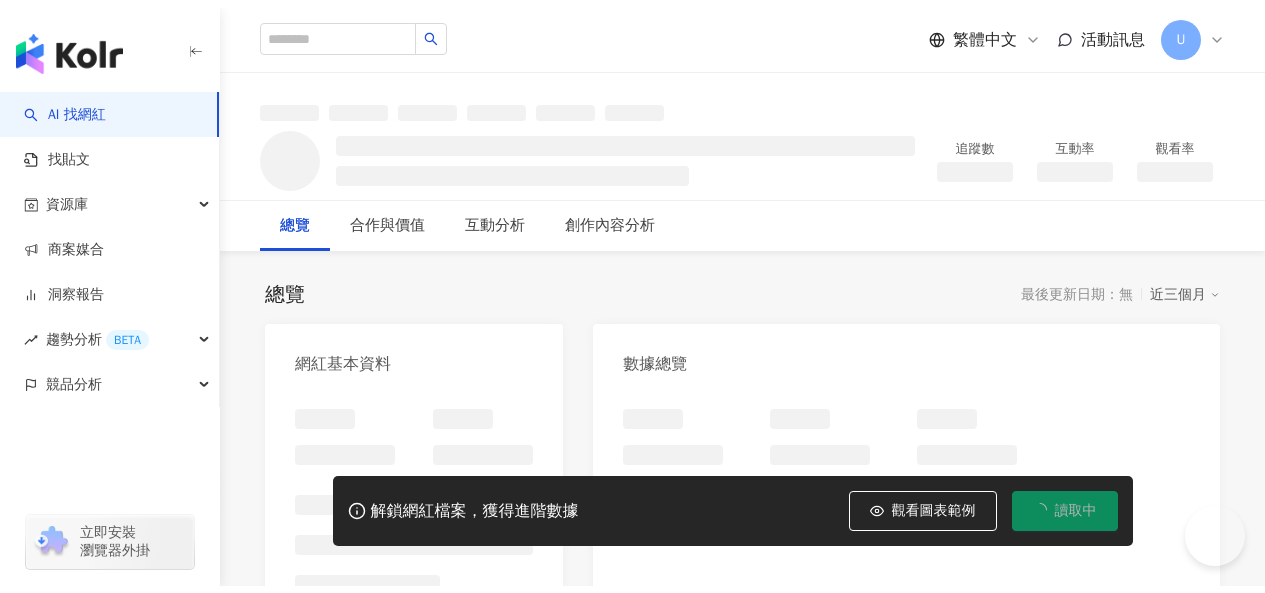 scroll, scrollTop: 0, scrollLeft: 0, axis: both 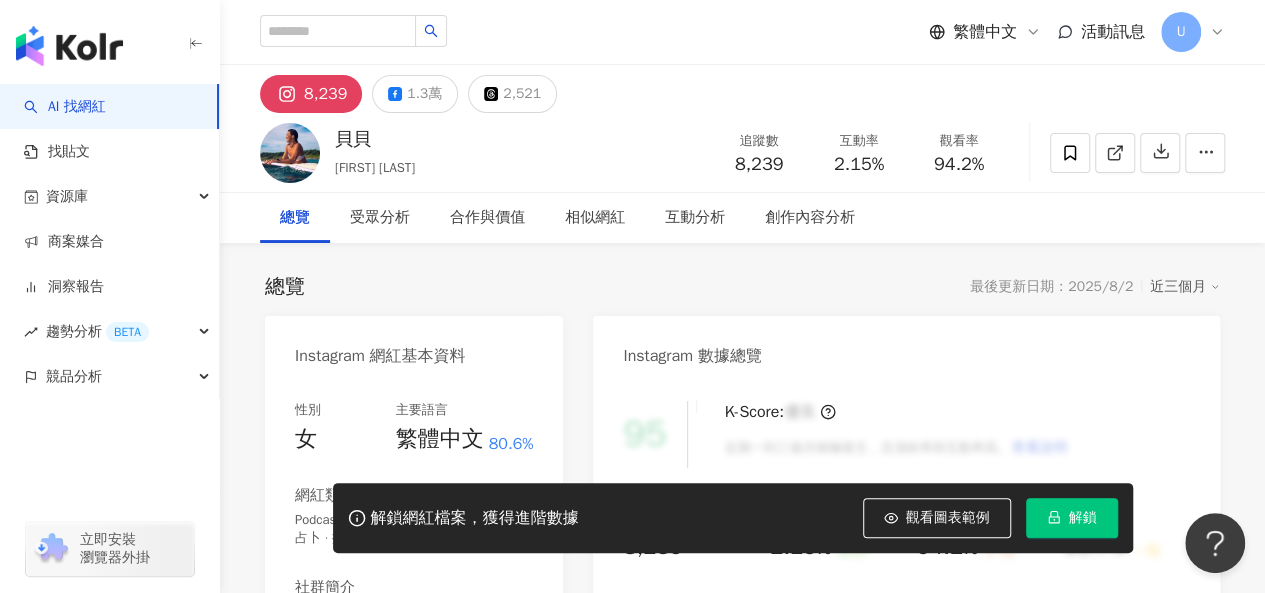 click 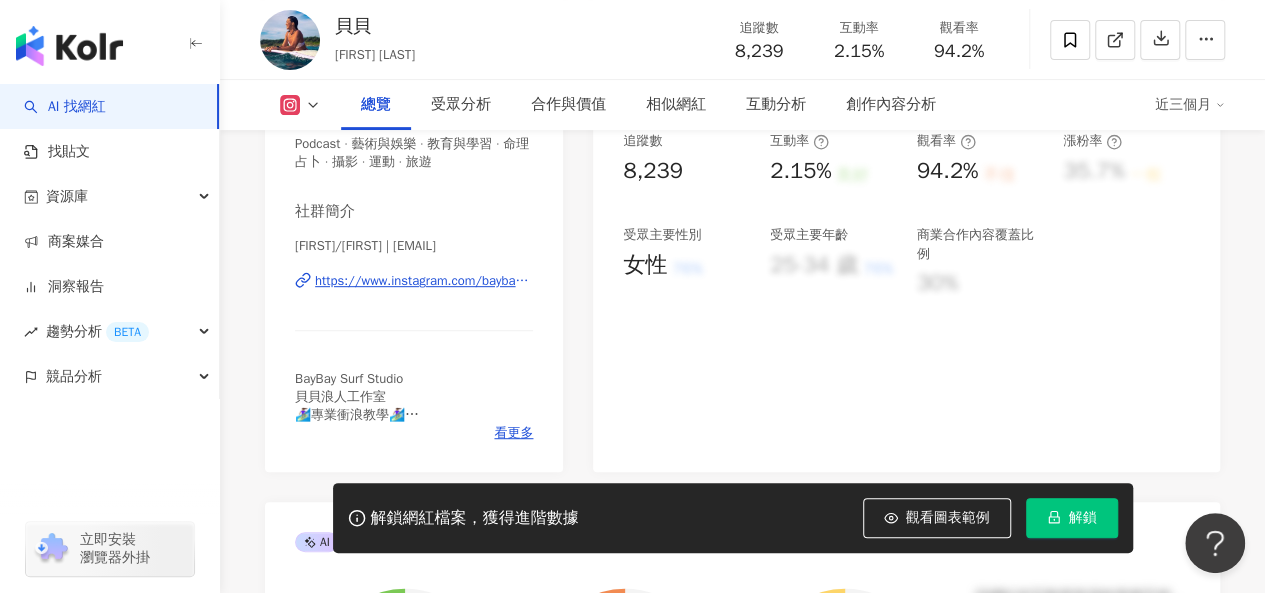 click on "https://www.instagram.com/baybay_niu/" at bounding box center [424, 281] 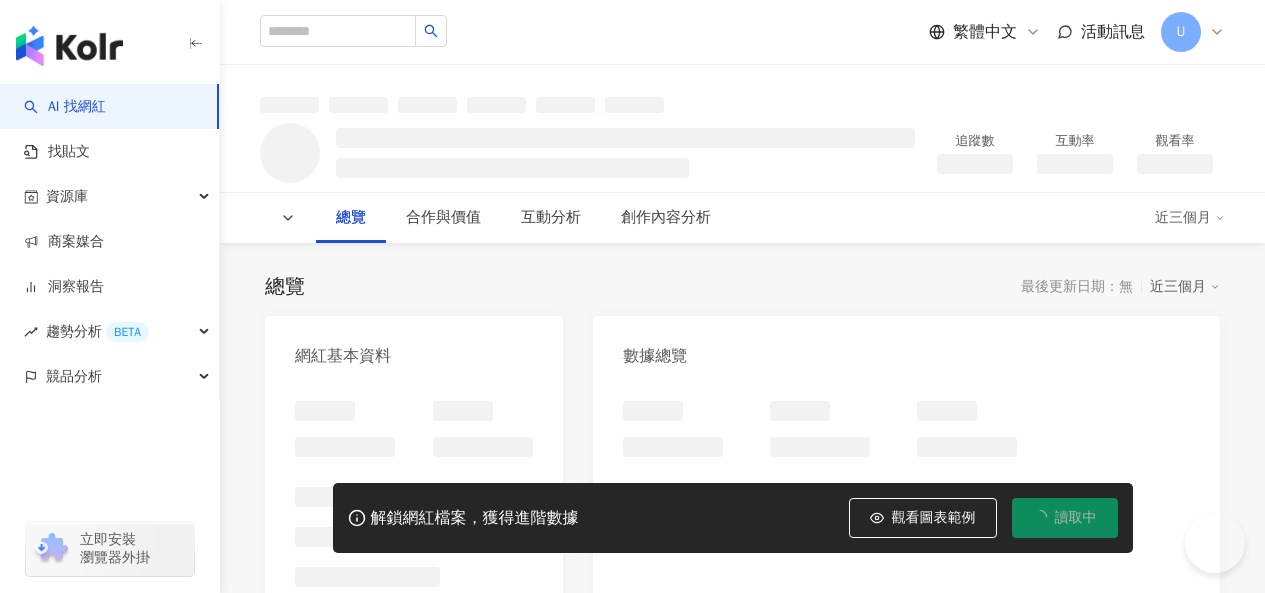 scroll, scrollTop: 0, scrollLeft: 0, axis: both 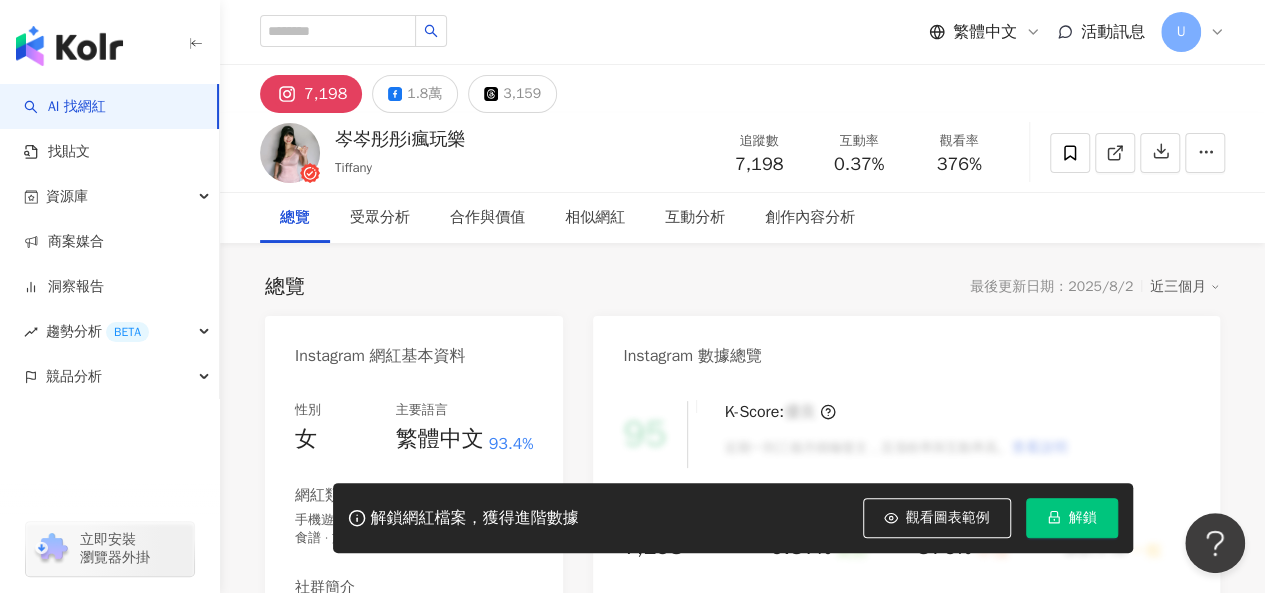 click on "1.8萬" at bounding box center [424, 94] 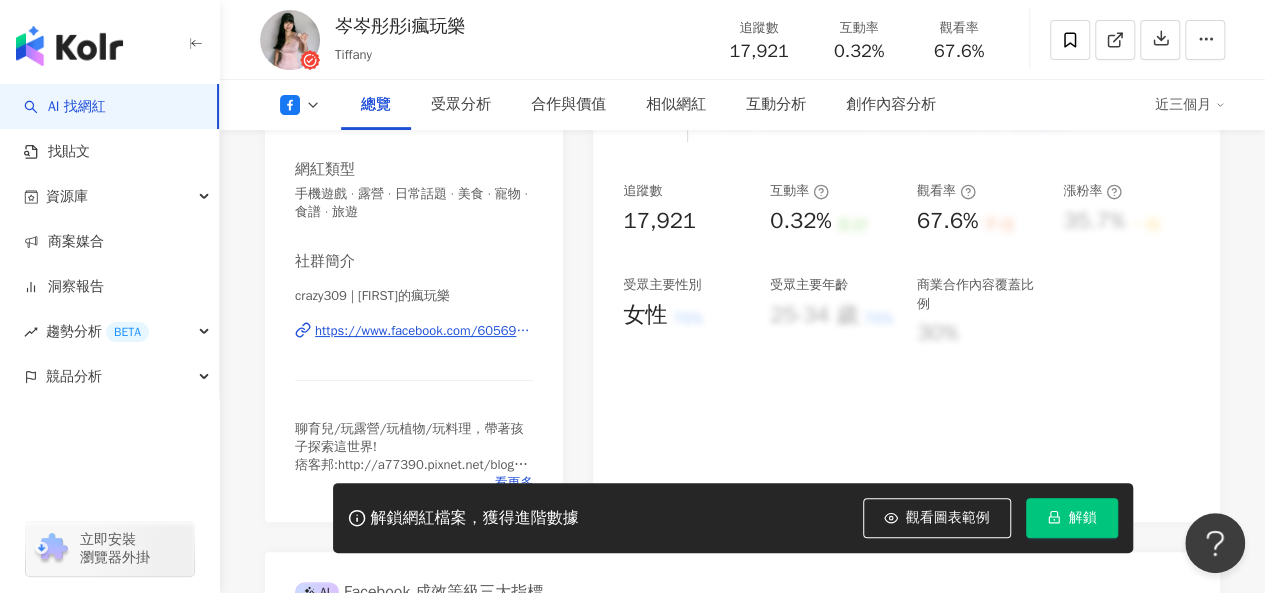 click on "https://www.facebook.com/605699702862031" at bounding box center [424, 331] 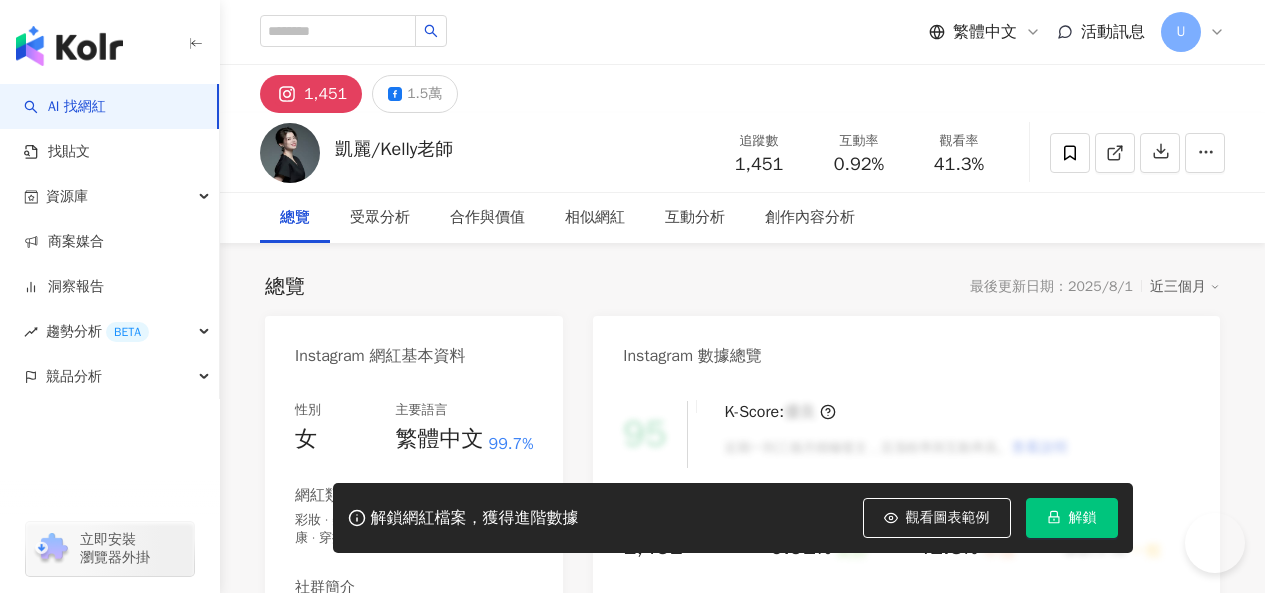 scroll, scrollTop: 0, scrollLeft: 0, axis: both 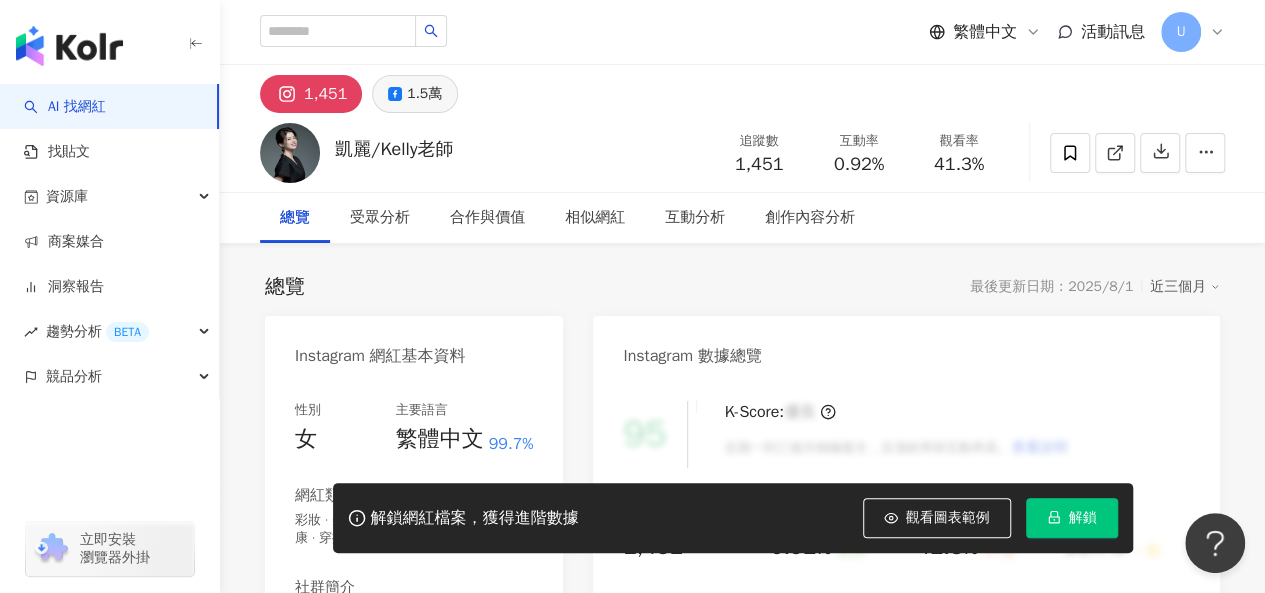 click on "1.5萬" at bounding box center (424, 94) 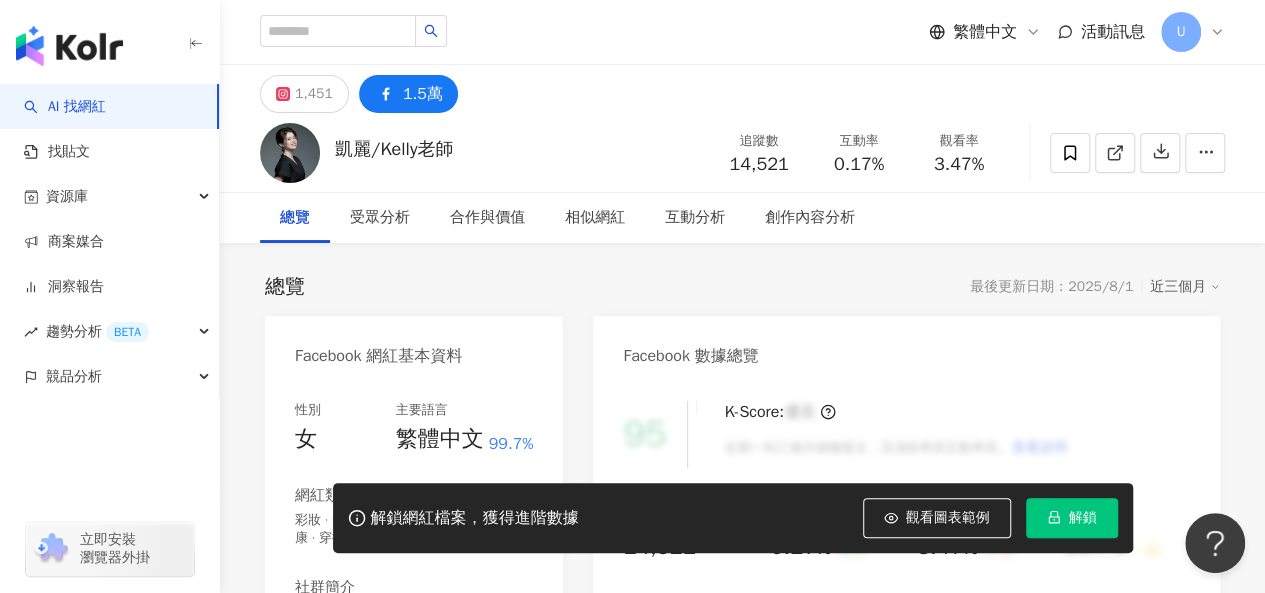 click on "https://www.facebook.com/572284129459481" at bounding box center [424, 657] 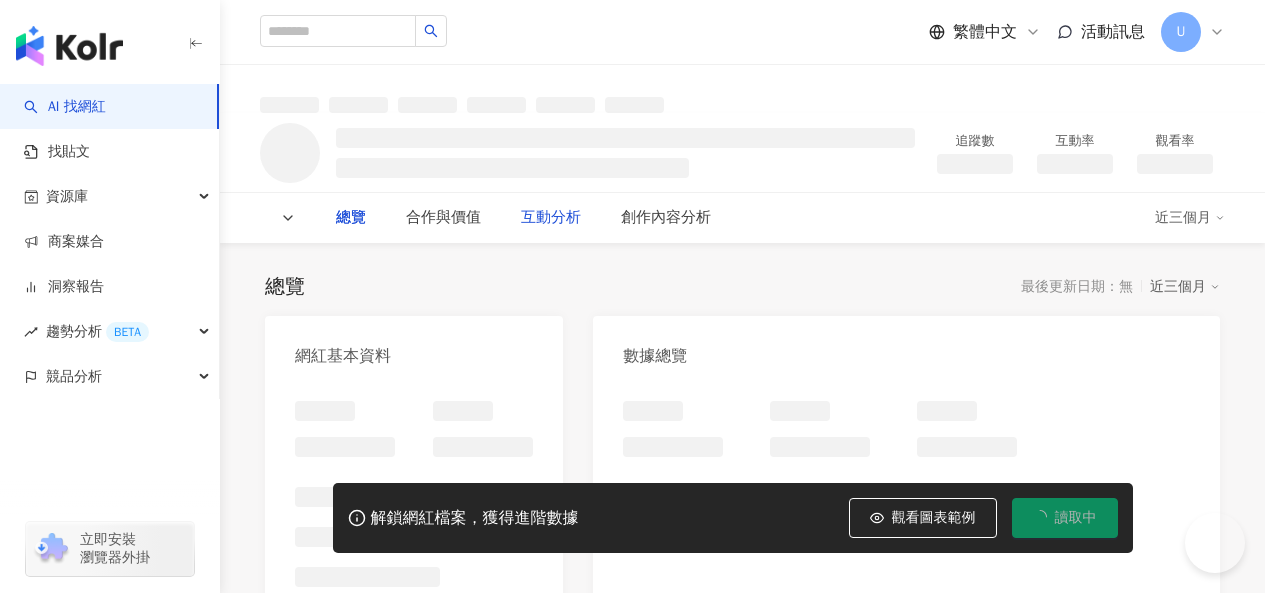 scroll, scrollTop: 0, scrollLeft: 0, axis: both 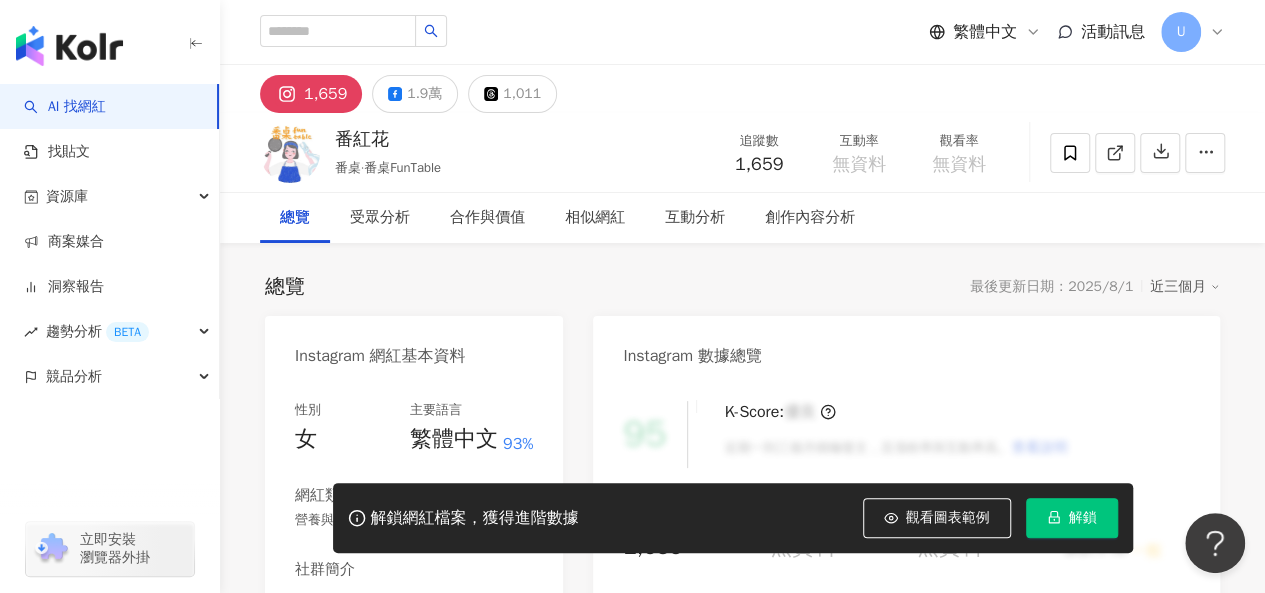 click on "1.9萬" at bounding box center (415, 94) 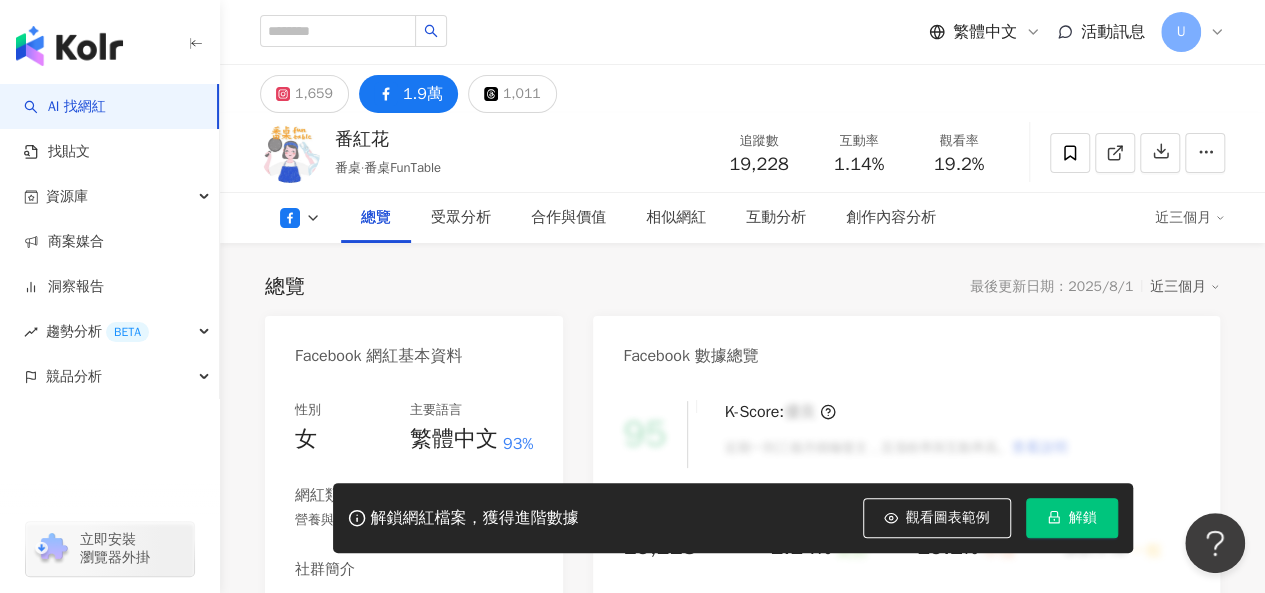 scroll, scrollTop: 300, scrollLeft: 0, axis: vertical 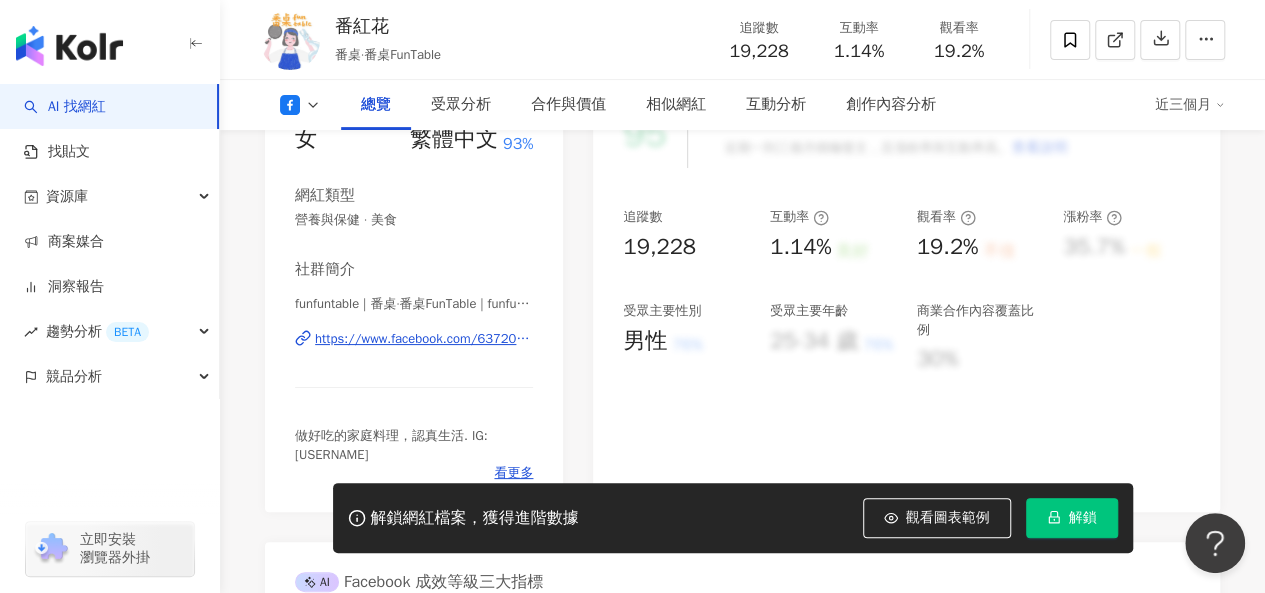 click on "https://www.facebook.com/637209830078159" at bounding box center (424, 339) 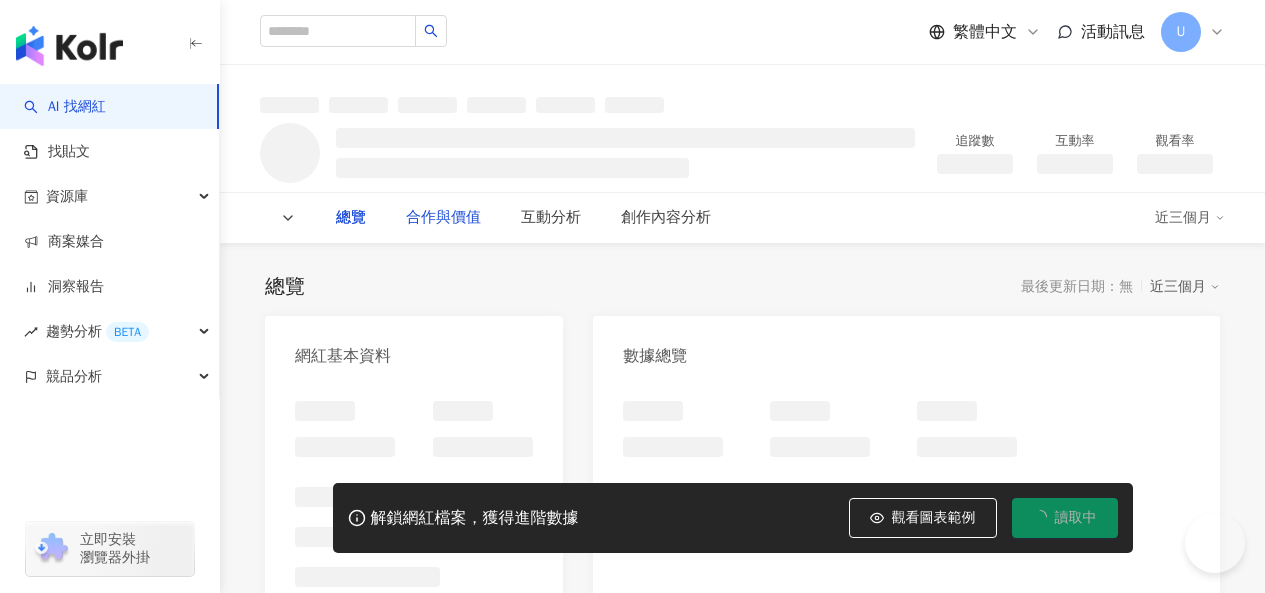scroll, scrollTop: 0, scrollLeft: 0, axis: both 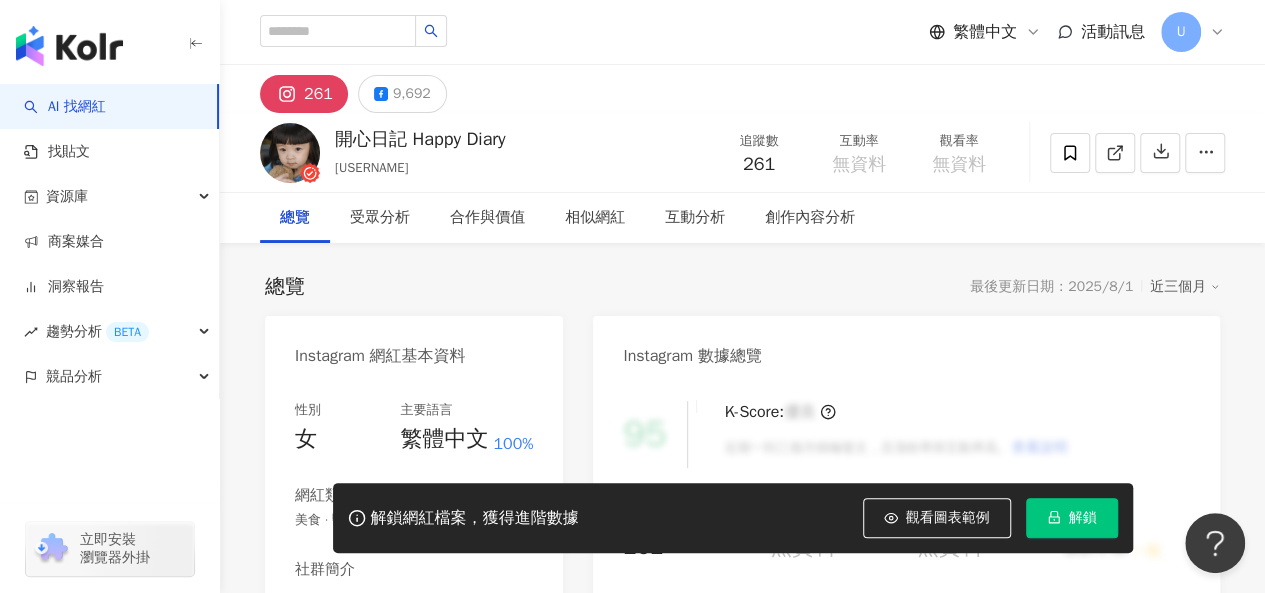 click on "9,692" at bounding box center (412, 94) 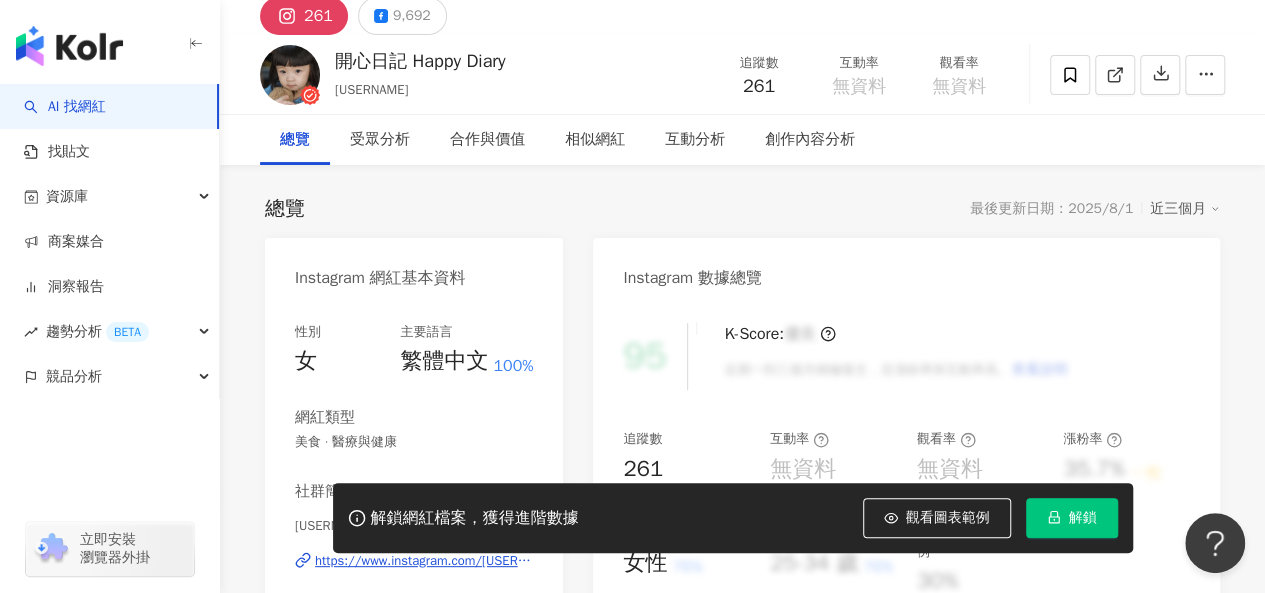 scroll, scrollTop: 300, scrollLeft: 0, axis: vertical 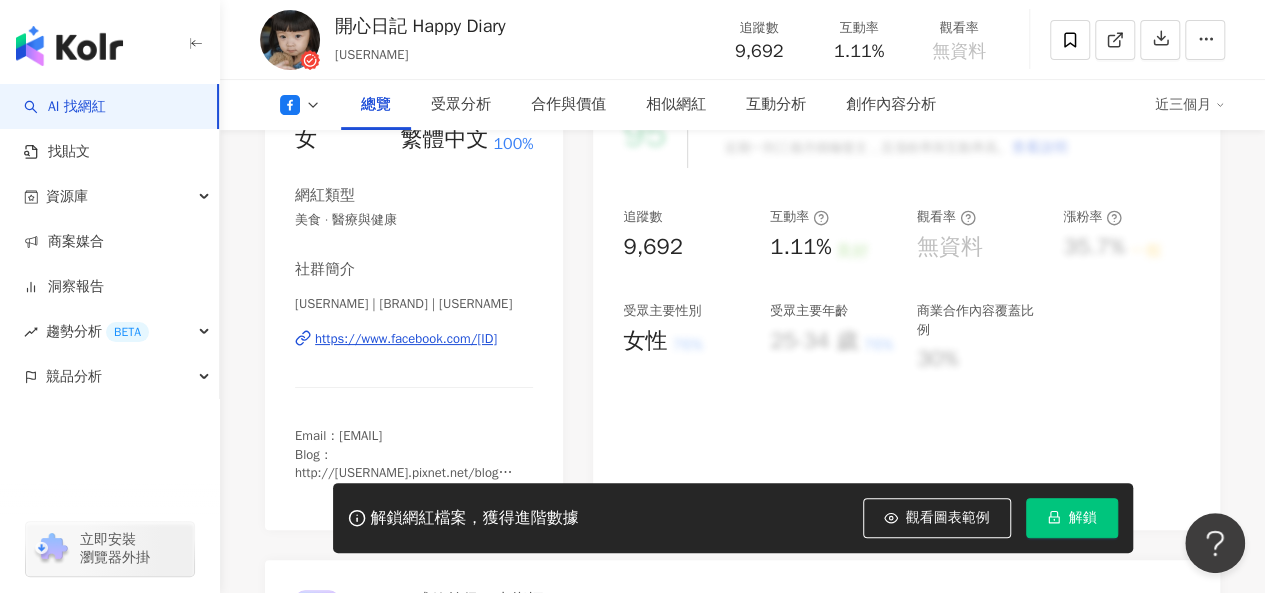 click on "https://www.facebook.com/[ID]" at bounding box center (406, 339) 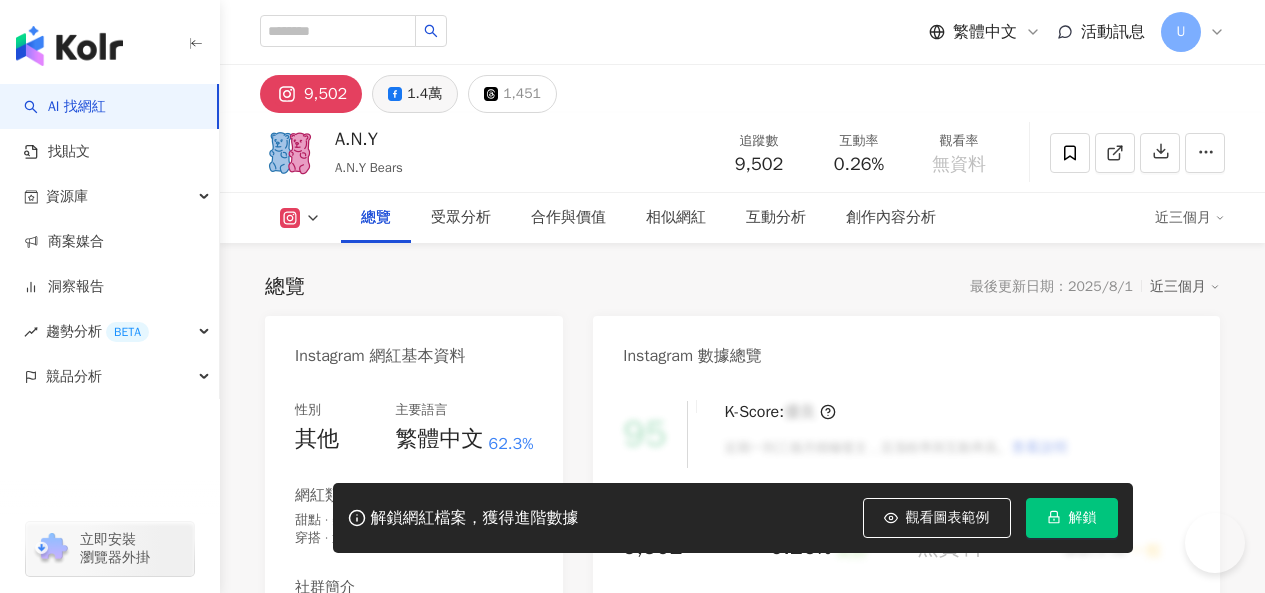 scroll, scrollTop: 0, scrollLeft: 0, axis: both 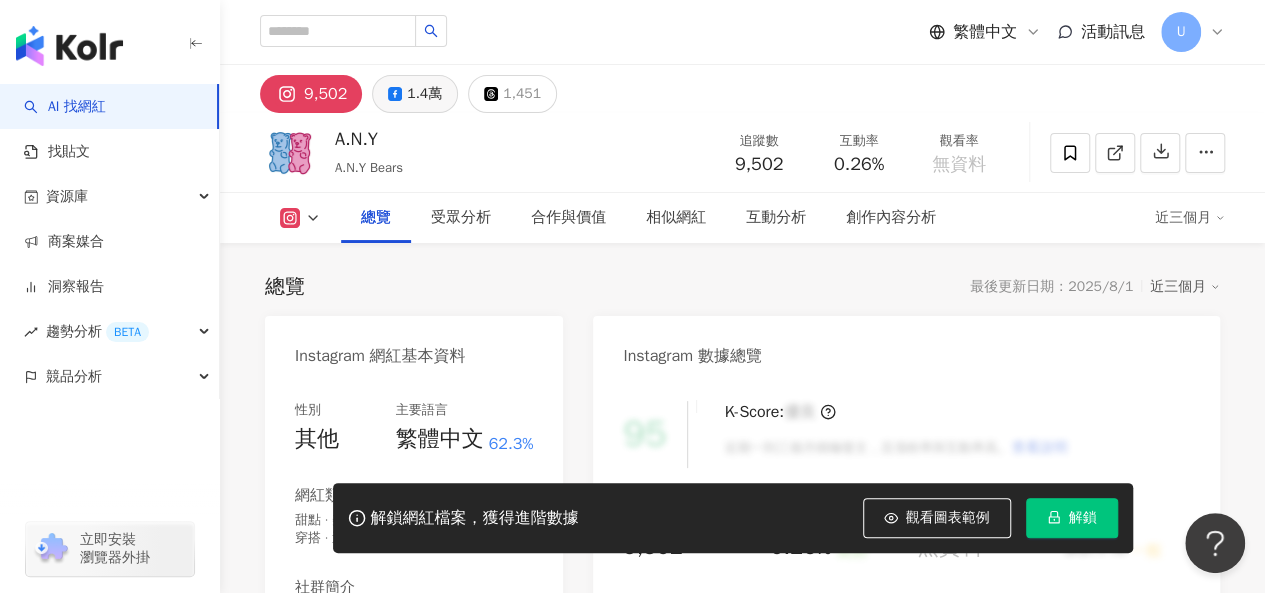 click 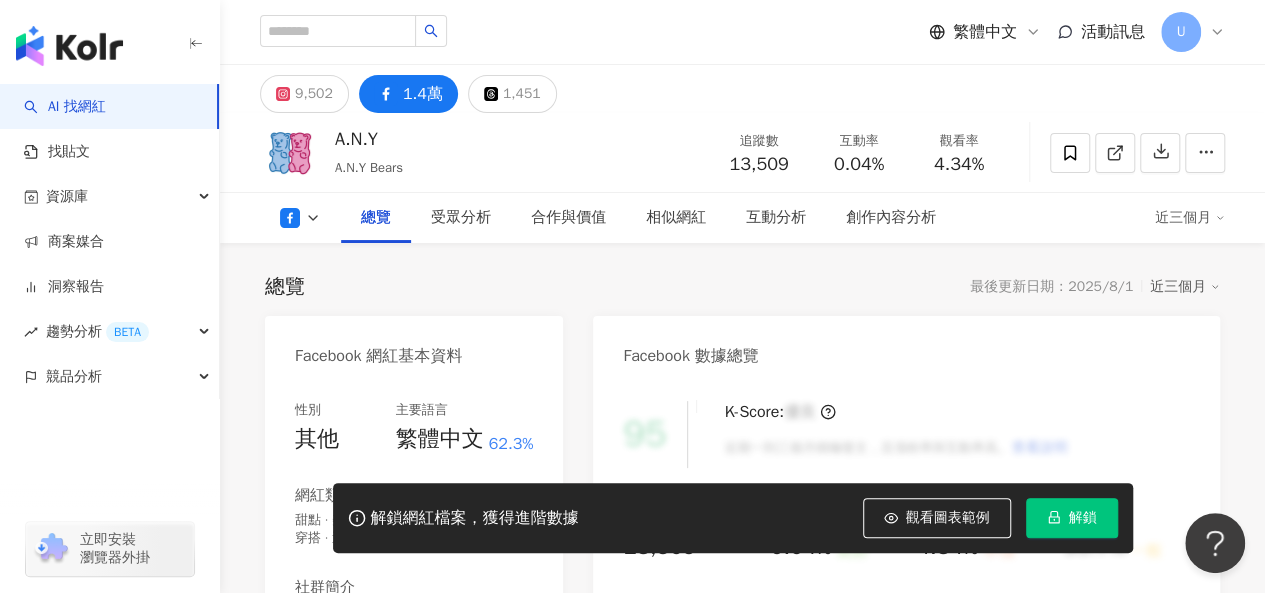 click on "https://www.facebook.com/106471296362040" at bounding box center (424, 657) 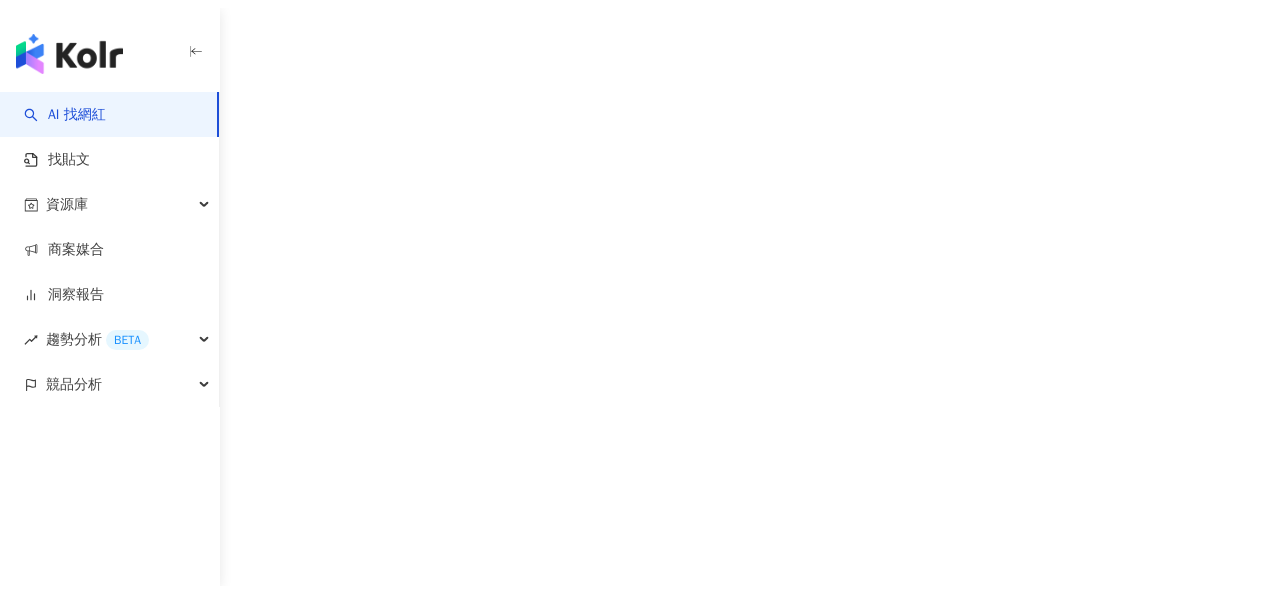 scroll, scrollTop: 0, scrollLeft: 0, axis: both 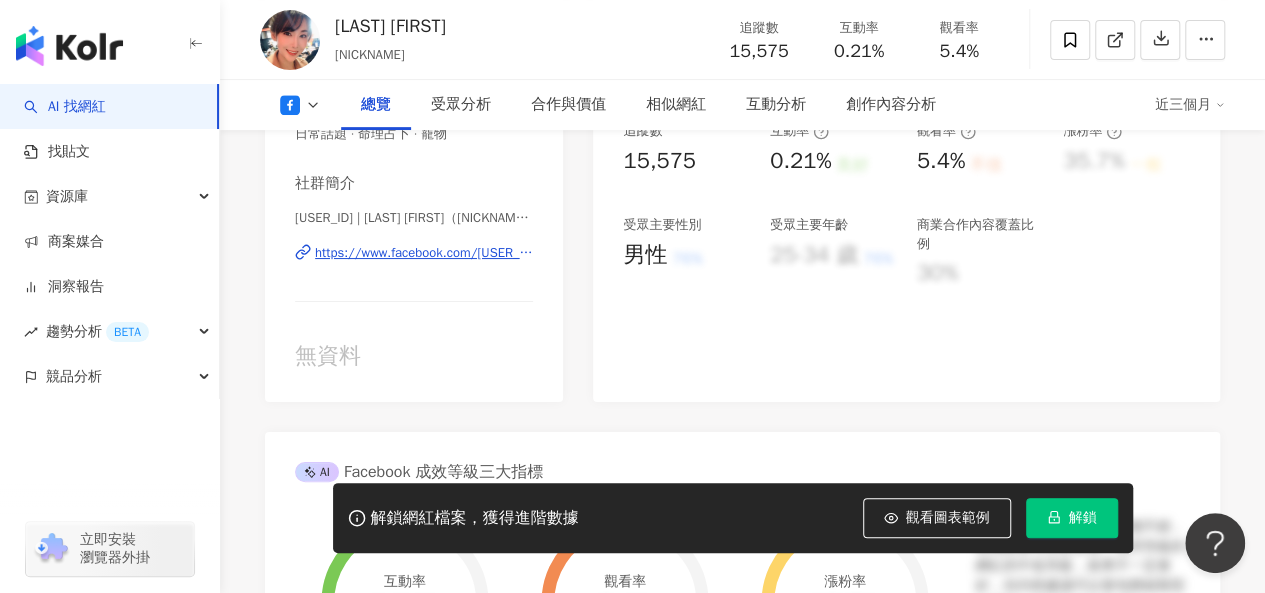 click on "https://www.facebook.com/[USER_ID]" at bounding box center [424, 253] 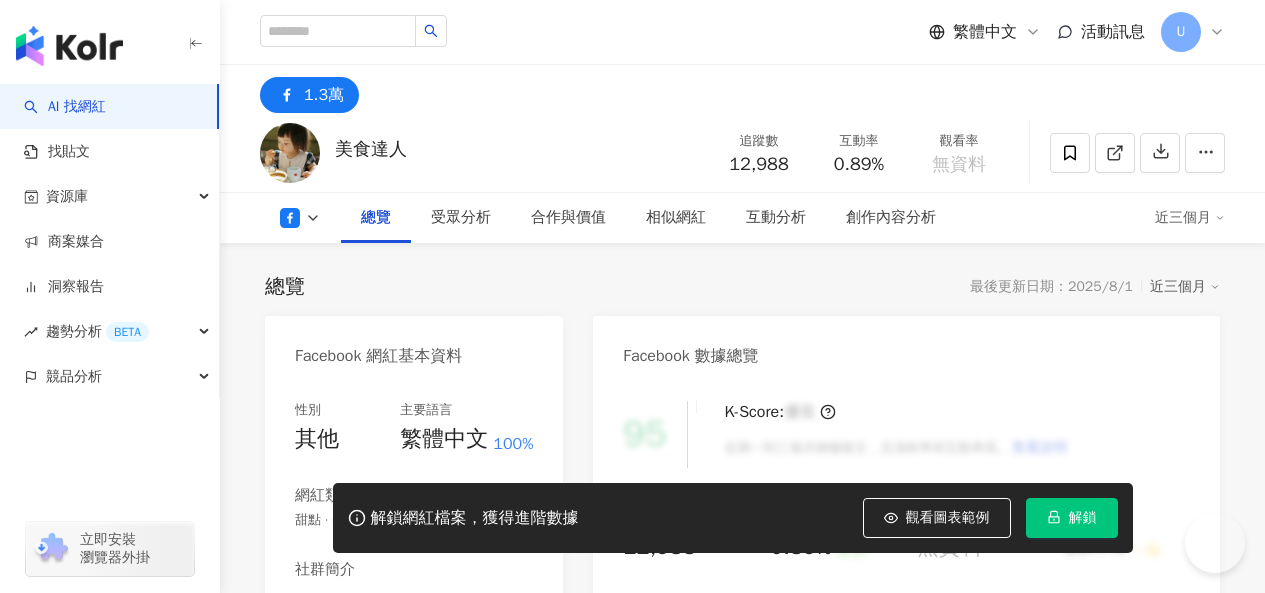 scroll, scrollTop: 0, scrollLeft: 0, axis: both 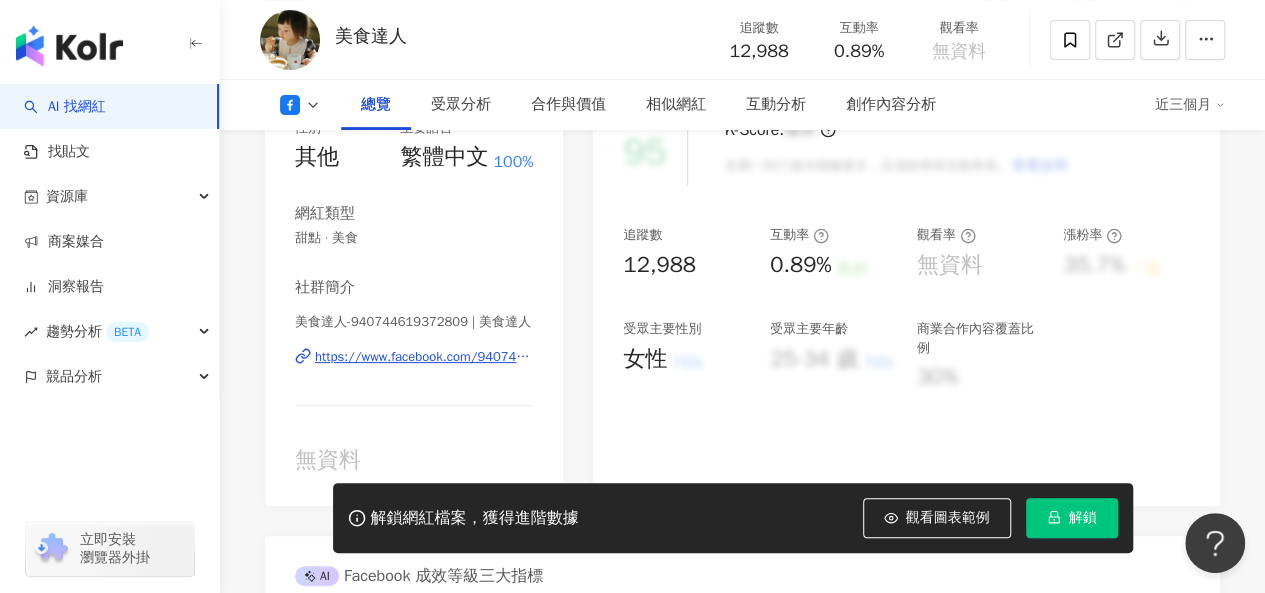 click on "https://www.facebook.com/940744619372809" at bounding box center [424, 357] 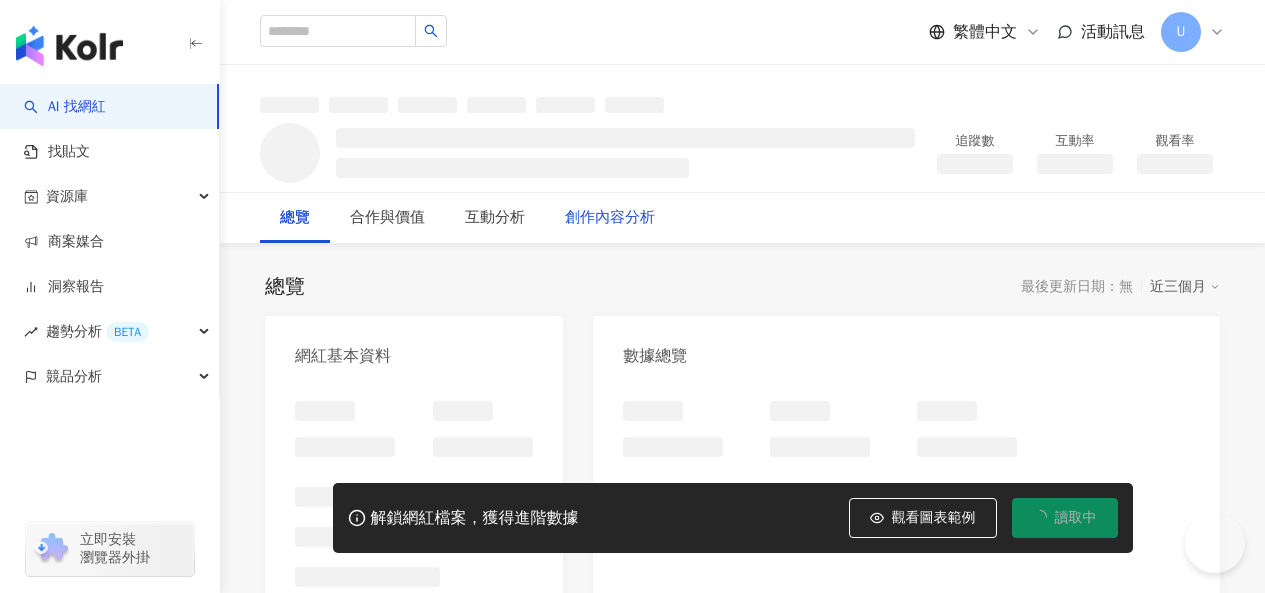 scroll, scrollTop: 0, scrollLeft: 0, axis: both 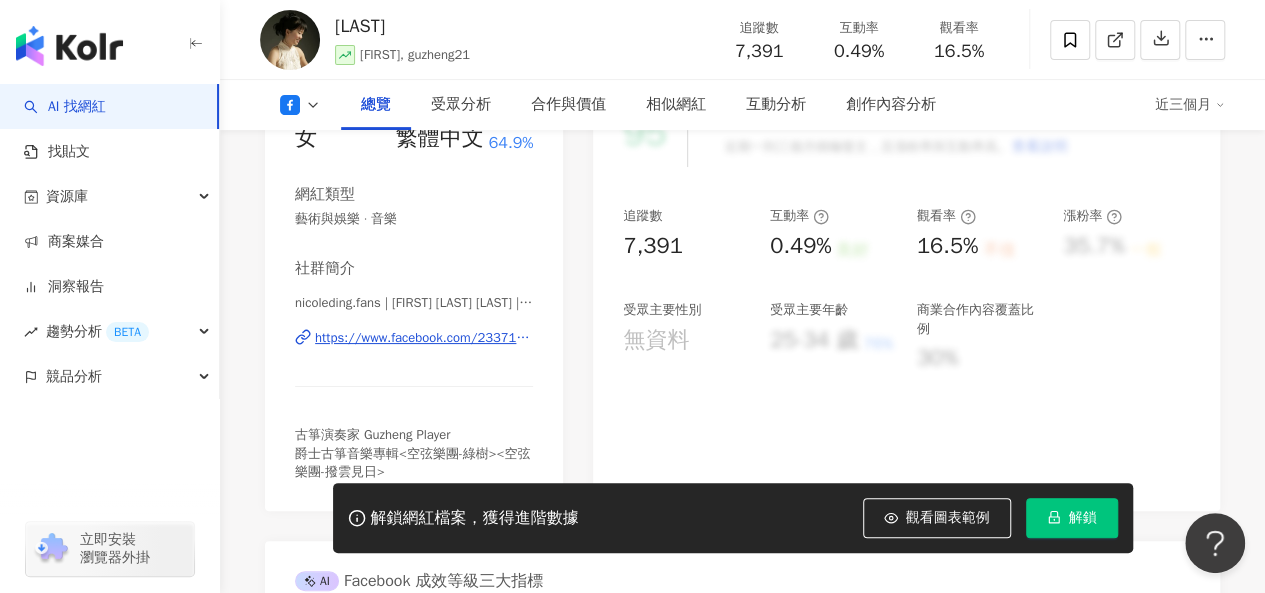 click on "https://www.facebook.com/233710300001138" at bounding box center (424, 338) 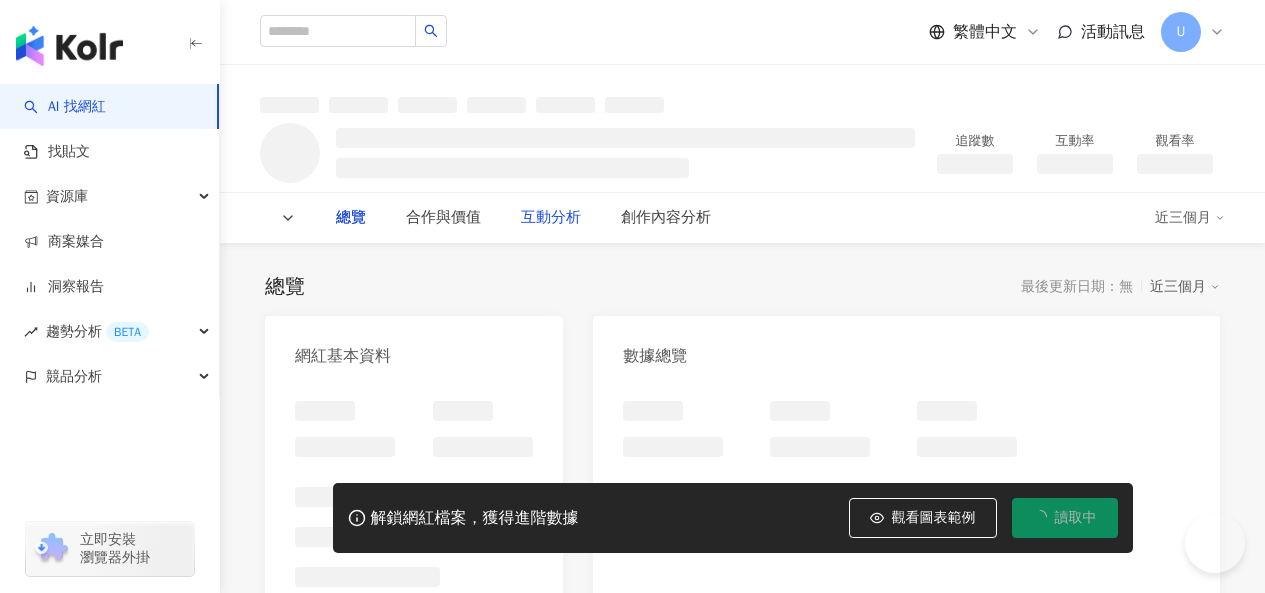 scroll, scrollTop: 0, scrollLeft: 0, axis: both 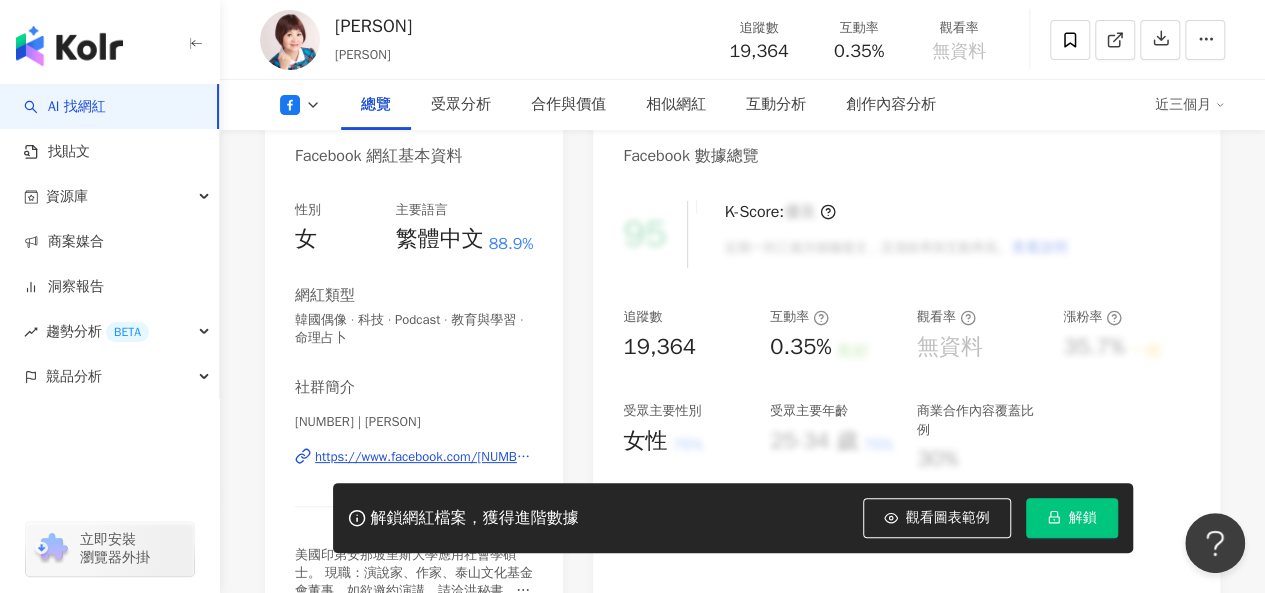 click on "[NUMBER] | [PERSON] https://www.facebook.com/[NUMBER]" at bounding box center (414, 471) 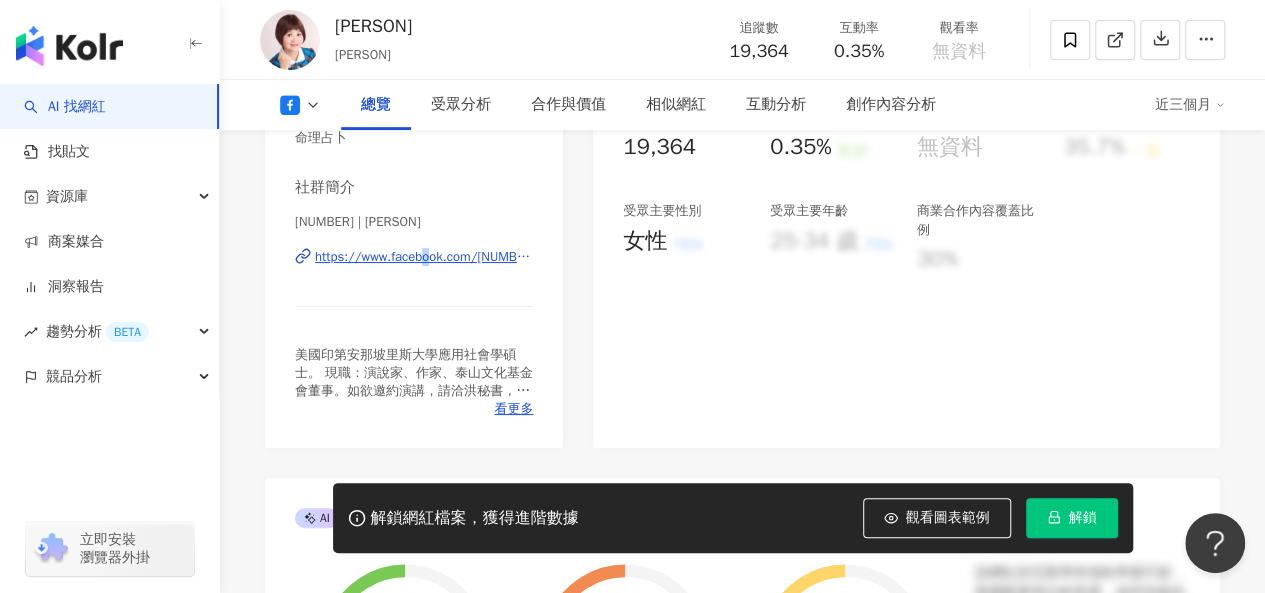 click on "https://www.facebook.com/[NUMBER]" at bounding box center (424, 257) 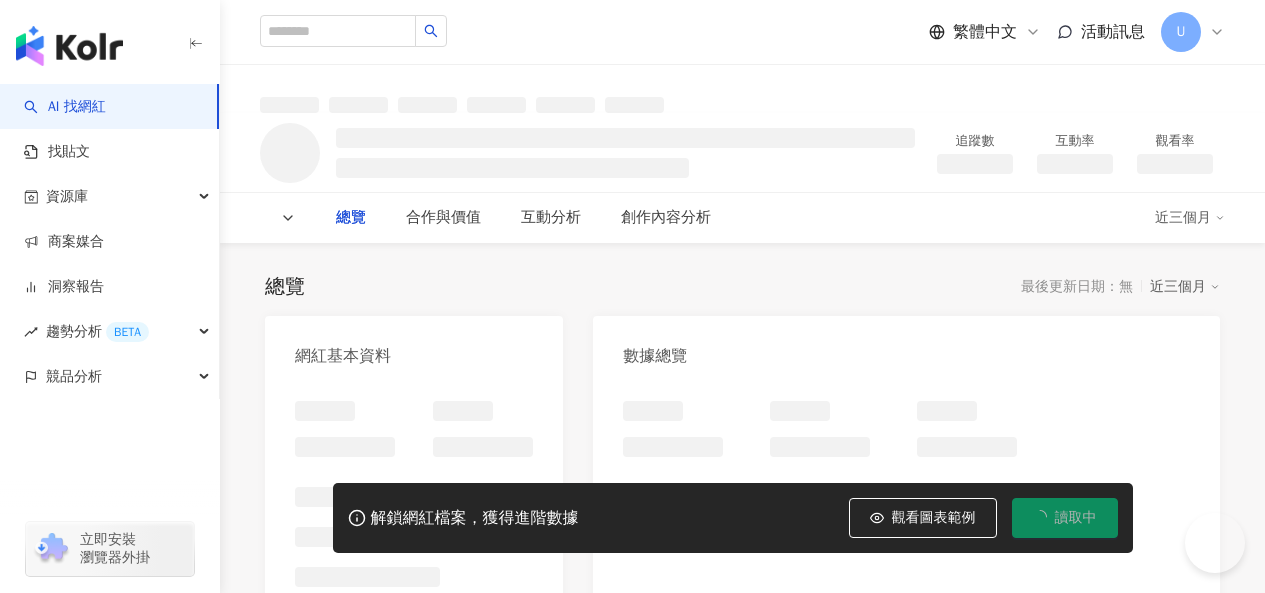 scroll, scrollTop: 0, scrollLeft: 0, axis: both 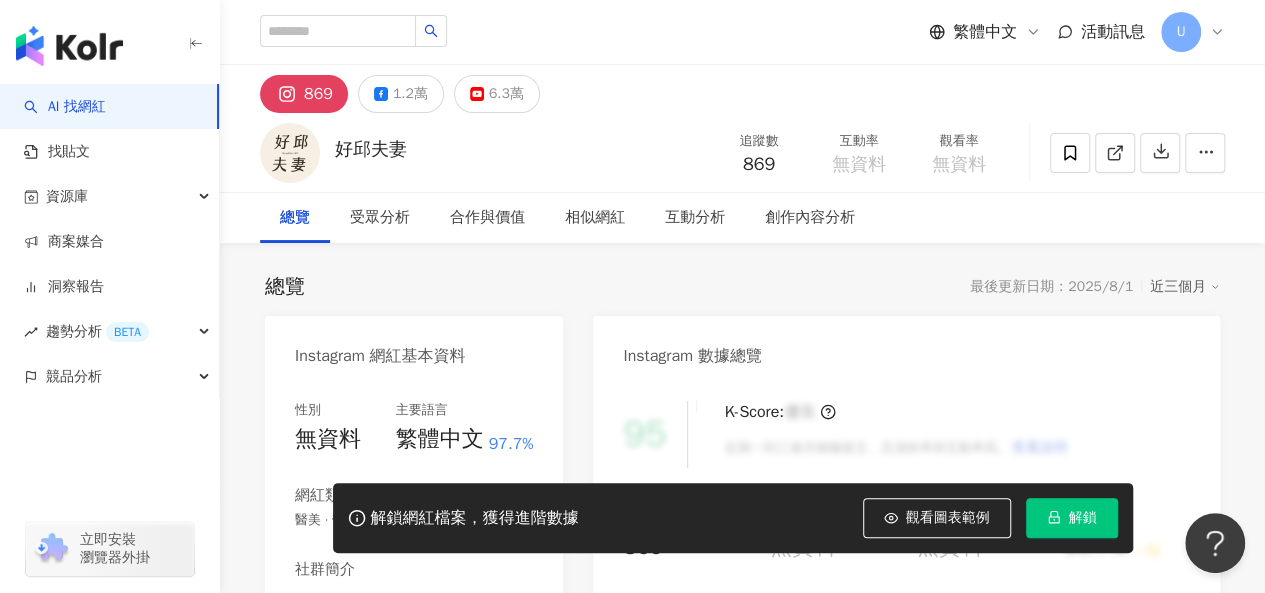 click on "1.2萬" at bounding box center (401, 94) 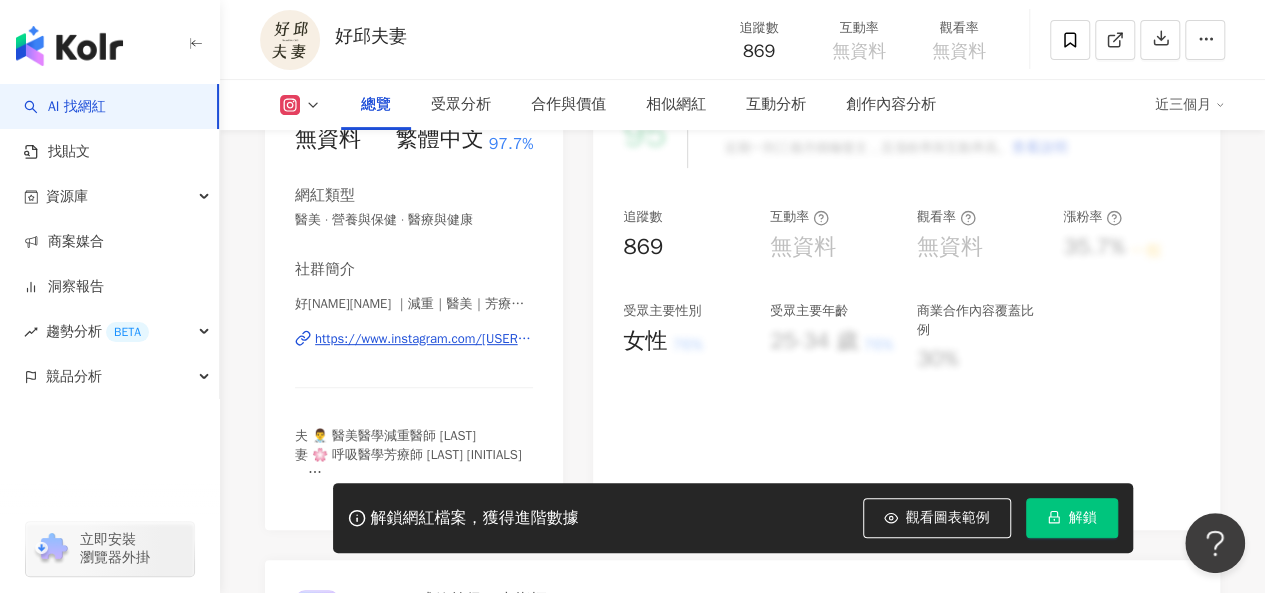 click on "https://www.instagram.com/mr.mrs.chiu/" at bounding box center [424, 339] 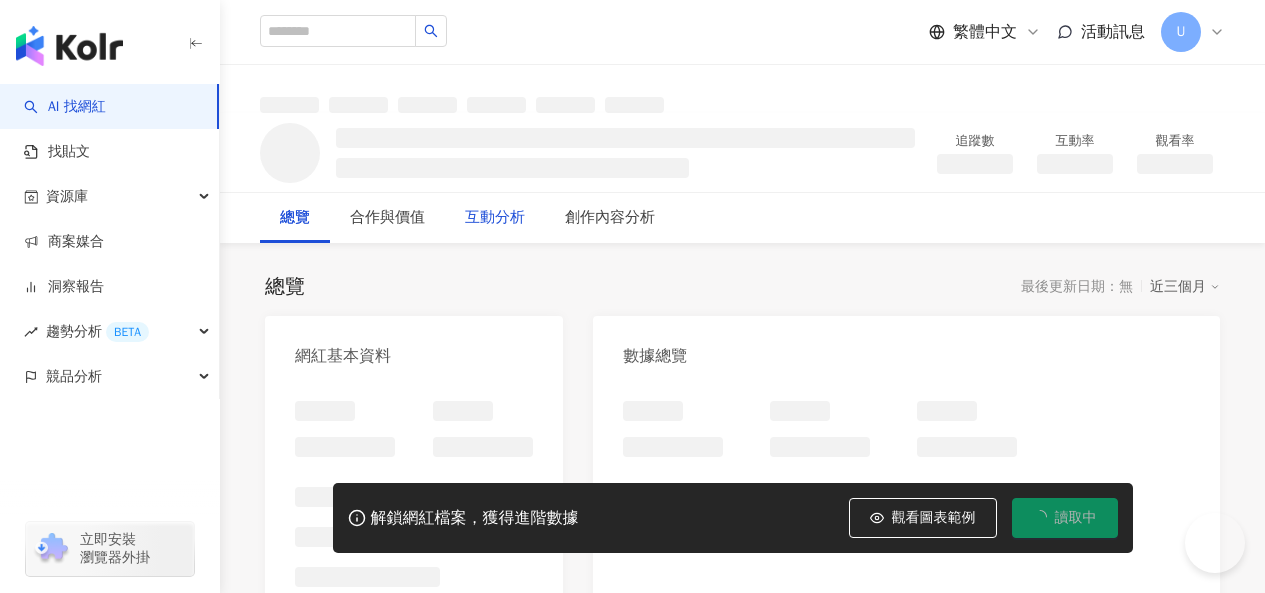 scroll, scrollTop: 0, scrollLeft: 0, axis: both 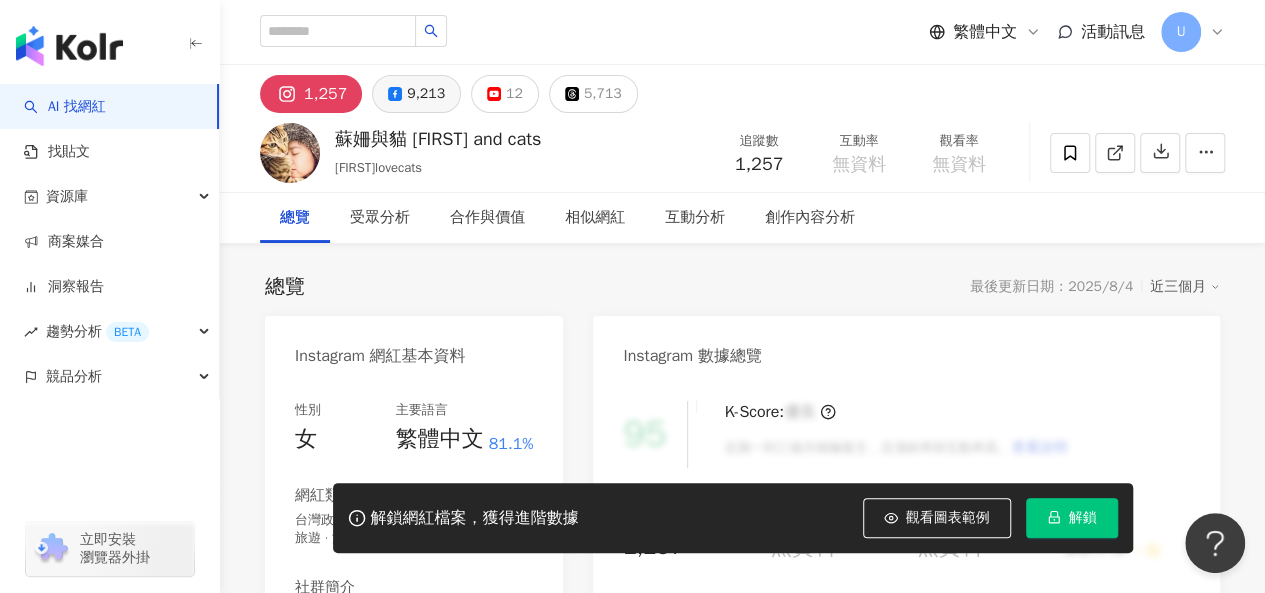 click on "9,213" at bounding box center [426, 94] 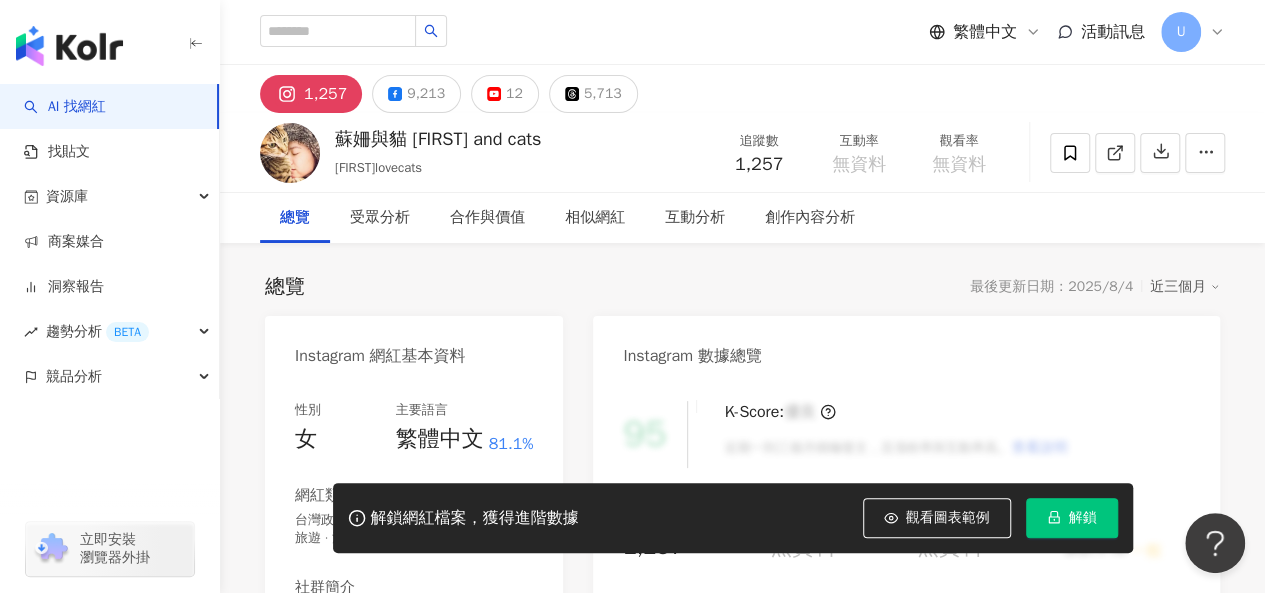 scroll, scrollTop: 1000, scrollLeft: 0, axis: vertical 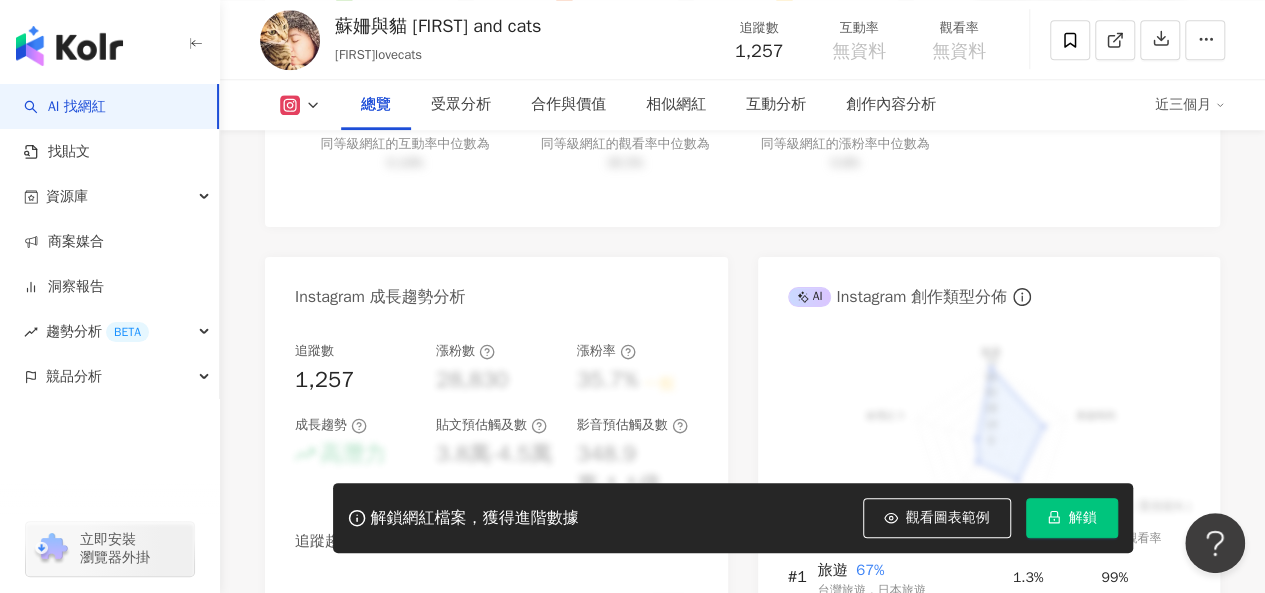 click on "https://www.instagram.com/susanlovecats/" at bounding box center [424, -343] 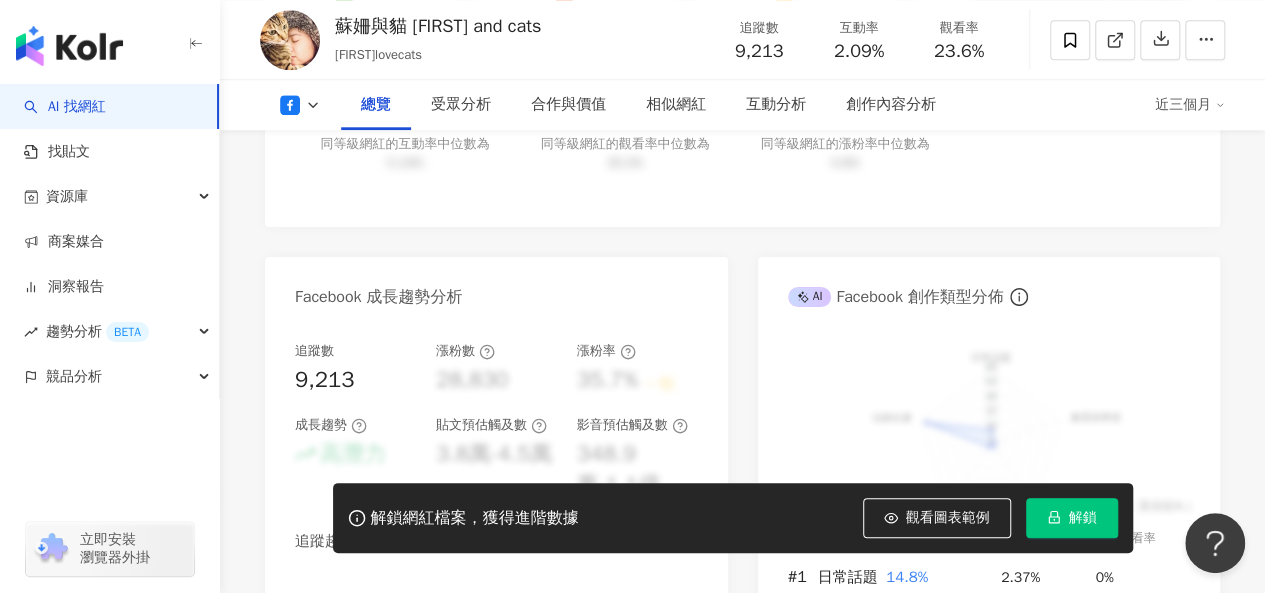 scroll, scrollTop: 400, scrollLeft: 0, axis: vertical 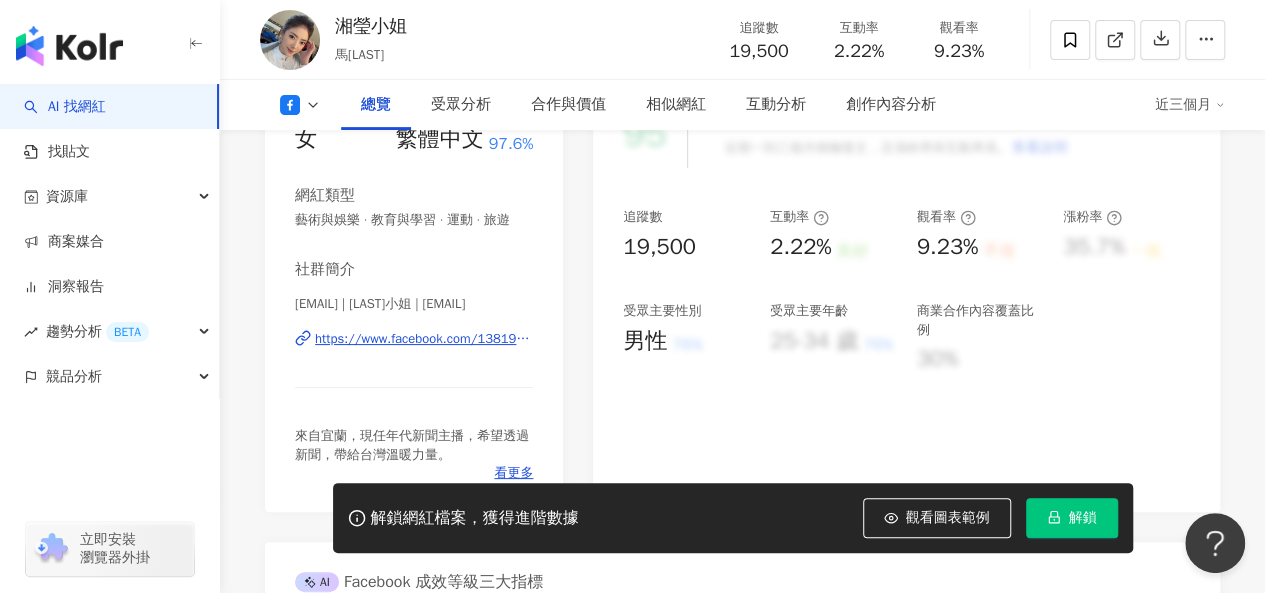 click on "https://www.facebook.com/1381931405383293" at bounding box center [424, 339] 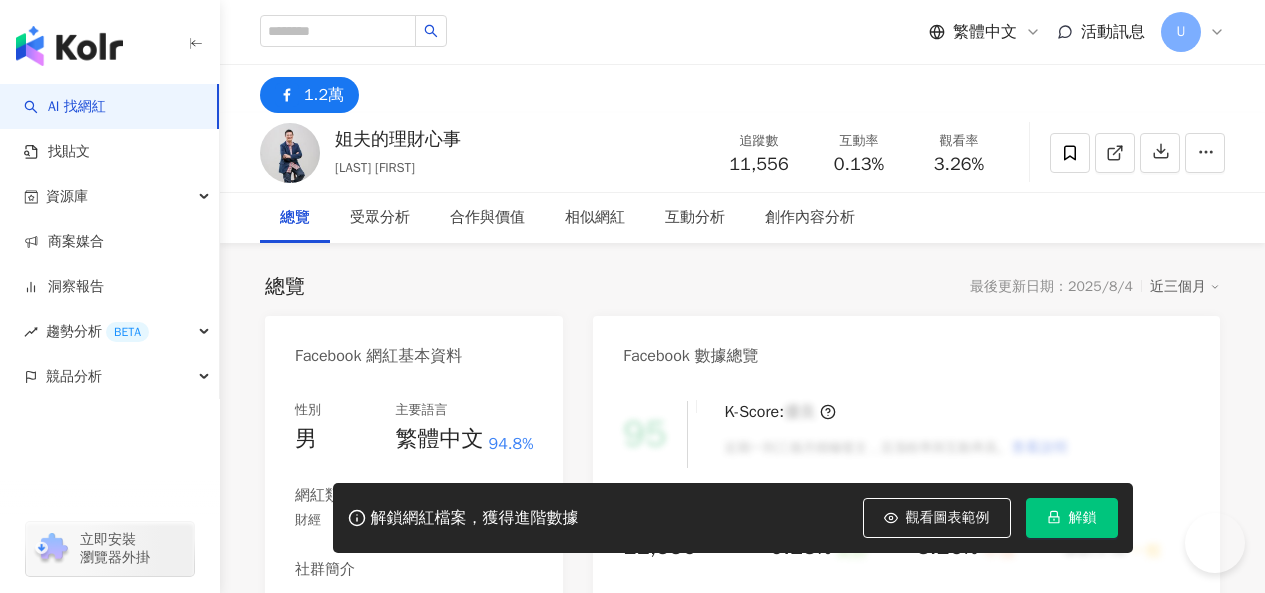 scroll, scrollTop: 0, scrollLeft: 0, axis: both 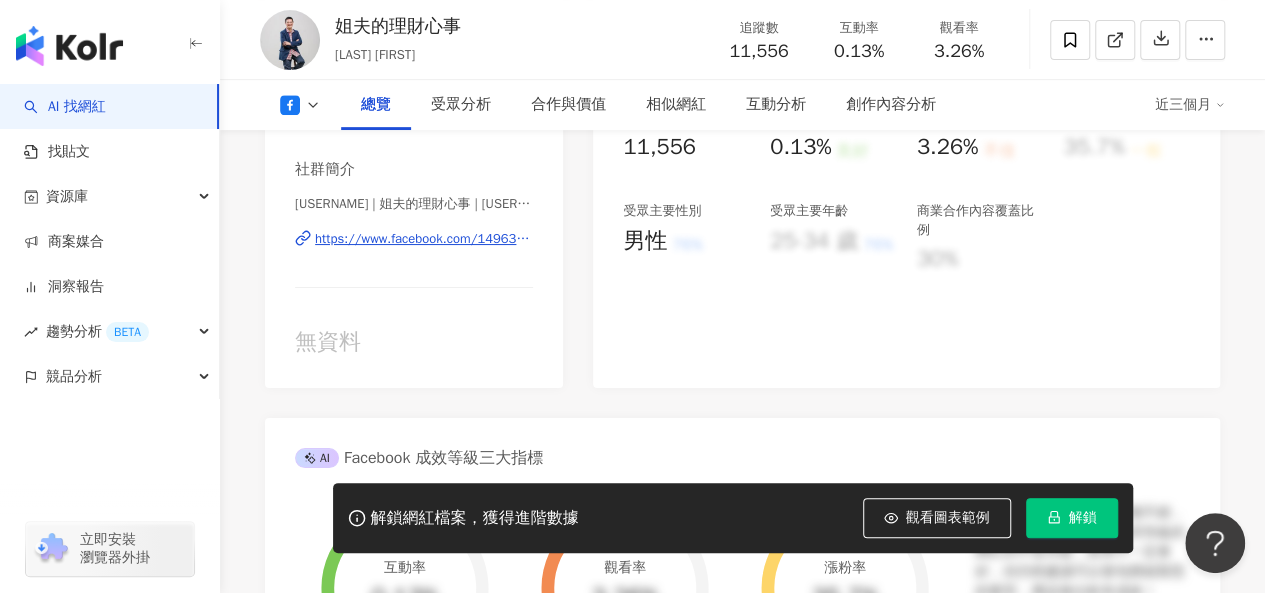 click on "https://www.facebook.com/149631278562103" at bounding box center (424, 239) 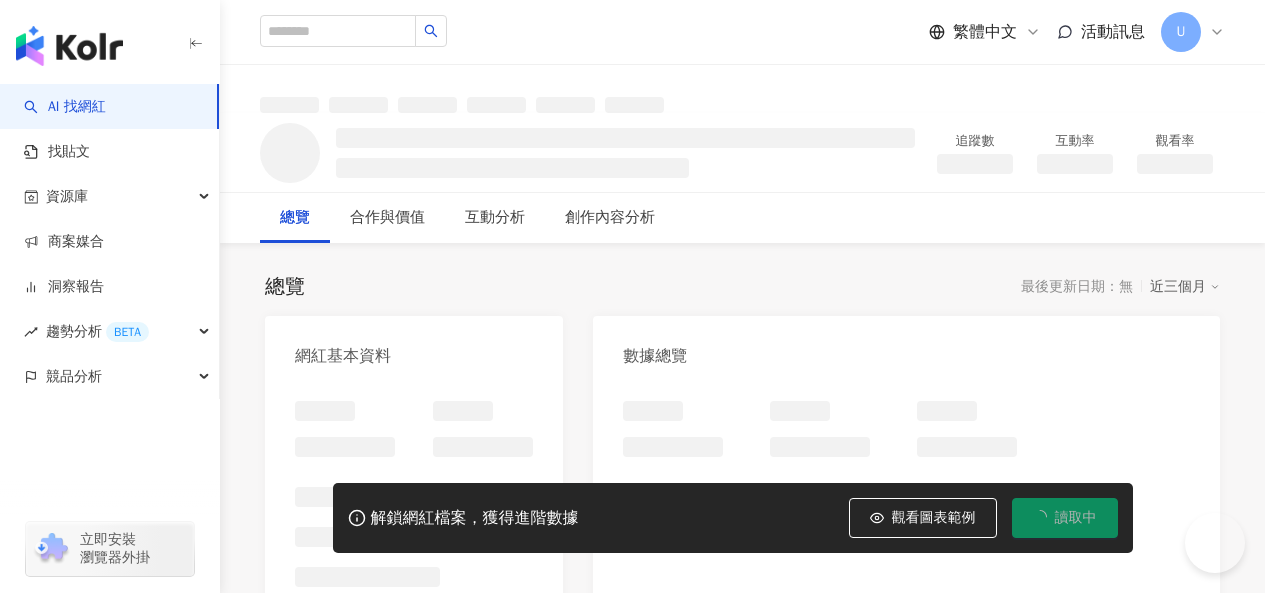 scroll, scrollTop: 0, scrollLeft: 0, axis: both 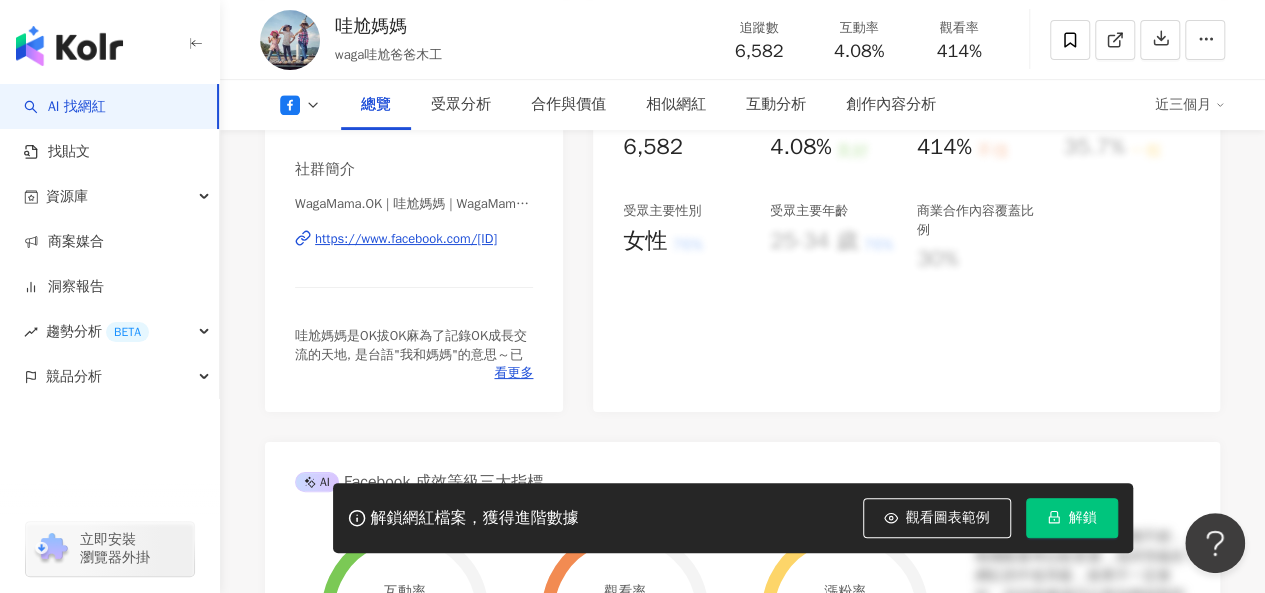click on "https://www.facebook.com/195883897219577" at bounding box center (406, 239) 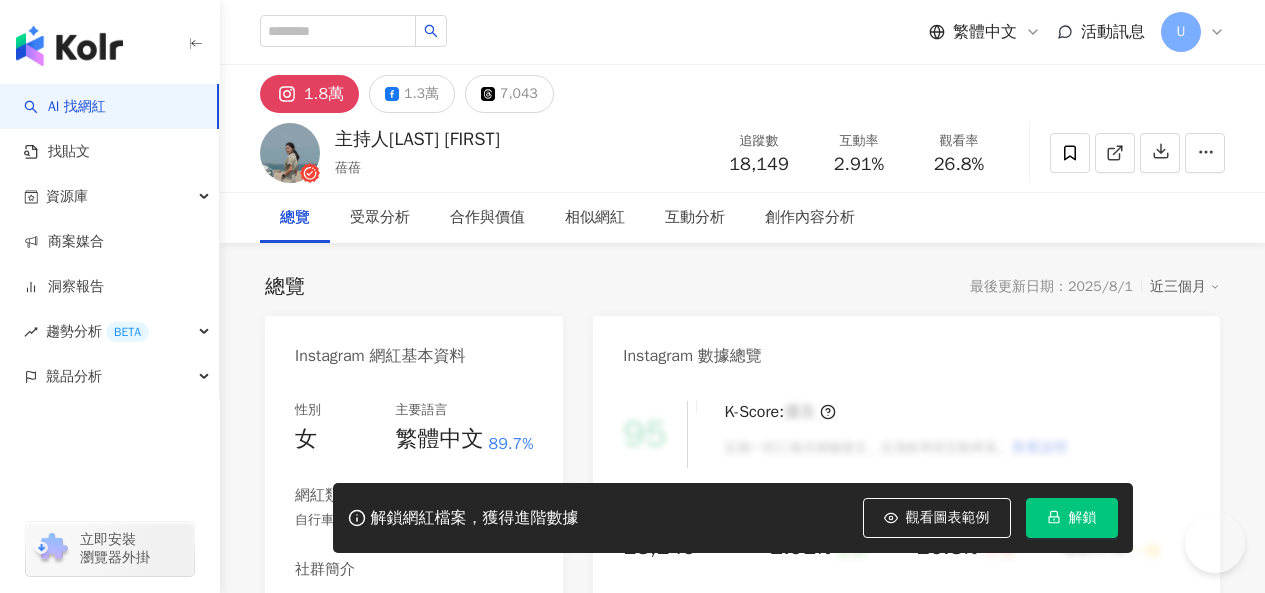 scroll, scrollTop: 0, scrollLeft: 0, axis: both 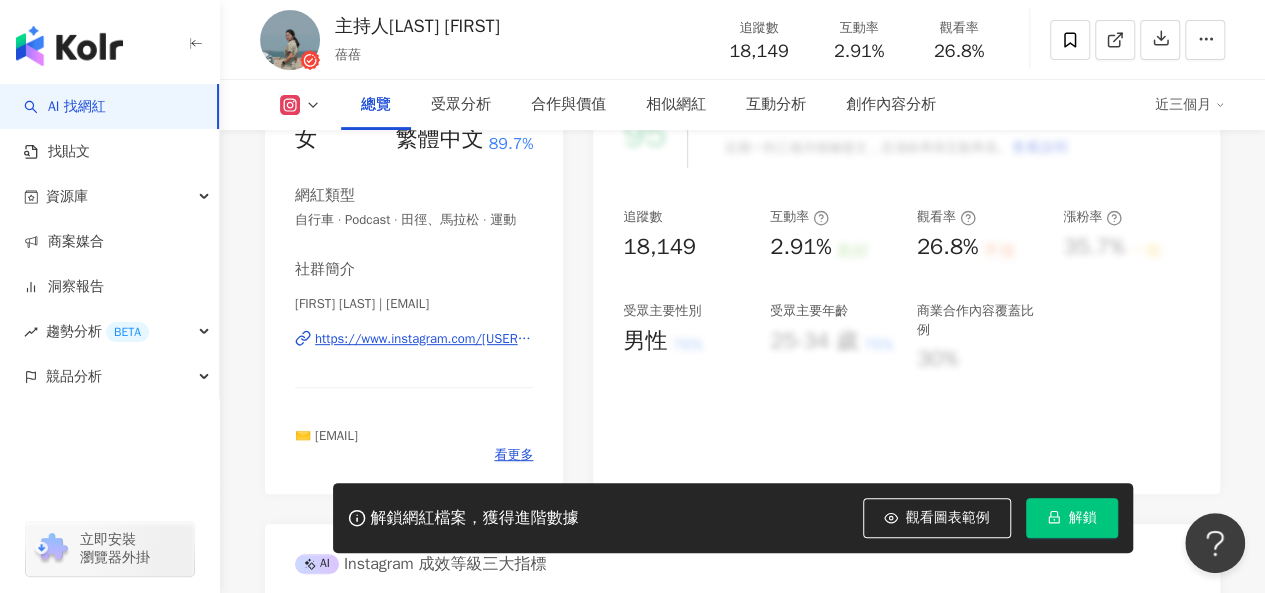 click on "https://www.instagram.com/peipeihsu/" at bounding box center (424, 339) 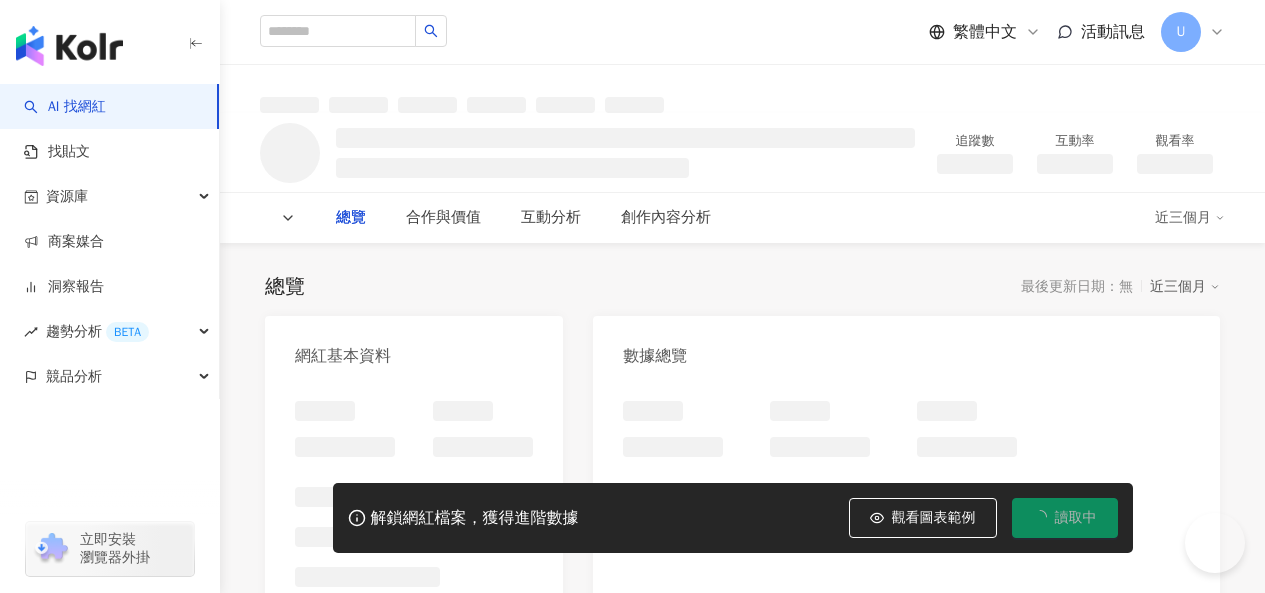 scroll, scrollTop: 0, scrollLeft: 0, axis: both 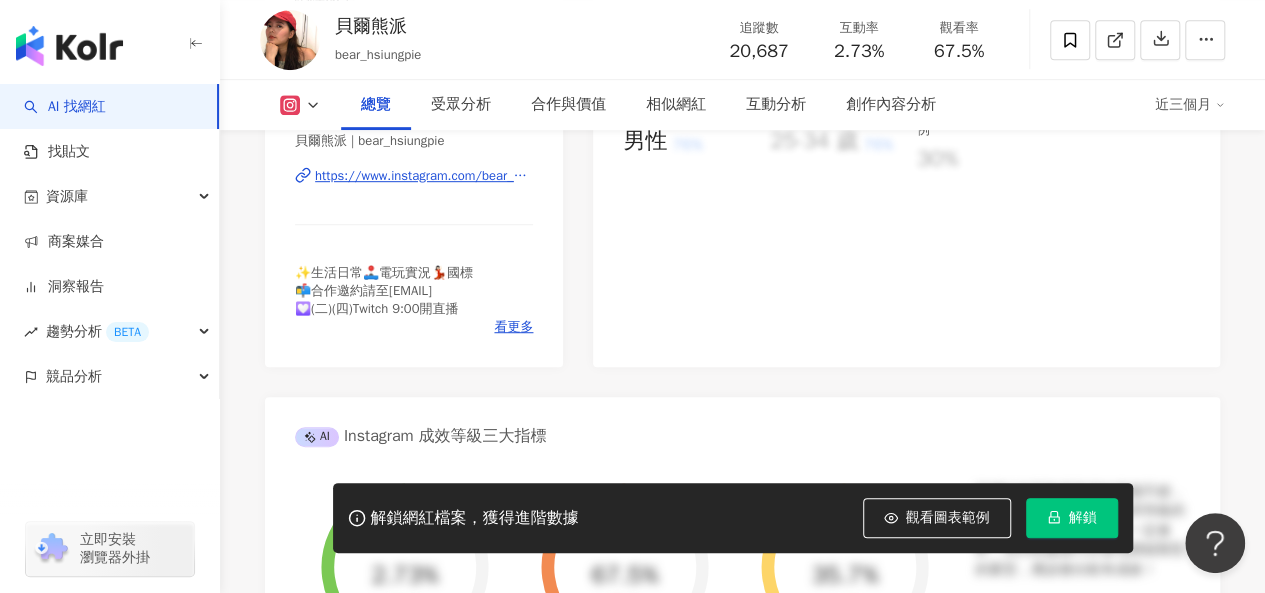 click on "https://www.instagram.com/bear_hsiungpie/" at bounding box center [424, 176] 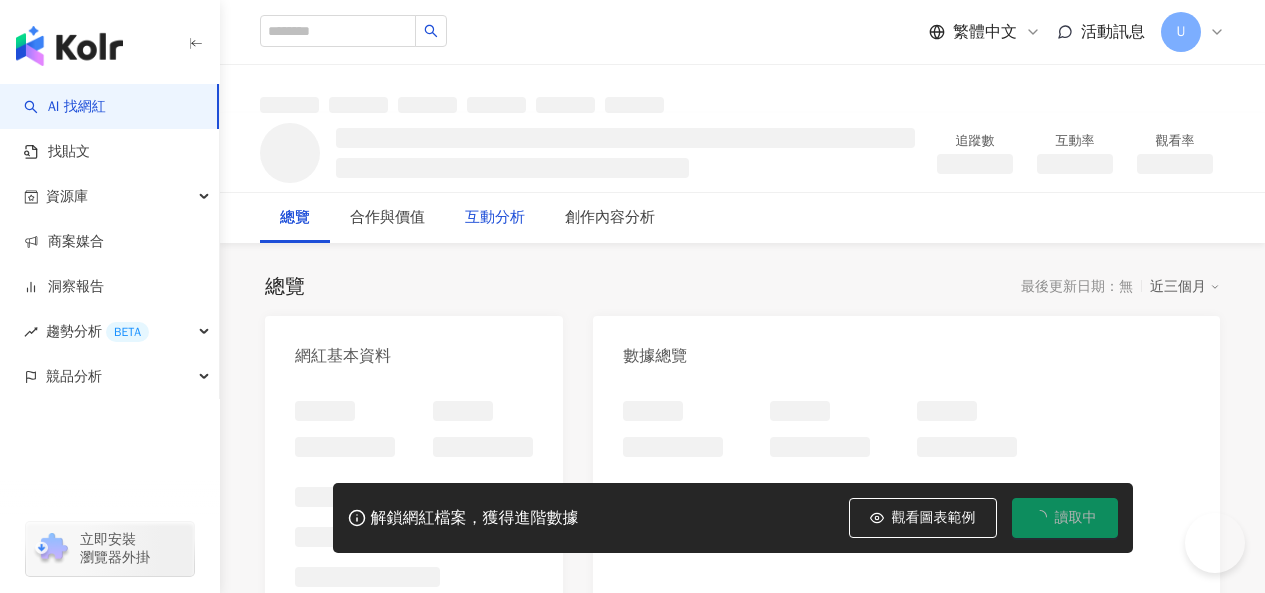 scroll, scrollTop: 0, scrollLeft: 0, axis: both 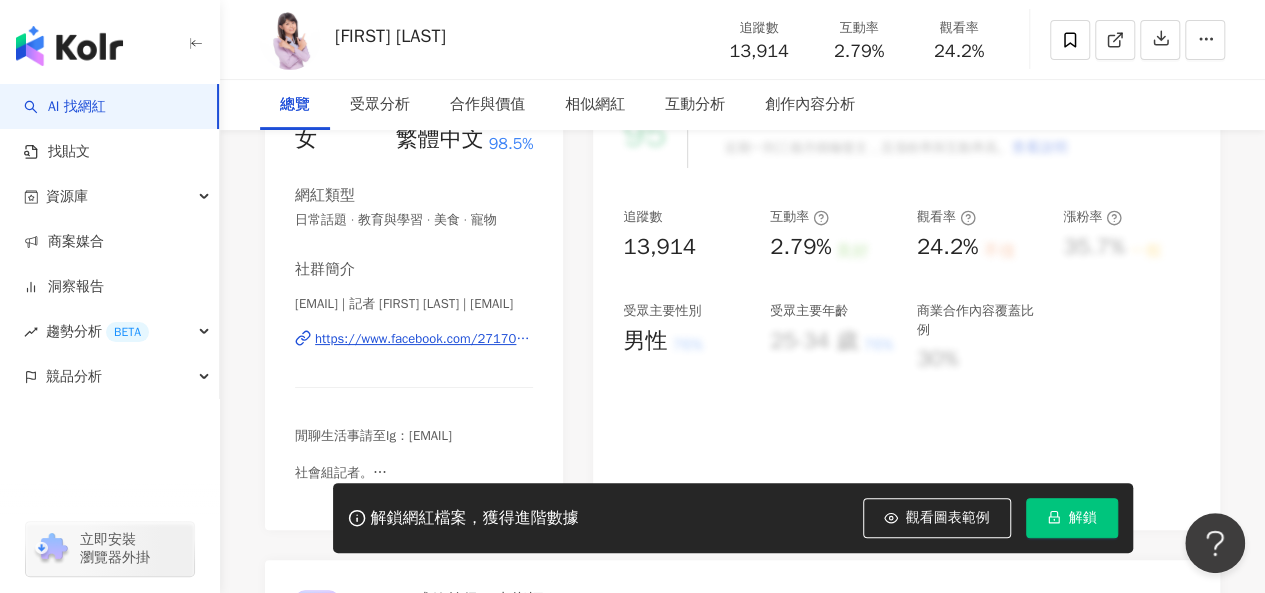 click on "https://www.facebook.com/271702229996083" at bounding box center [424, 339] 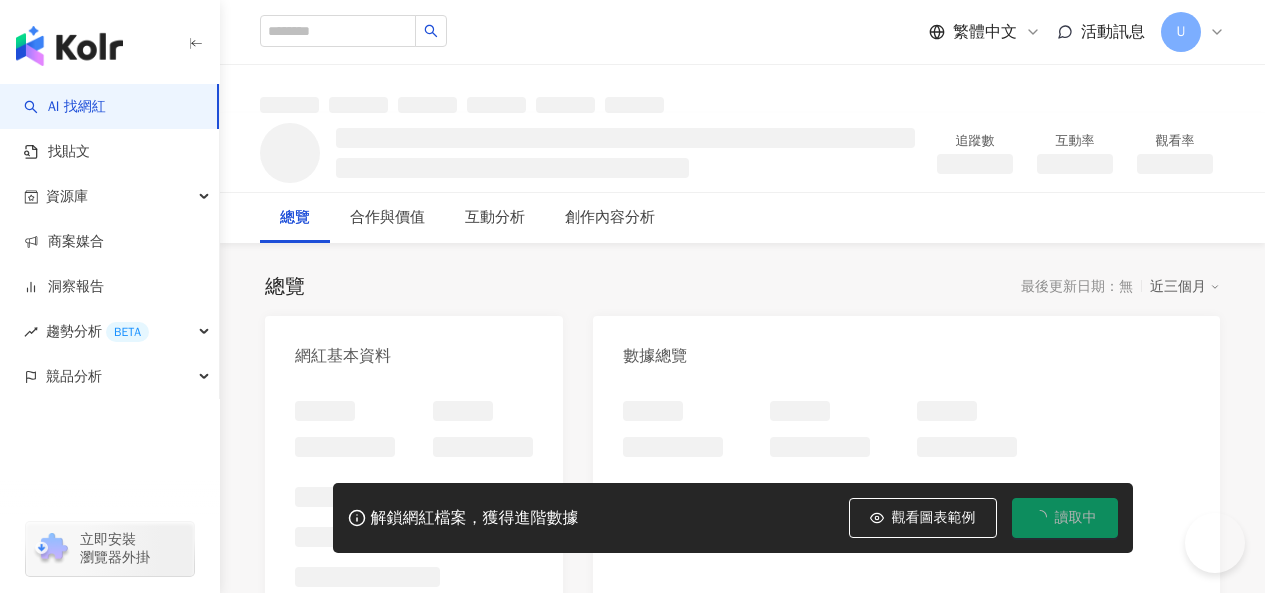 scroll, scrollTop: 0, scrollLeft: 0, axis: both 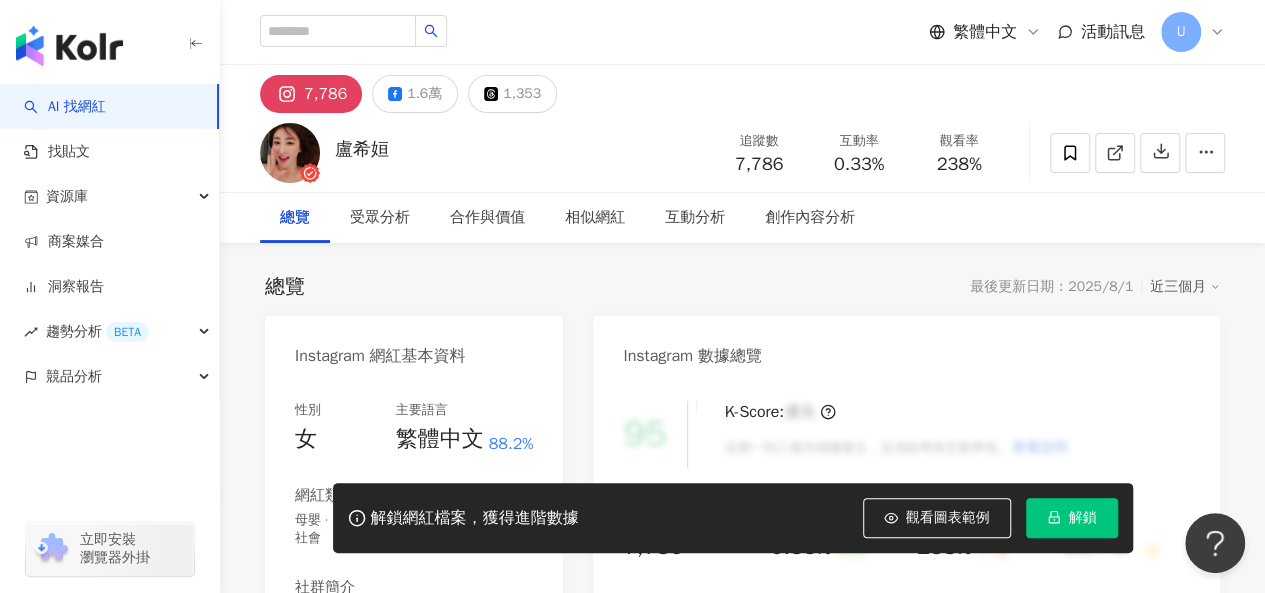 drag, startPoint x: 407, startPoint y: 87, endPoint x: 552, endPoint y: 283, distance: 243.80525 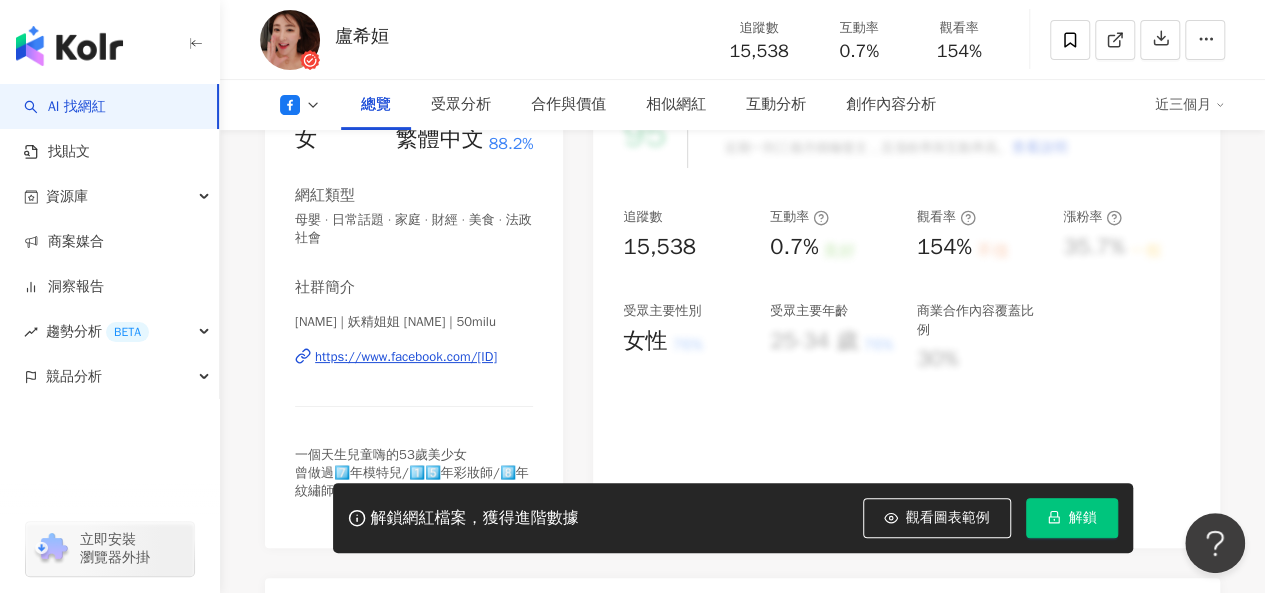 click on "https://www.facebook.com/221830584509082" at bounding box center (406, 357) 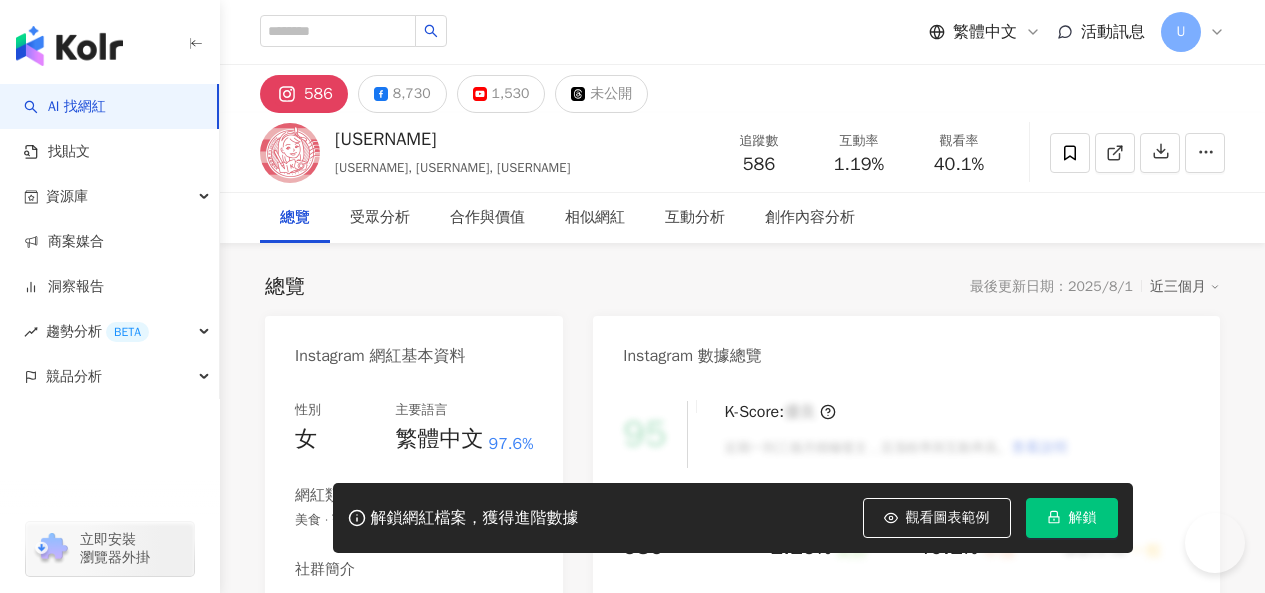 scroll, scrollTop: 0, scrollLeft: 0, axis: both 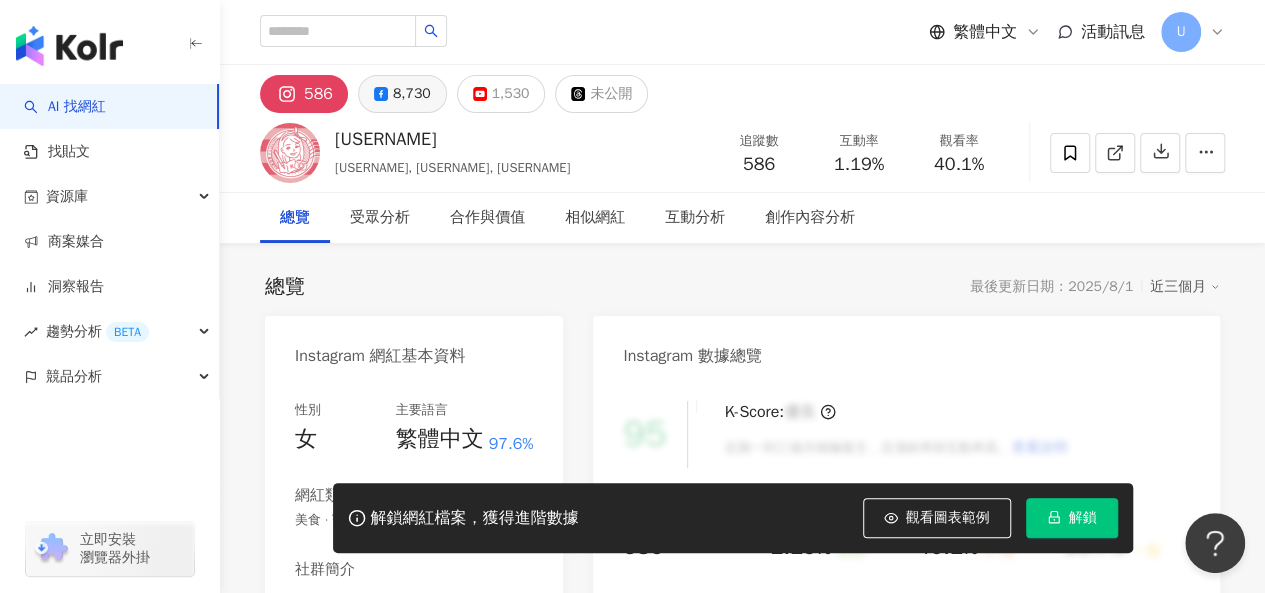 click on "8,730" at bounding box center [412, 94] 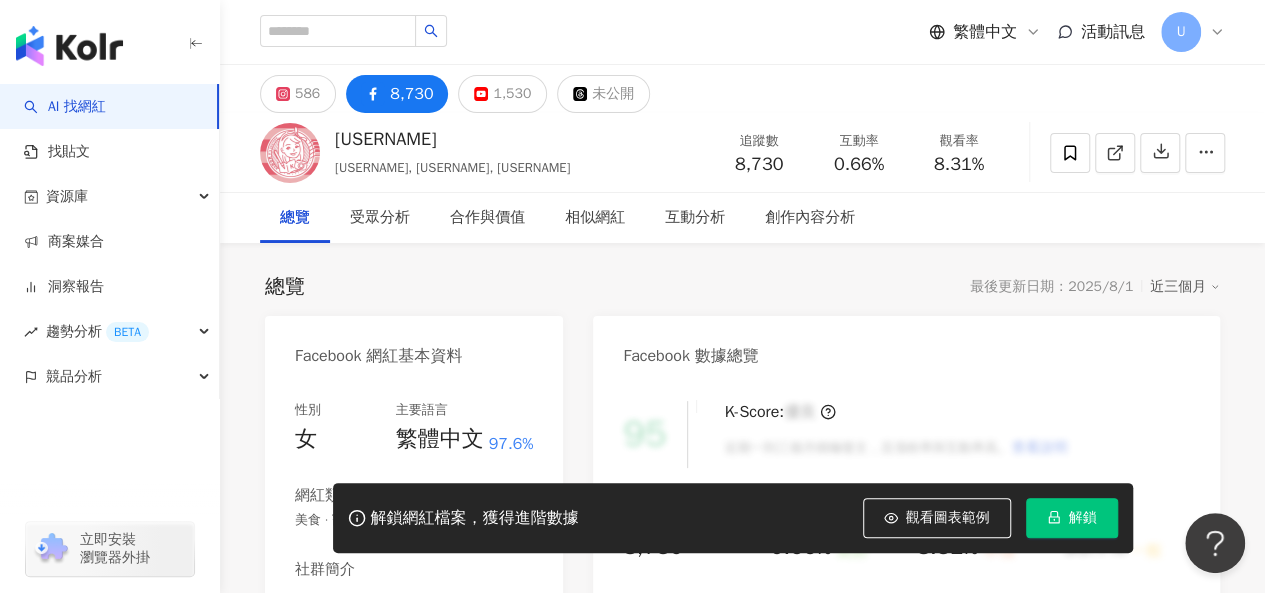 click on "https://www.facebook.com/873758096008759" at bounding box center (422, 639) 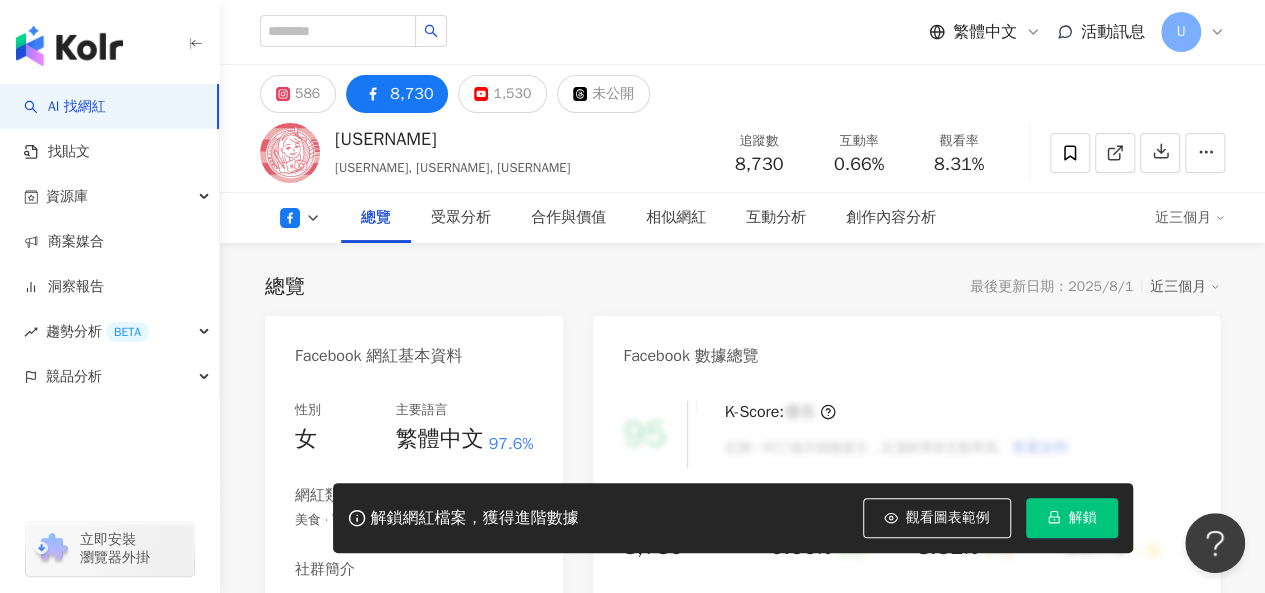 scroll, scrollTop: 200, scrollLeft: 0, axis: vertical 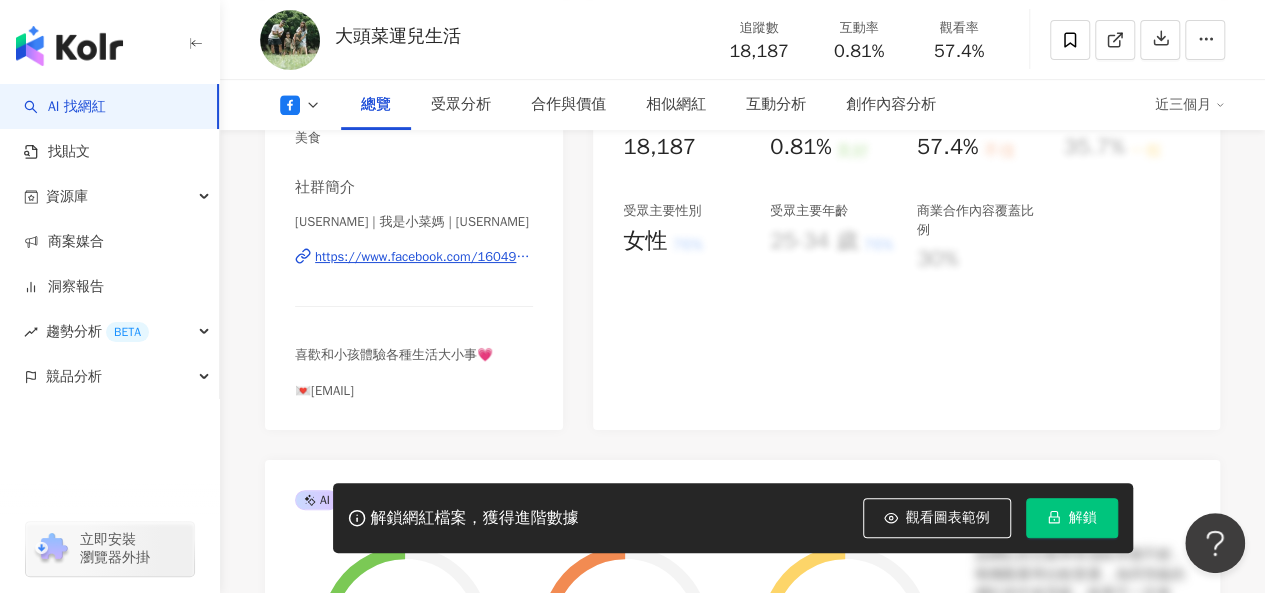 click on "https://www.facebook.com/160494467634336" at bounding box center [424, 257] 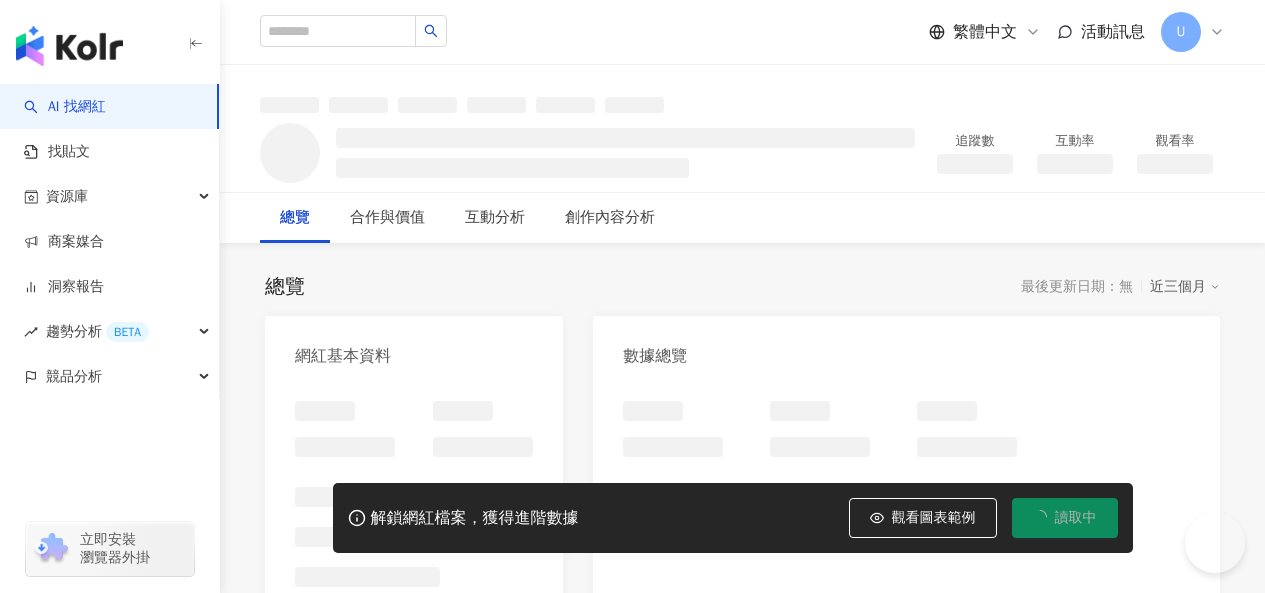 scroll, scrollTop: 0, scrollLeft: 0, axis: both 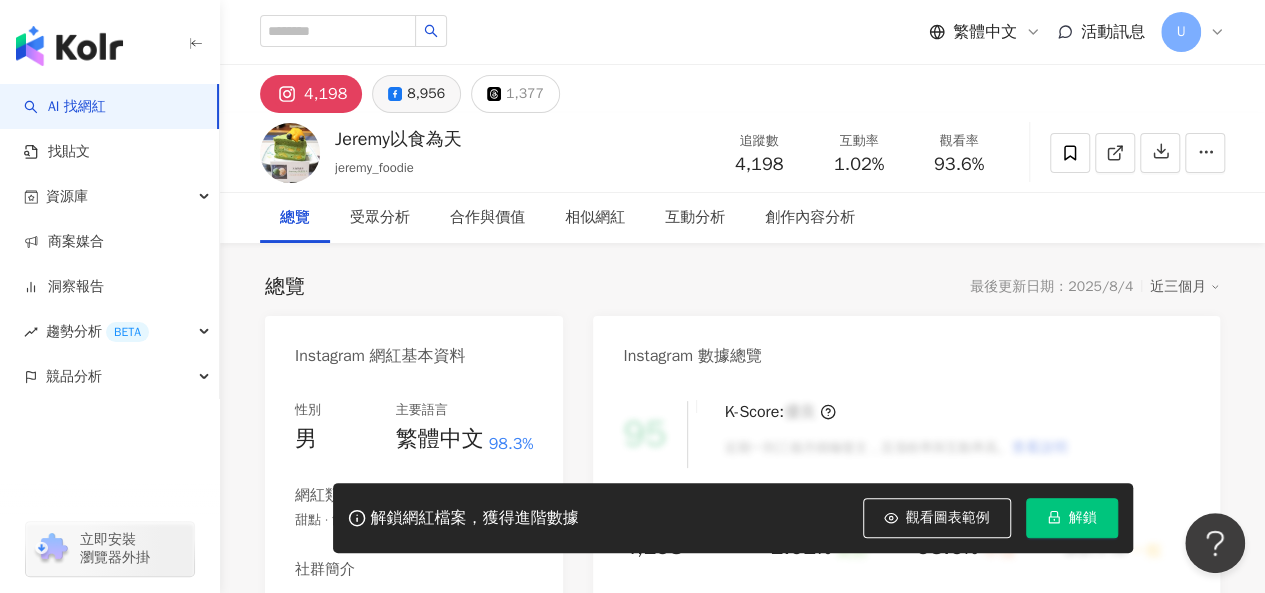 click on "8,956" at bounding box center (426, 94) 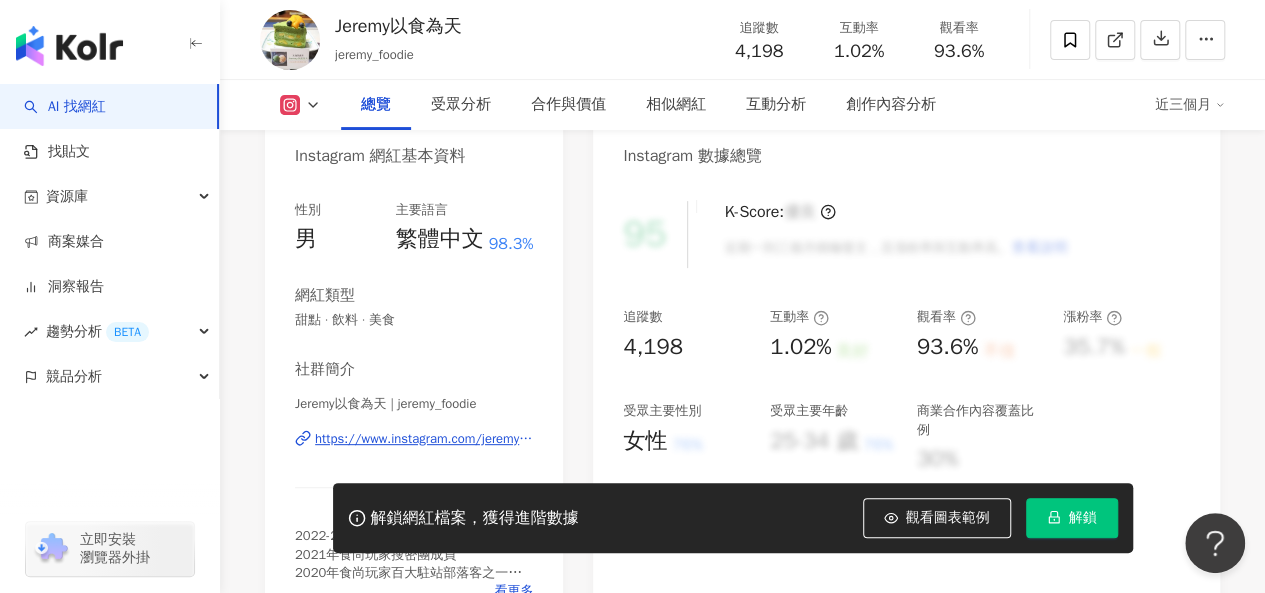 scroll, scrollTop: 300, scrollLeft: 0, axis: vertical 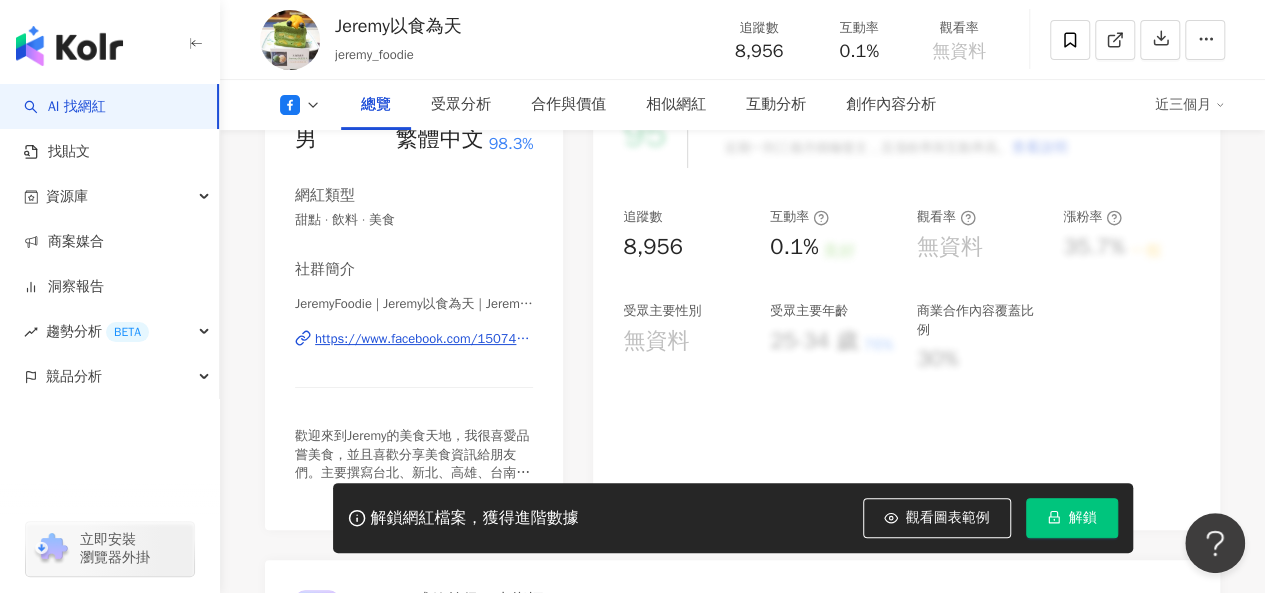 click on "https://www.facebook.com/1507432952858187" at bounding box center (424, 339) 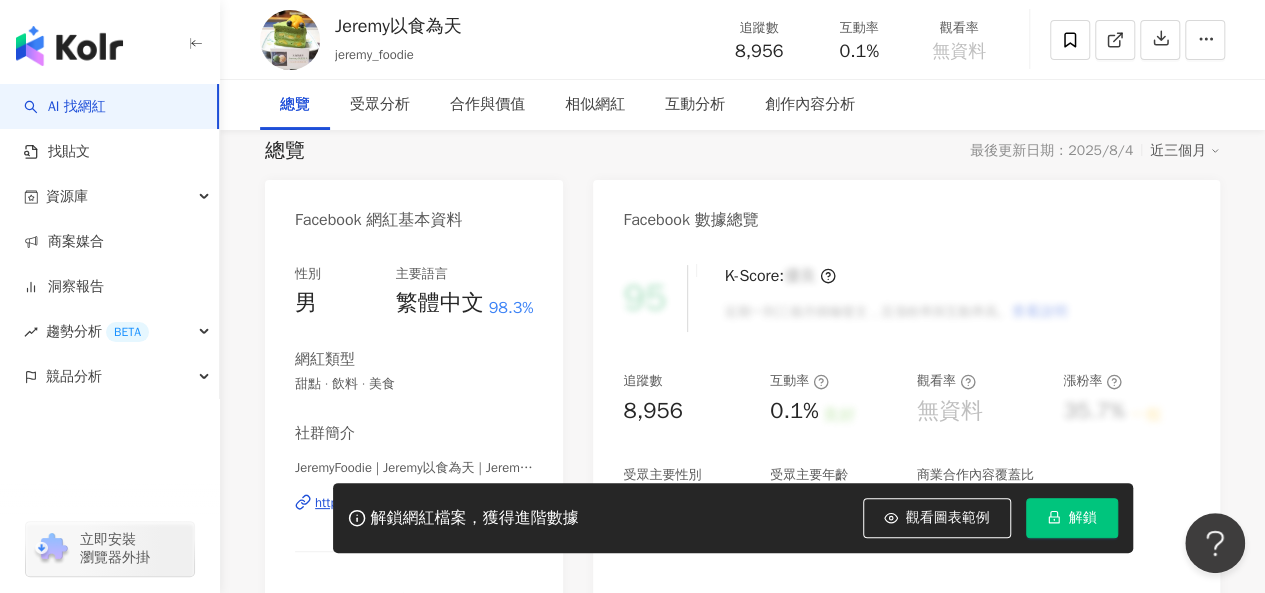 scroll, scrollTop: 0, scrollLeft: 0, axis: both 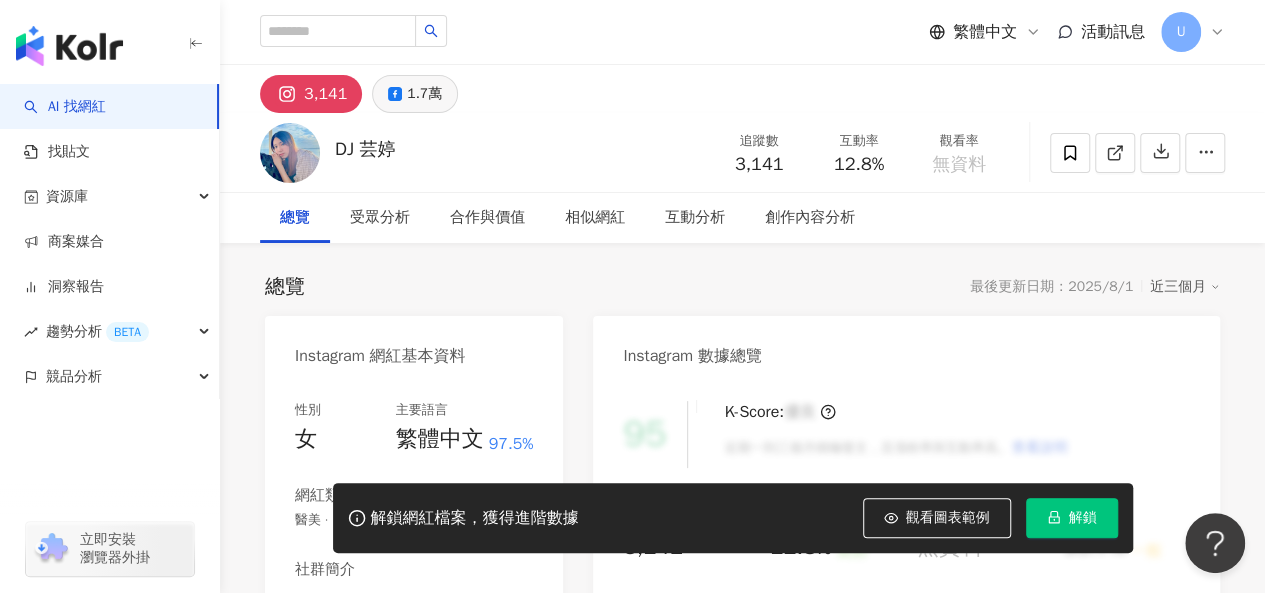 click on "1.7萬" at bounding box center [424, 94] 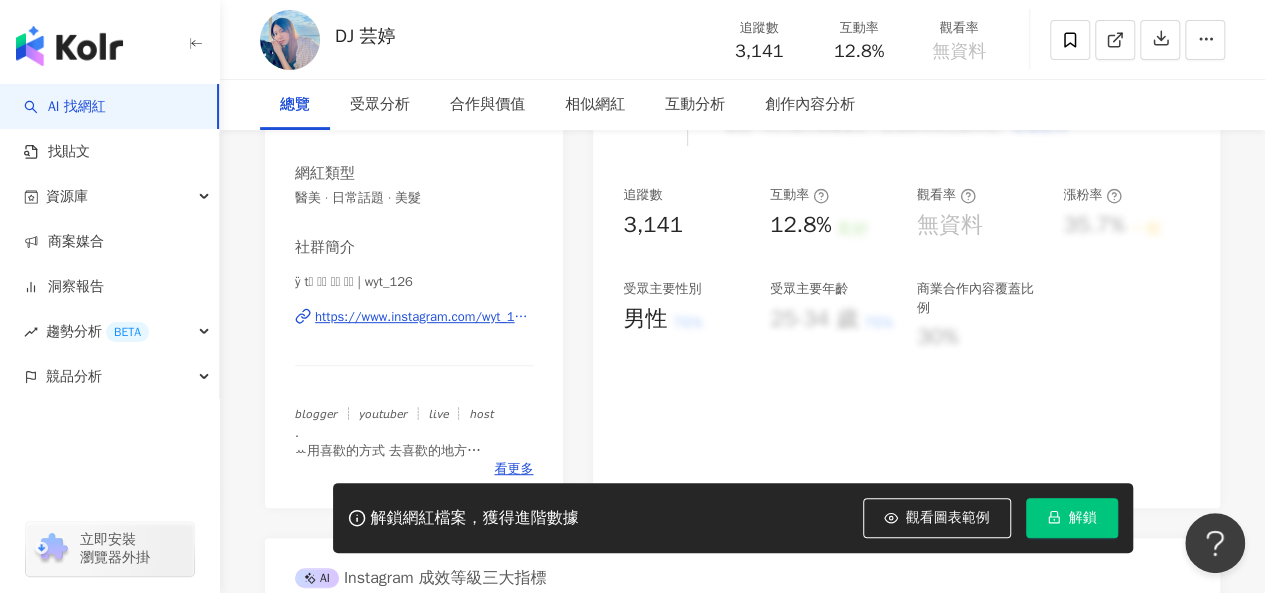 scroll, scrollTop: 400, scrollLeft: 0, axis: vertical 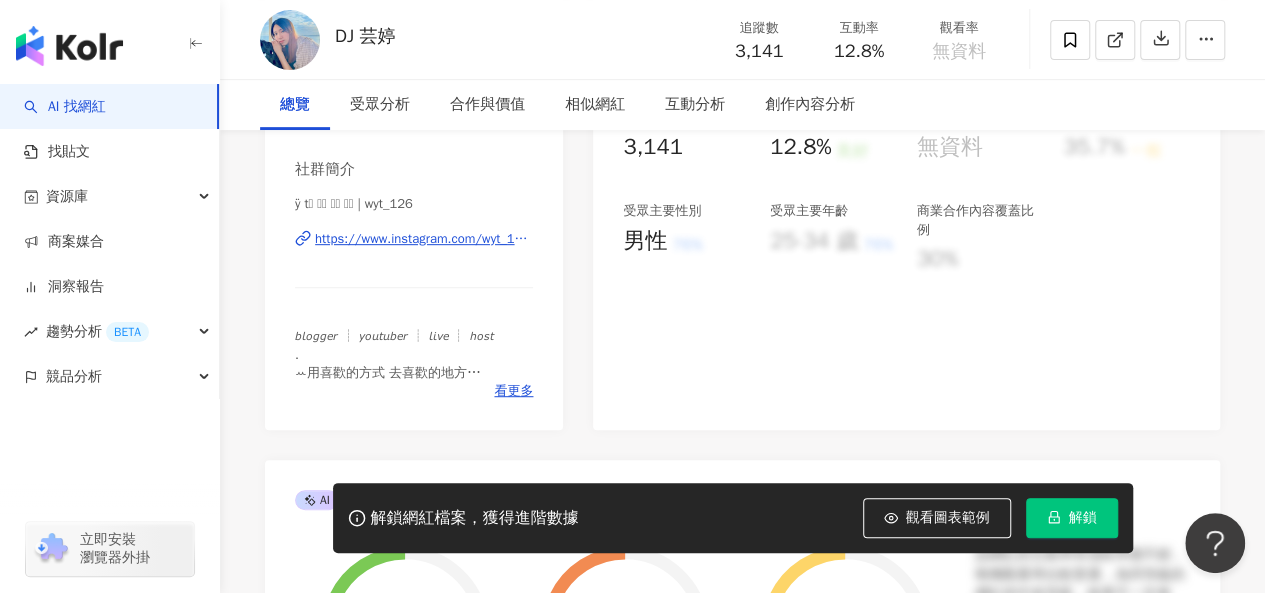 click on "https://www.instagram.com/wyt_126/" at bounding box center (424, 239) 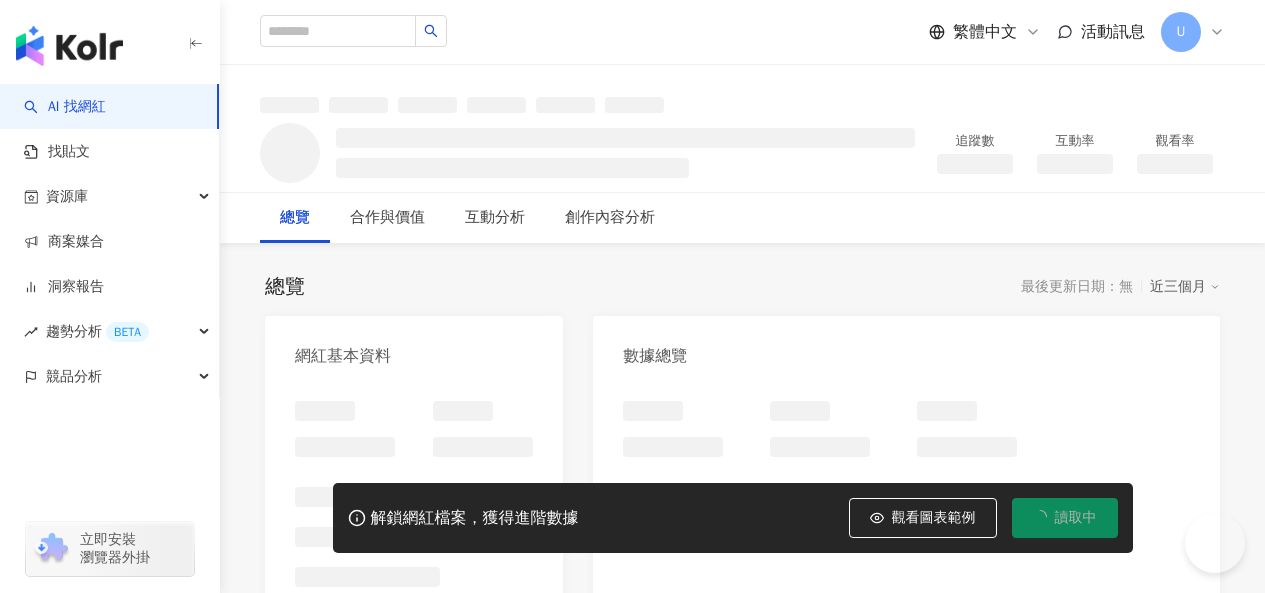 scroll, scrollTop: 0, scrollLeft: 0, axis: both 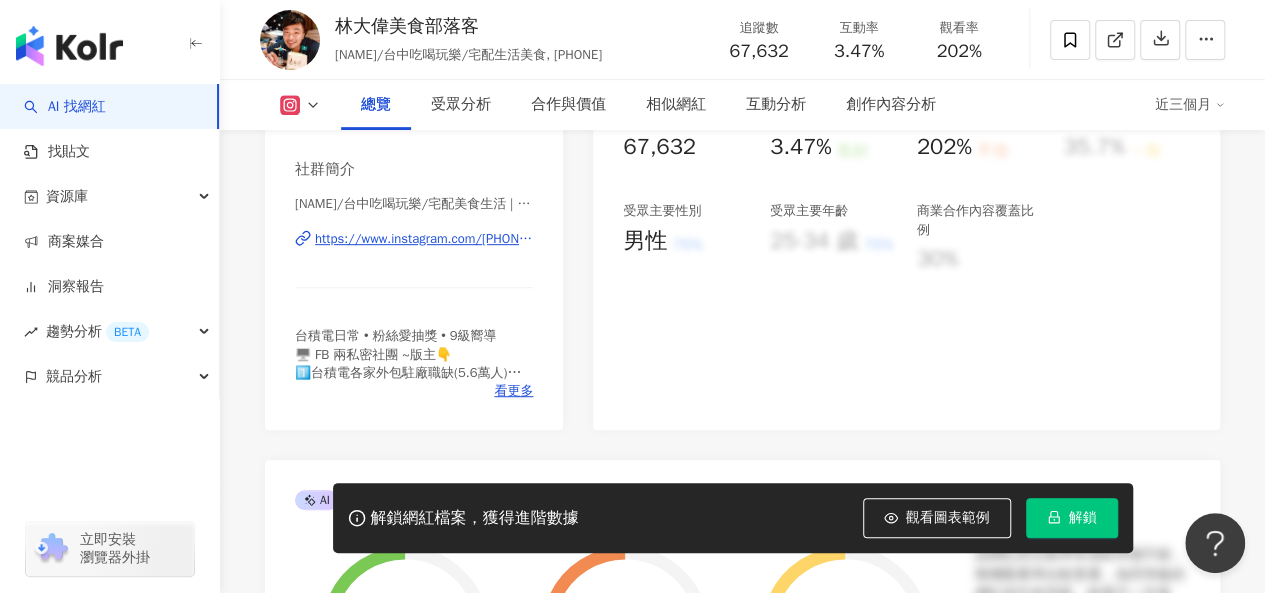 click on "https://www.instagram.com/a0982993944/" at bounding box center (424, 239) 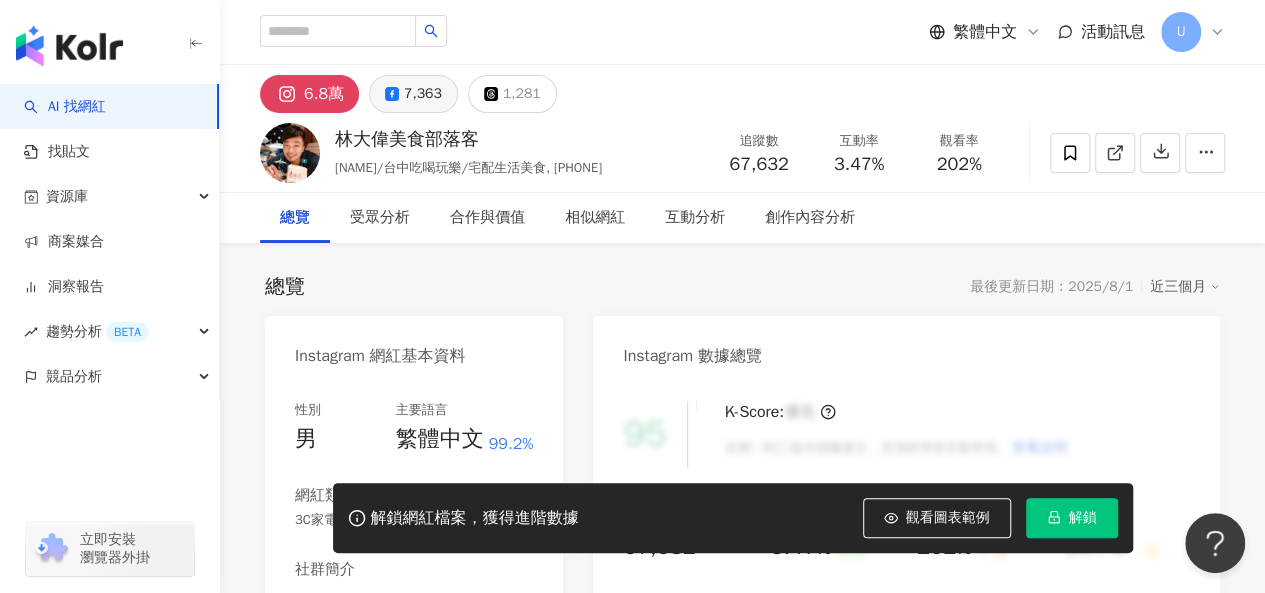 click 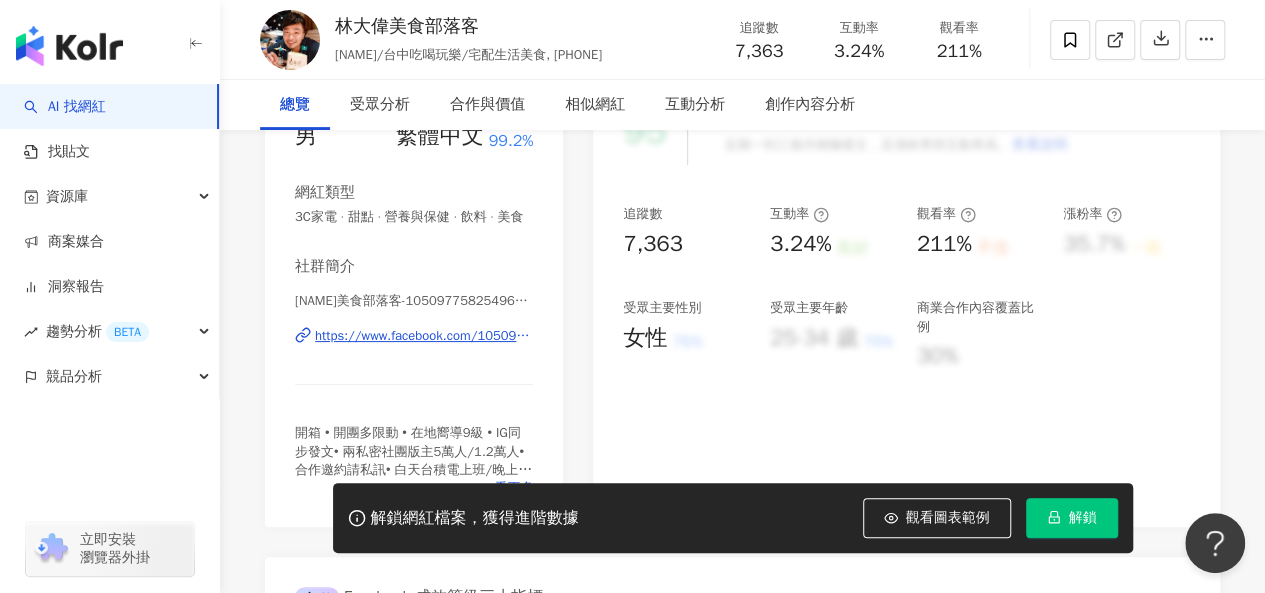 scroll, scrollTop: 400, scrollLeft: 0, axis: vertical 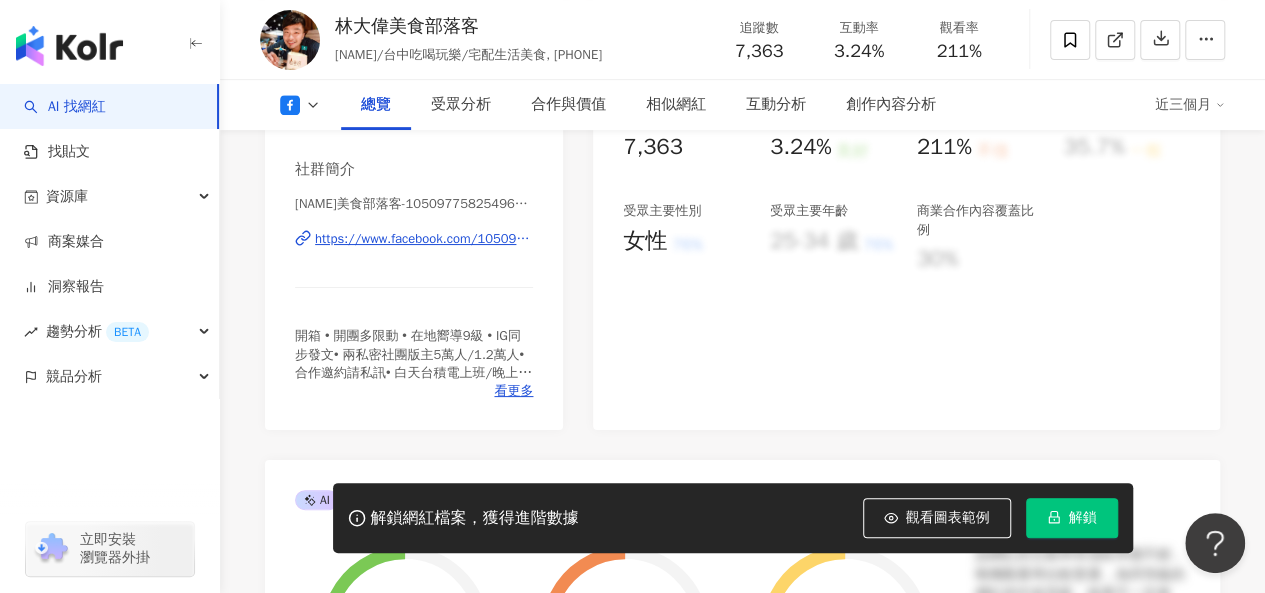 click on "https://www.facebook.com/105097758254966" at bounding box center (424, 239) 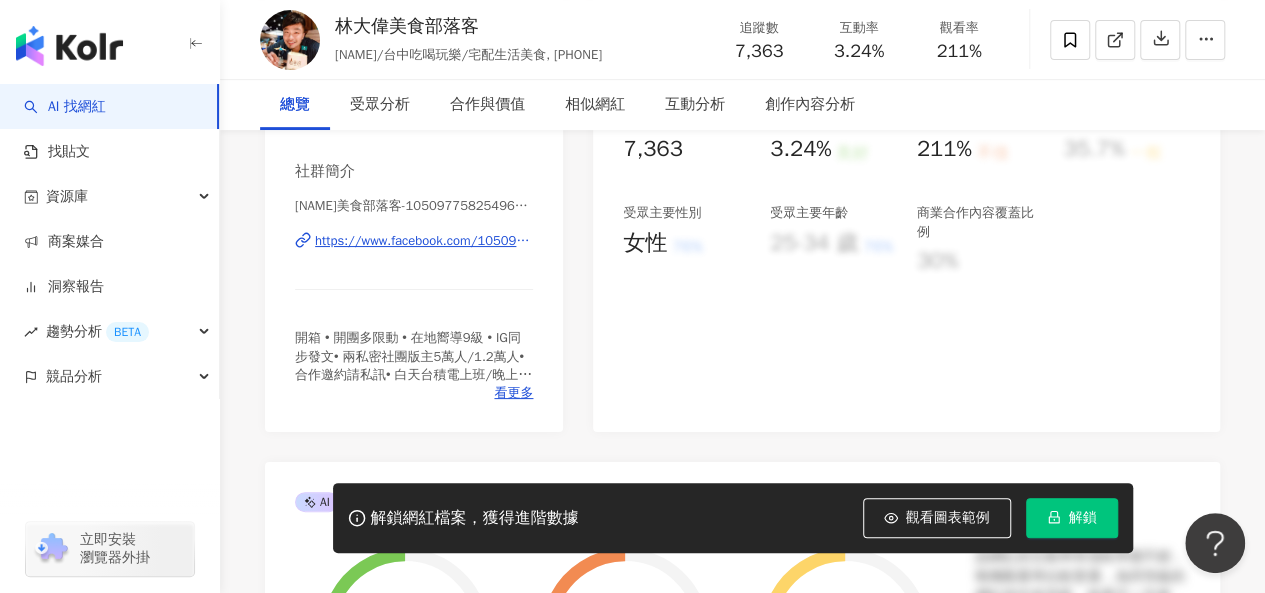 scroll, scrollTop: 0, scrollLeft: 0, axis: both 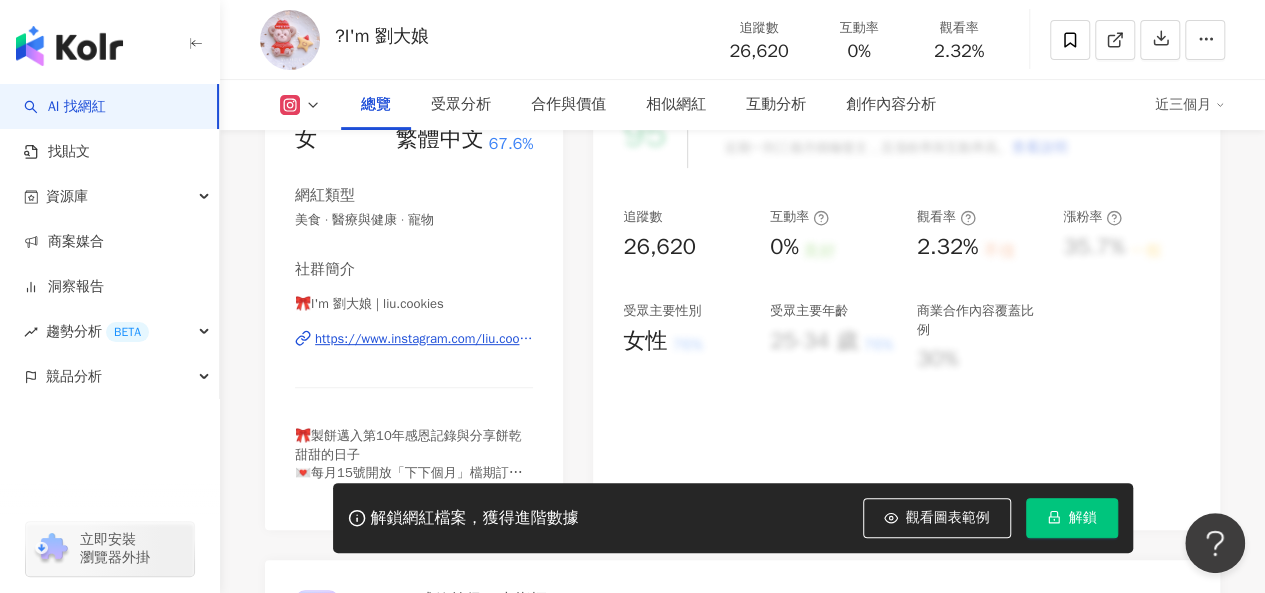 click on "https://www.instagram.com/liu.cookies/" at bounding box center (424, 339) 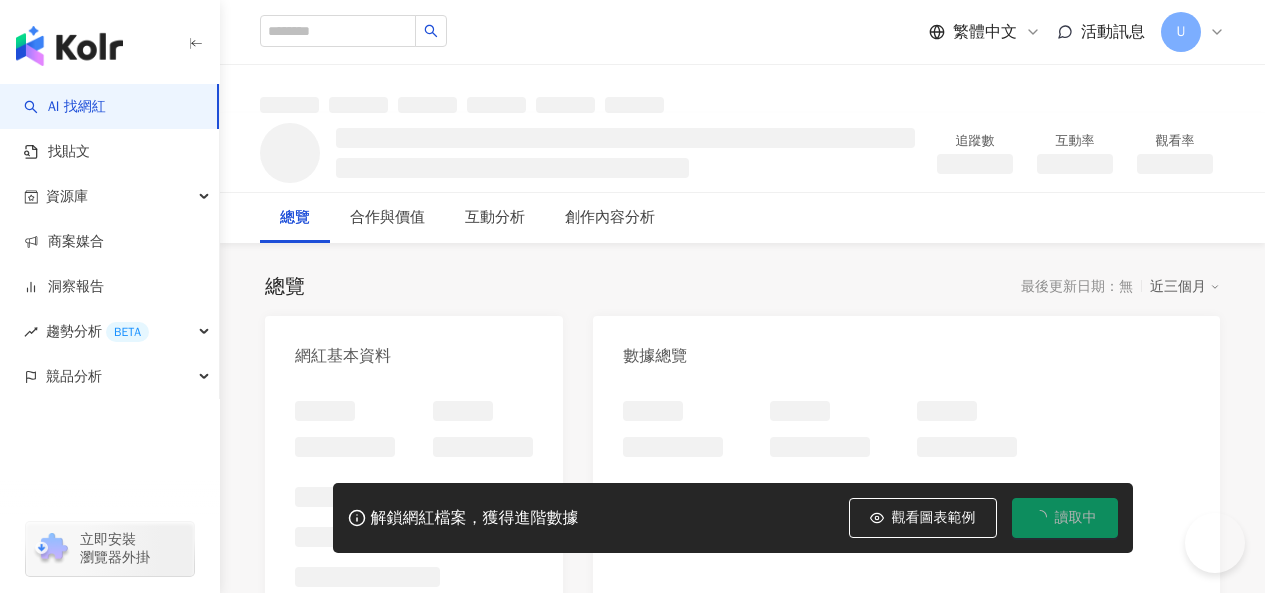 scroll, scrollTop: 0, scrollLeft: 0, axis: both 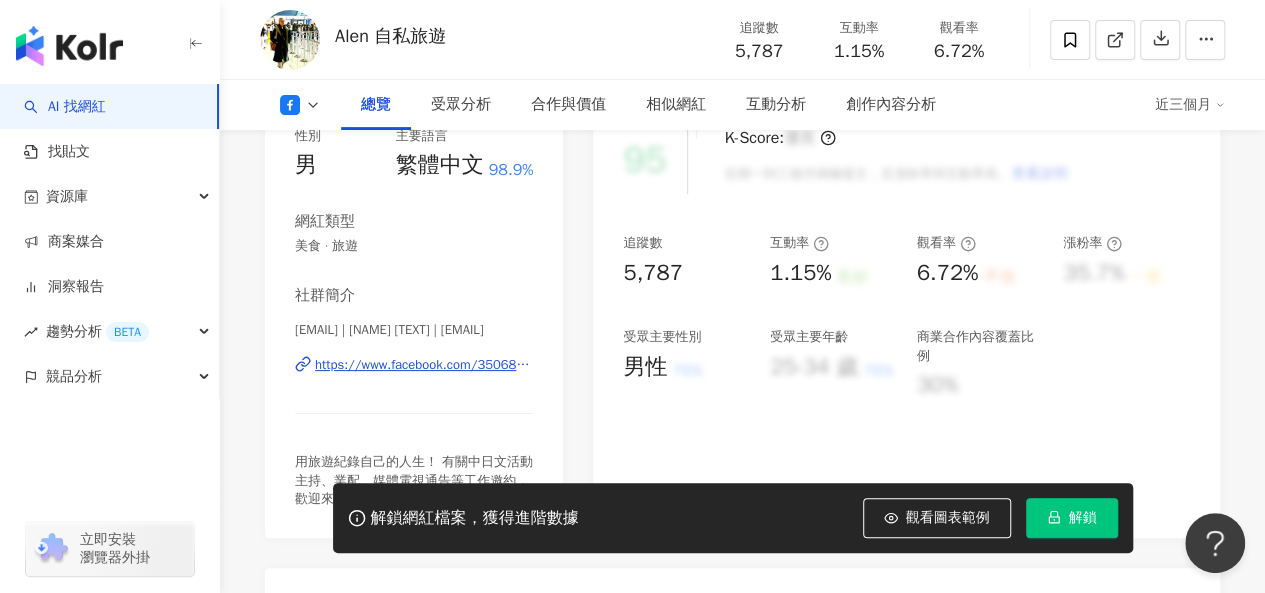 click on "https://www.facebook.com/350684768421557" at bounding box center [424, 365] 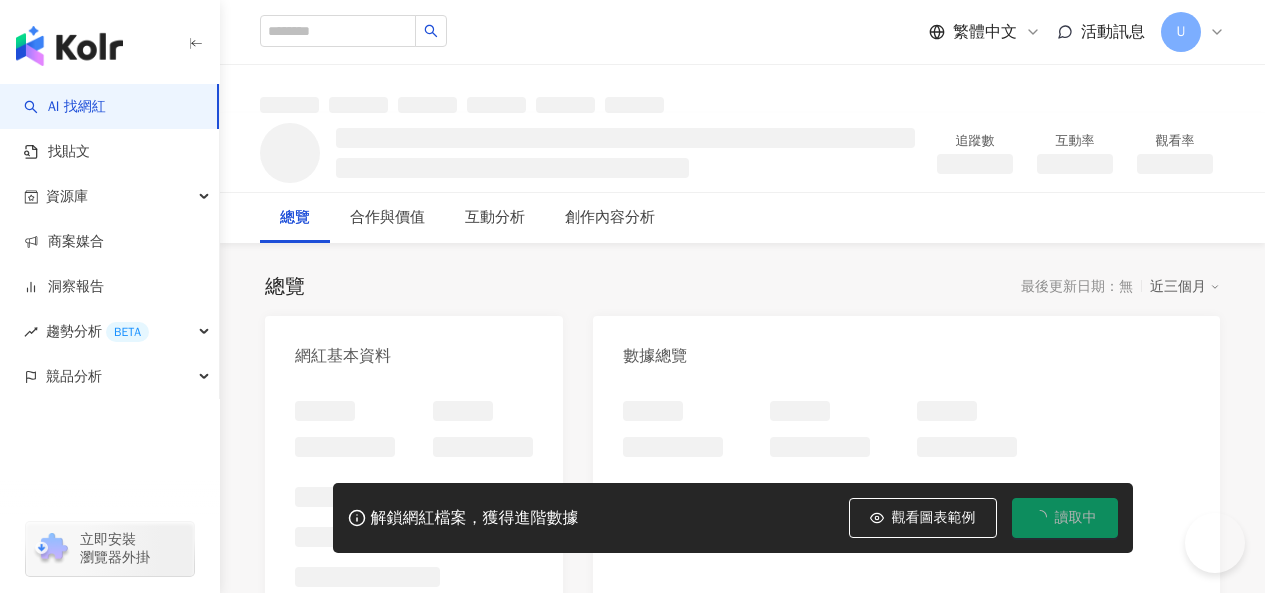 scroll, scrollTop: 0, scrollLeft: 0, axis: both 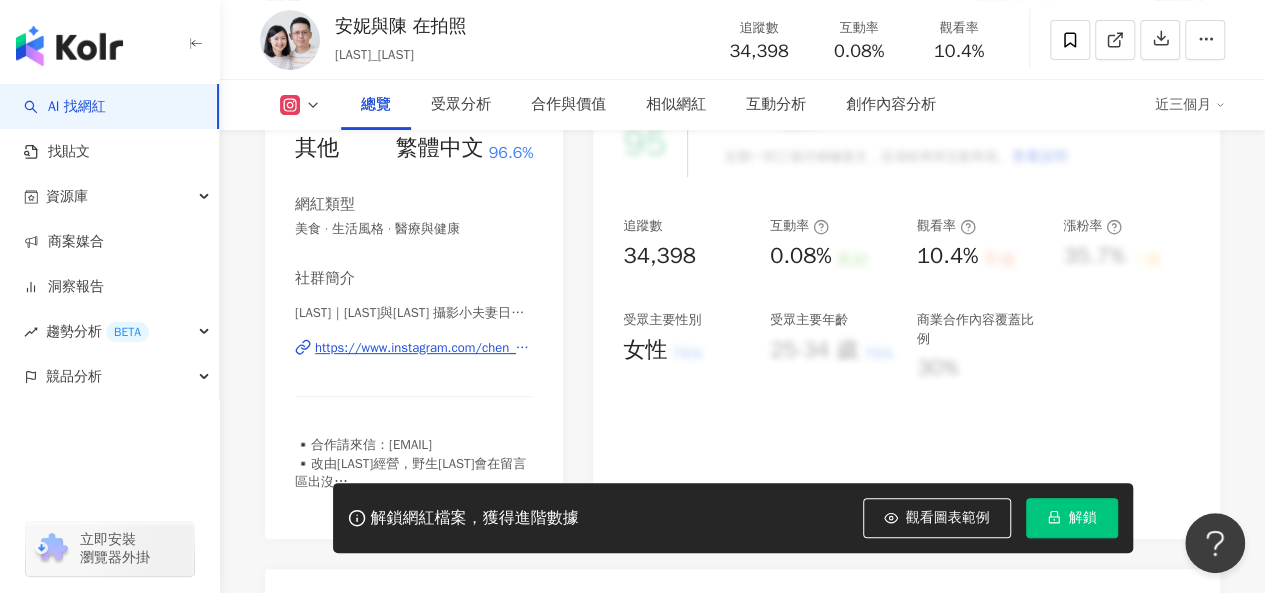 click on "https://www.instagram.com/chen_ancfoto/" at bounding box center (424, 348) 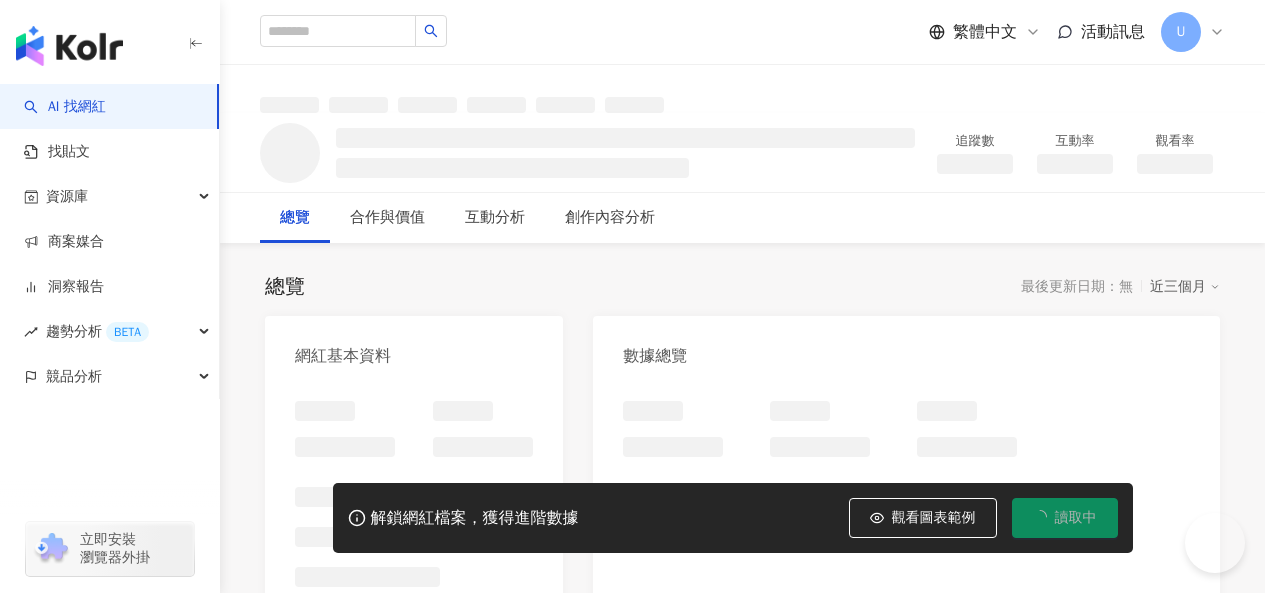 scroll, scrollTop: 0, scrollLeft: 0, axis: both 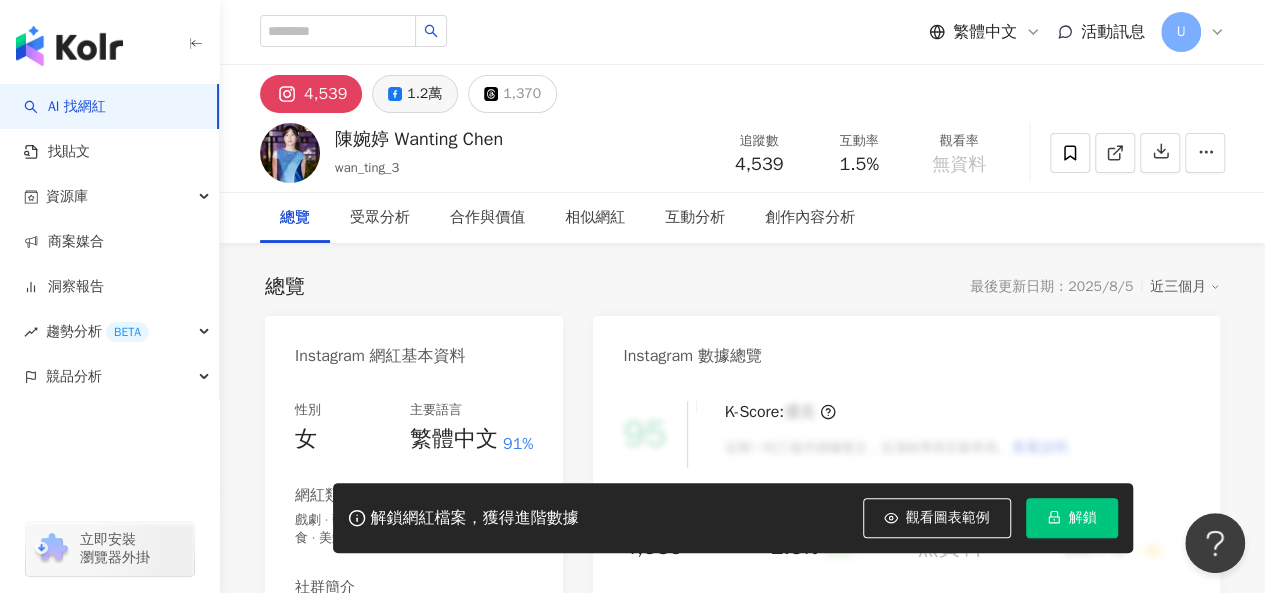 click on "1.2萬" at bounding box center (424, 94) 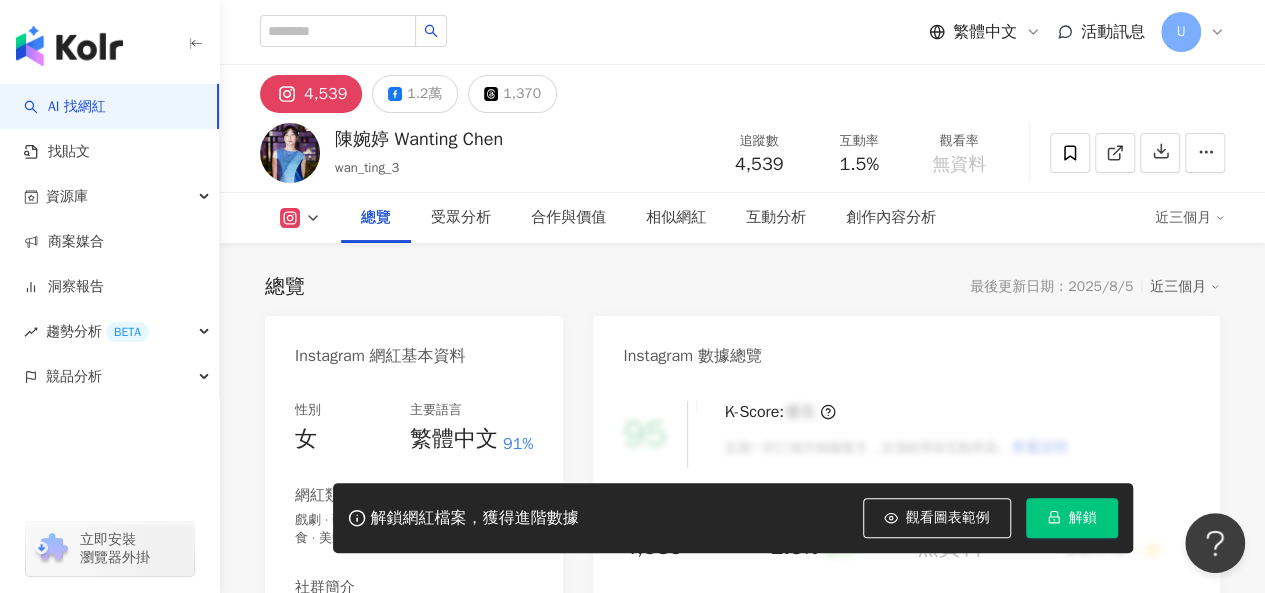 scroll, scrollTop: 300, scrollLeft: 0, axis: vertical 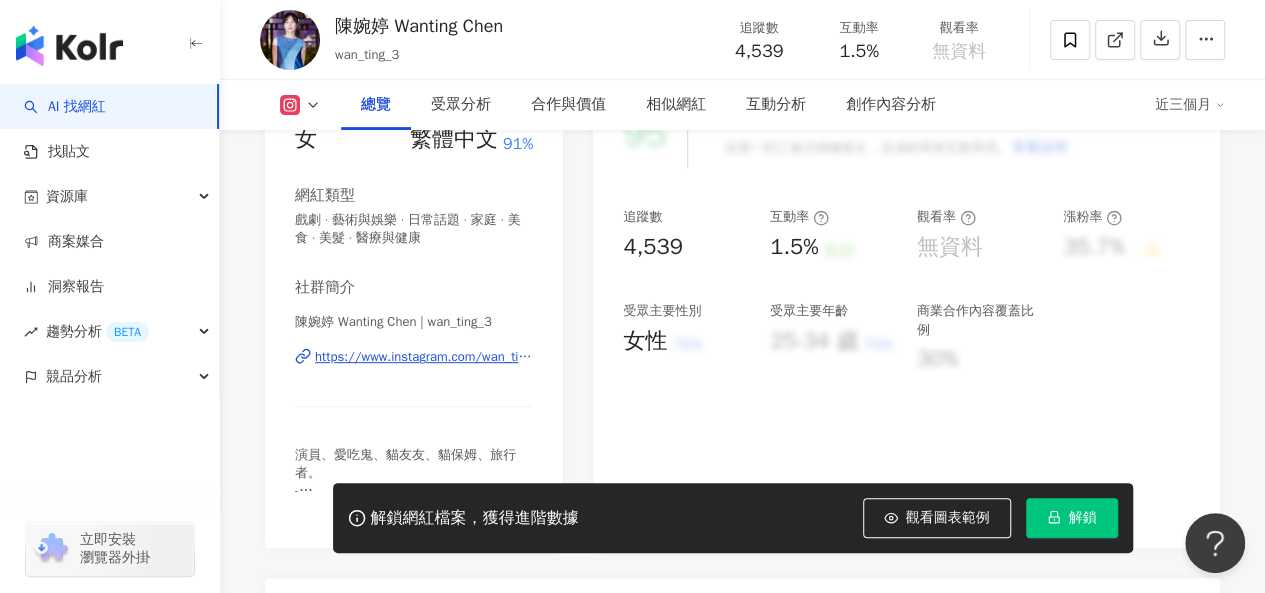 click on "https://www.instagram.com/wan_ting_3/" at bounding box center [424, 357] 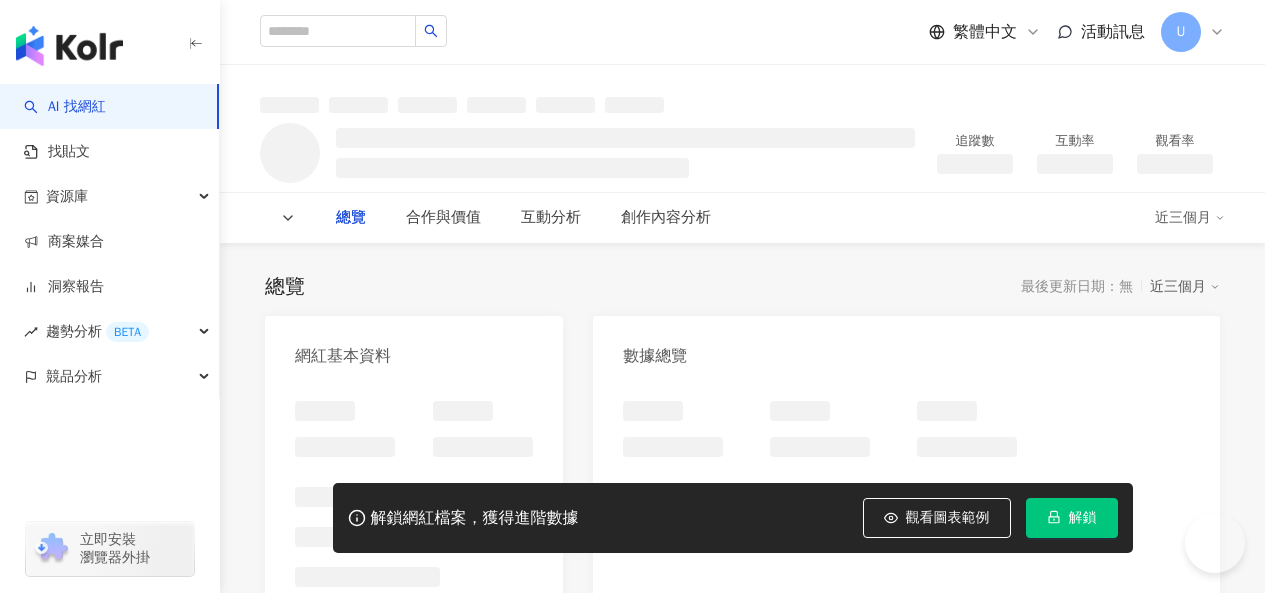 scroll, scrollTop: 0, scrollLeft: 0, axis: both 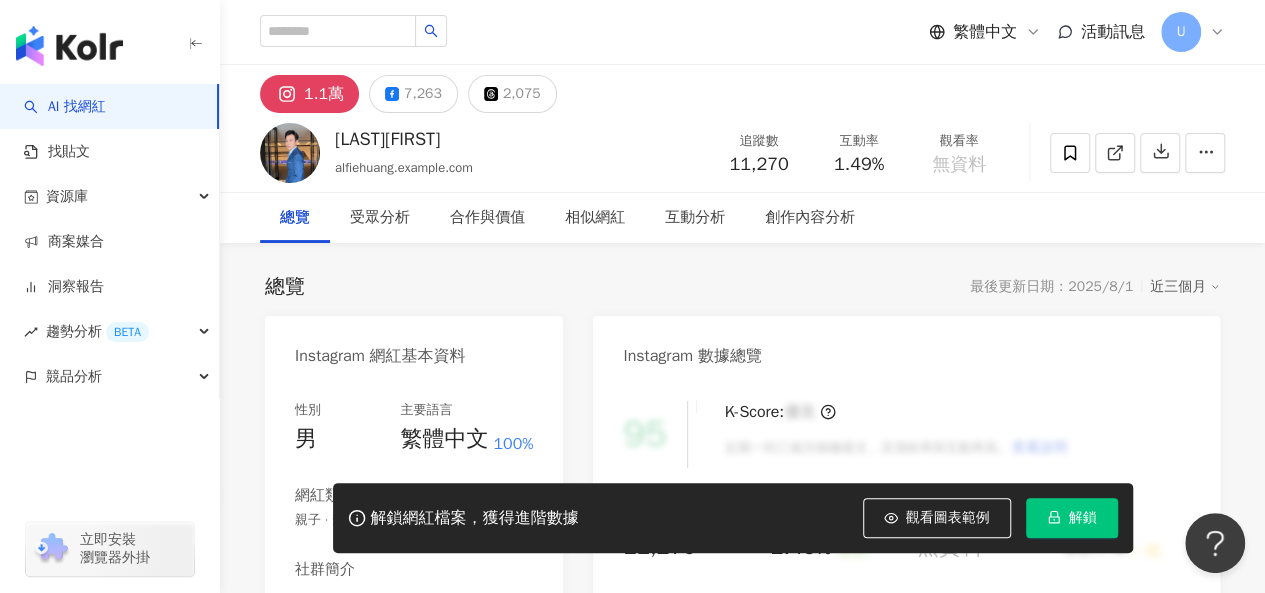 click on "https://www.instagram.com/alfiehuang.tw/" at bounding box center [424, 639] 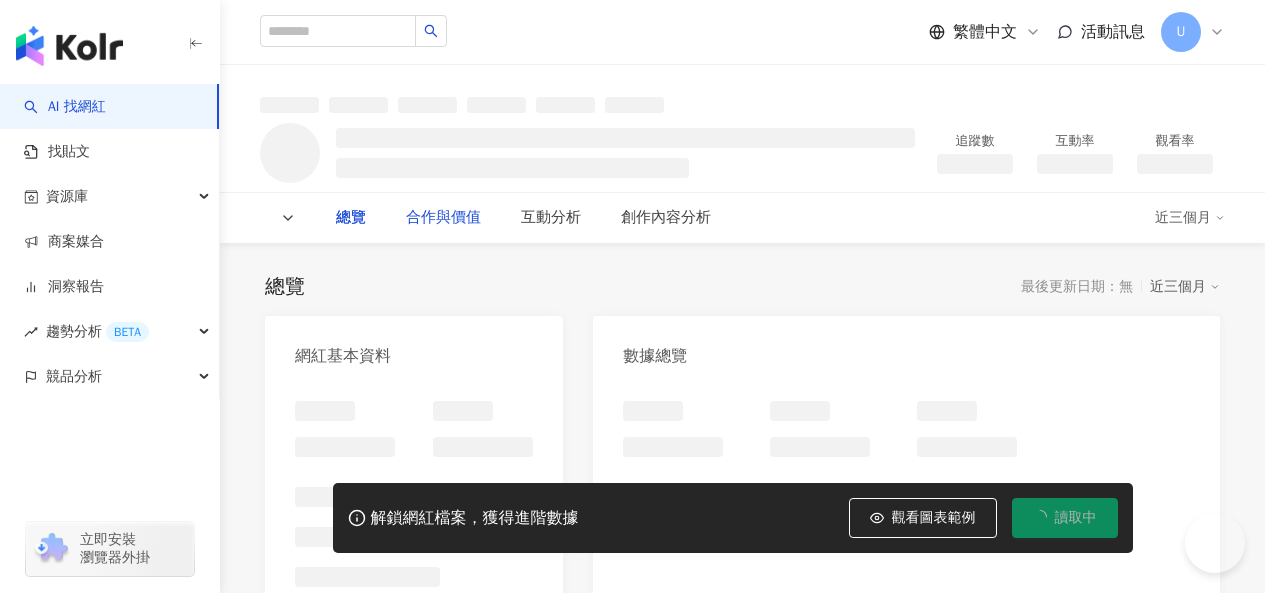 scroll, scrollTop: 0, scrollLeft: 0, axis: both 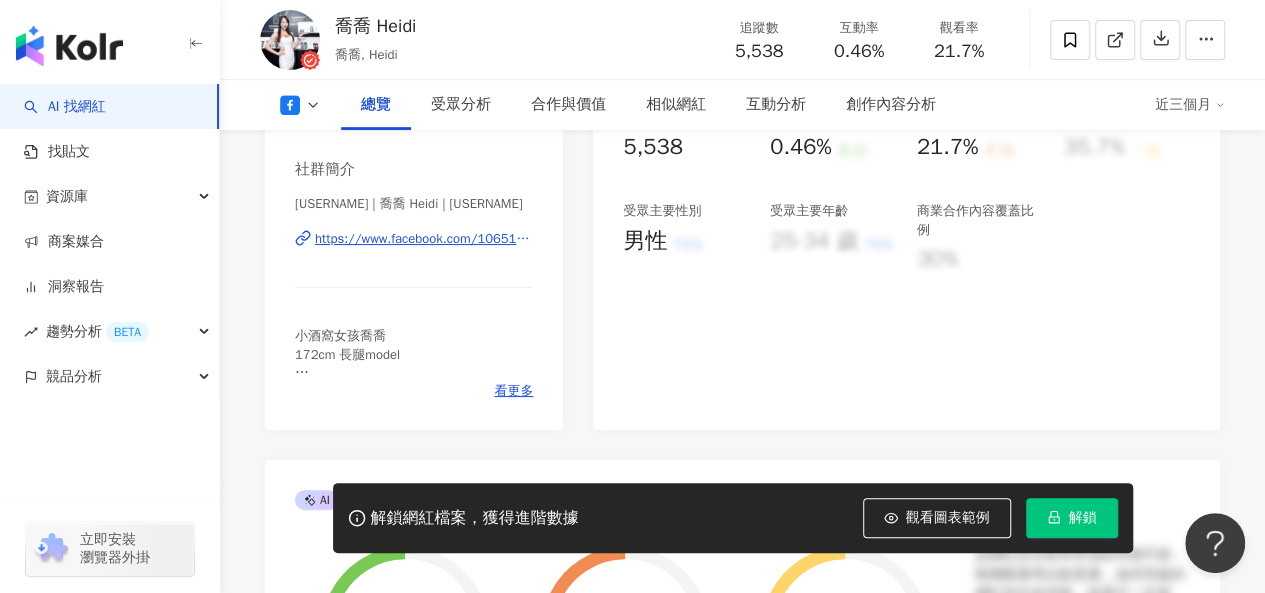 click on "https://www.facebook.com/1065157460282329" at bounding box center (424, 239) 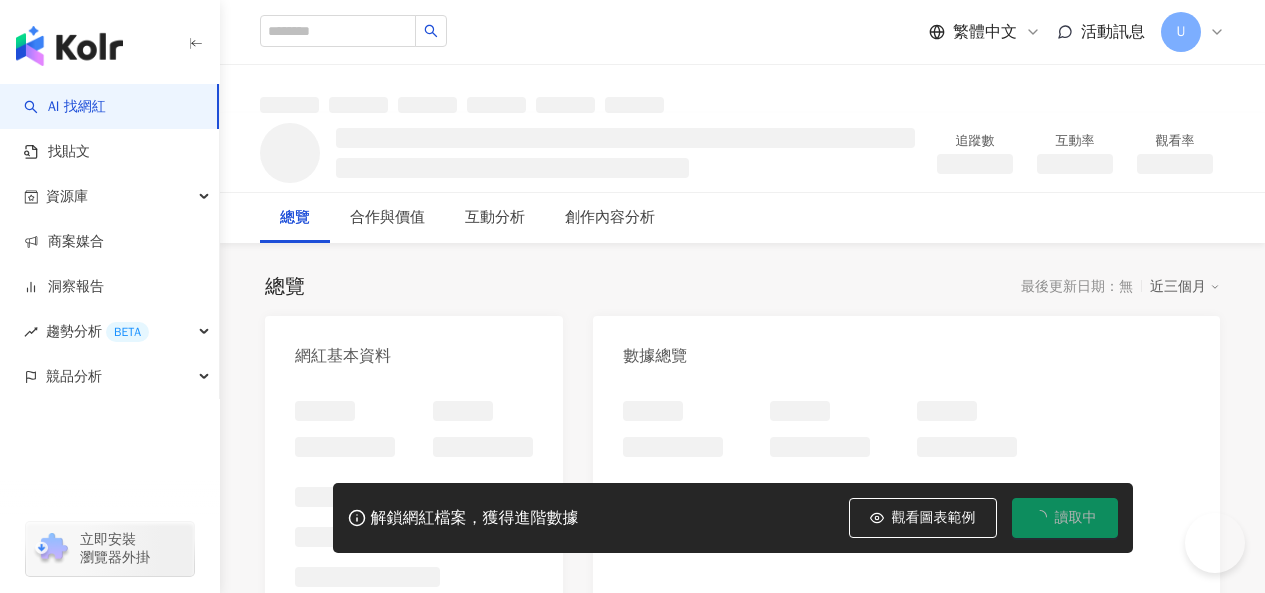 scroll, scrollTop: 0, scrollLeft: 0, axis: both 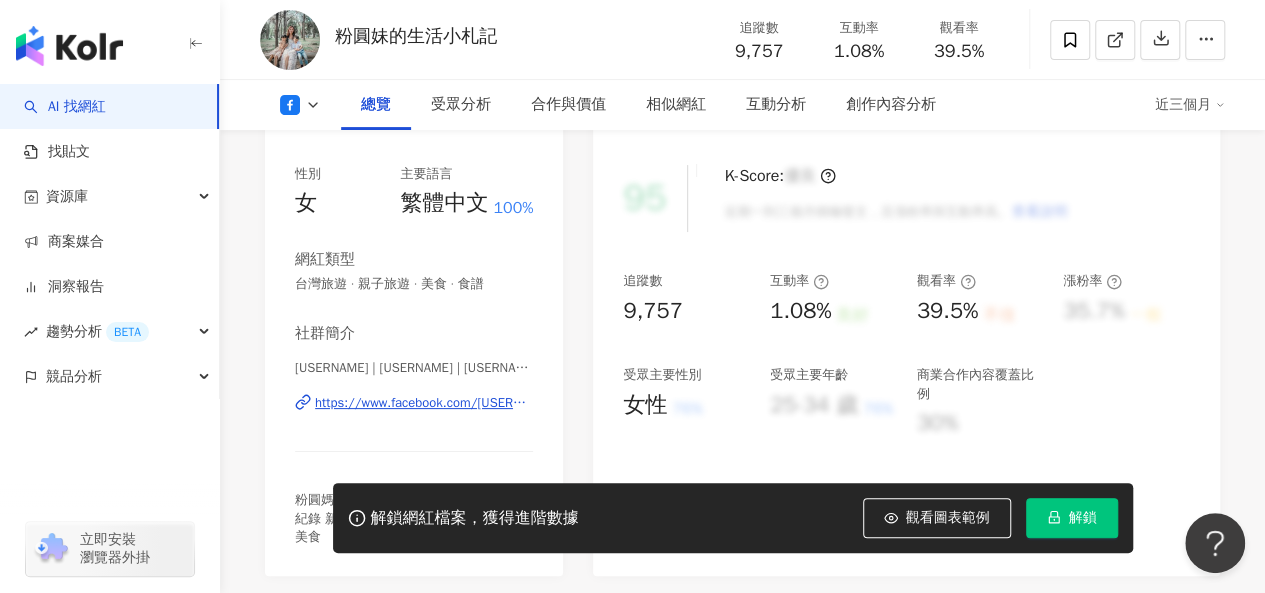 click on "https://www.facebook.com/[USERNAME]" at bounding box center [424, 403] 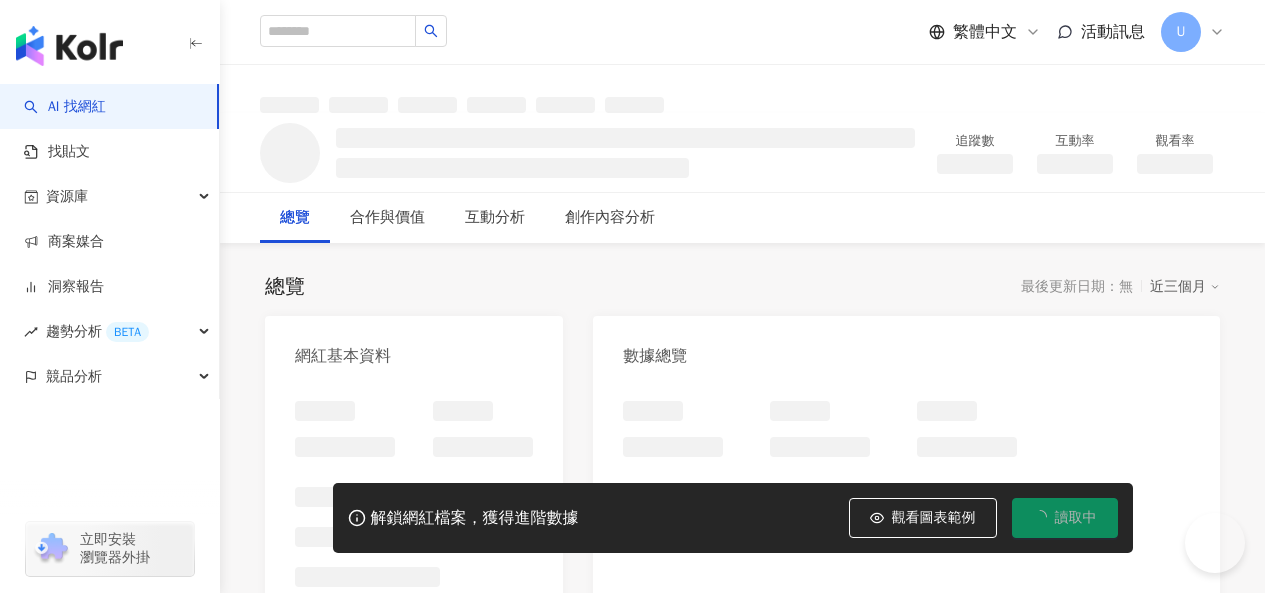 scroll, scrollTop: 0, scrollLeft: 0, axis: both 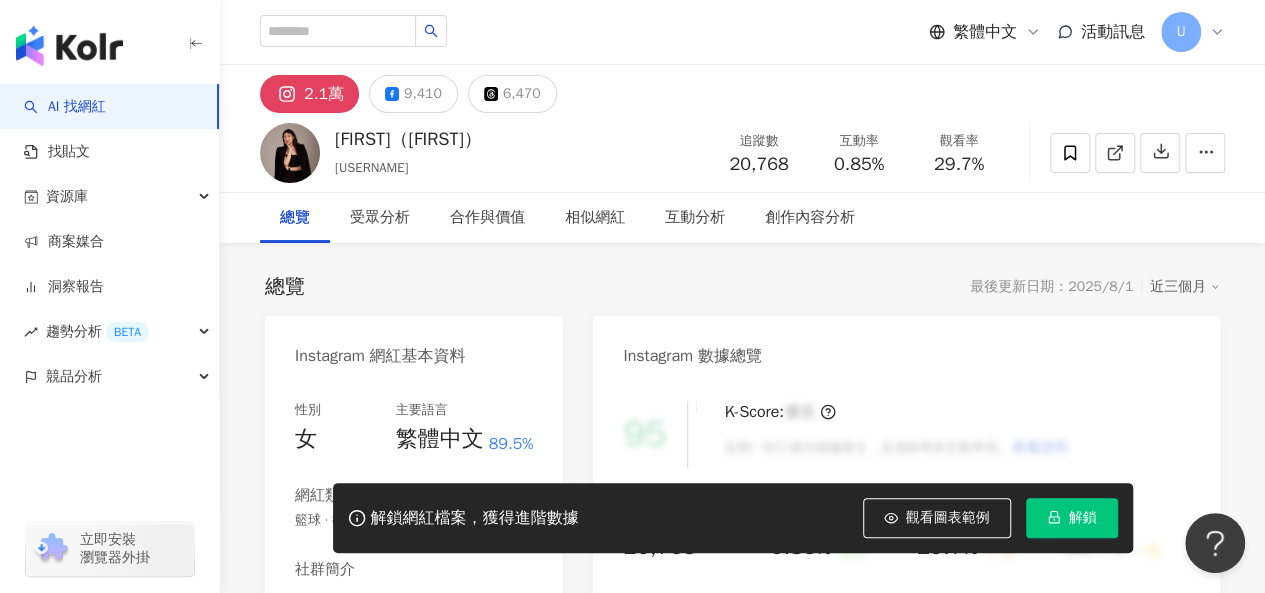 click on "https://www.instagram.com/10yi_ning/" at bounding box center [424, 639] 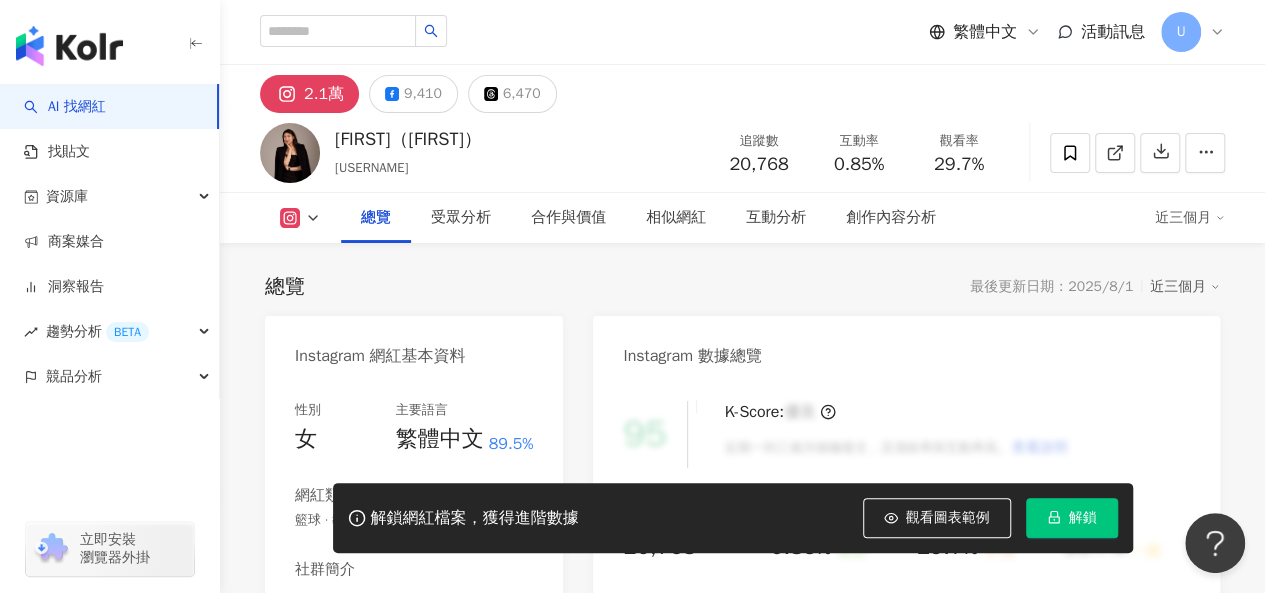 scroll, scrollTop: 300, scrollLeft: 0, axis: vertical 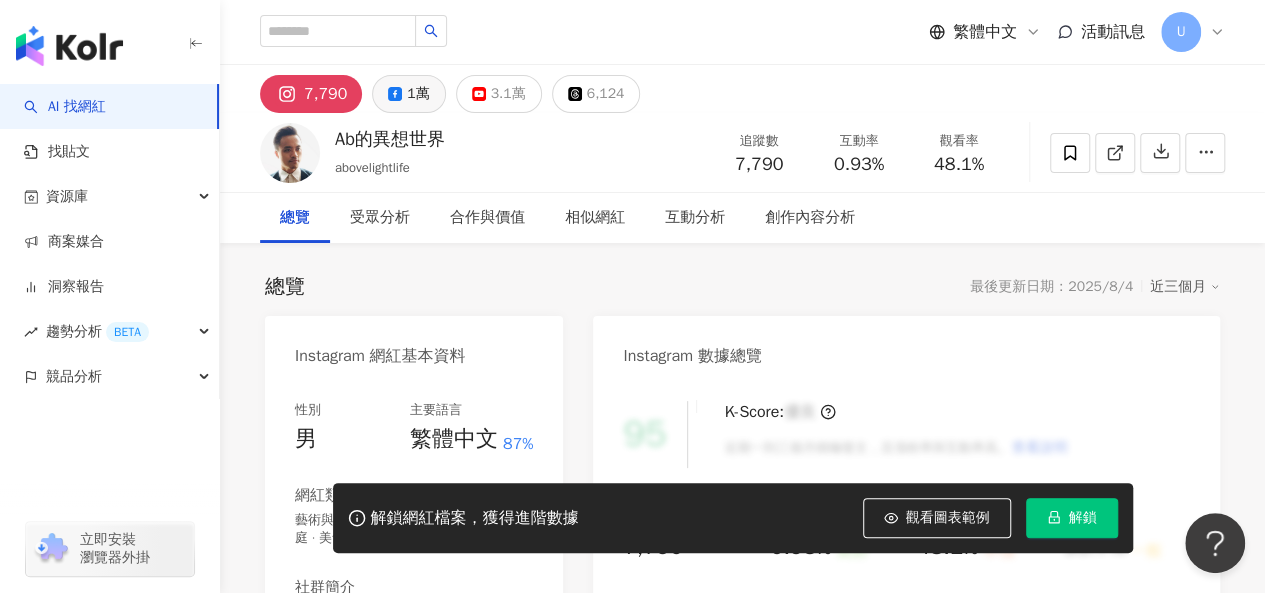 click 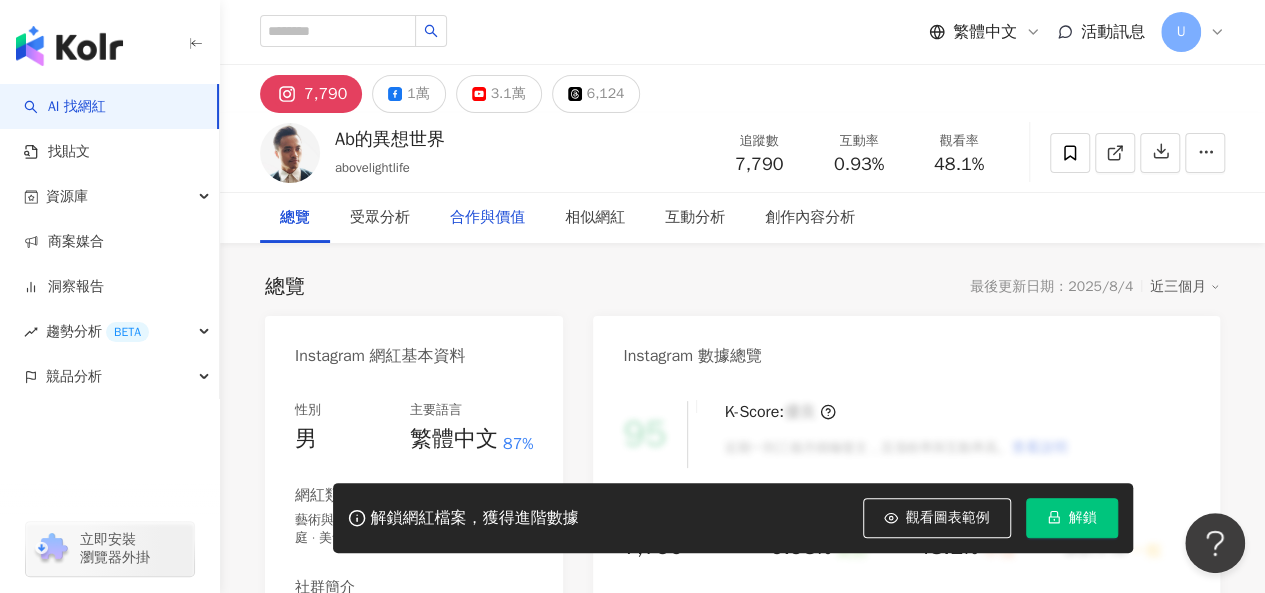 scroll, scrollTop: 400, scrollLeft: 0, axis: vertical 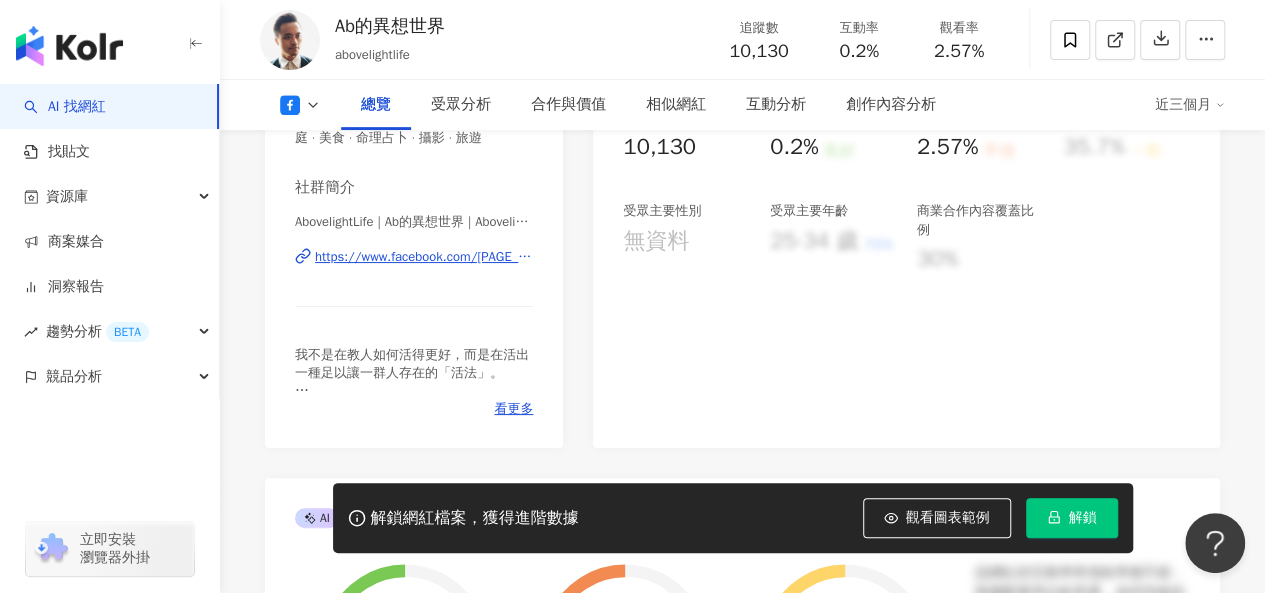 click on "https://www.facebook.com/276847345994443" at bounding box center [424, 257] 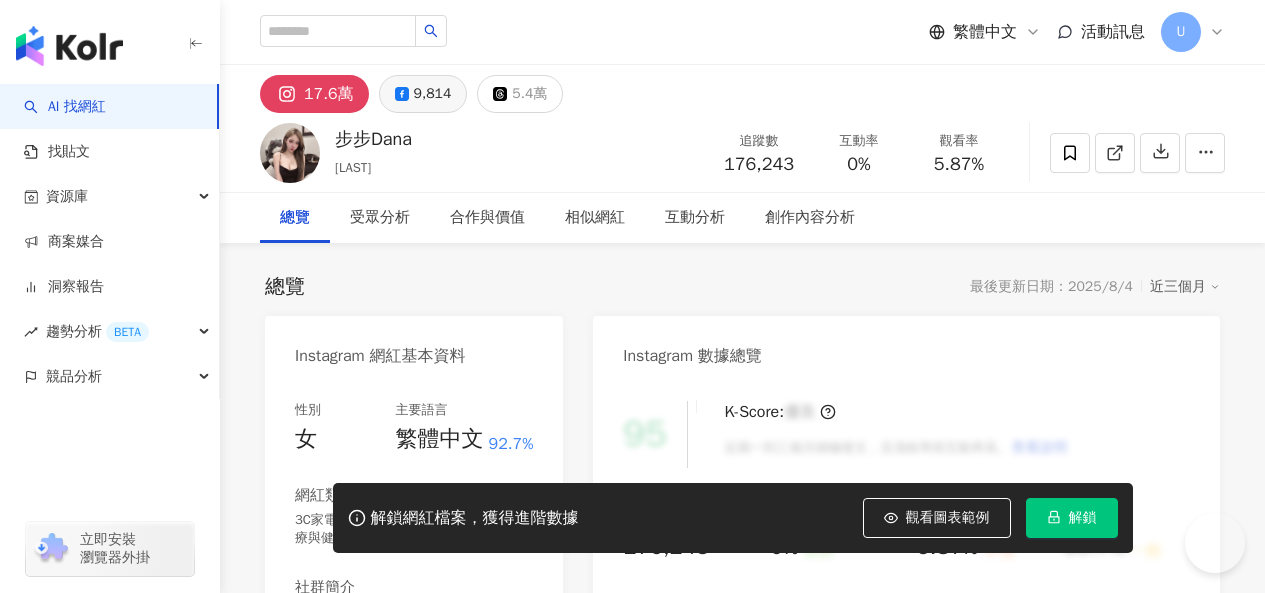 scroll, scrollTop: 0, scrollLeft: 0, axis: both 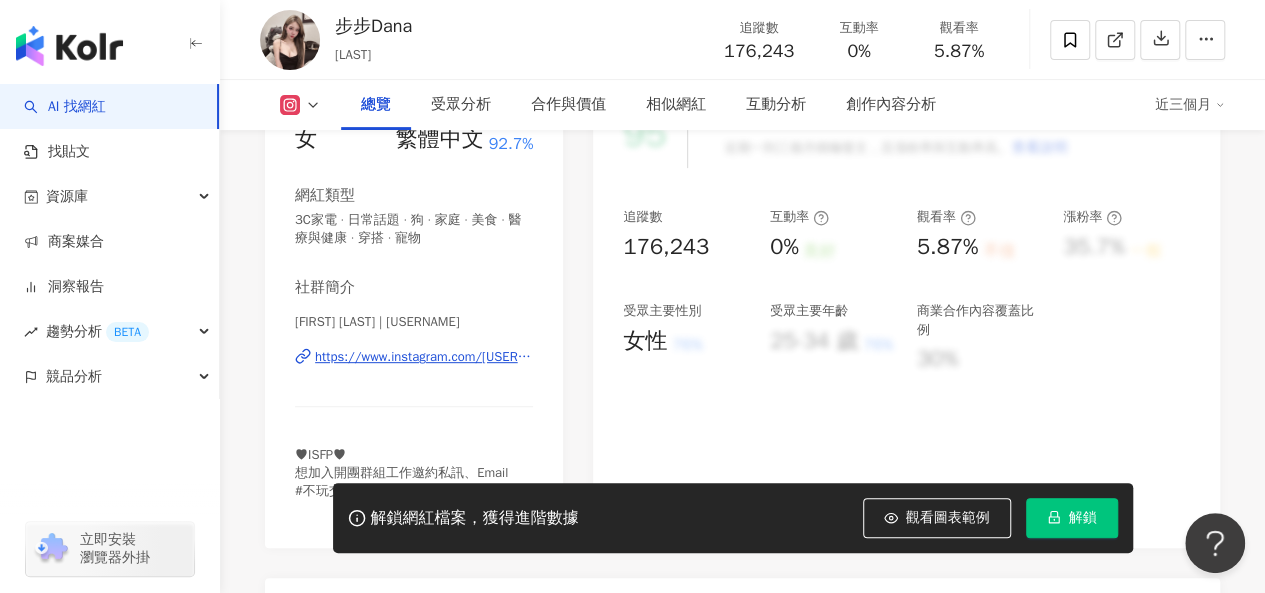 click on "https://www.instagram.com/1219dana/" at bounding box center [424, 357] 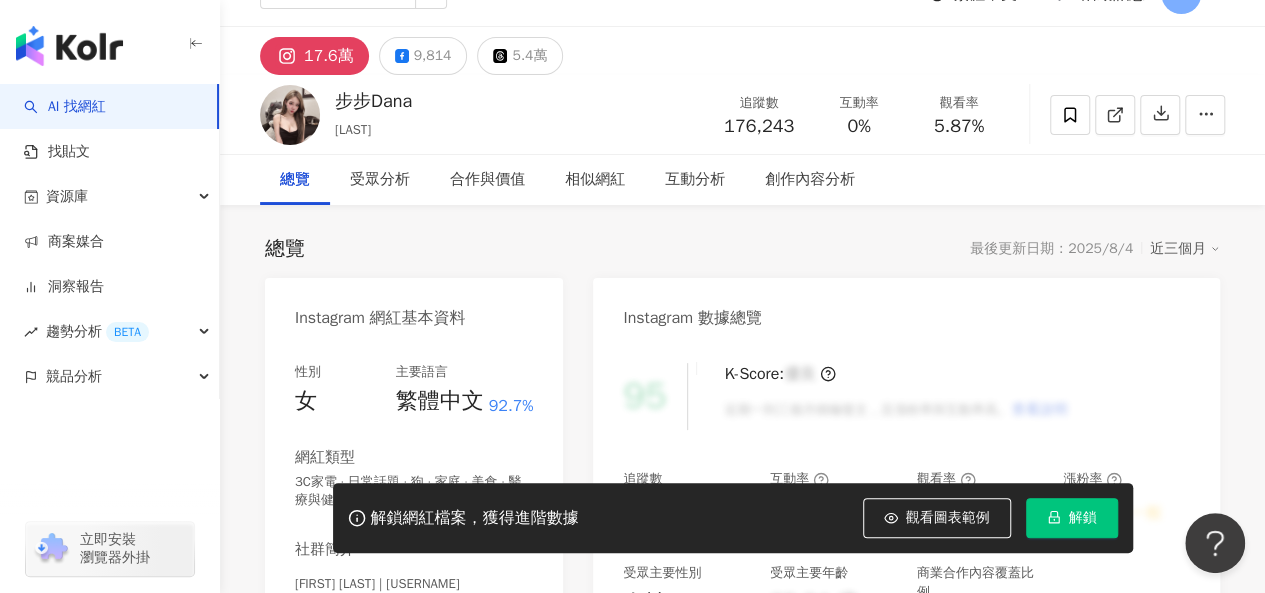 scroll, scrollTop: 0, scrollLeft: 0, axis: both 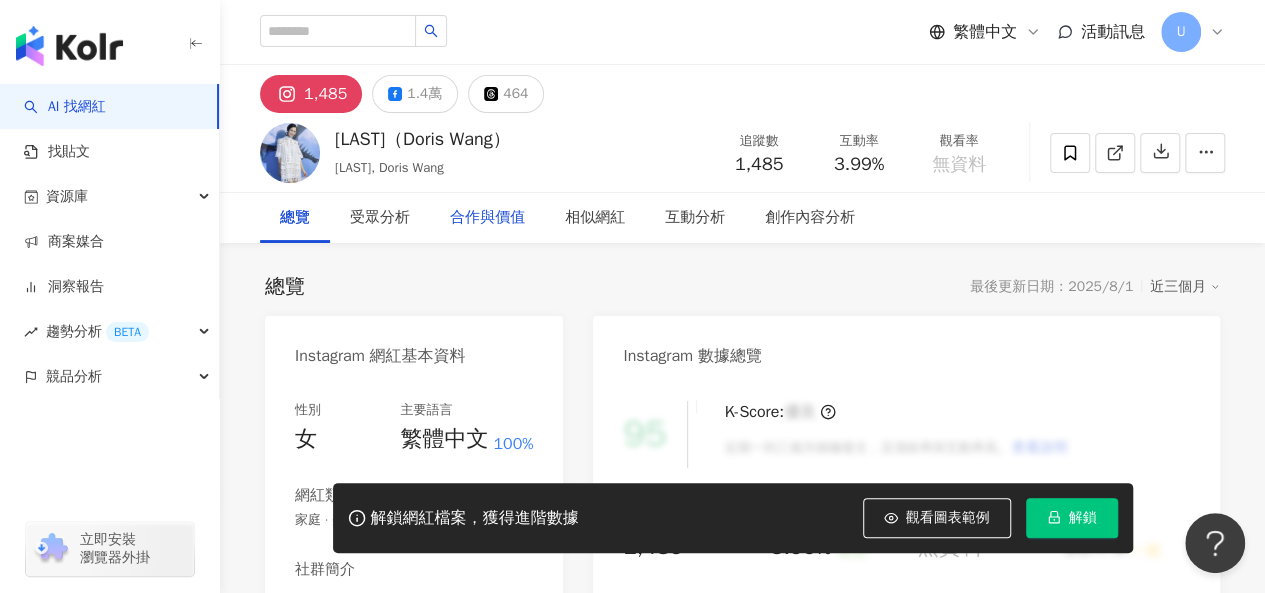click on "1.4萬" at bounding box center [424, 94] 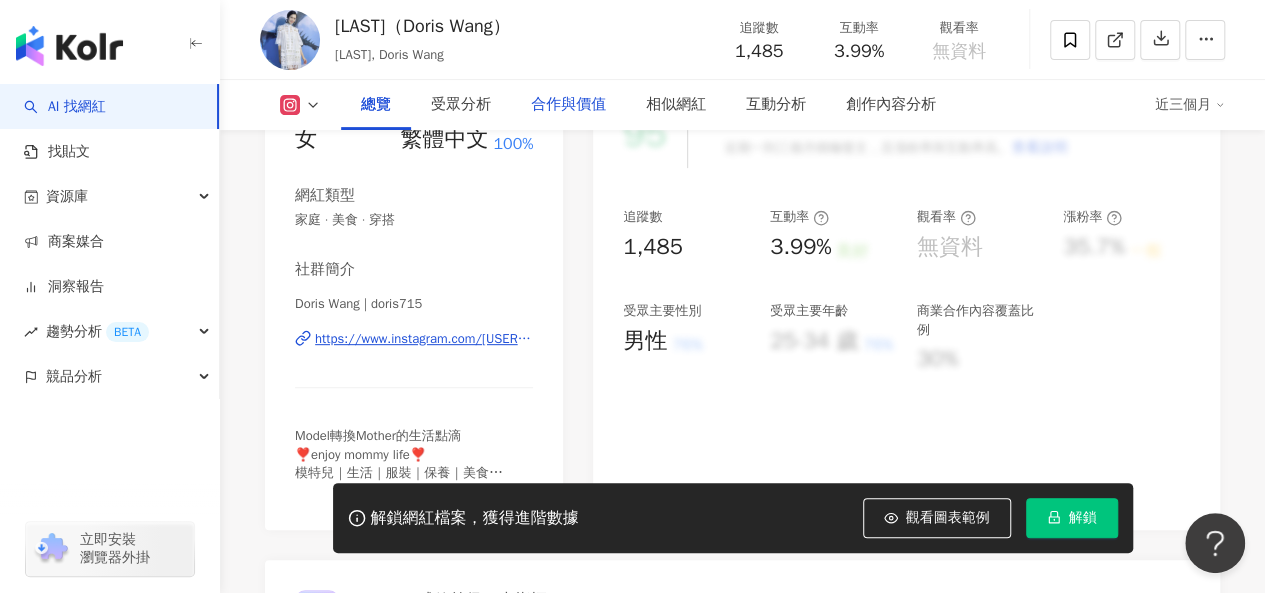 scroll, scrollTop: 400, scrollLeft: 0, axis: vertical 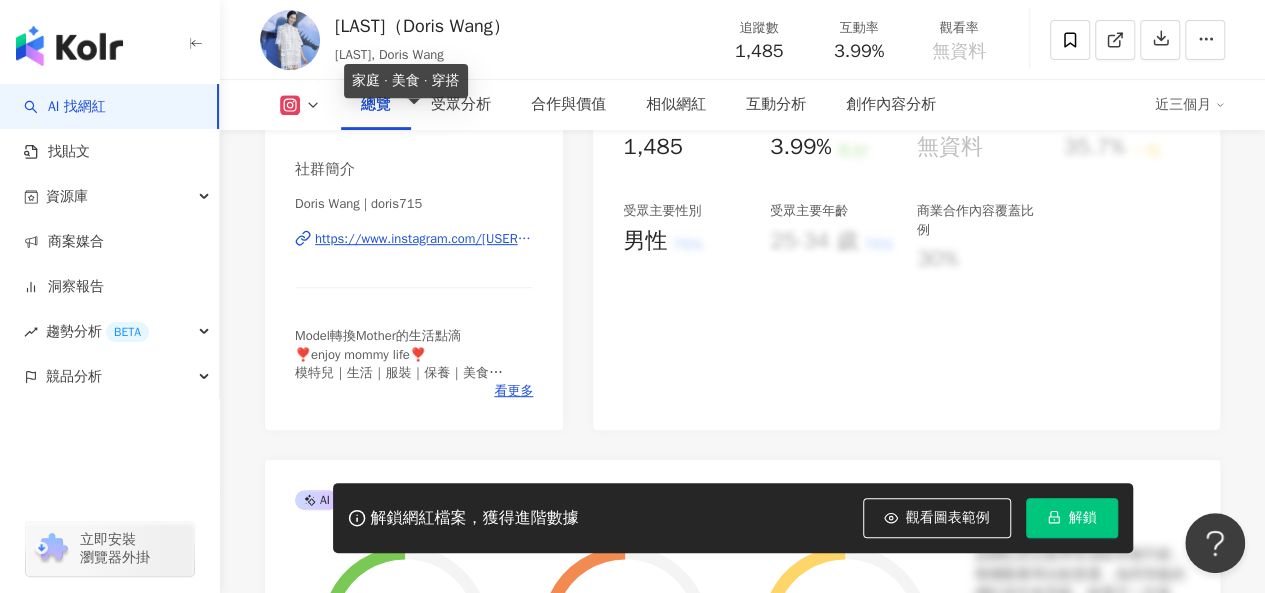 click on "https://www.instagram.com/doris715/" at bounding box center (424, 239) 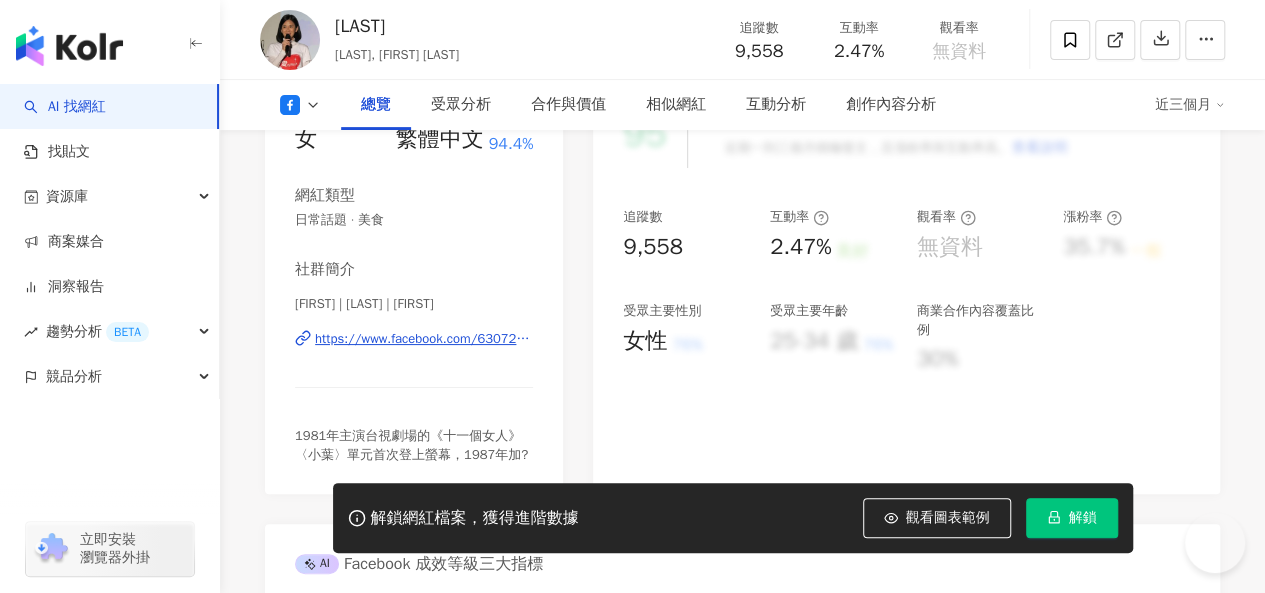 scroll, scrollTop: 300, scrollLeft: 0, axis: vertical 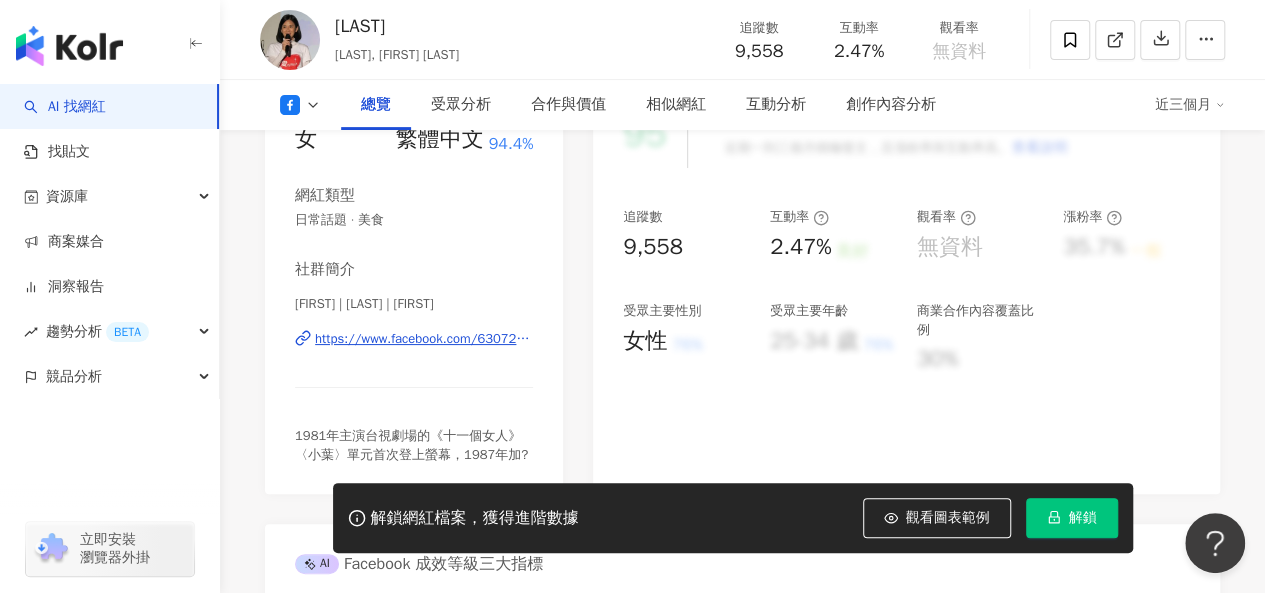 click on "https://www.facebook.com/630721420604136" at bounding box center [424, 339] 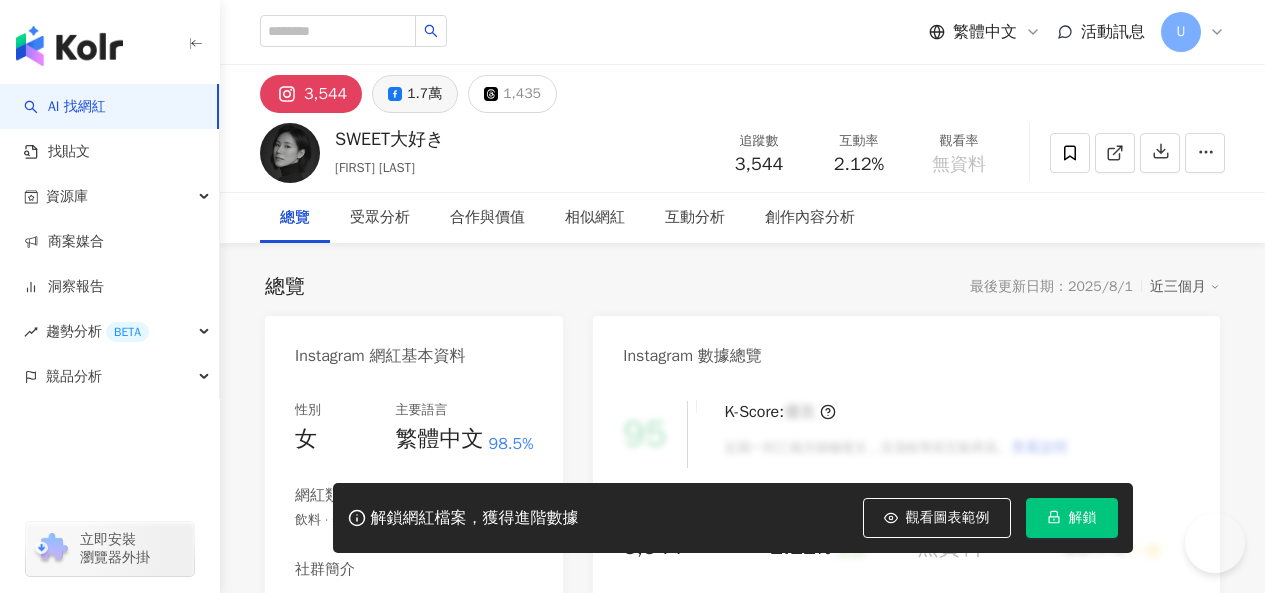 scroll, scrollTop: 0, scrollLeft: 0, axis: both 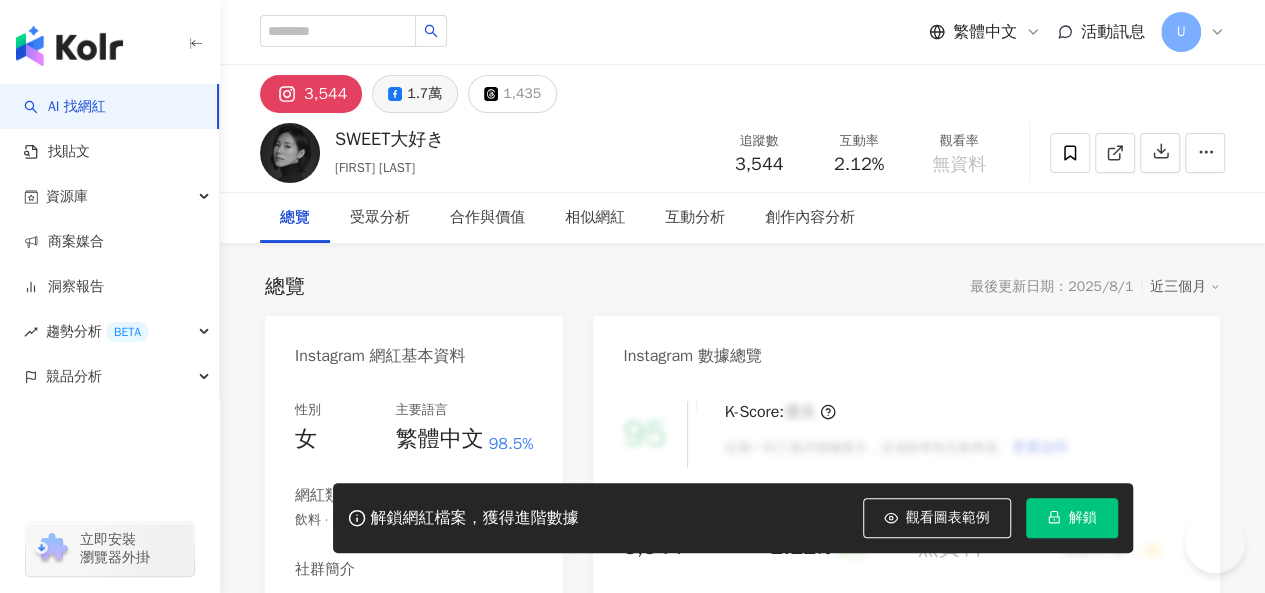 click on "1.7萬" at bounding box center (424, 94) 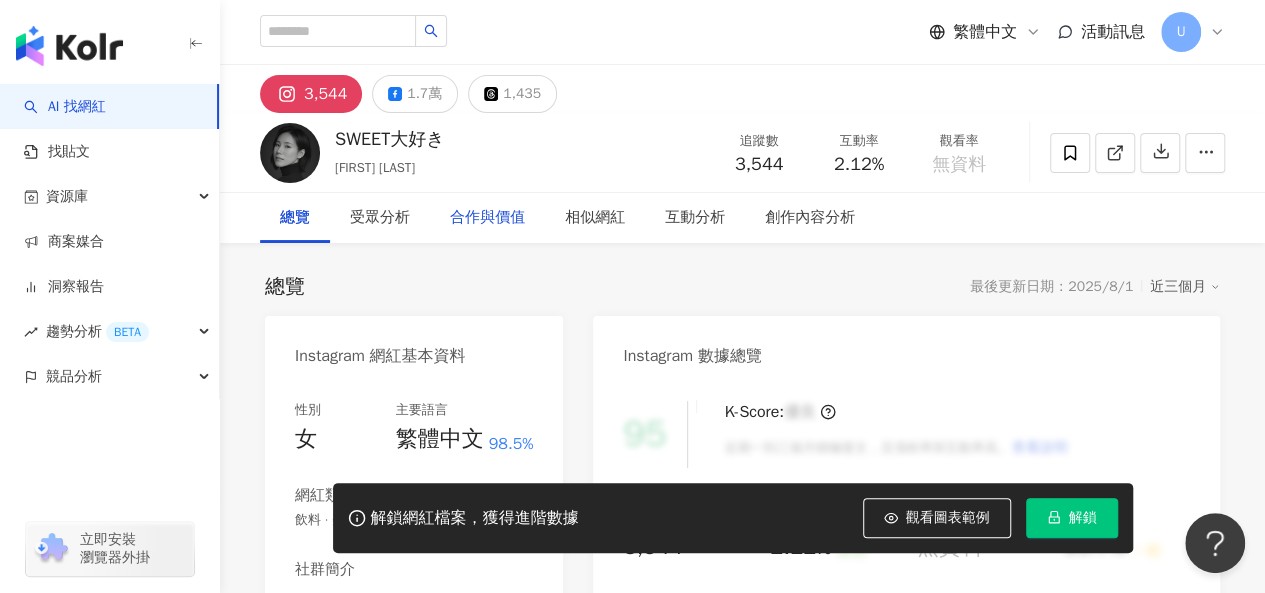 scroll, scrollTop: 0, scrollLeft: 0, axis: both 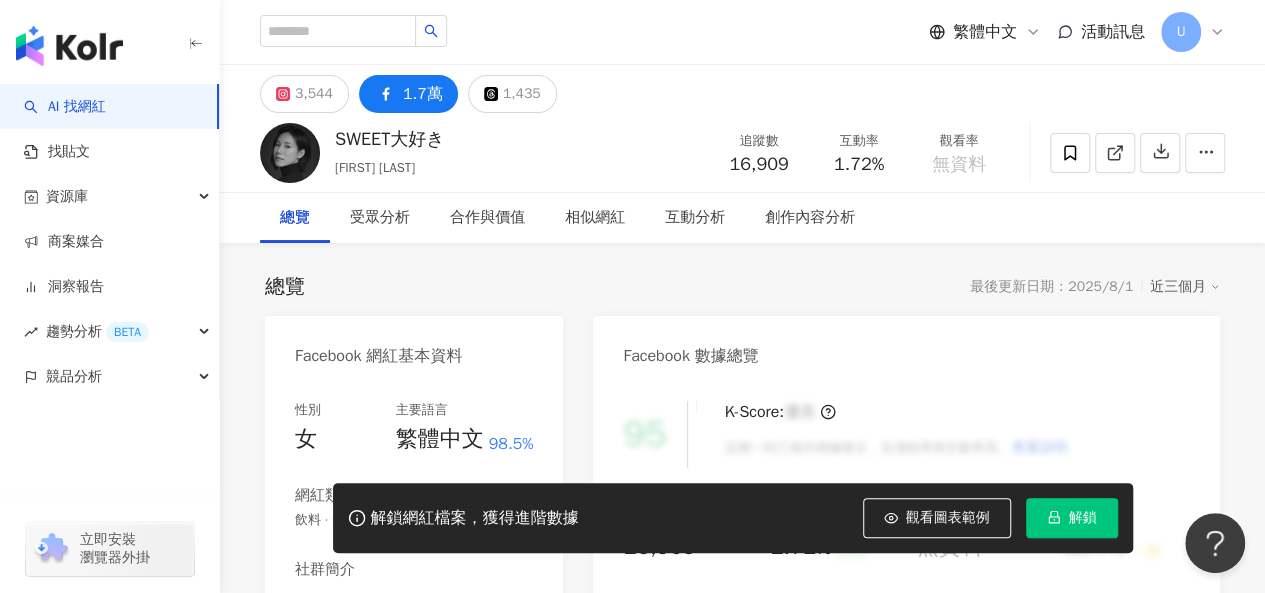 click on "https://www.facebook.com/180190932027909" at bounding box center (424, 639) 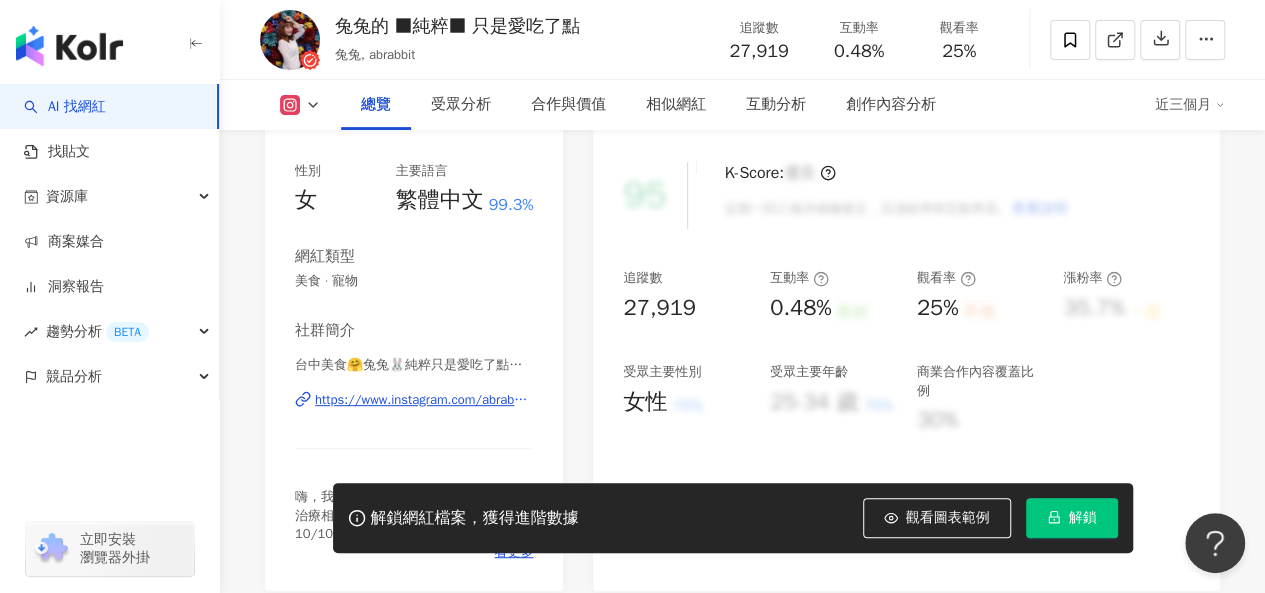 scroll, scrollTop: 300, scrollLeft: 0, axis: vertical 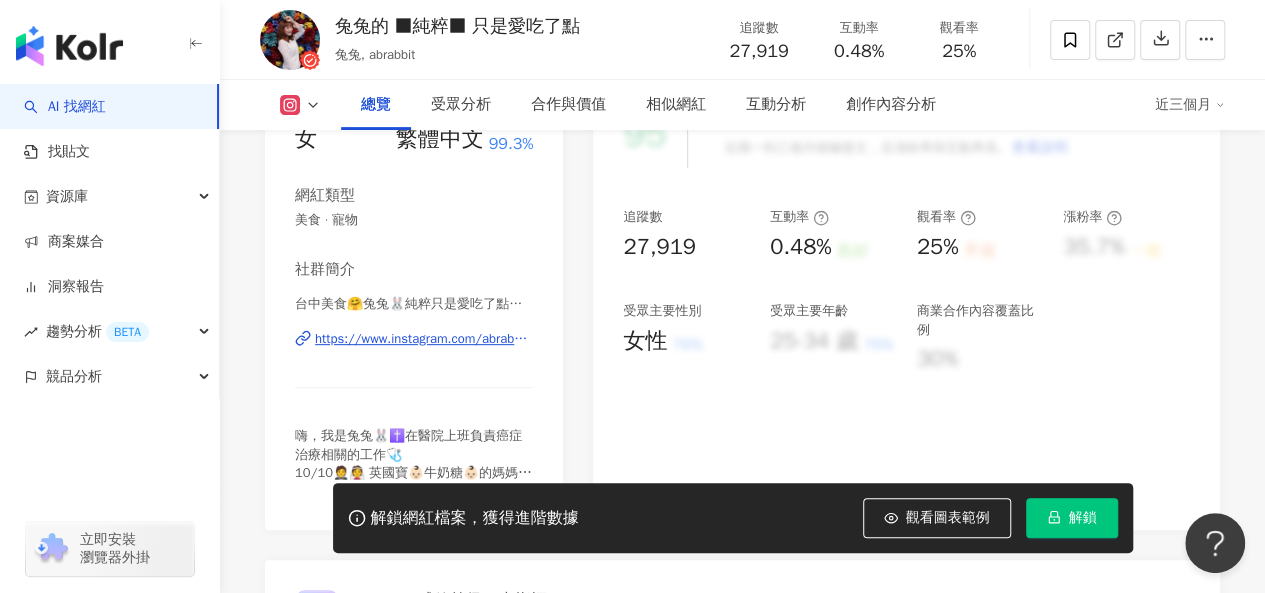 click on "https://www.instagram.com/abrabbit/" at bounding box center (424, 339) 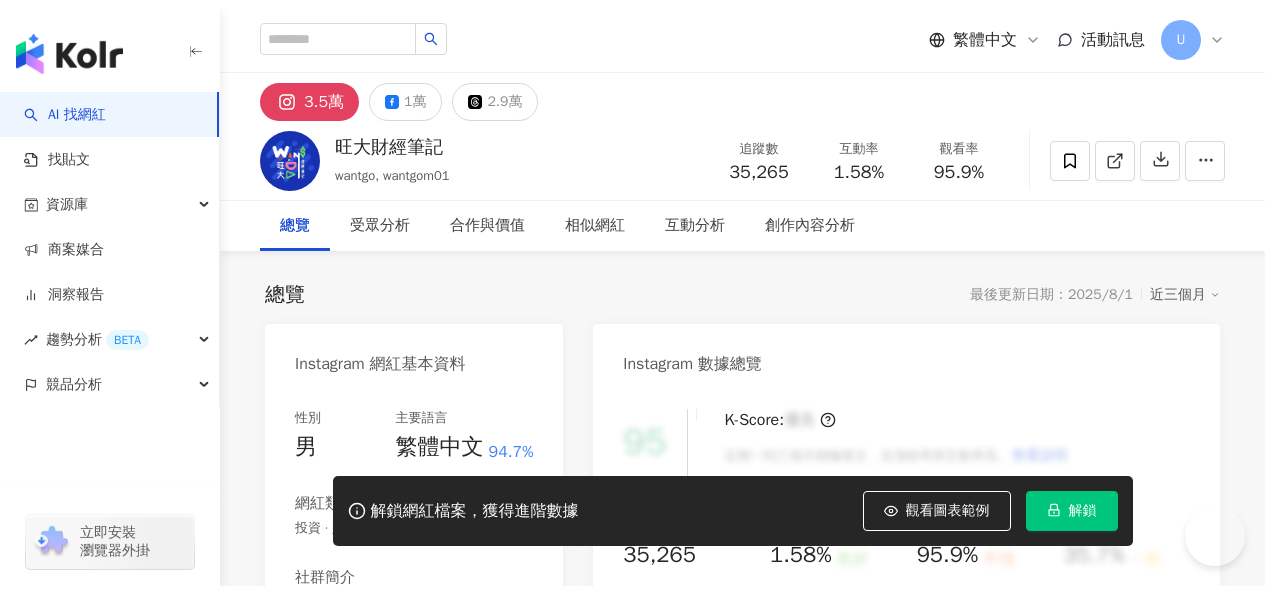 scroll, scrollTop: 0, scrollLeft: 0, axis: both 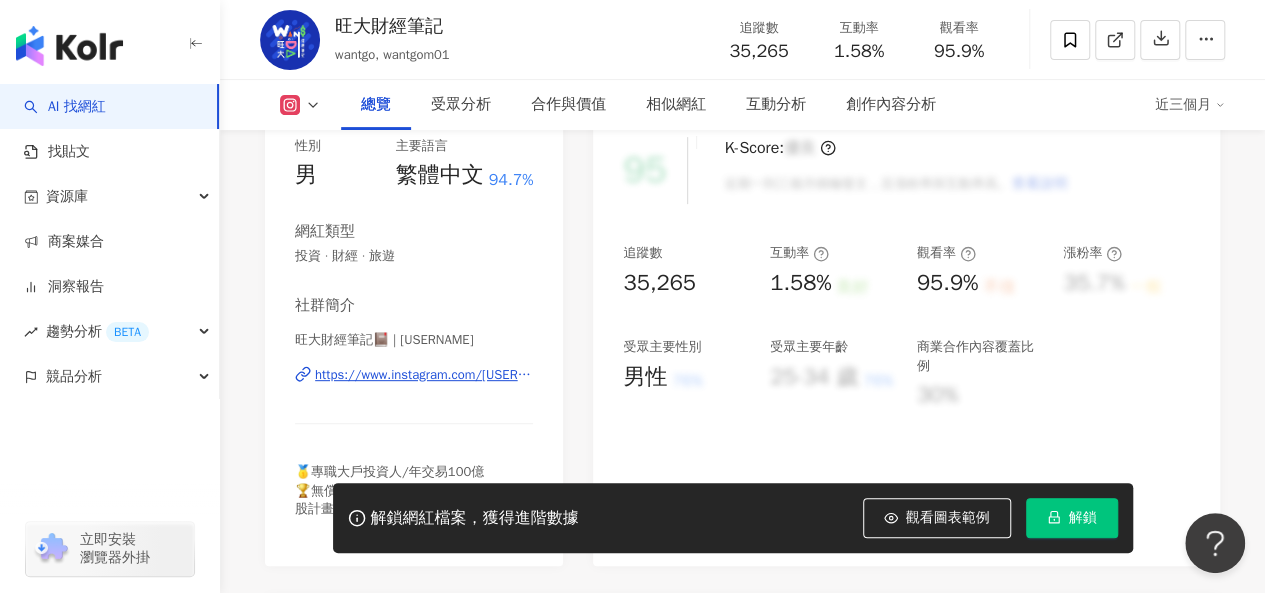 click on "https://www.instagram.com/wantgom01/" at bounding box center (424, 375) 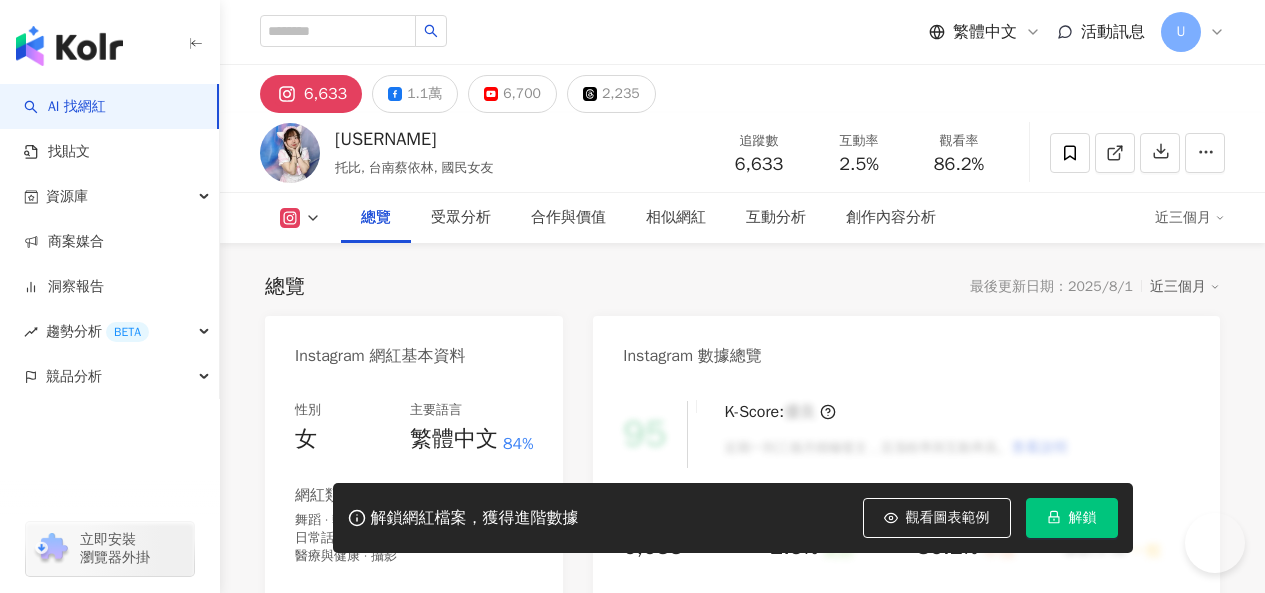 scroll, scrollTop: 0, scrollLeft: 0, axis: both 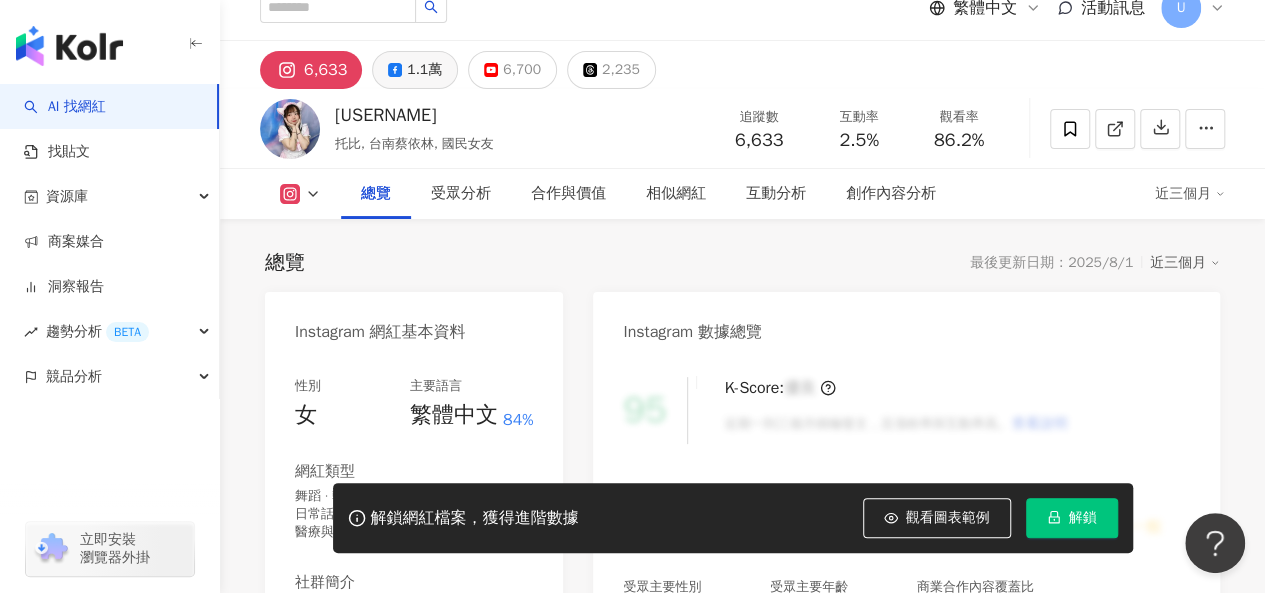 click on "1.1萬" at bounding box center (424, 70) 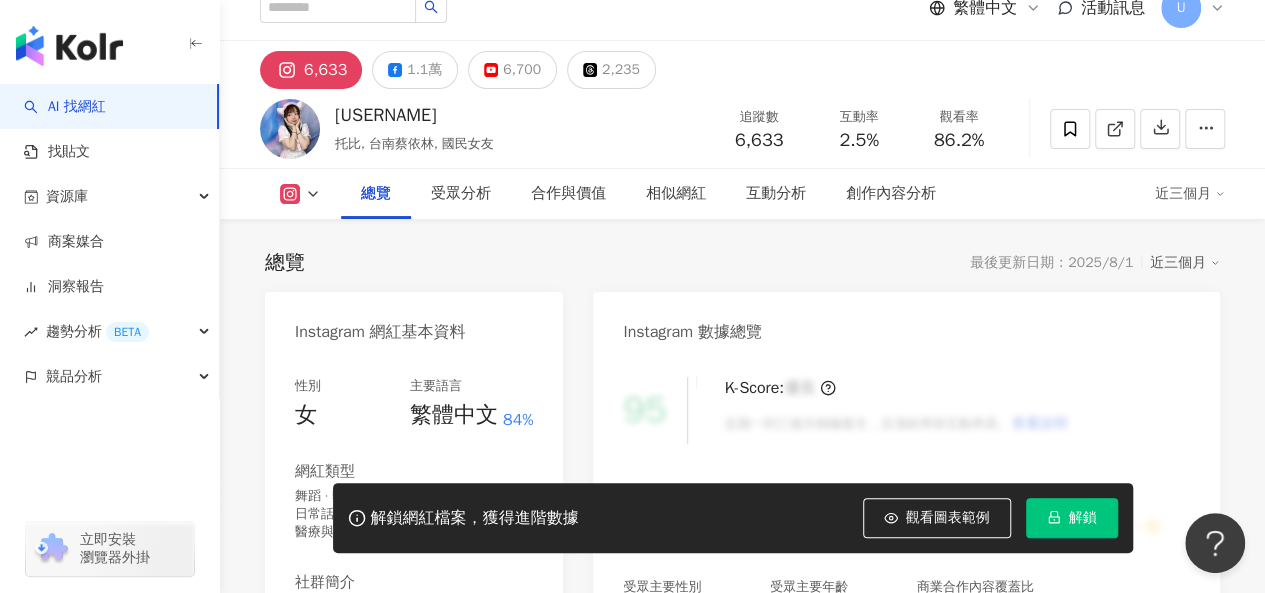 scroll, scrollTop: 315, scrollLeft: 0, axis: vertical 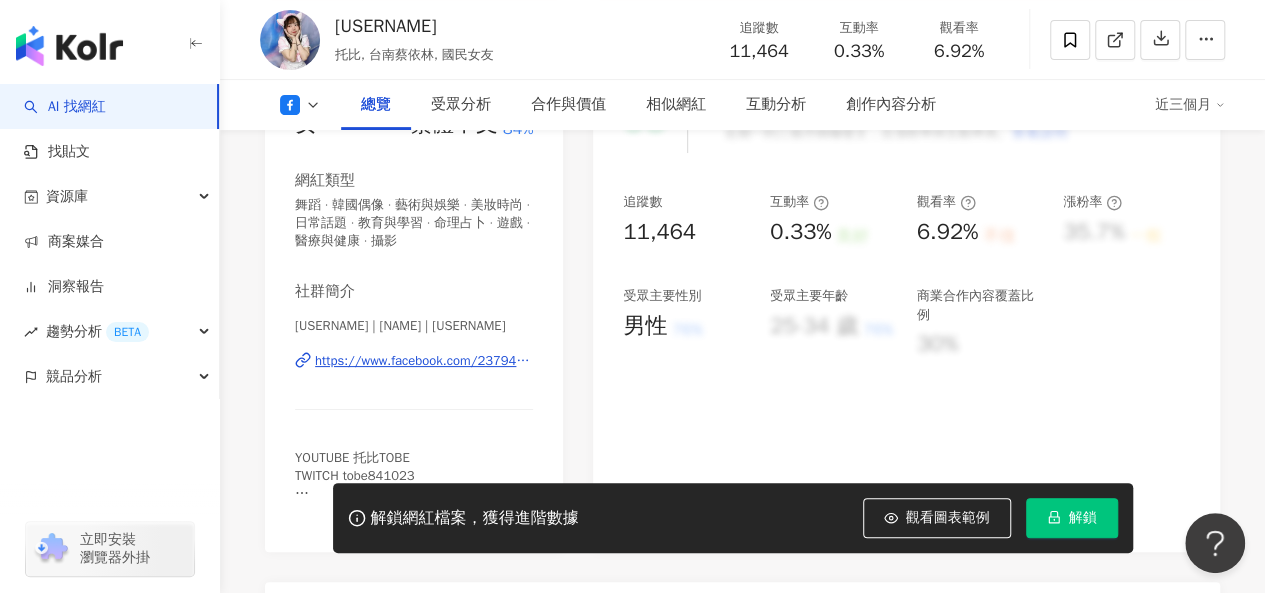 click on "https://www.facebook.com/237946429569550" at bounding box center [424, 361] 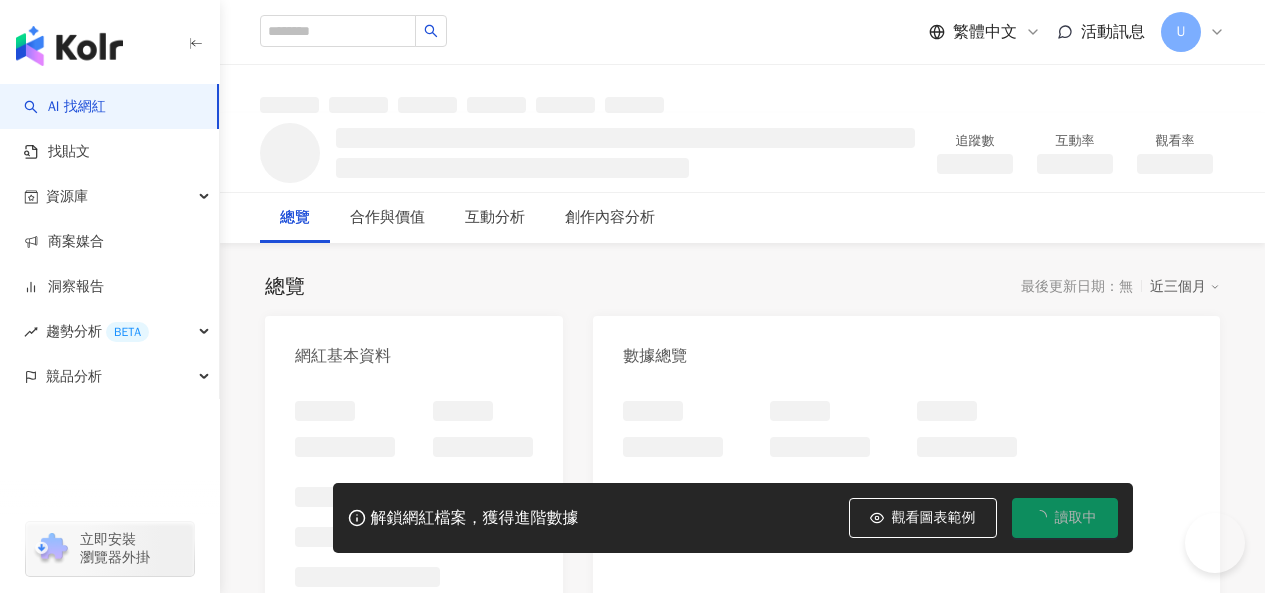 scroll, scrollTop: 0, scrollLeft: 0, axis: both 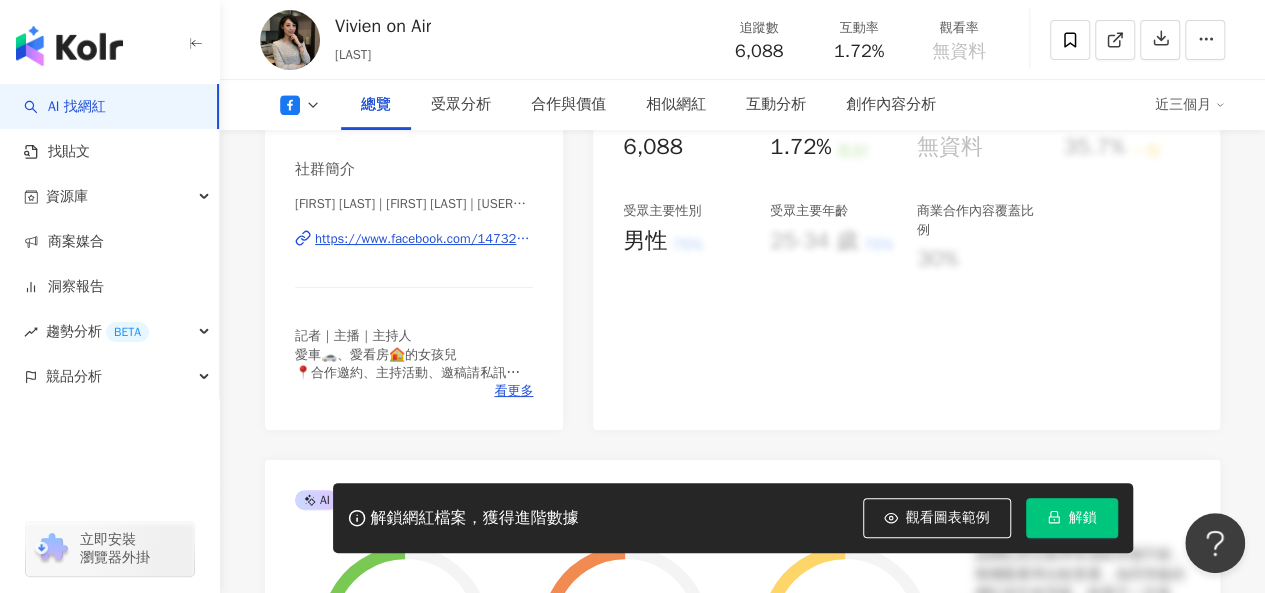 click on "https://www.facebook.com/1473228132914320" at bounding box center [424, 239] 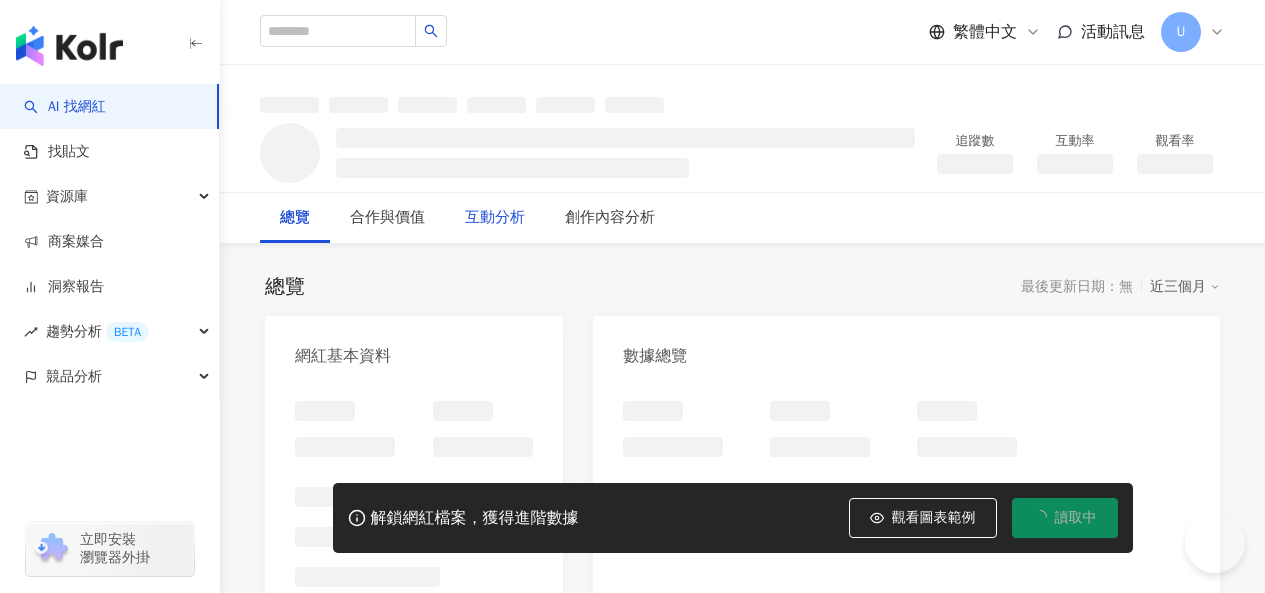 scroll, scrollTop: 0, scrollLeft: 0, axis: both 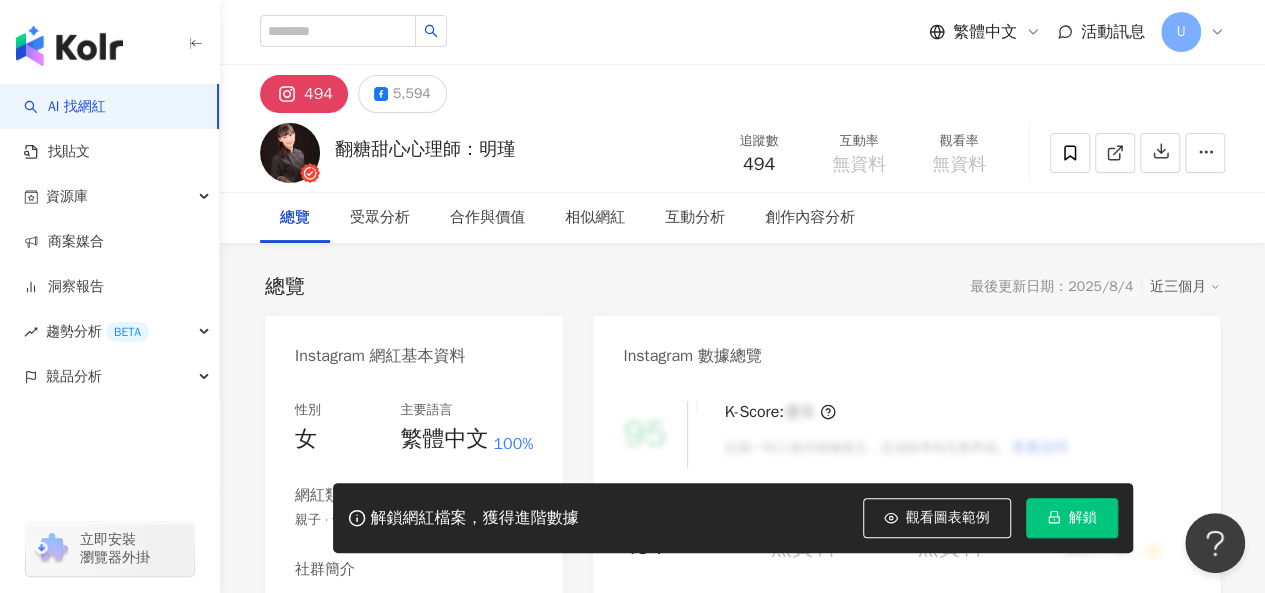 click on "5,594" at bounding box center [412, 94] 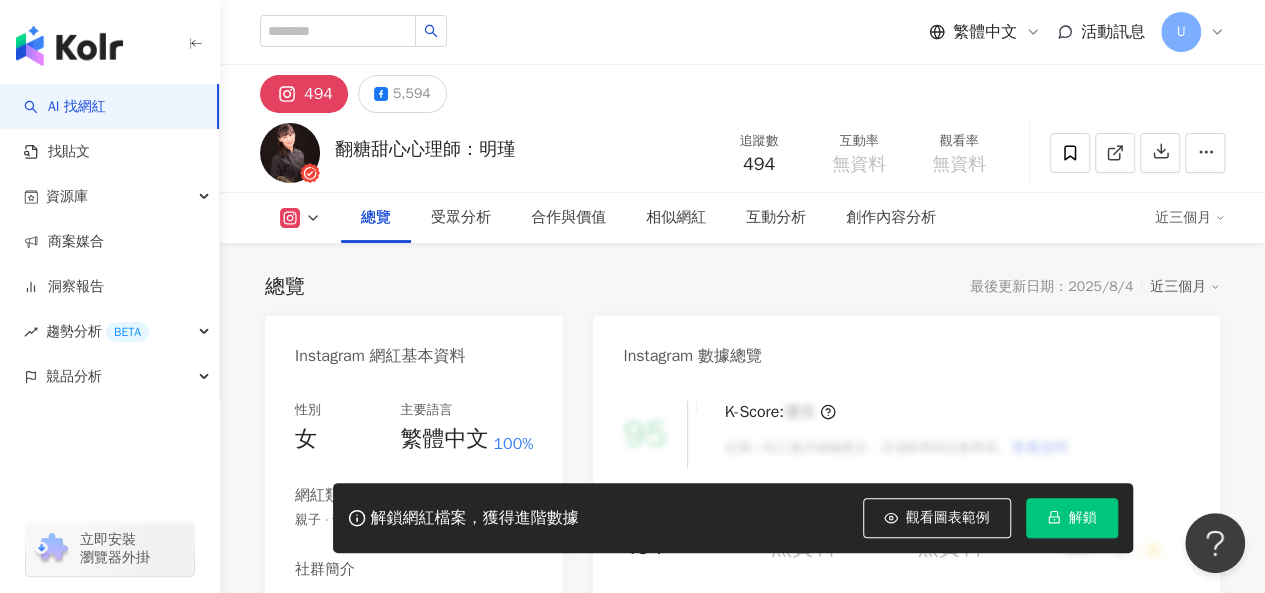 scroll, scrollTop: 339, scrollLeft: 0, axis: vertical 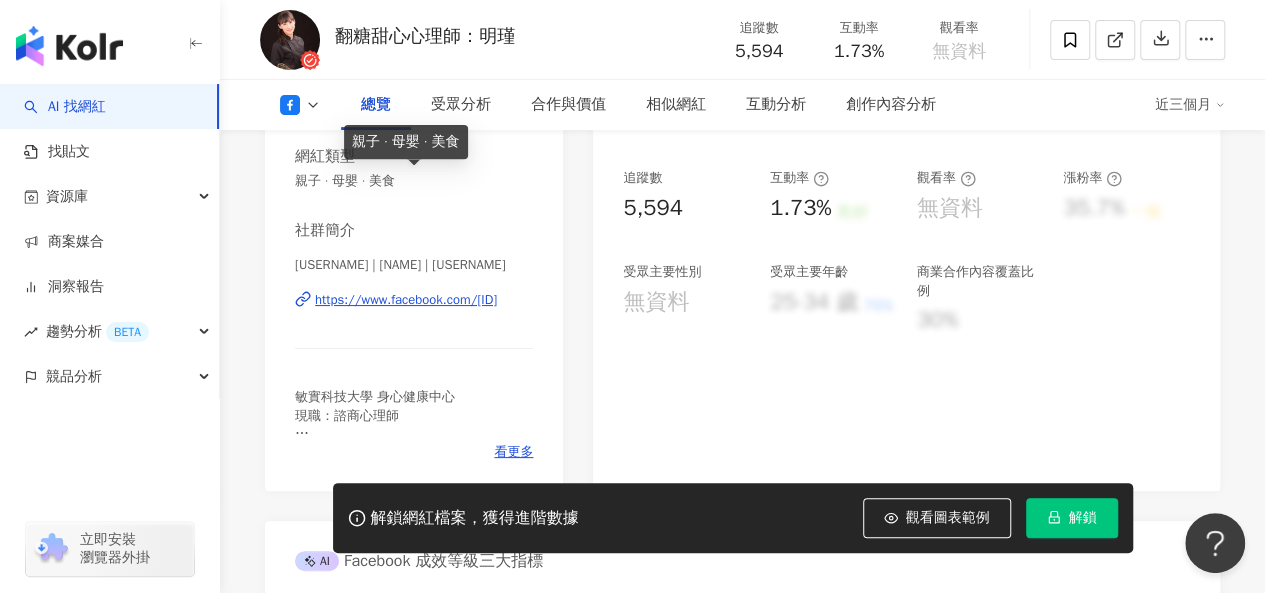click on "https://www.facebook.com/161595244002893" at bounding box center [406, 300] 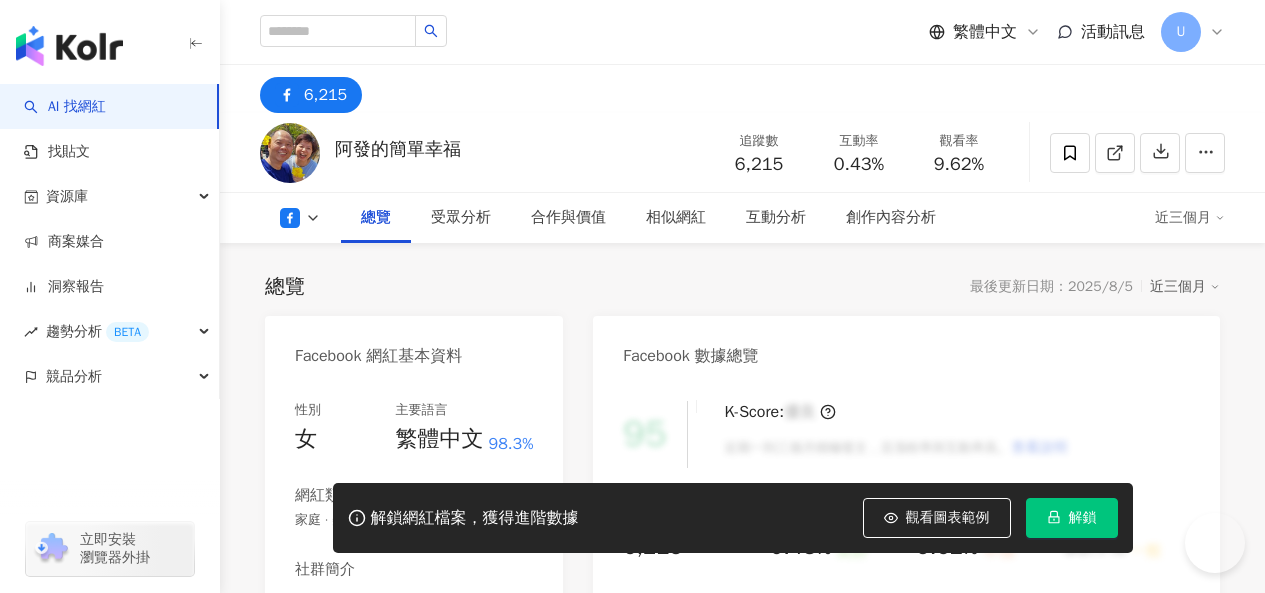 scroll, scrollTop: 0, scrollLeft: 0, axis: both 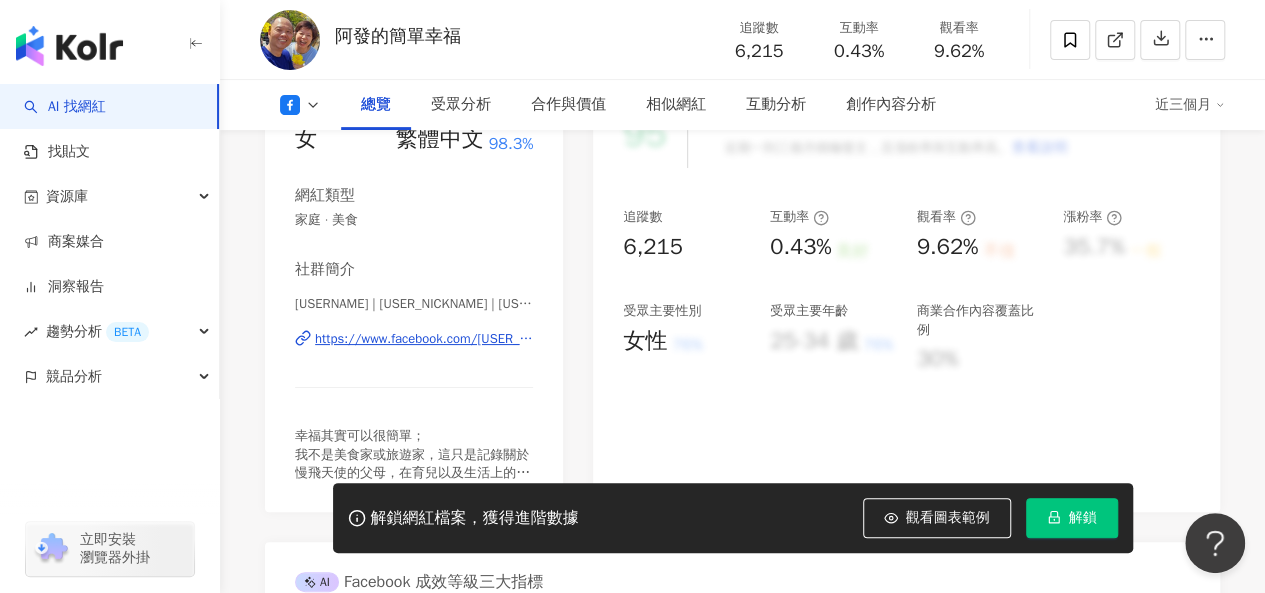 click on "[USERNAME] | [USER_NICKNAME] | [USERNAME] https://www.facebook.com/[USER_ID]" at bounding box center (414, 353) 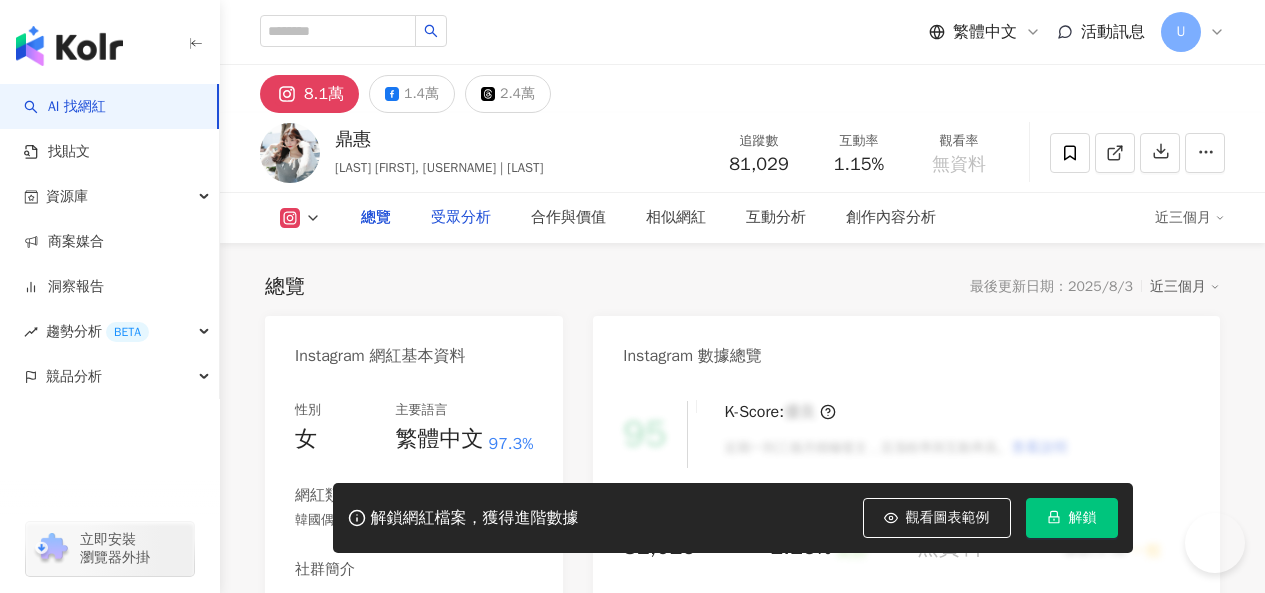 scroll, scrollTop: 0, scrollLeft: 0, axis: both 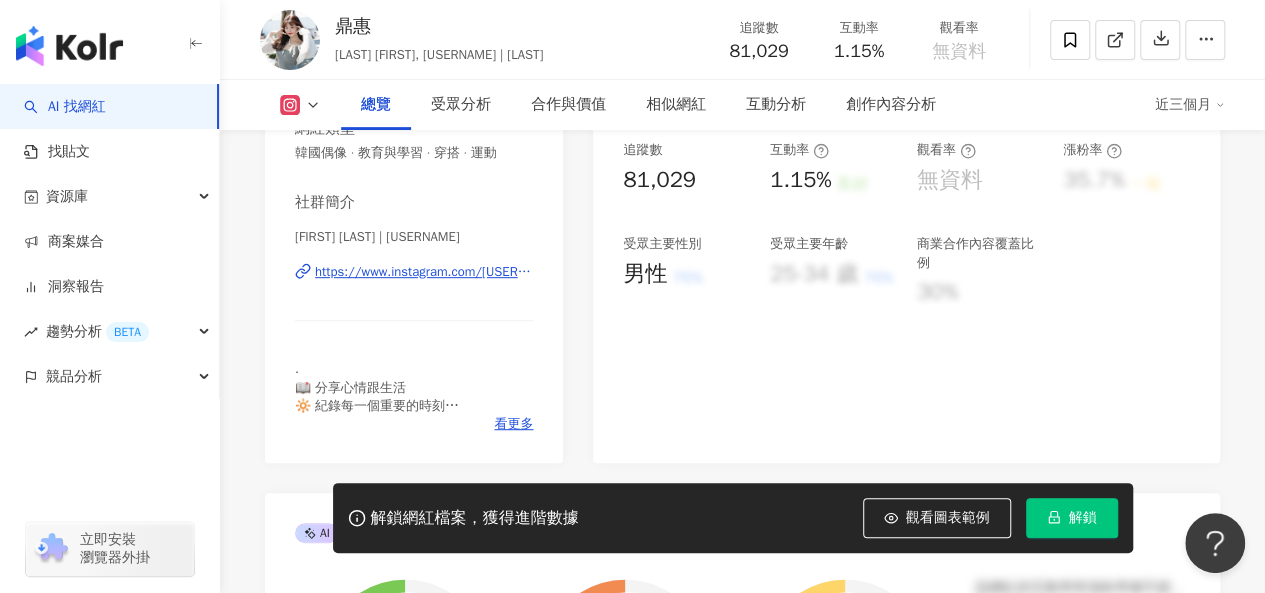 click on "https://www.instagram.com/venus____1010/" at bounding box center (424, 272) 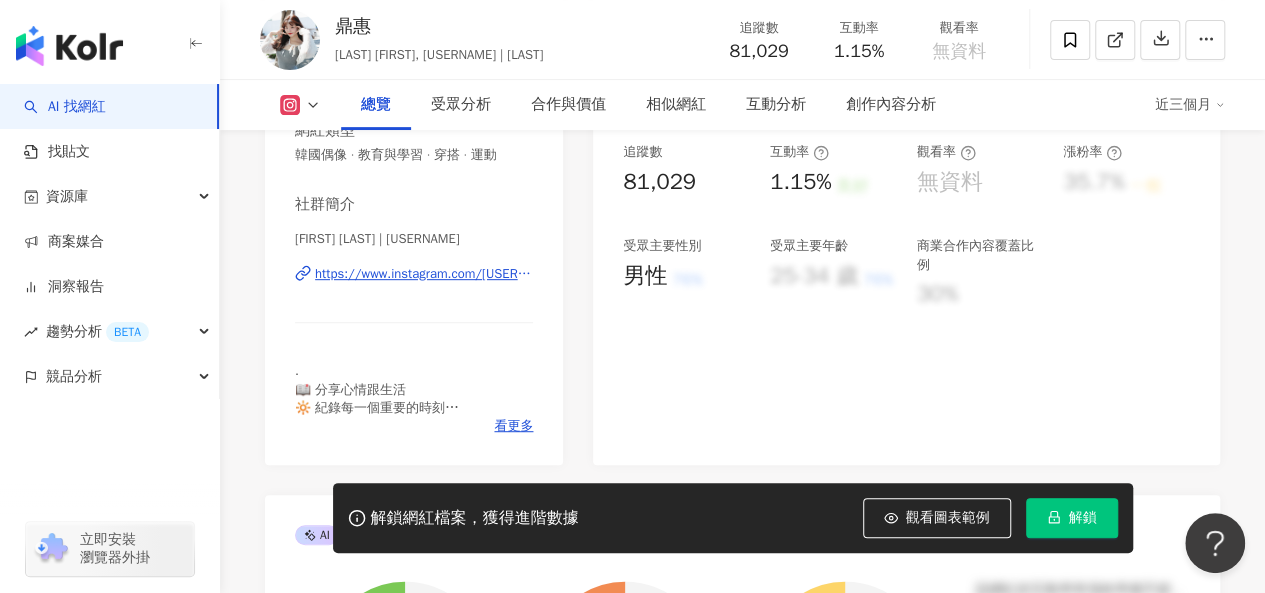 scroll, scrollTop: 0, scrollLeft: 0, axis: both 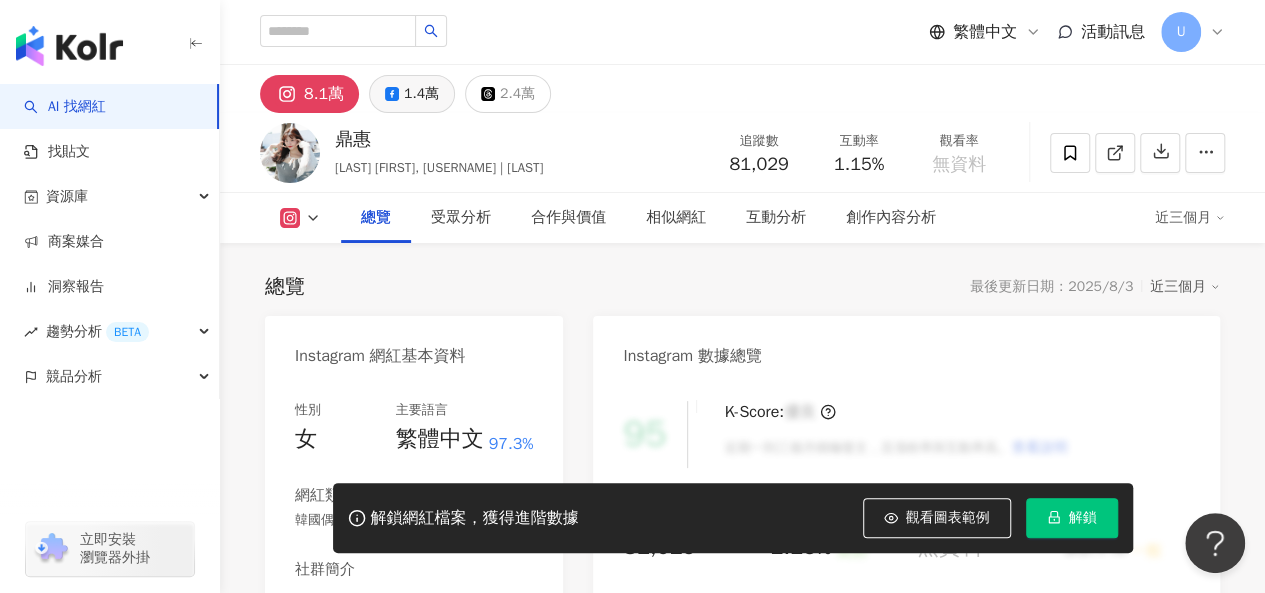 click on "1.4萬" at bounding box center (421, 94) 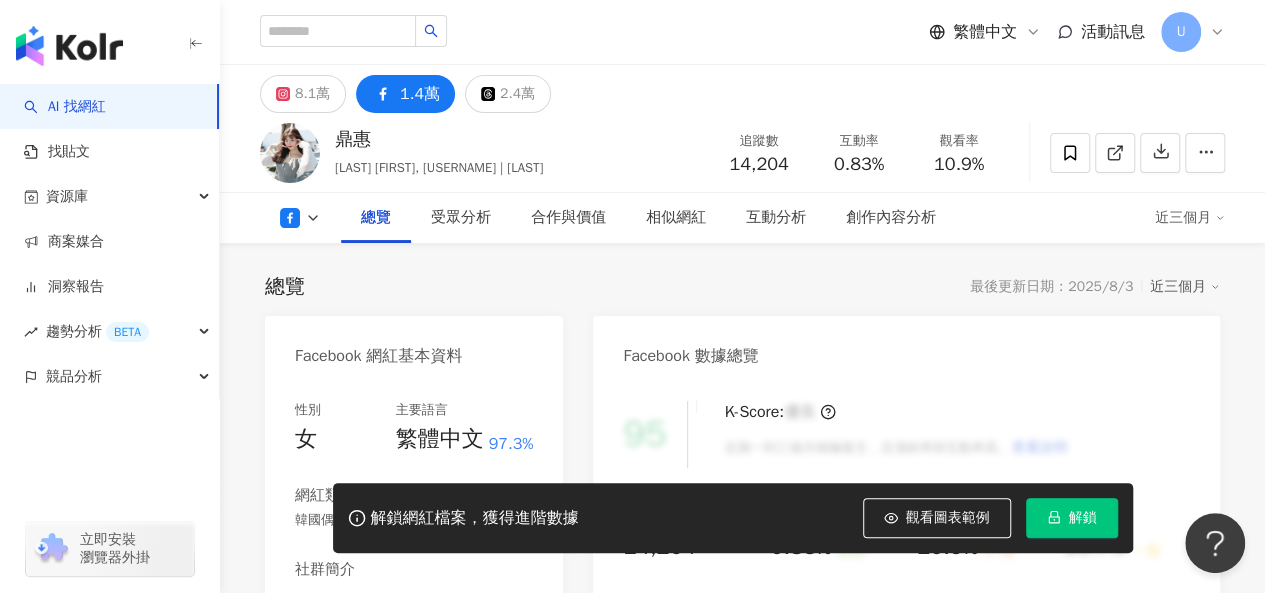 click on "https://www.facebook.com/1819695295007967" at bounding box center [406, 639] 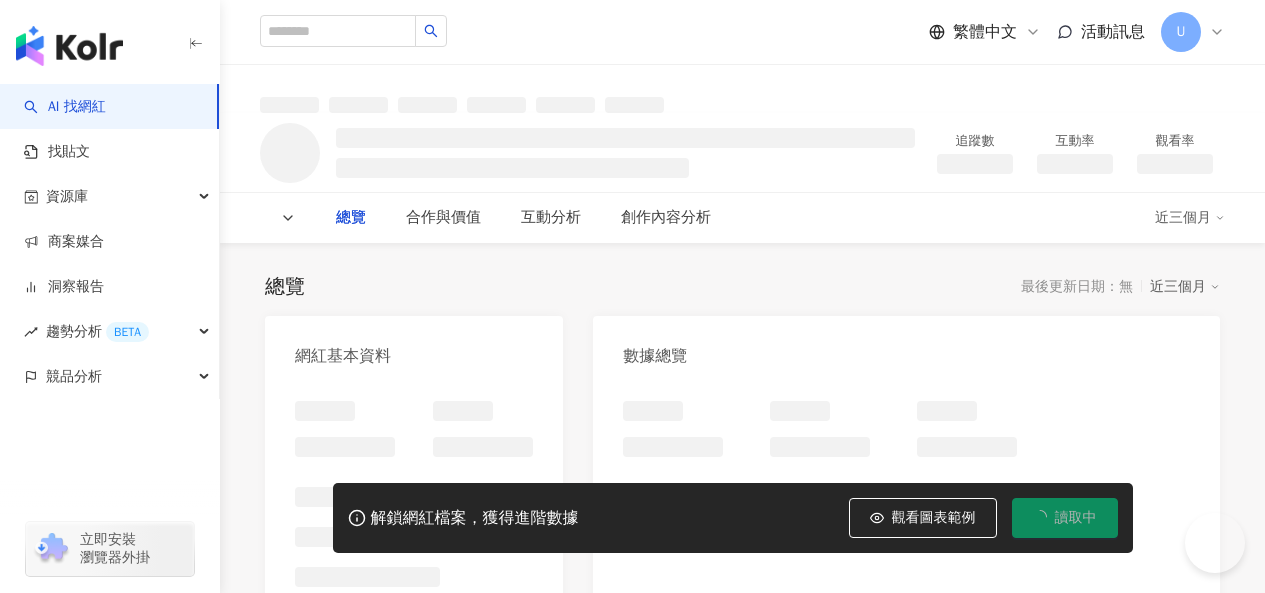 scroll, scrollTop: 0, scrollLeft: 0, axis: both 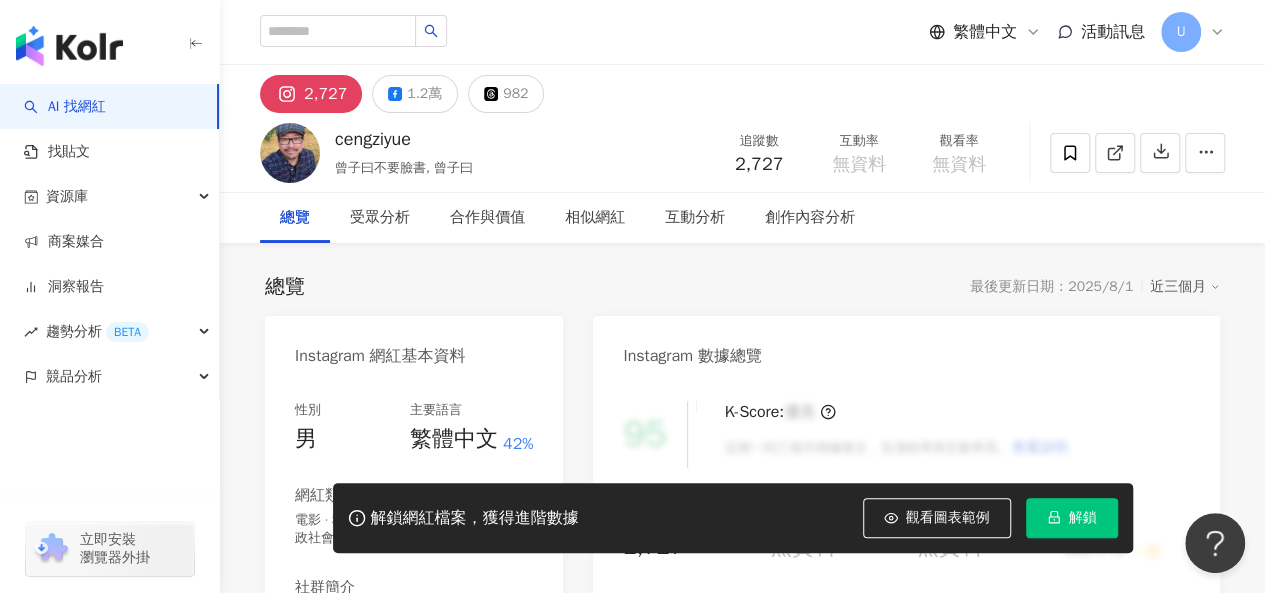 click on "1.2萬" at bounding box center (424, 94) 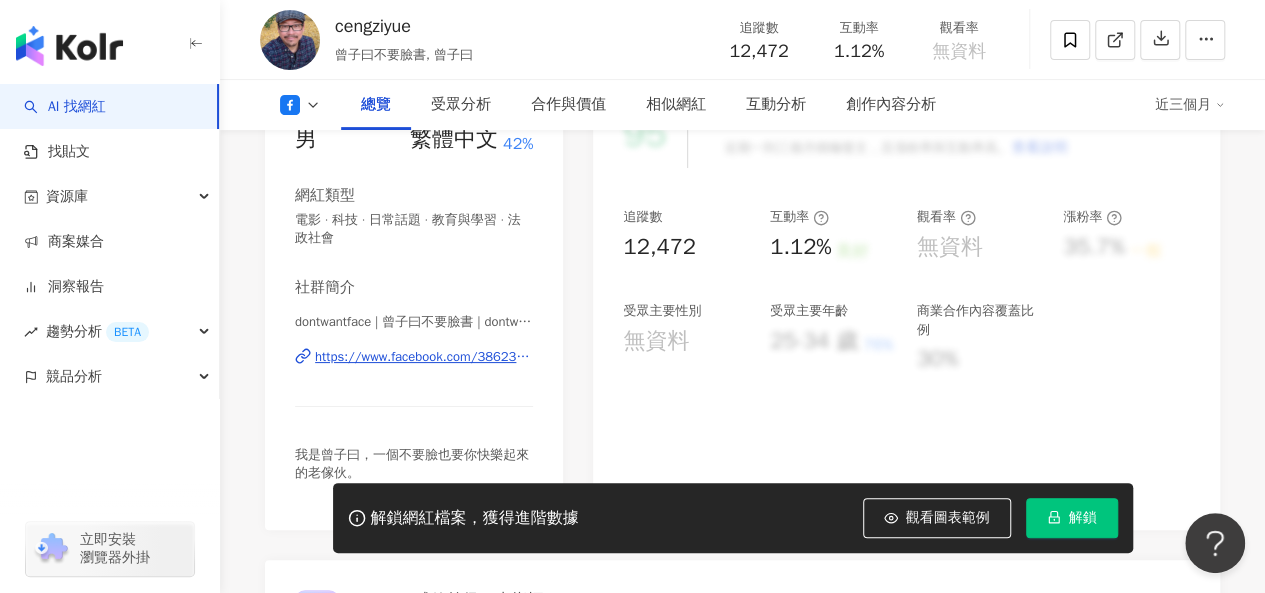 click on "https://www.facebook.com/386230621829361" at bounding box center (424, 357) 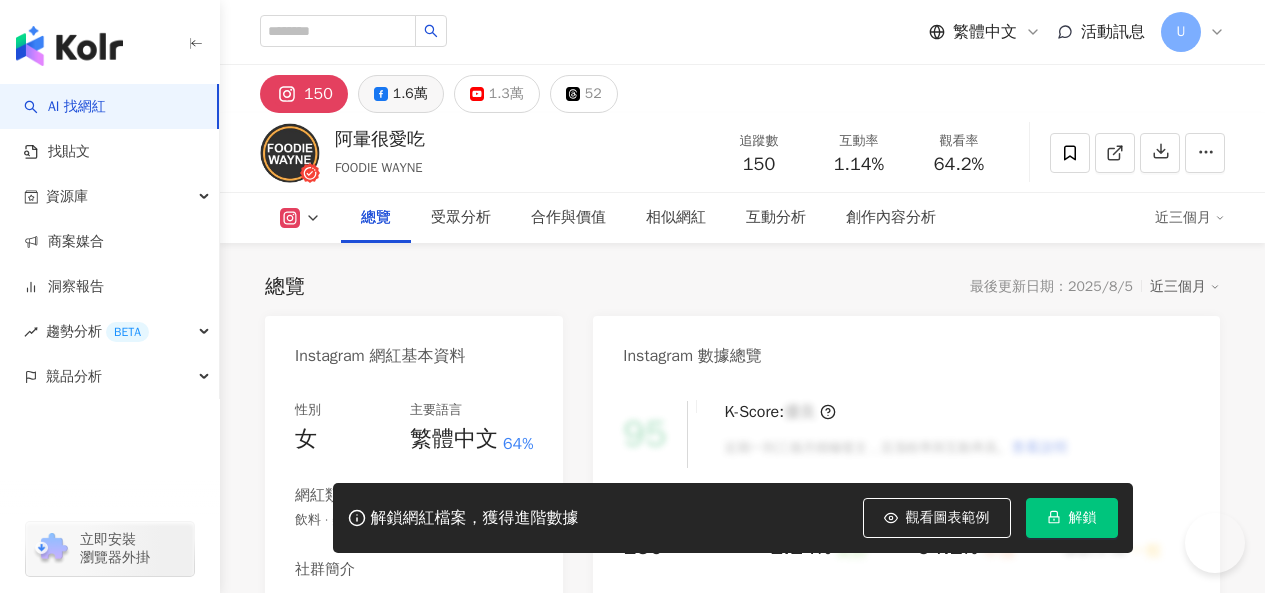 click on "1.6萬" at bounding box center [401, 94] 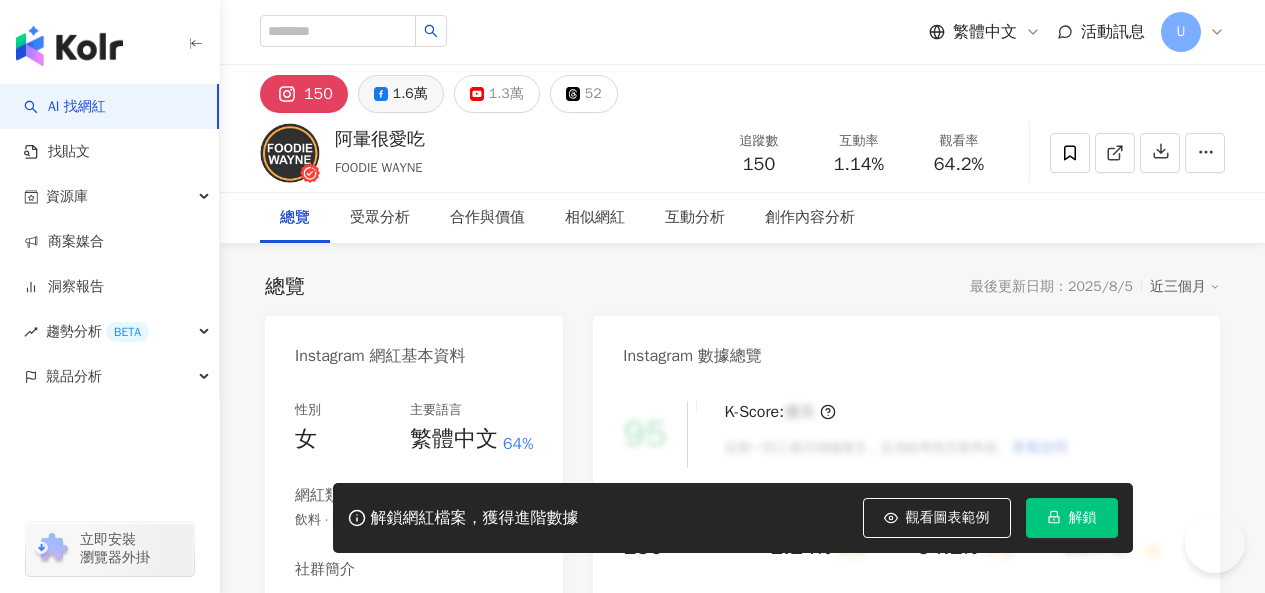 scroll, scrollTop: 0, scrollLeft: 0, axis: both 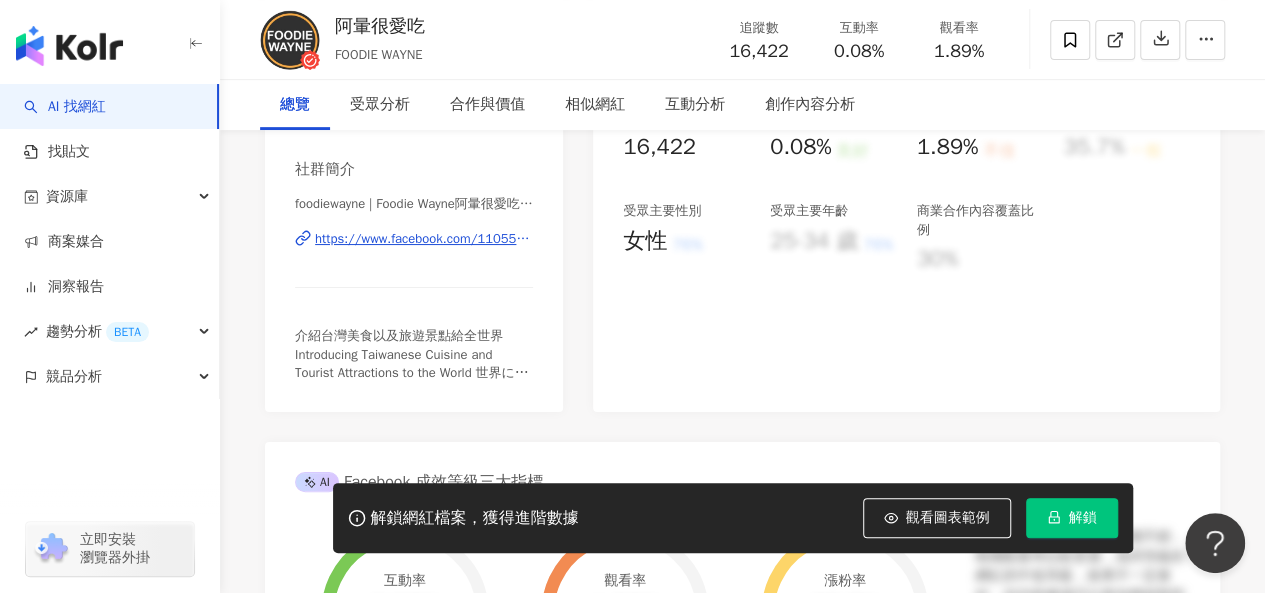 click on "https://www.facebook.com/110559131858691" at bounding box center (424, 239) 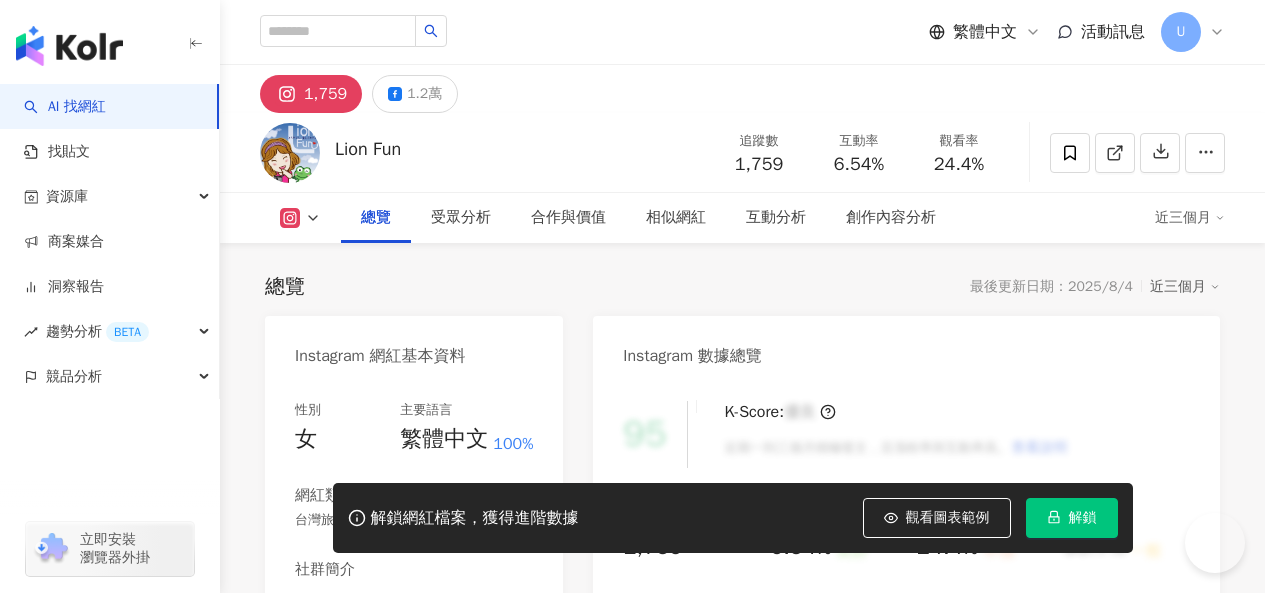 scroll, scrollTop: 0, scrollLeft: 0, axis: both 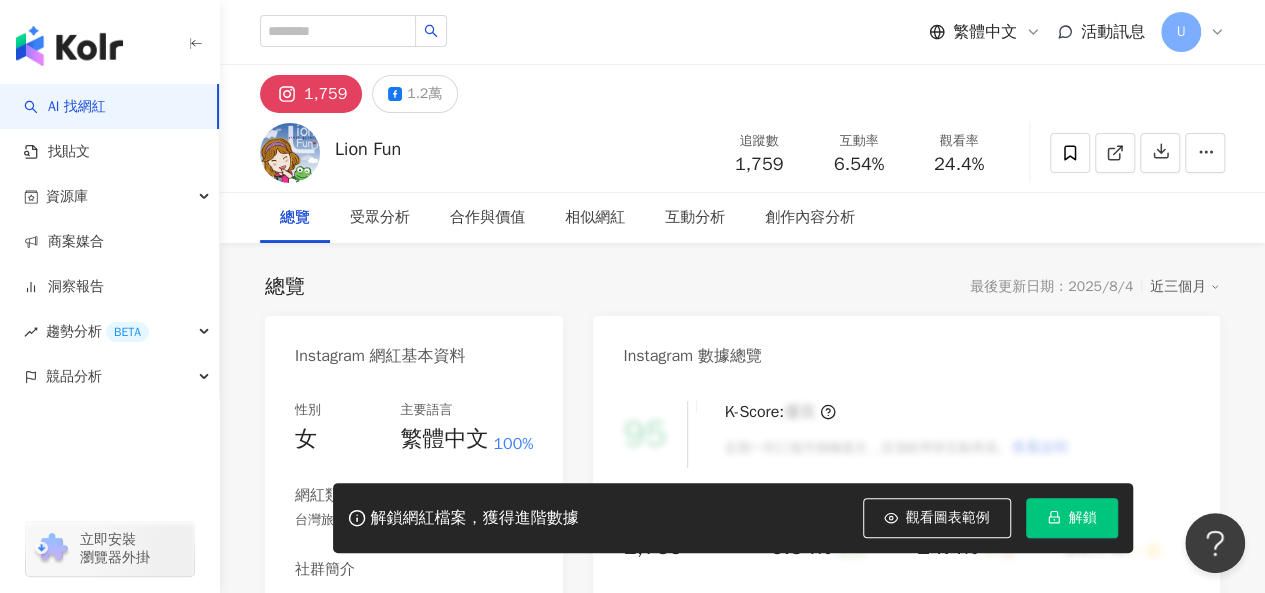 click on "1.2萬" at bounding box center [424, 94] 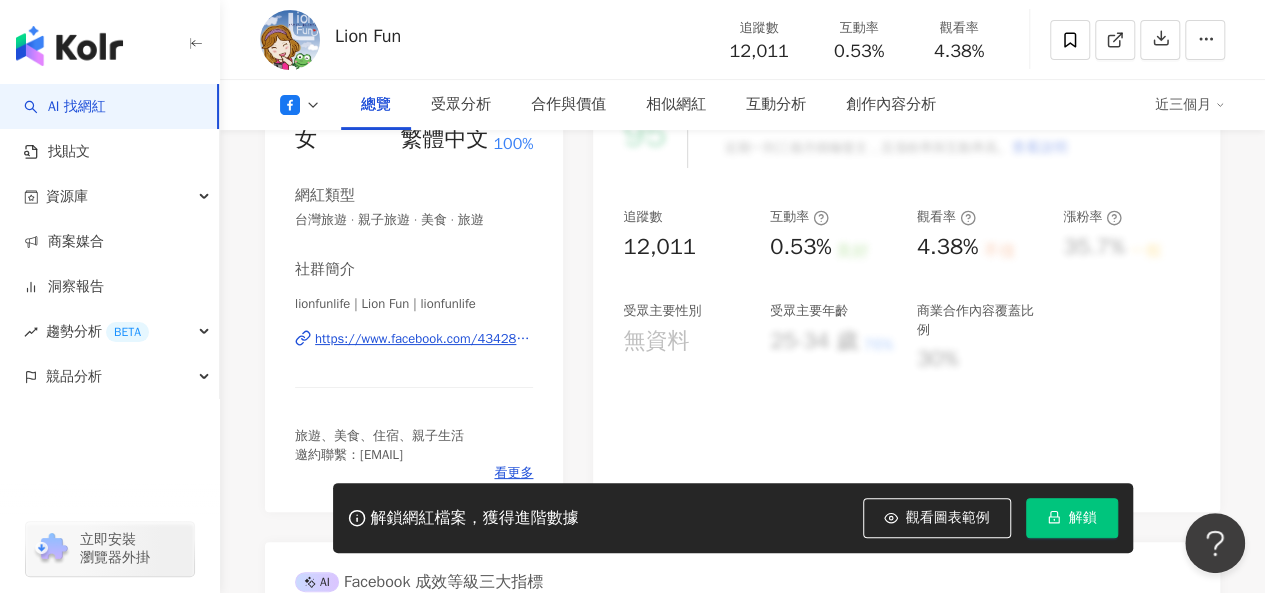 click on "https://www.facebook.com/434280436771642" at bounding box center [424, 339] 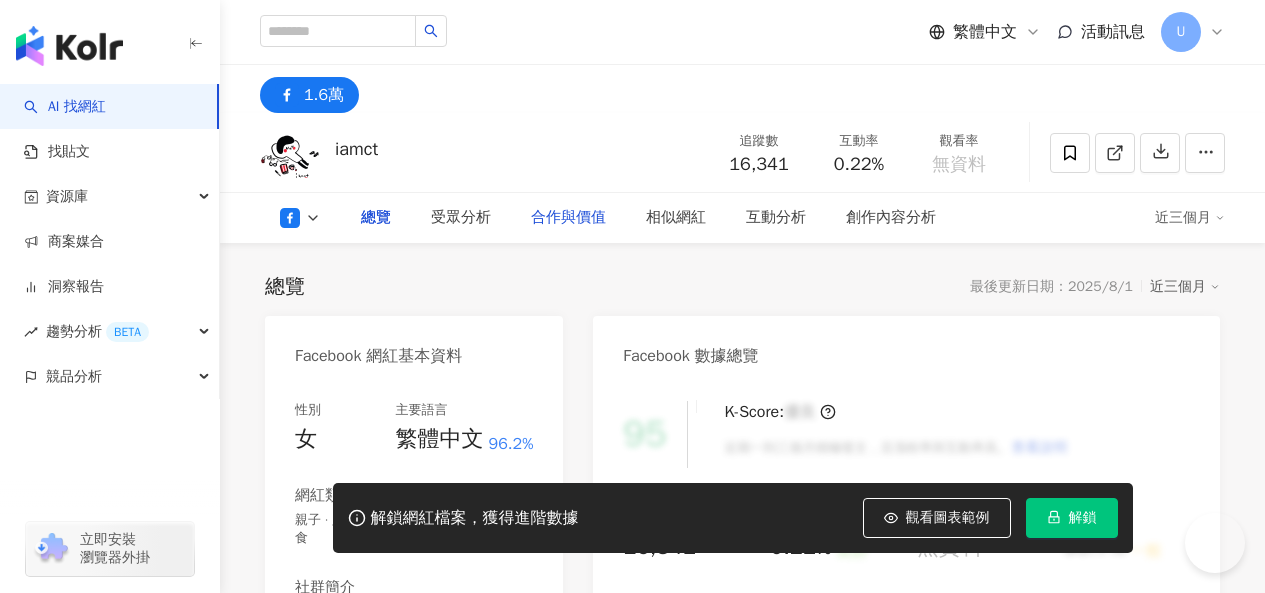 scroll, scrollTop: 0, scrollLeft: 0, axis: both 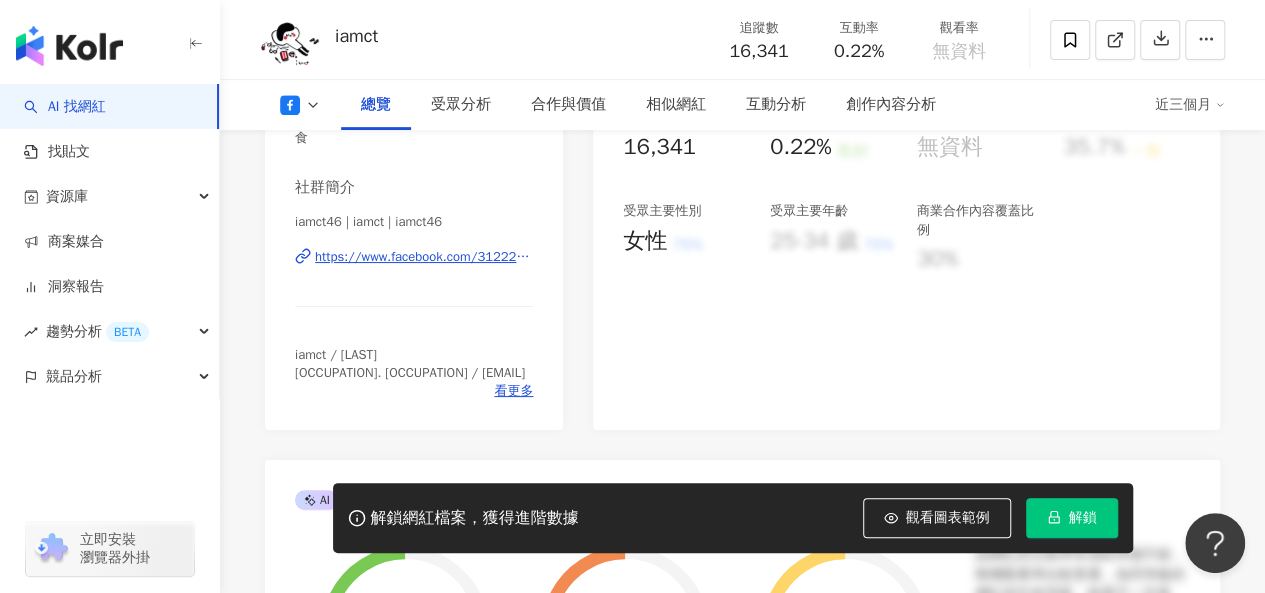 click on "https://www.facebook.com/312229568874860" at bounding box center [424, 257] 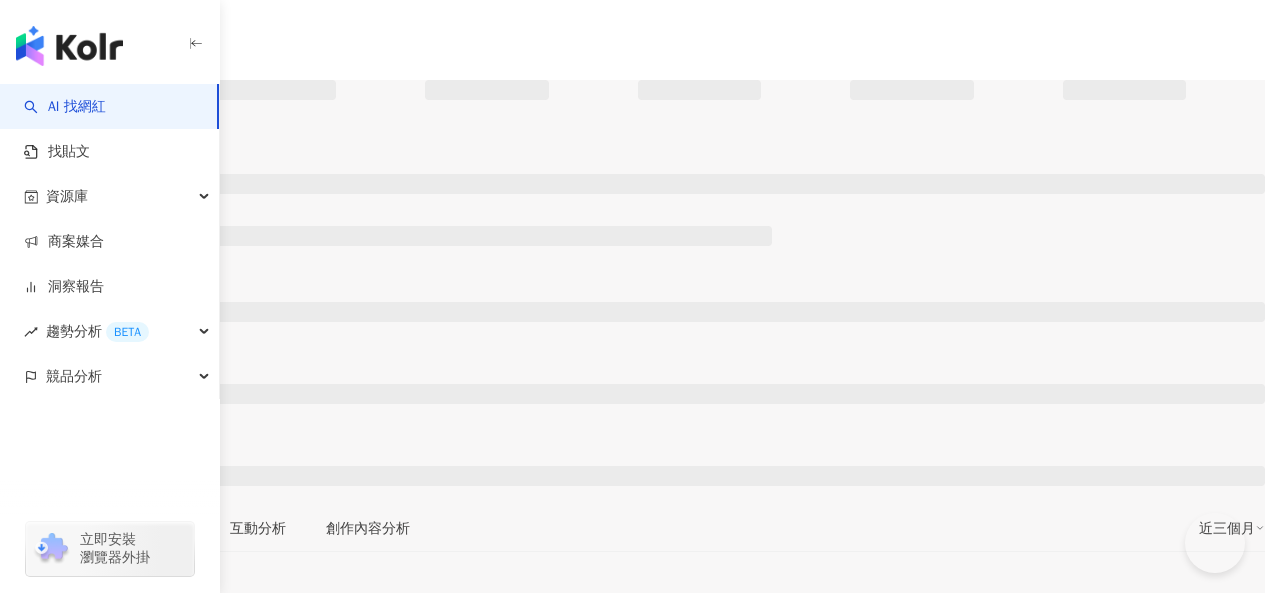 scroll, scrollTop: 0, scrollLeft: 0, axis: both 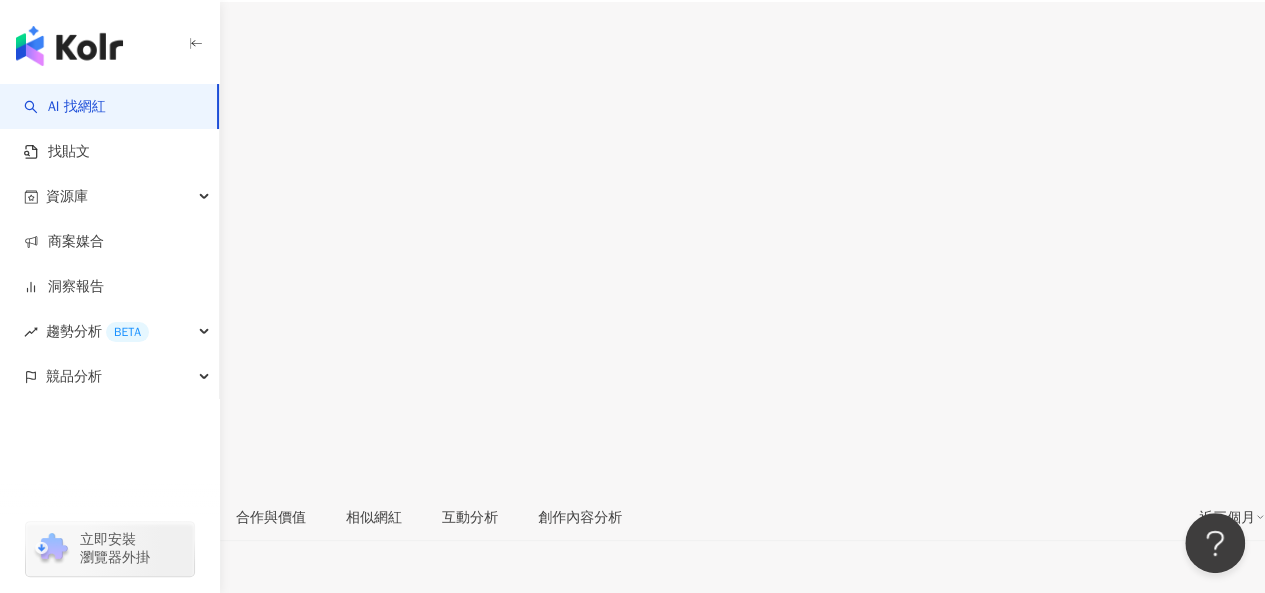 click on "5,146" at bounding box center (81, 41) 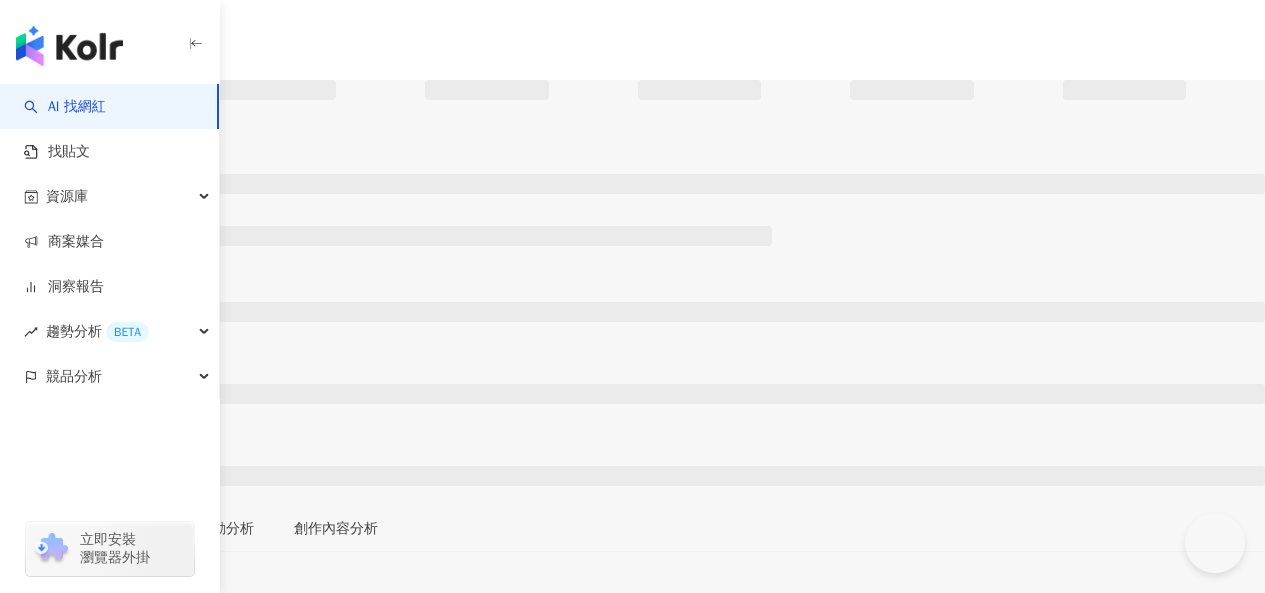 scroll, scrollTop: 0, scrollLeft: 0, axis: both 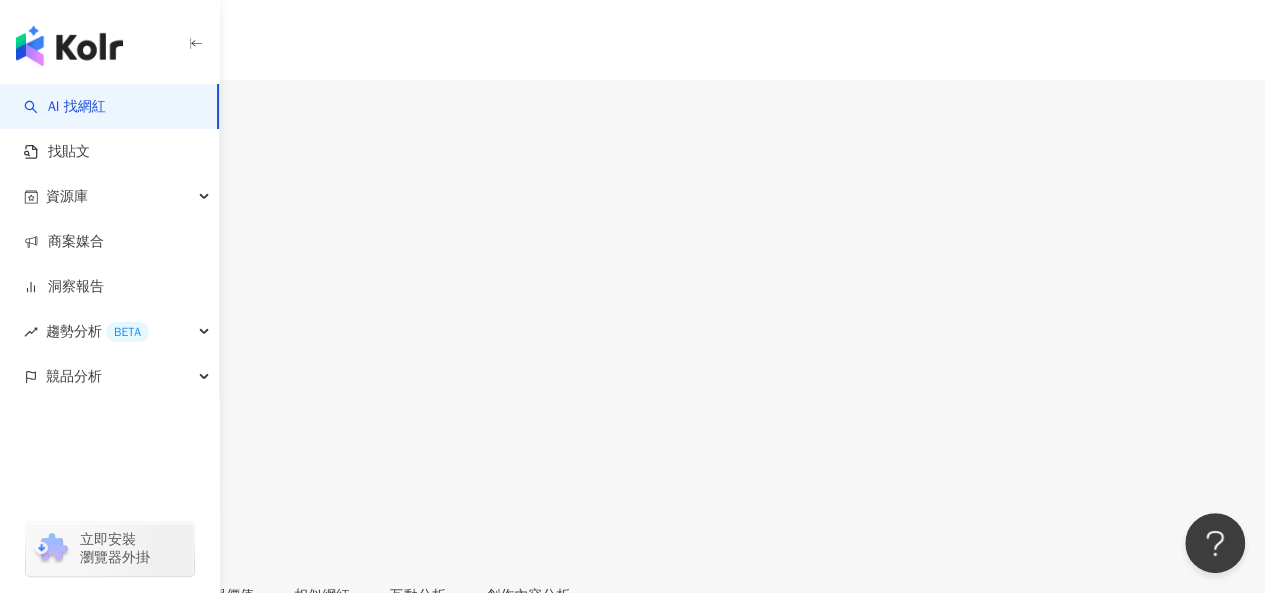 drag, startPoint x: 416, startPoint y: 99, endPoint x: 452, endPoint y: 286, distance: 190.43372 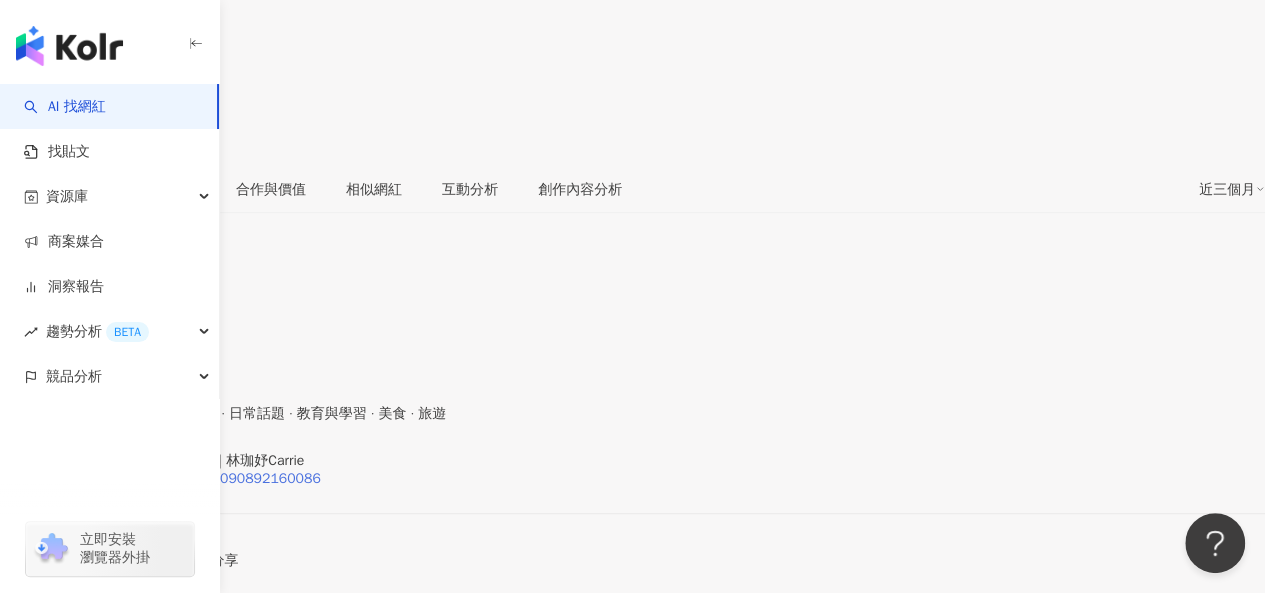 click on "https://www.facebook.com/279090892160086" at bounding box center (170, 479) 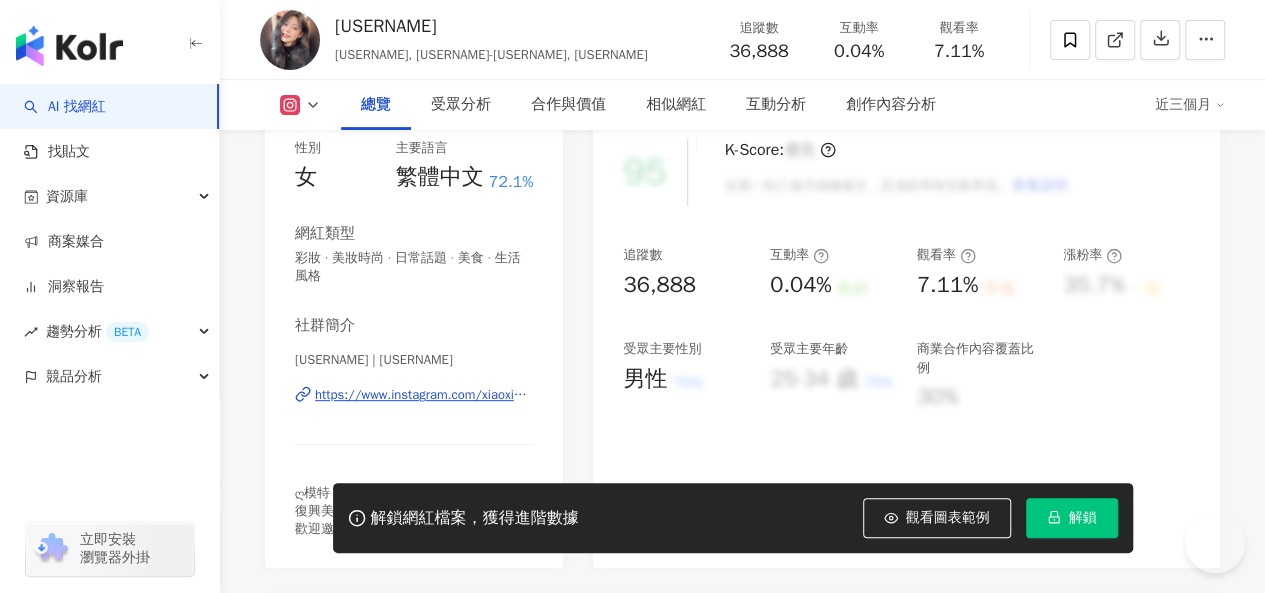 scroll, scrollTop: 328, scrollLeft: 0, axis: vertical 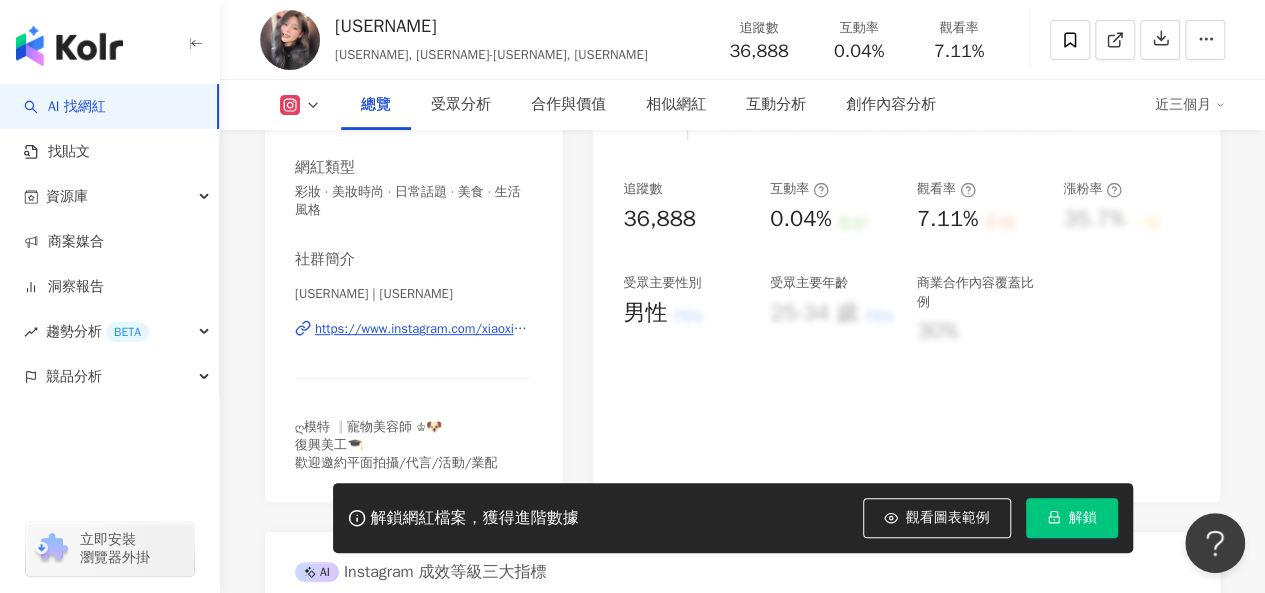 click on "[USERNAME] | [USERNAME] https://www.instagram.com/[USERNAME]/" at bounding box center (414, 343) 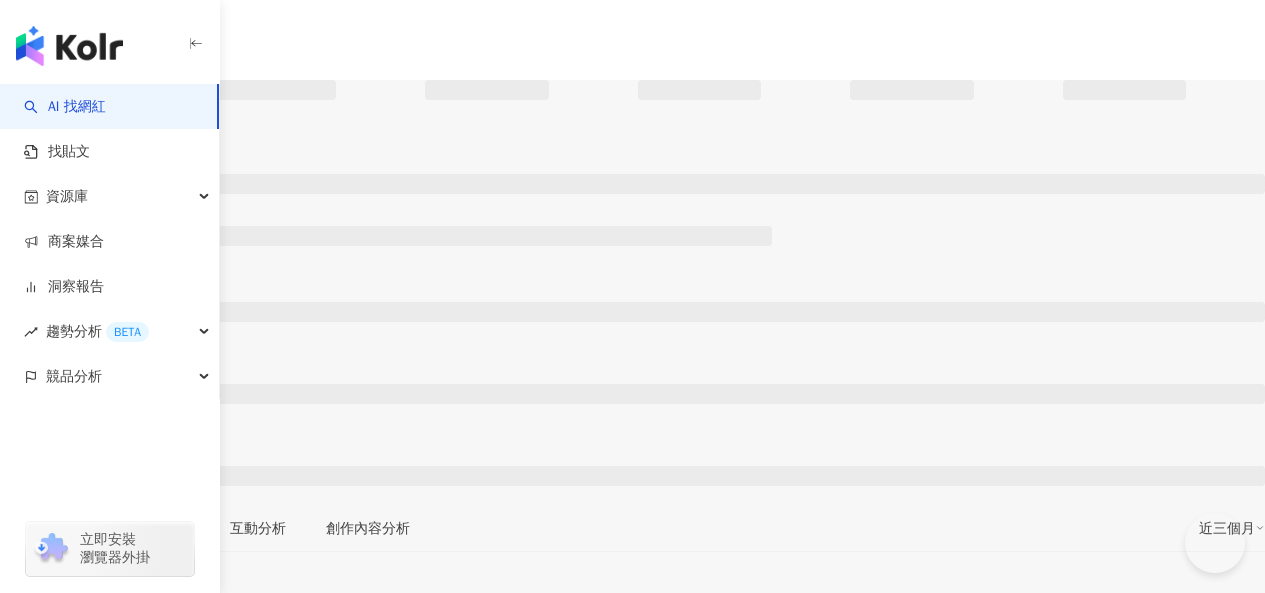 scroll, scrollTop: 0, scrollLeft: 0, axis: both 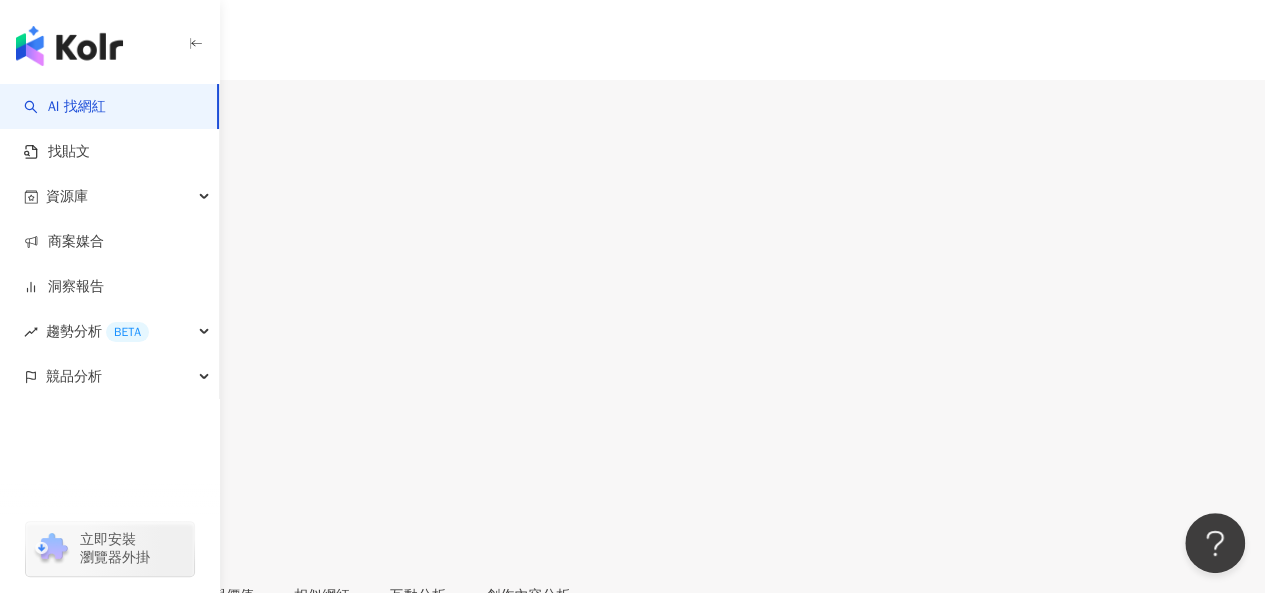 click on "9,212" at bounding box center [81, 119] 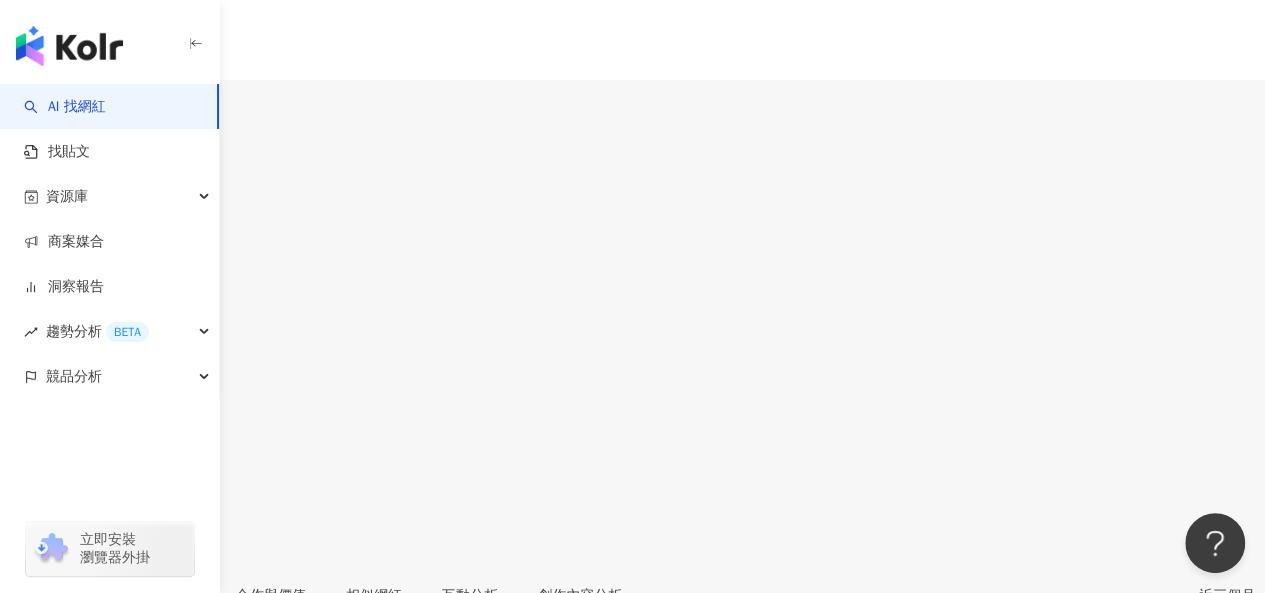 scroll, scrollTop: 300, scrollLeft: 0, axis: vertical 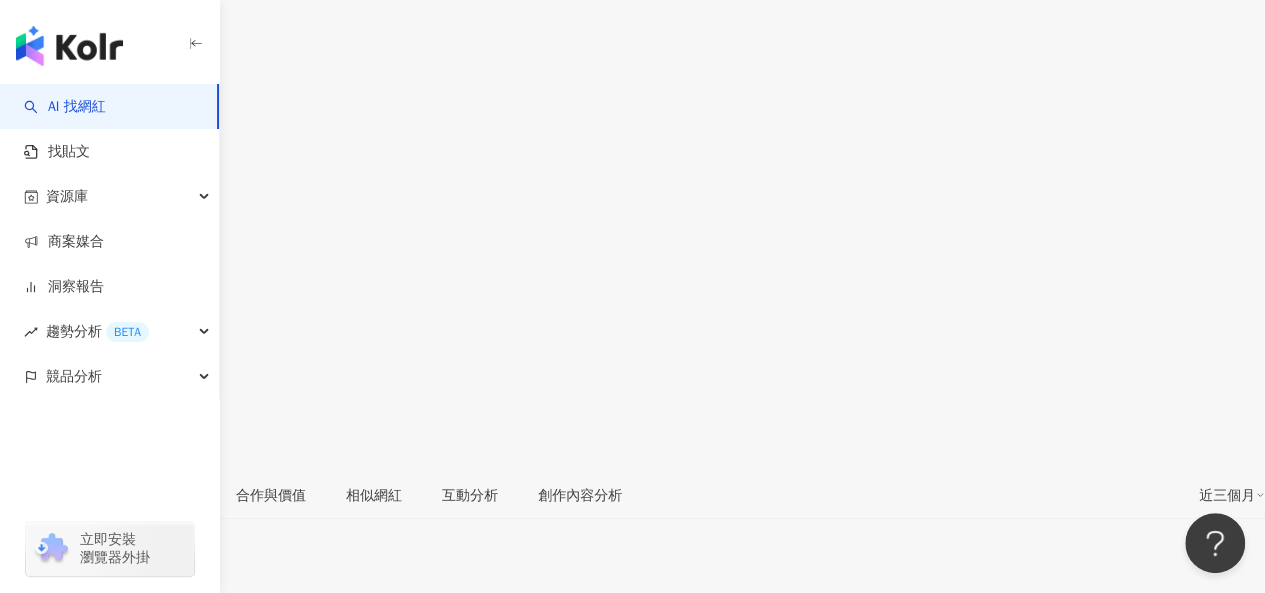 click on "https://www.instagram.com/milei_foryou/" at bounding box center (150, 785) 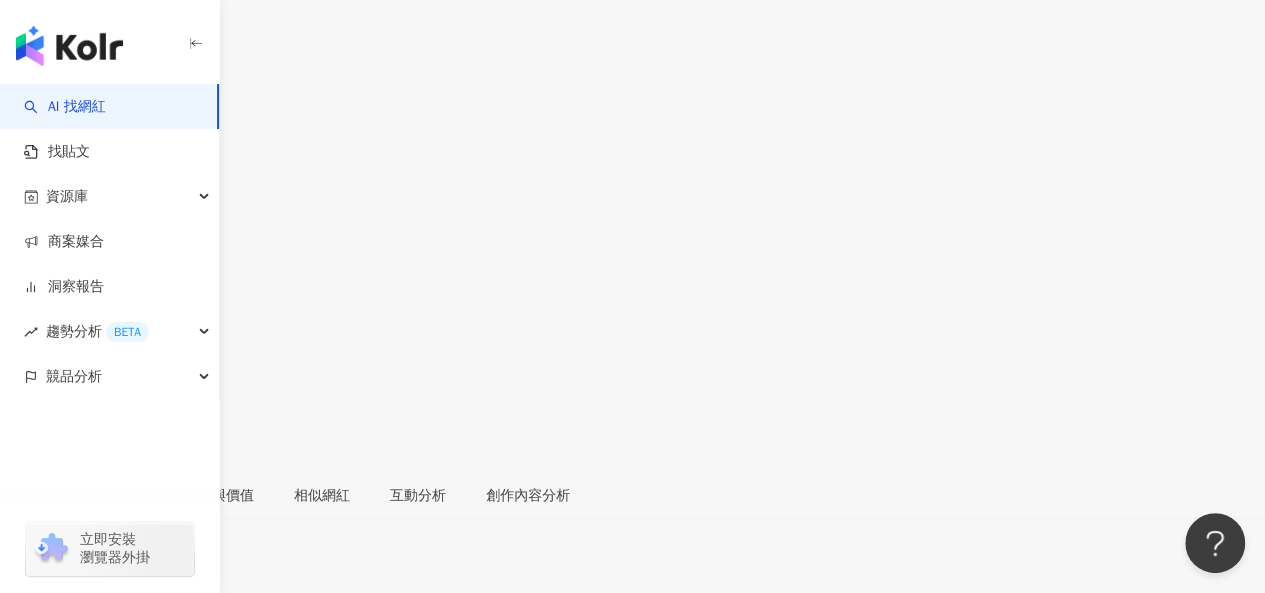 scroll, scrollTop: 300, scrollLeft: 0, axis: vertical 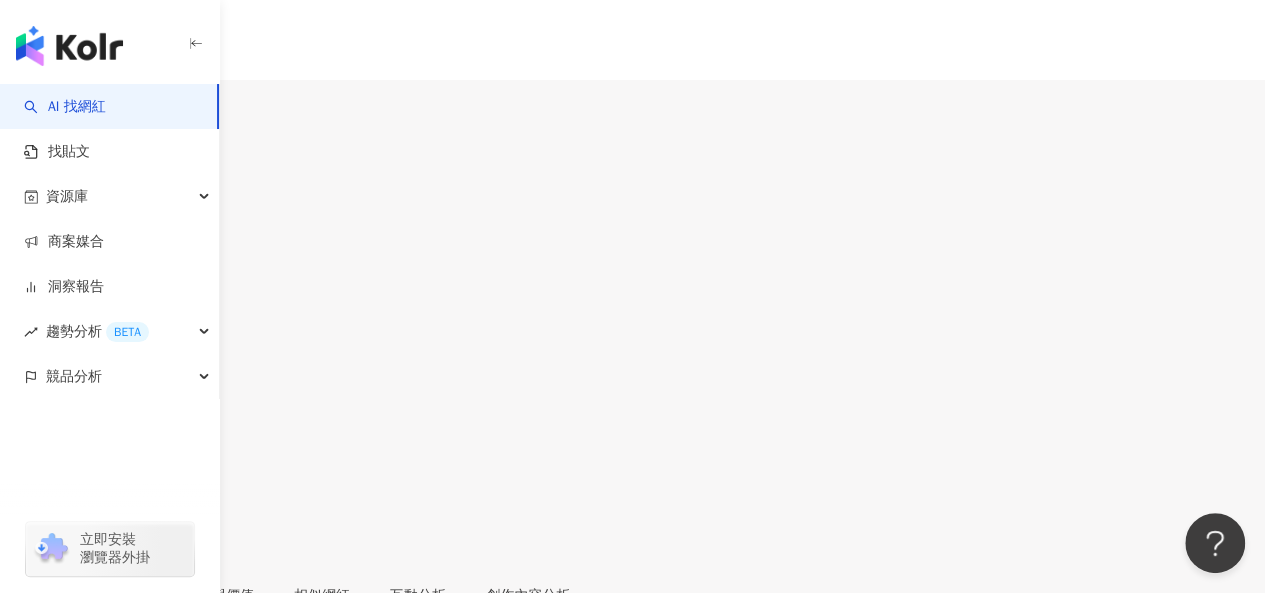 click on "1.4萬" at bounding box center [76, 119] 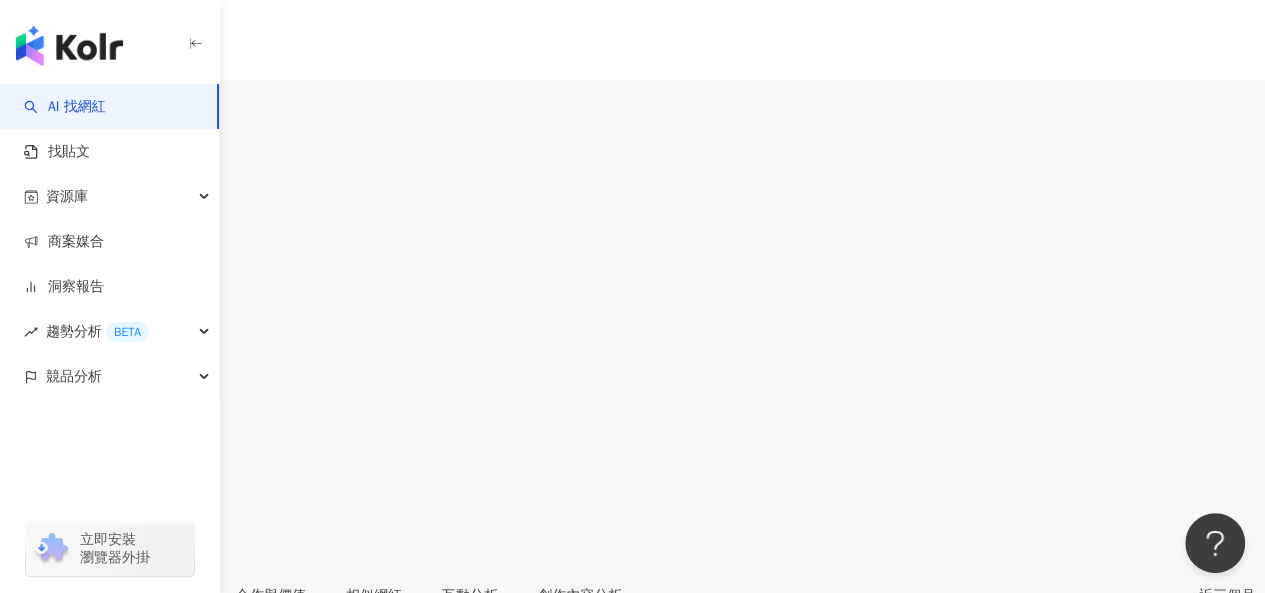 scroll, scrollTop: 400, scrollLeft: 0, axis: vertical 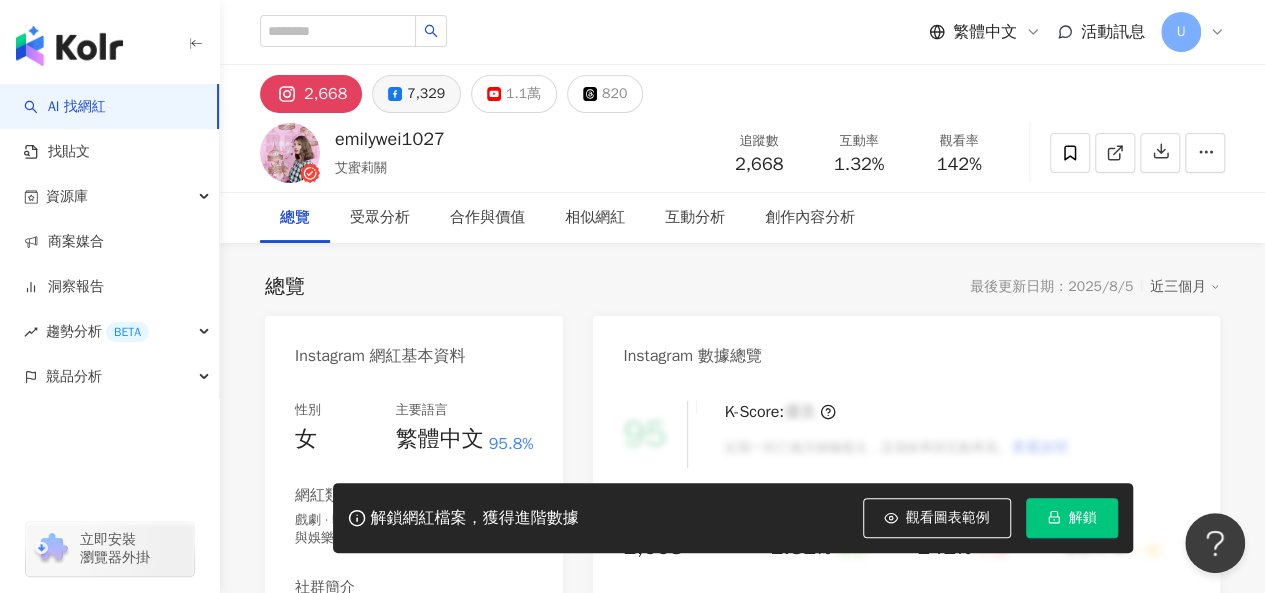 click on "7,329" at bounding box center (416, 94) 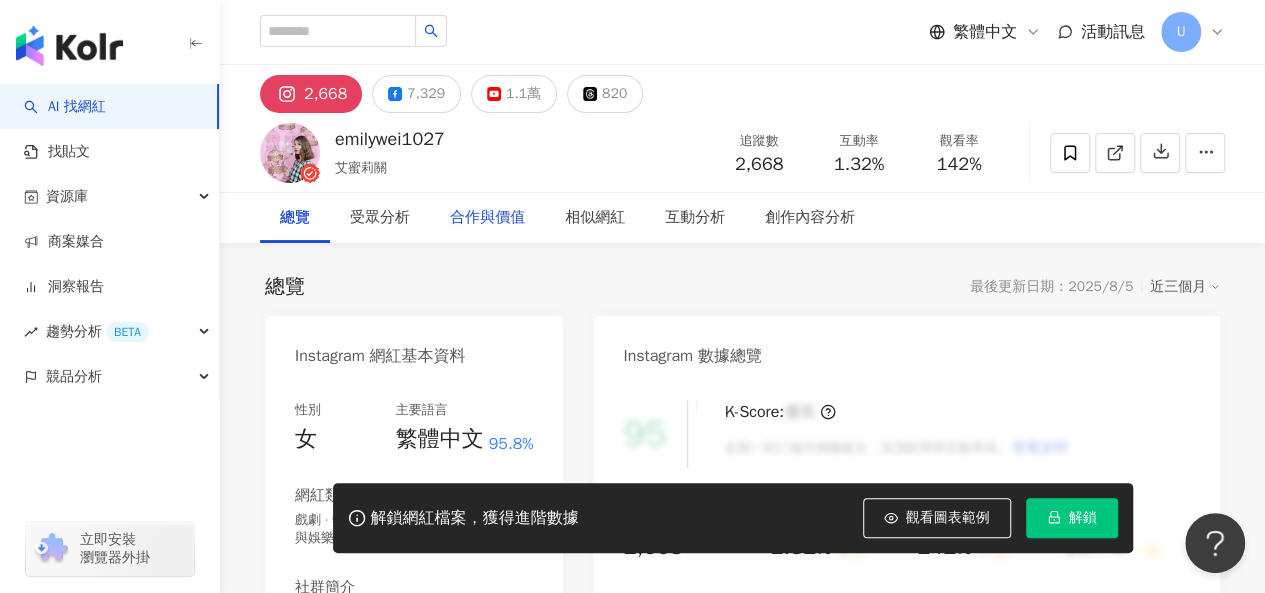 scroll, scrollTop: 0, scrollLeft: 0, axis: both 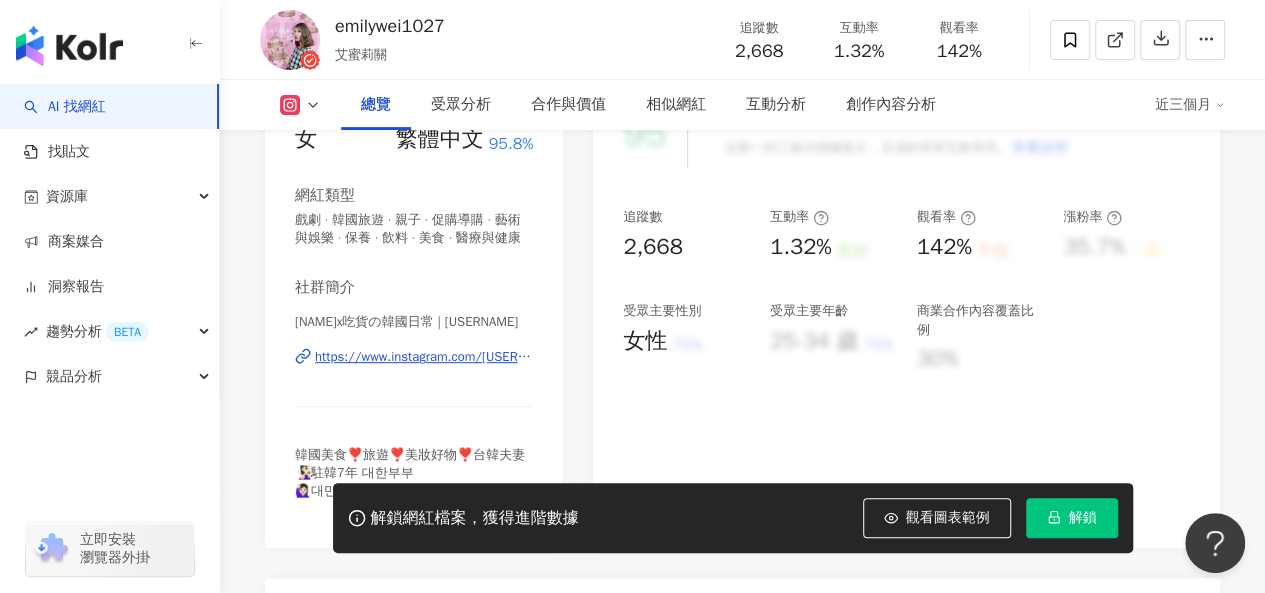click on "https://www.instagram.com/emilywei1027/" at bounding box center [424, 357] 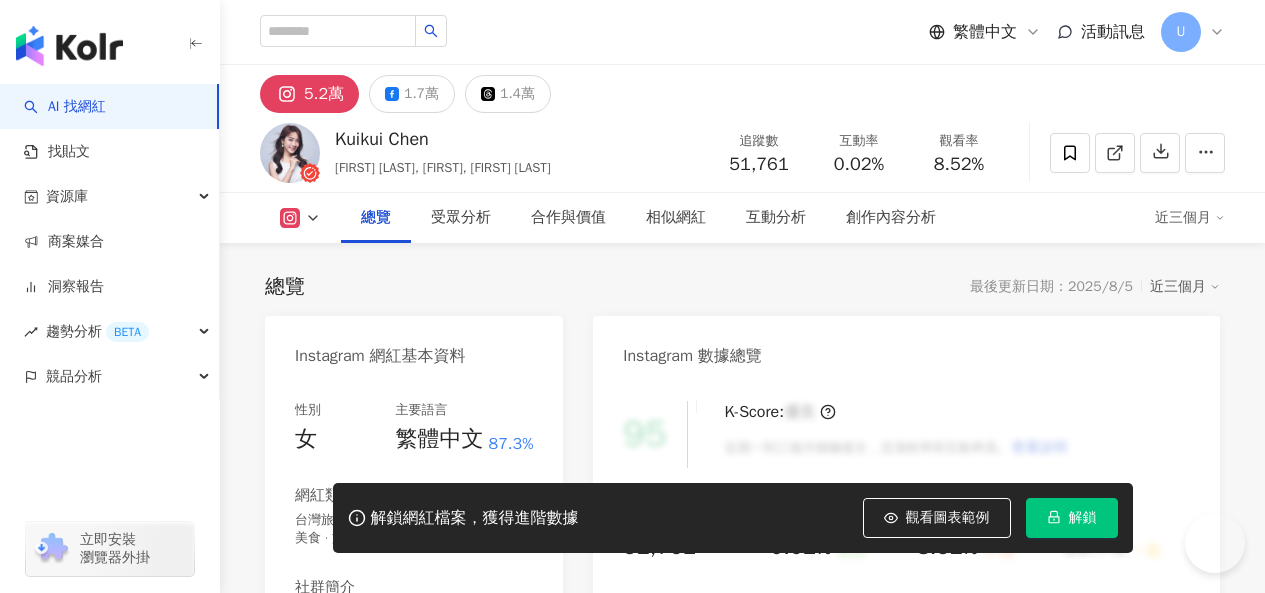 drag, startPoint x: 408, startPoint y: 357, endPoint x: 498, endPoint y: 351, distance: 90.199776 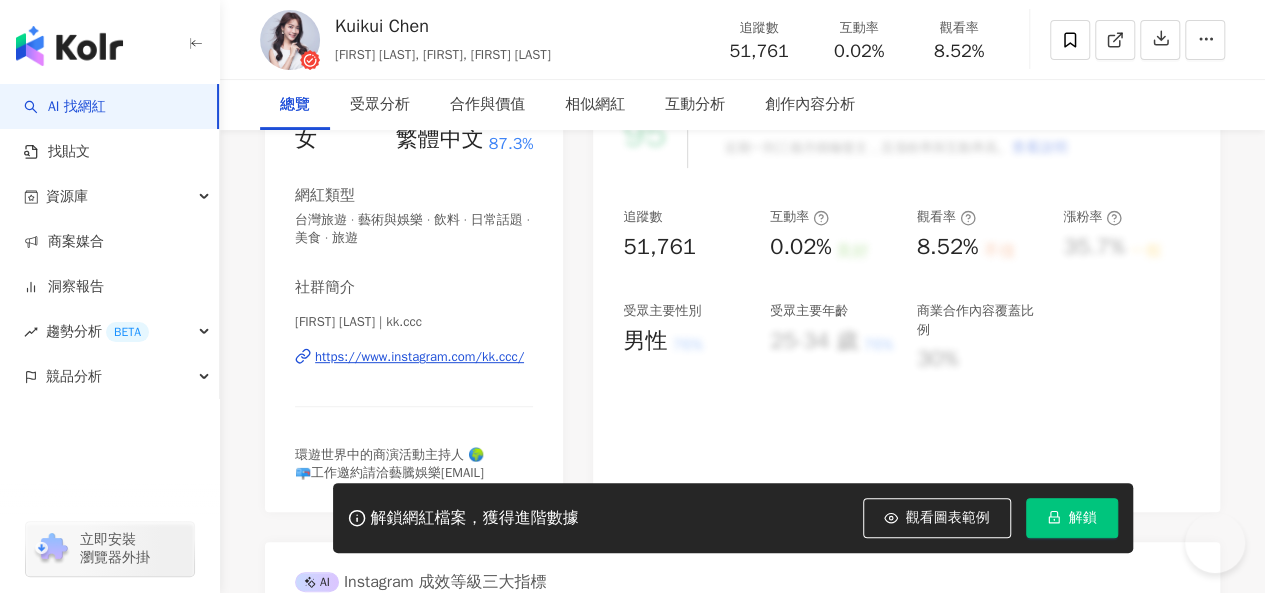 scroll, scrollTop: 300, scrollLeft: 0, axis: vertical 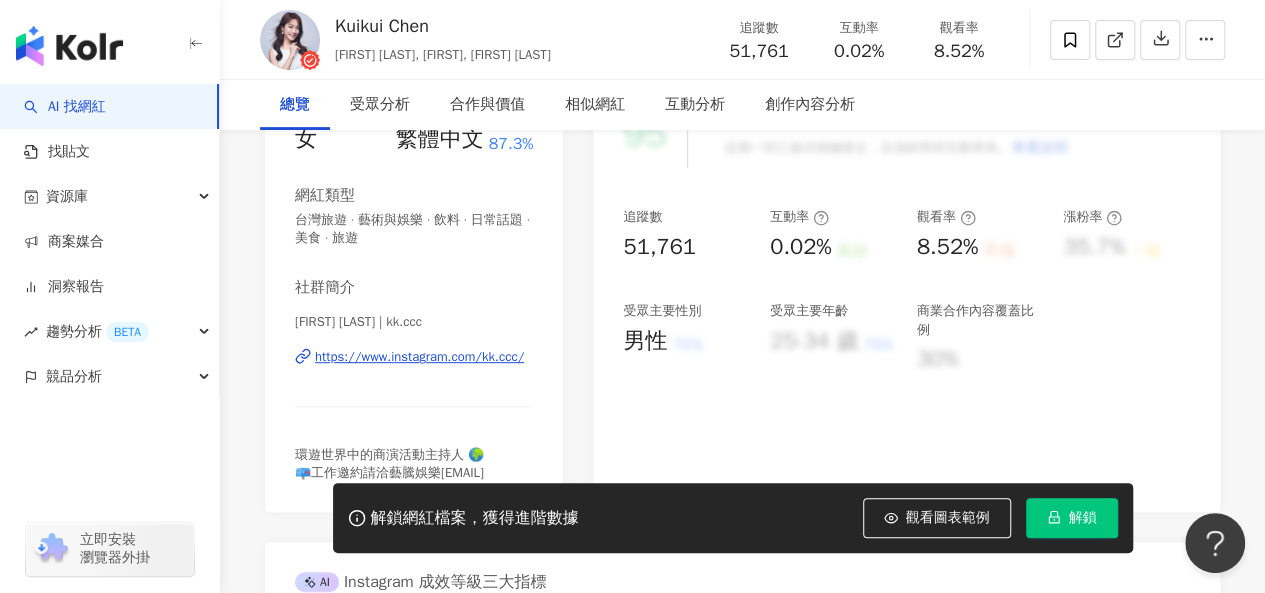 click on "https://www.instagram.com/kk.ccc/" at bounding box center (419, 357) 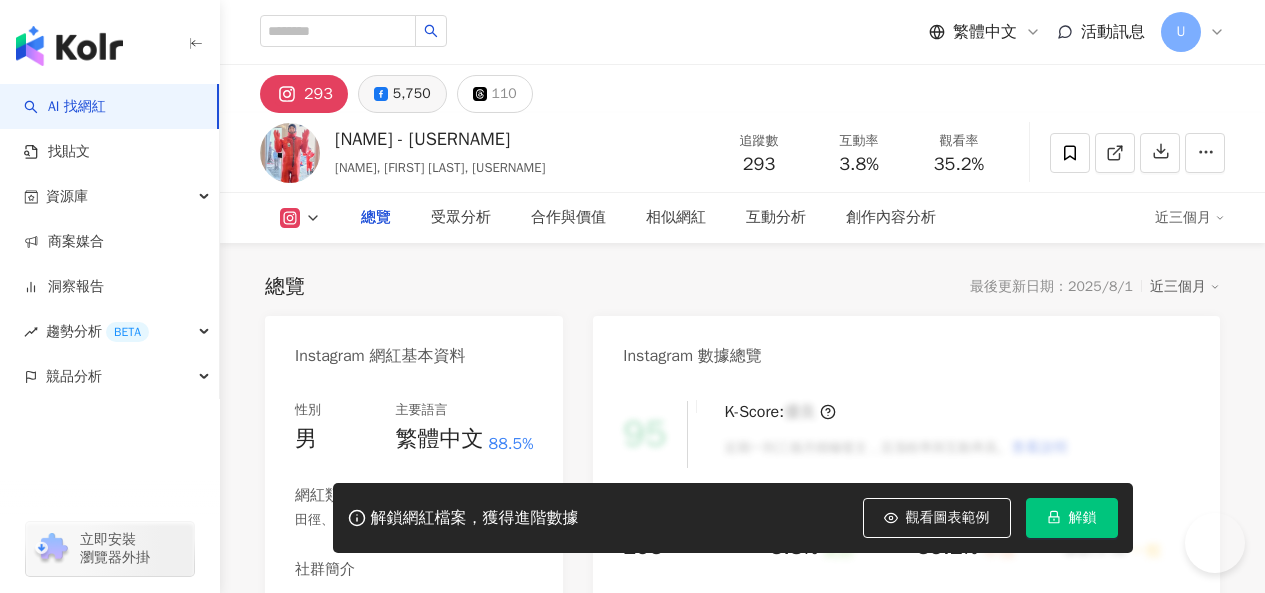 click on "5,750" at bounding box center [412, 94] 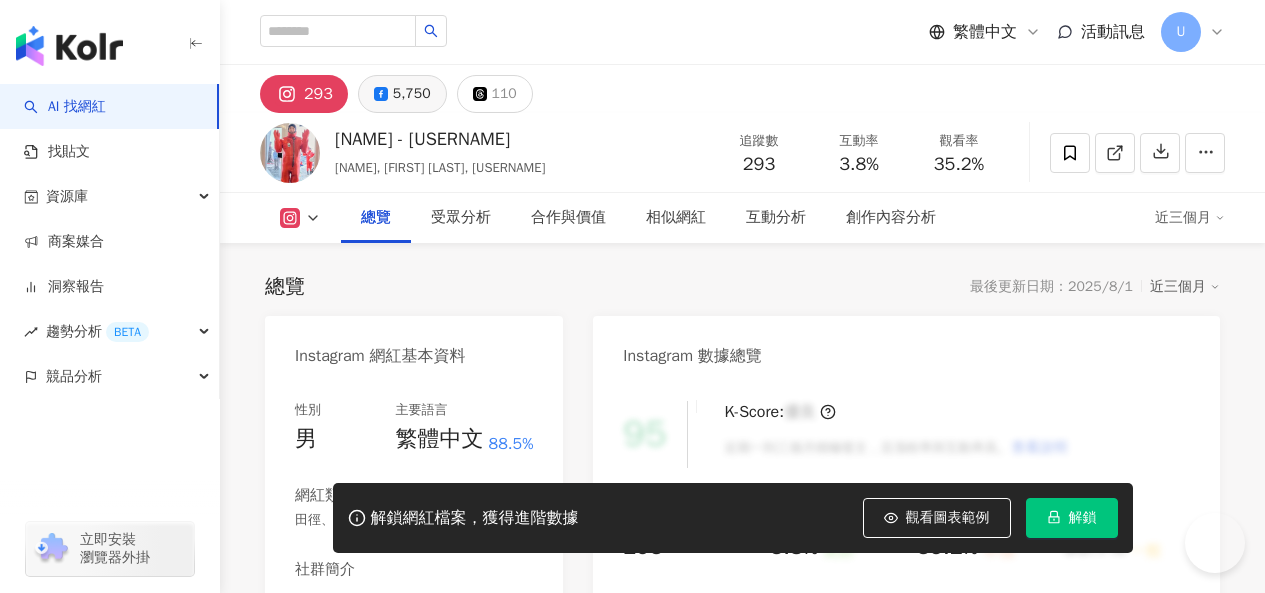 scroll, scrollTop: 0, scrollLeft: 0, axis: both 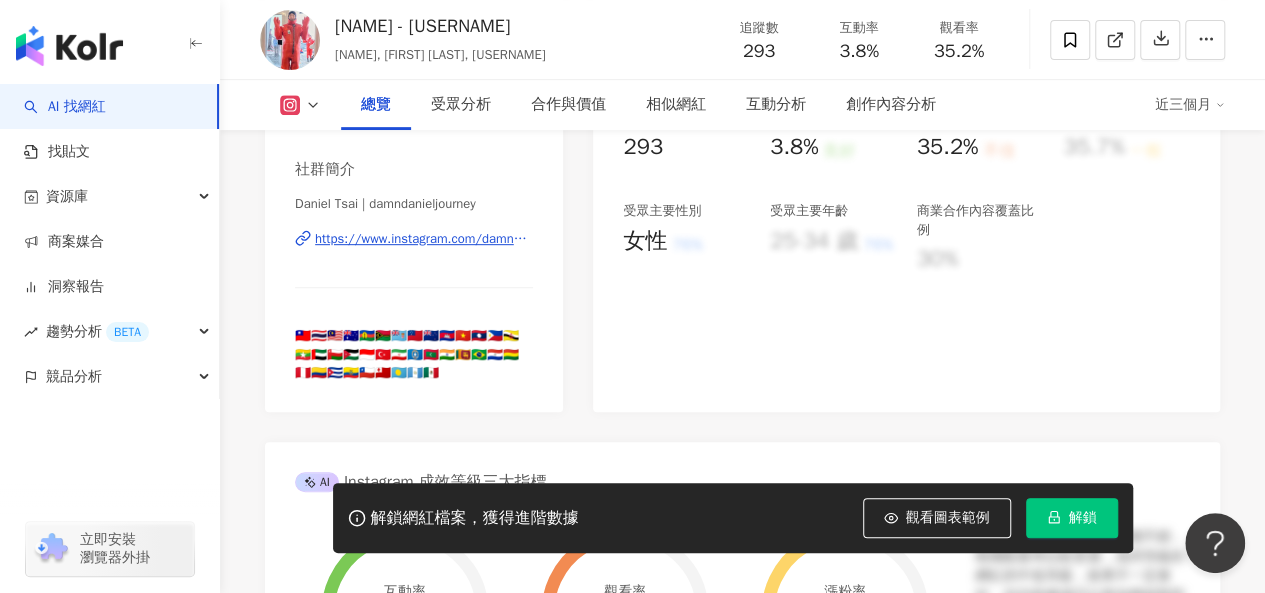 click on "https://www.instagram.com/damndanieljourney/" at bounding box center [424, 239] 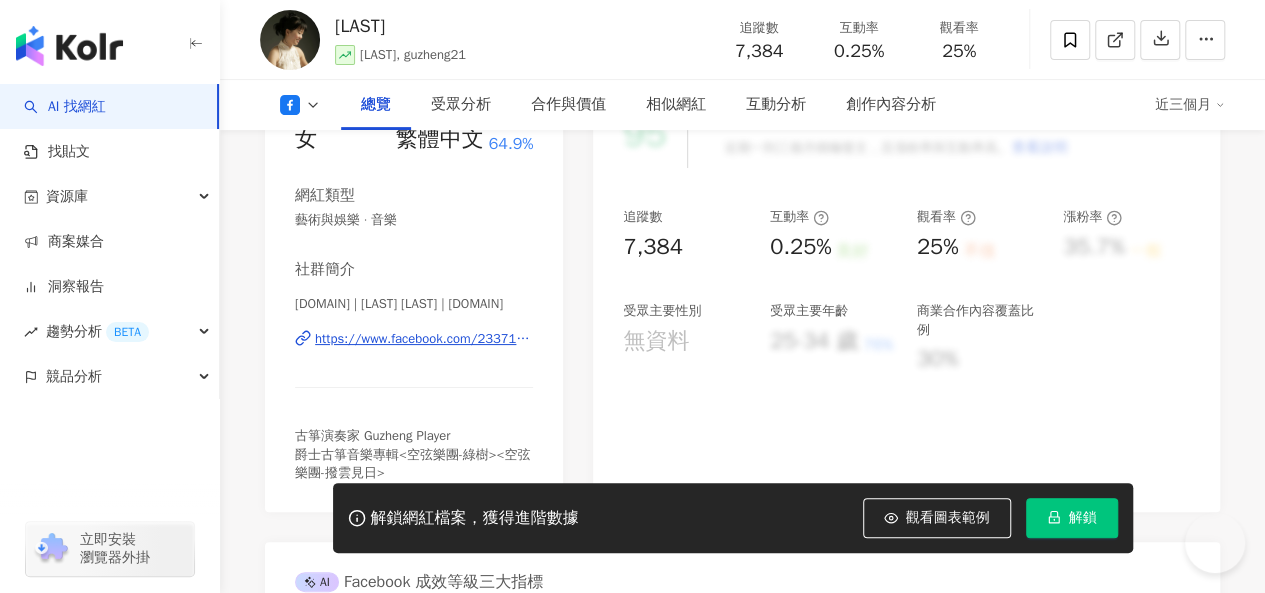 scroll, scrollTop: 300, scrollLeft: 0, axis: vertical 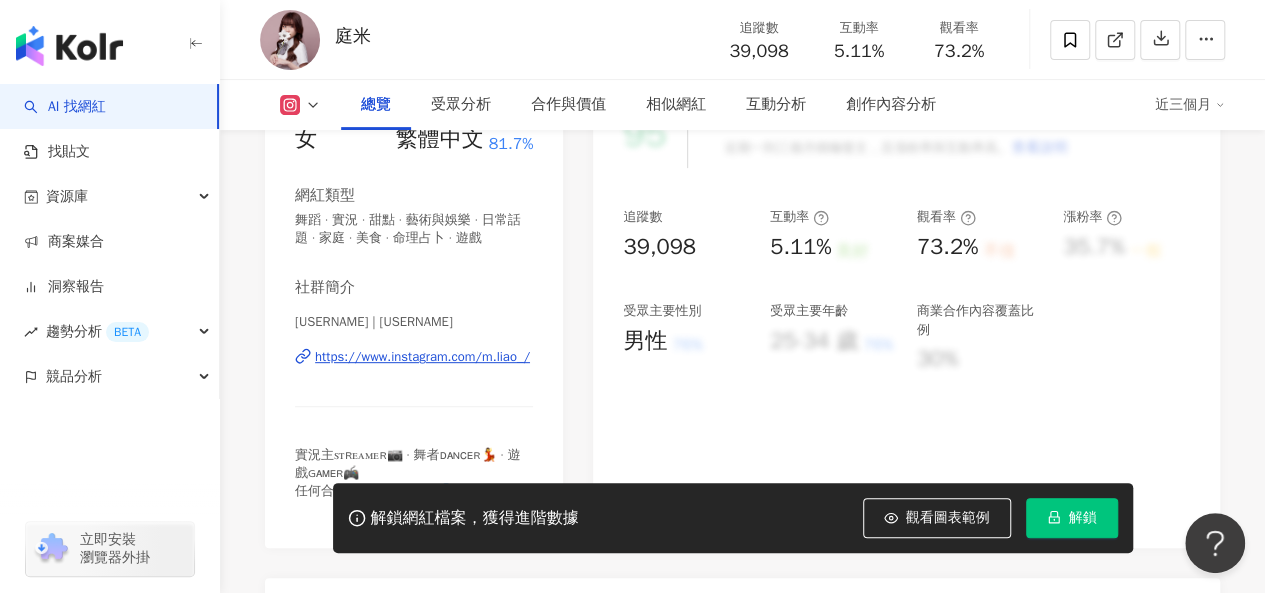 click on "https://www.instagram.com/m.liao_/" at bounding box center (422, 357) 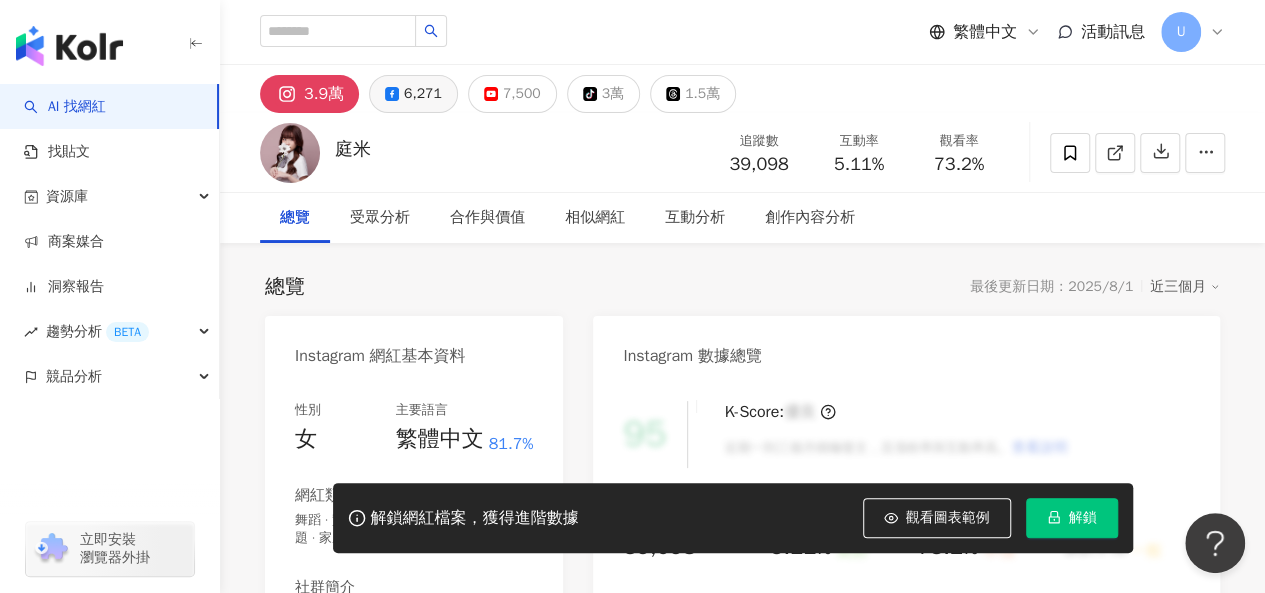 click on "6,271" at bounding box center (423, 94) 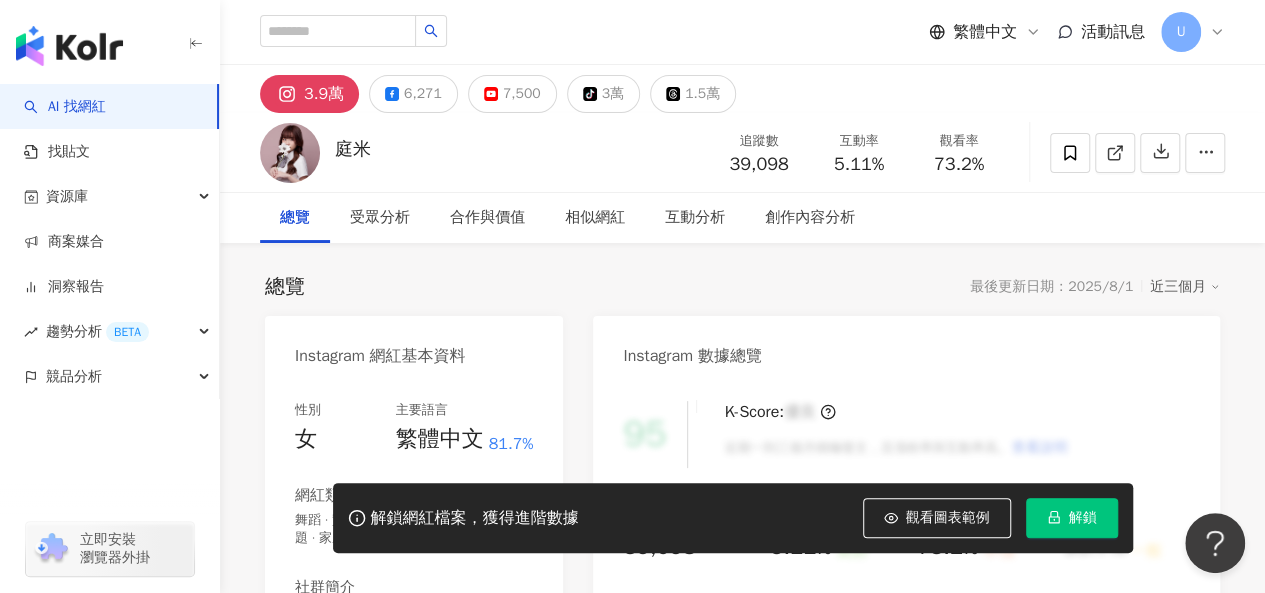 click on "https://www.instagram.com/m.liao_/" at bounding box center [422, 657] 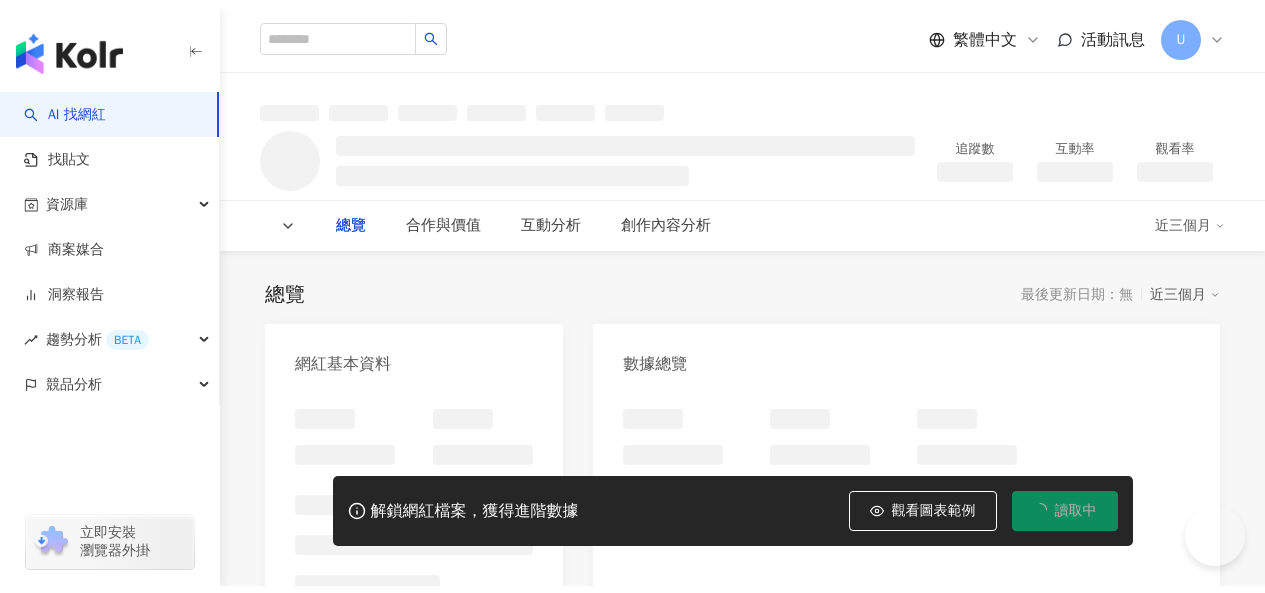 scroll, scrollTop: 0, scrollLeft: 0, axis: both 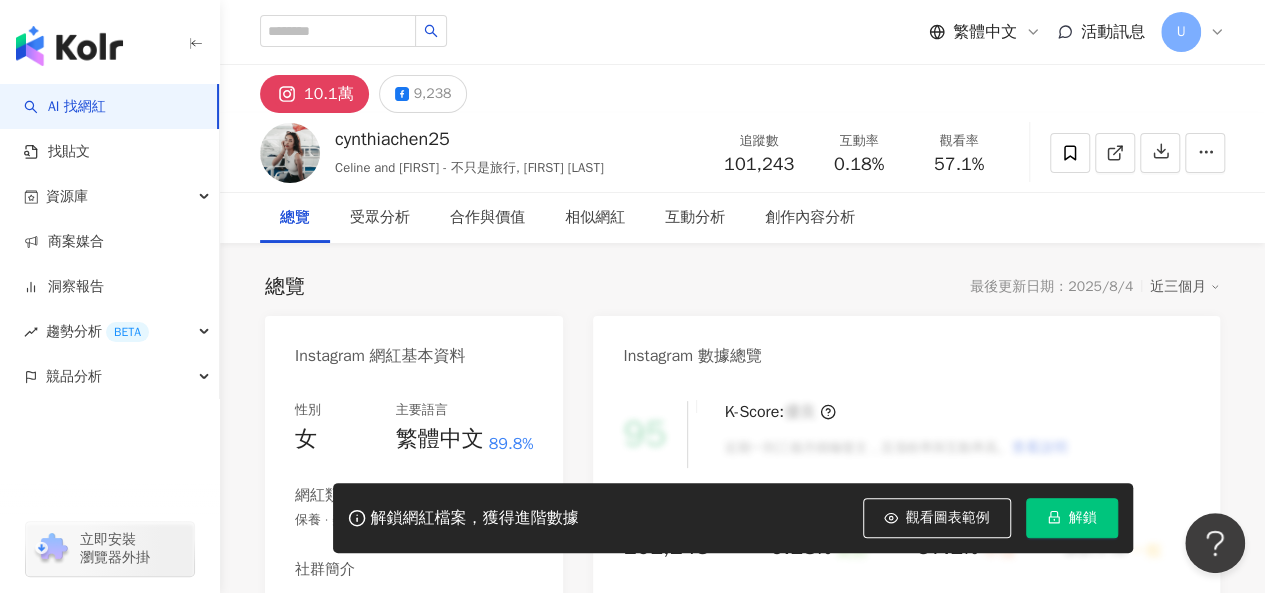 click on "https://www.instagram.com/cynthiachen25/" at bounding box center (420, 639) 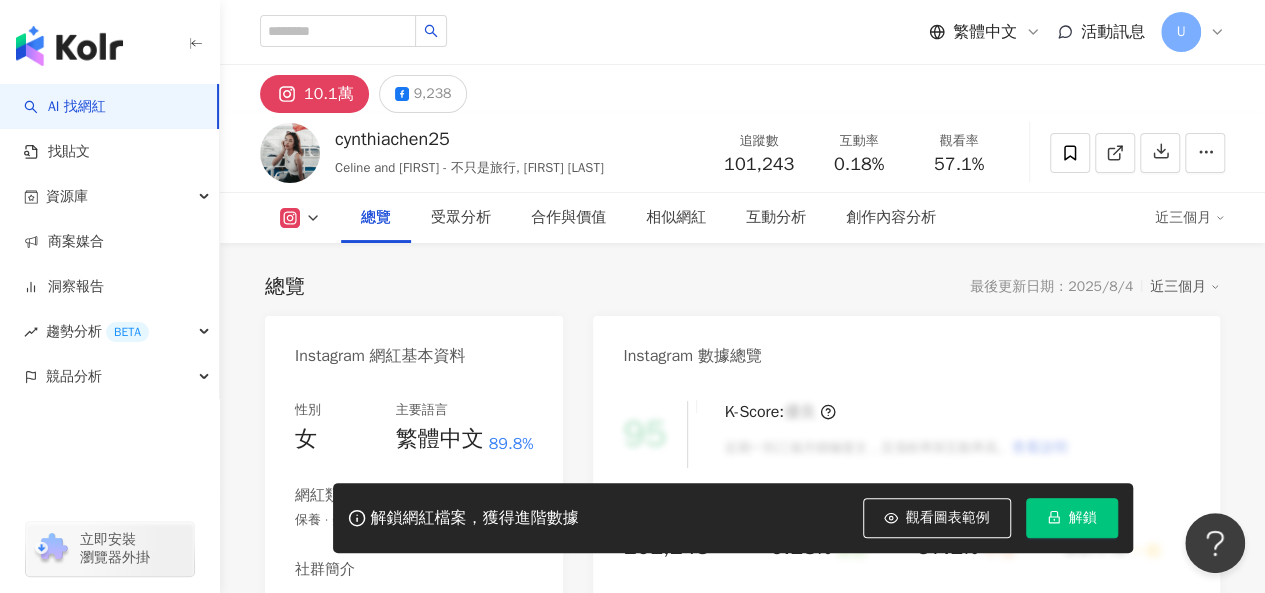 scroll, scrollTop: 300, scrollLeft: 0, axis: vertical 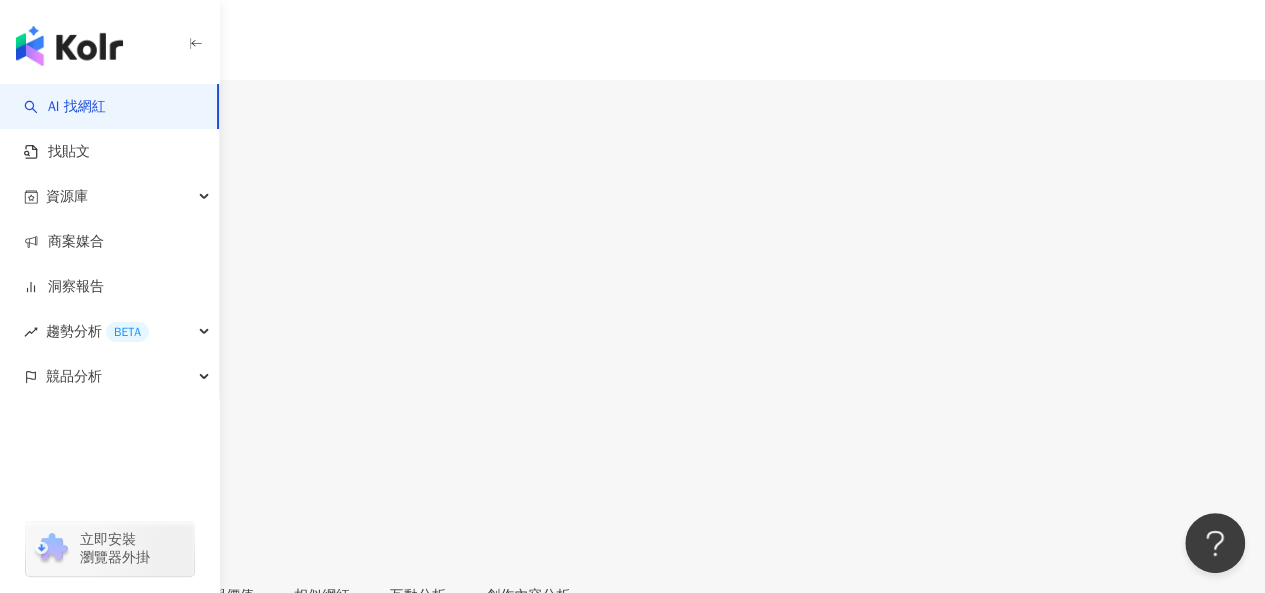 click on "1.5萬" at bounding box center (79, 119) 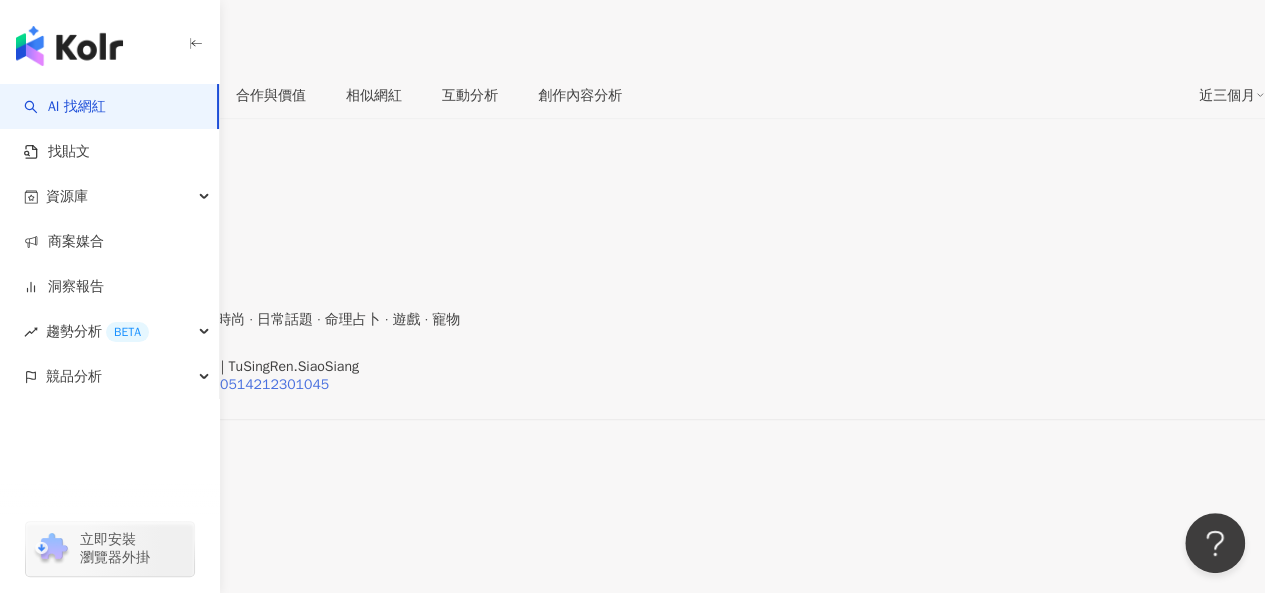 scroll, scrollTop: 400, scrollLeft: 0, axis: vertical 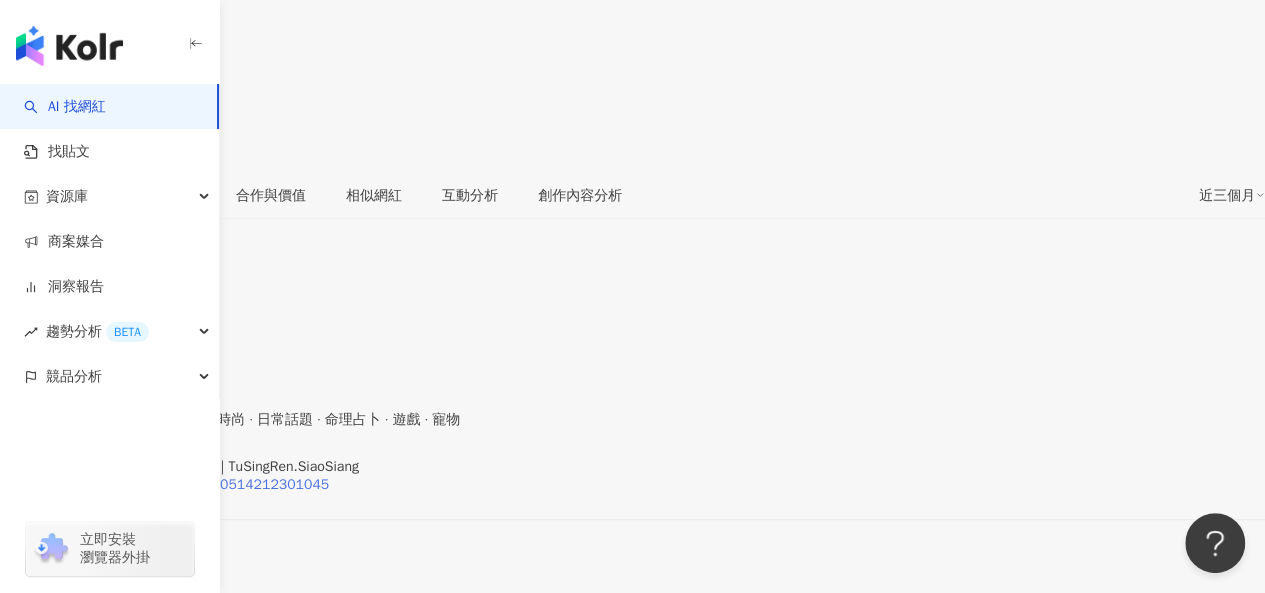 click on "https://www.facebook.com/1010514212301045" at bounding box center [174, 485] 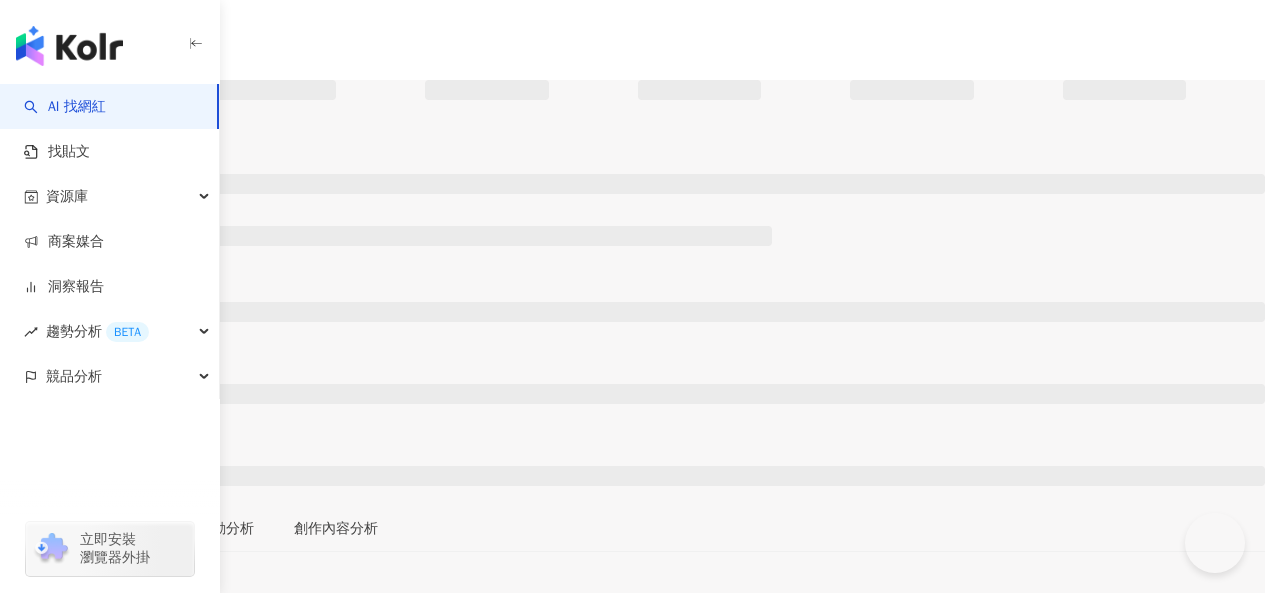 scroll, scrollTop: 0, scrollLeft: 0, axis: both 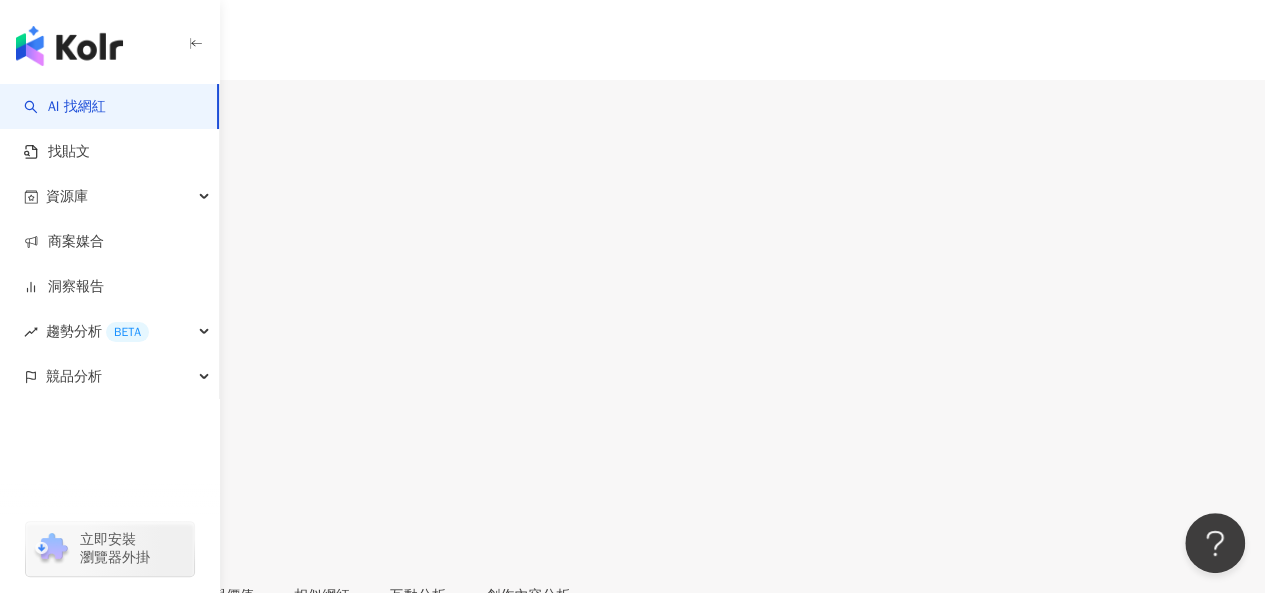 click on "7,325" at bounding box center (68, 119) 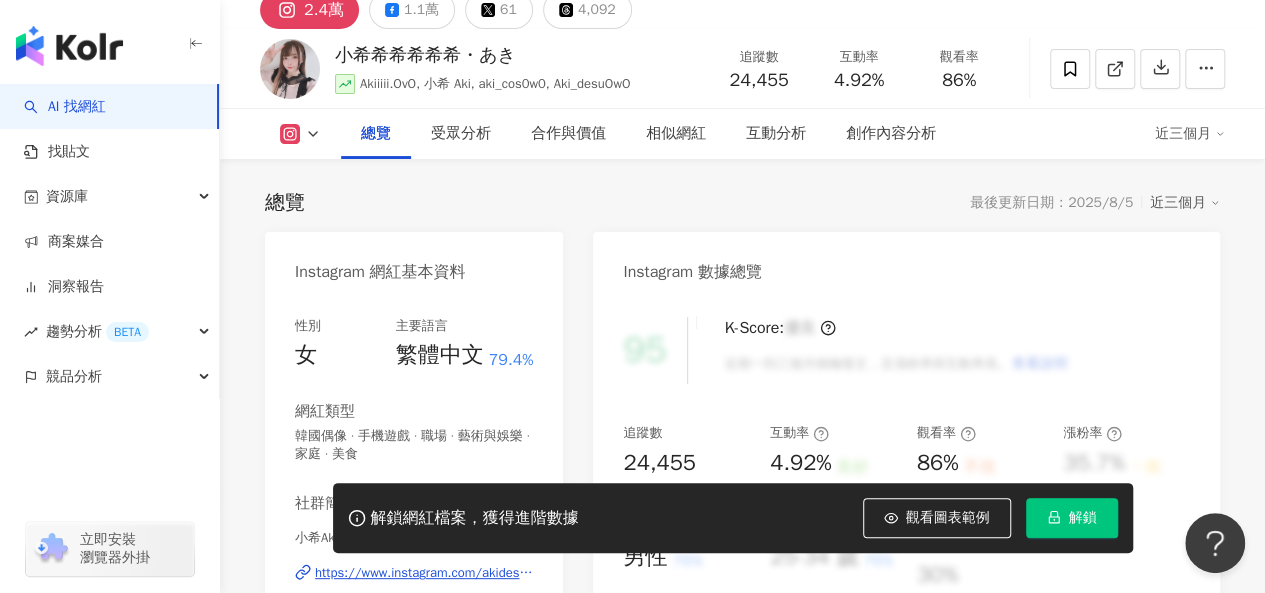 scroll, scrollTop: 300, scrollLeft: 0, axis: vertical 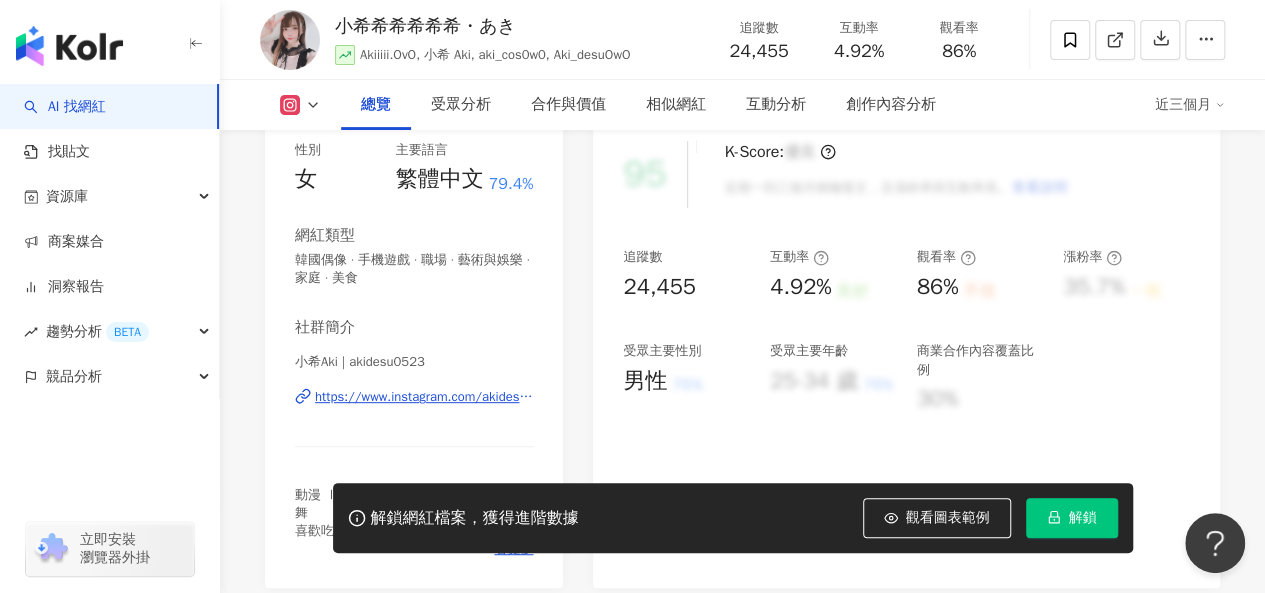 click on "性別   女 主要語言   繁體中文 79.4% 網紅類型 韓國偶像 · 手機遊戲 · 職場 · 藝術與娛樂 · 家庭 · 美食 社群簡介 小希Aki | akidesu0523 https://www.instagram.com/akidesu0523/ 動漫 Ⅰ Cos Ⅰ 遊戲 Ⅰ 拍照 Ⅰ 看V Ⅰ 跳舞
喜歡吃喝玩樂買買買和睡覺
很高興認識你🫶🏻
-
工作邀約/合作互惠 往這邊✨
📪 akidesu523@gmail.com
-
🍓中二見習中 小編 看更多" at bounding box center (414, 349) 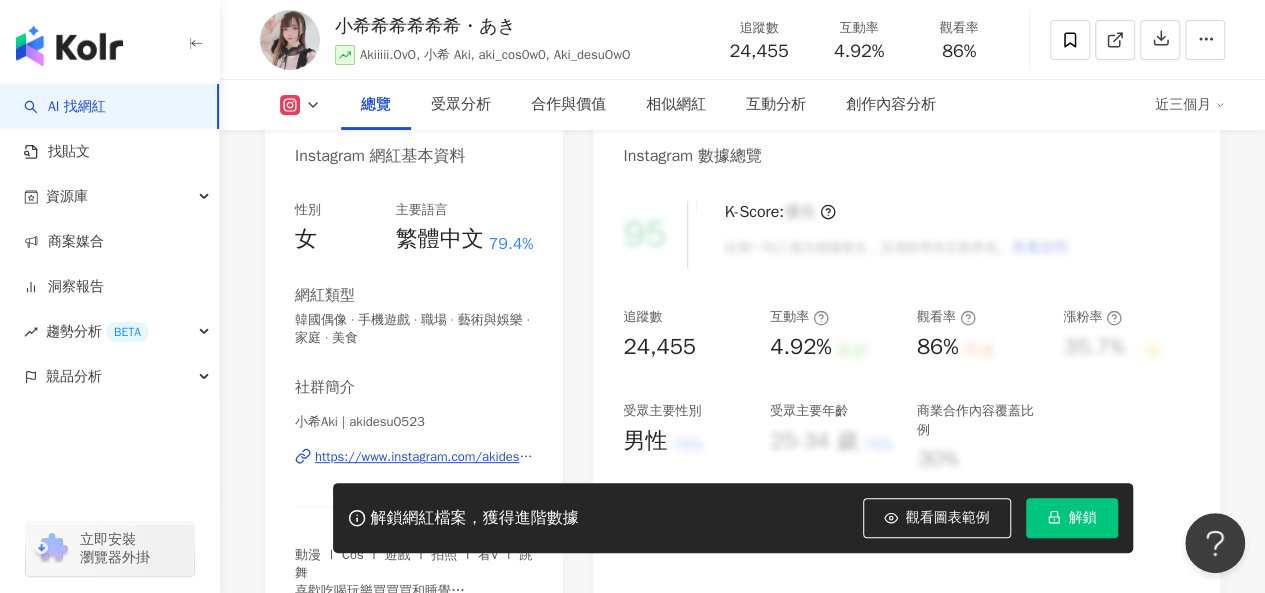 click on "https://www.instagram.com/akidesu0523/" at bounding box center (424, 457) 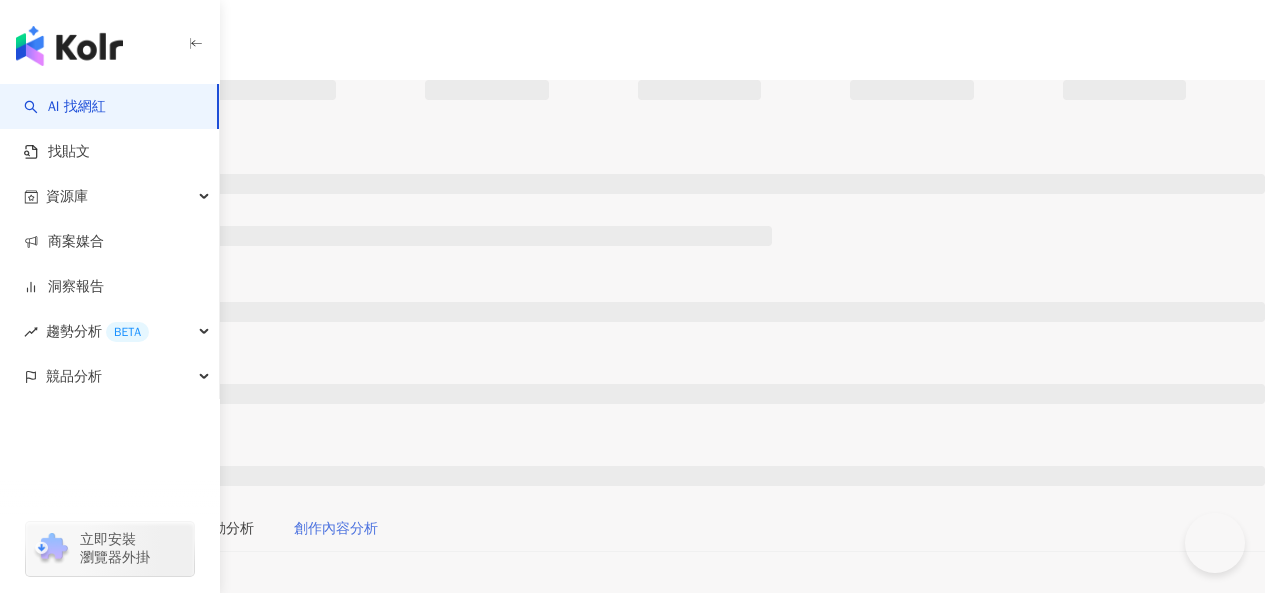 scroll, scrollTop: 0, scrollLeft: 0, axis: both 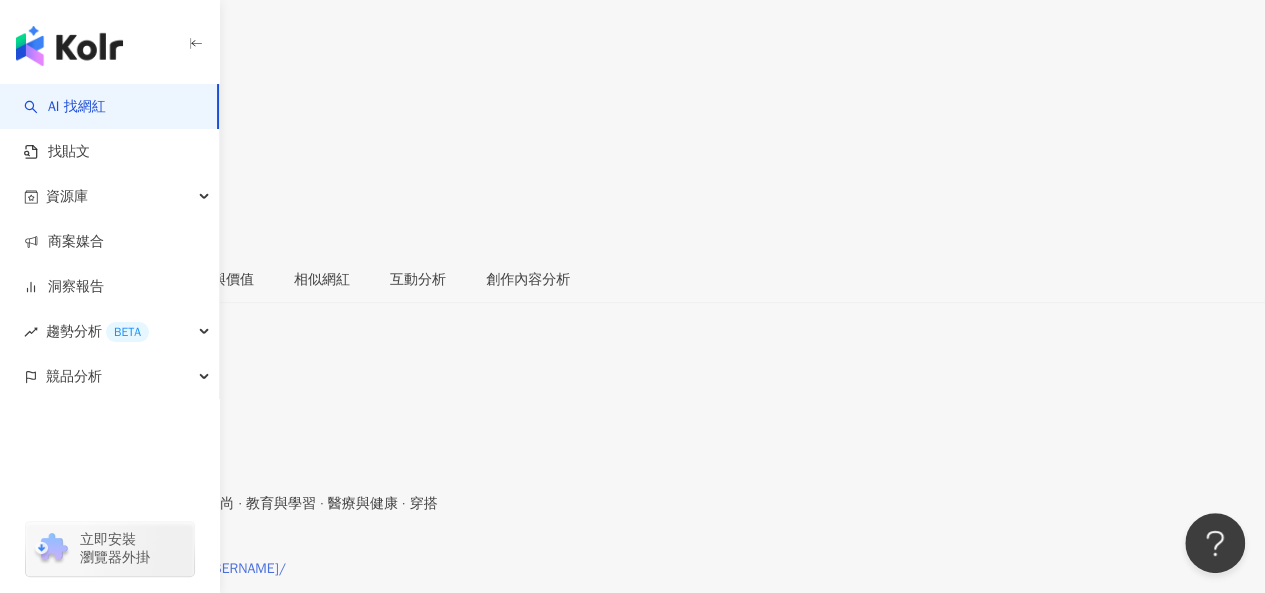 click on "https://www.instagram.com/emma_cheng__/" at bounding box center (153, 569) 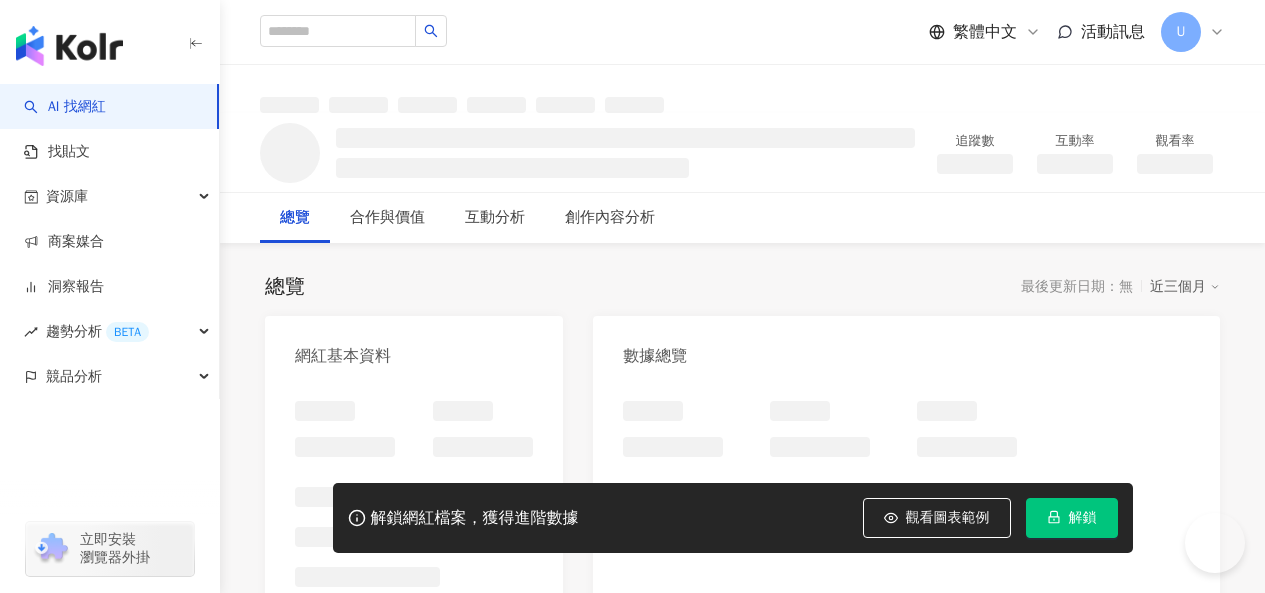 scroll, scrollTop: 0, scrollLeft: 0, axis: both 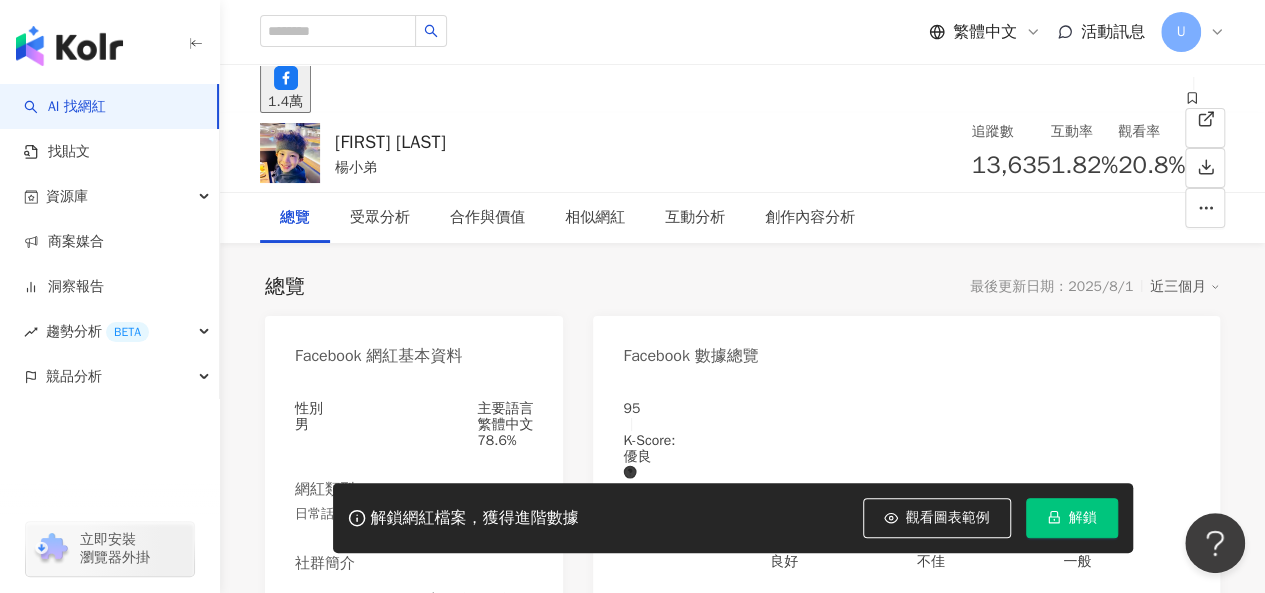drag, startPoint x: 418, startPoint y: 236, endPoint x: 442, endPoint y: 242, distance: 24.738634 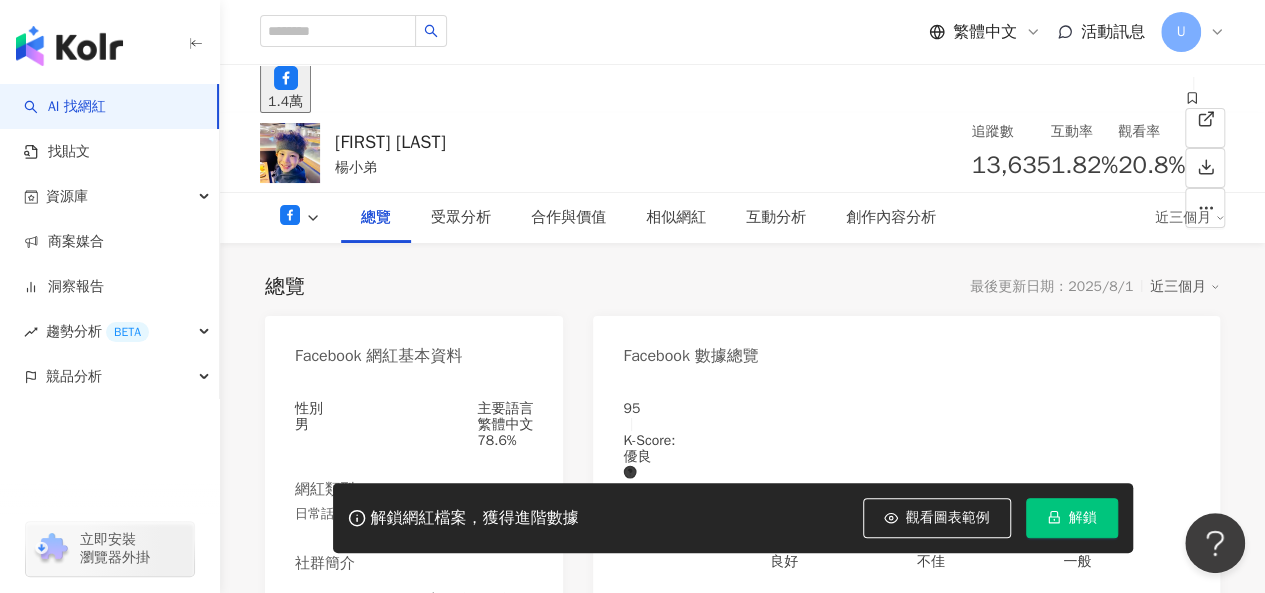 scroll, scrollTop: 400, scrollLeft: 0, axis: vertical 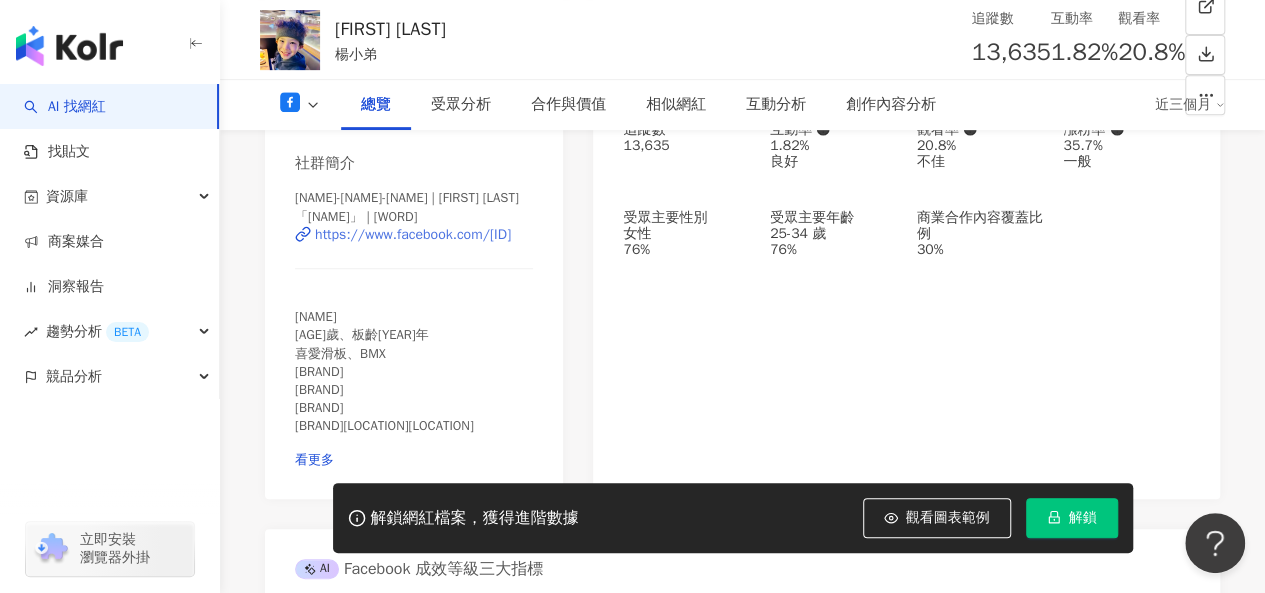 click on "https://www.facebook.com/[ID]" at bounding box center (413, 235) 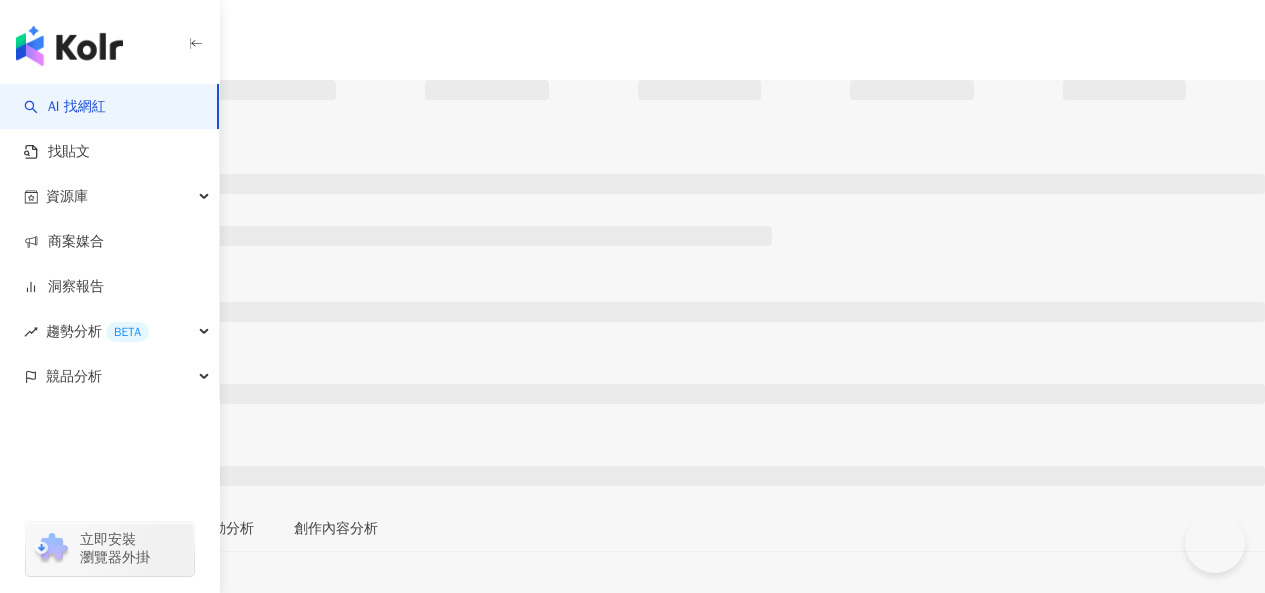 scroll, scrollTop: 0, scrollLeft: 0, axis: both 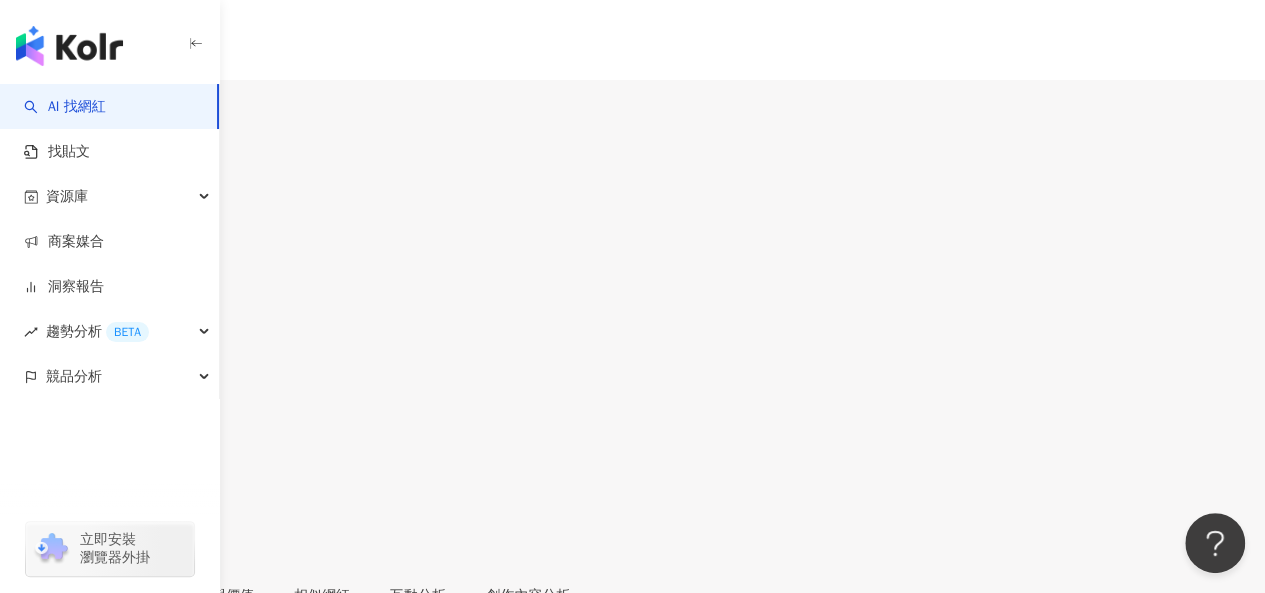 click on "https://www.instagram.com/jasonbrilliant/" at bounding box center (152, 885) 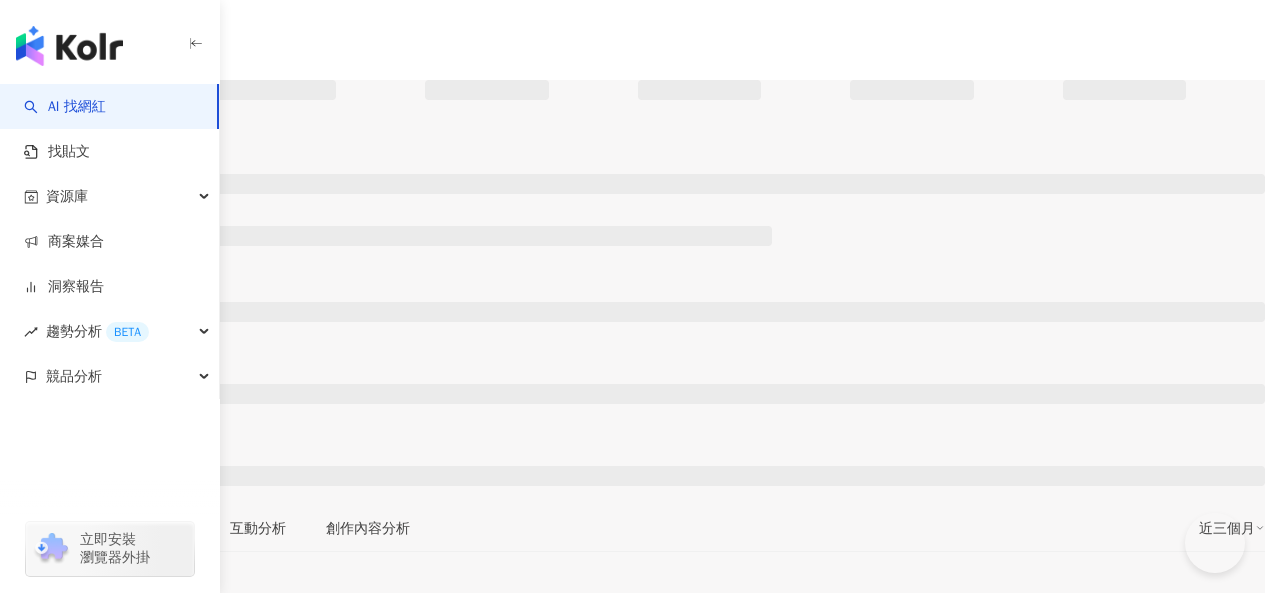 scroll, scrollTop: 0, scrollLeft: 0, axis: both 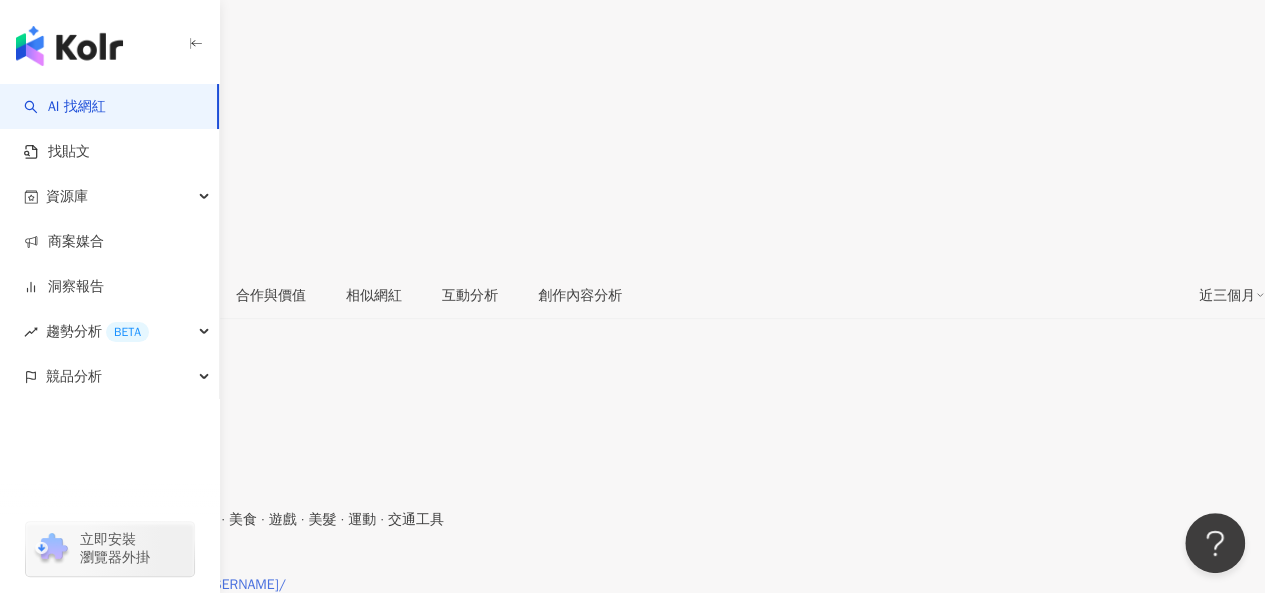 click on "https://www.instagram.com/christine_0814/" at bounding box center [153, 585] 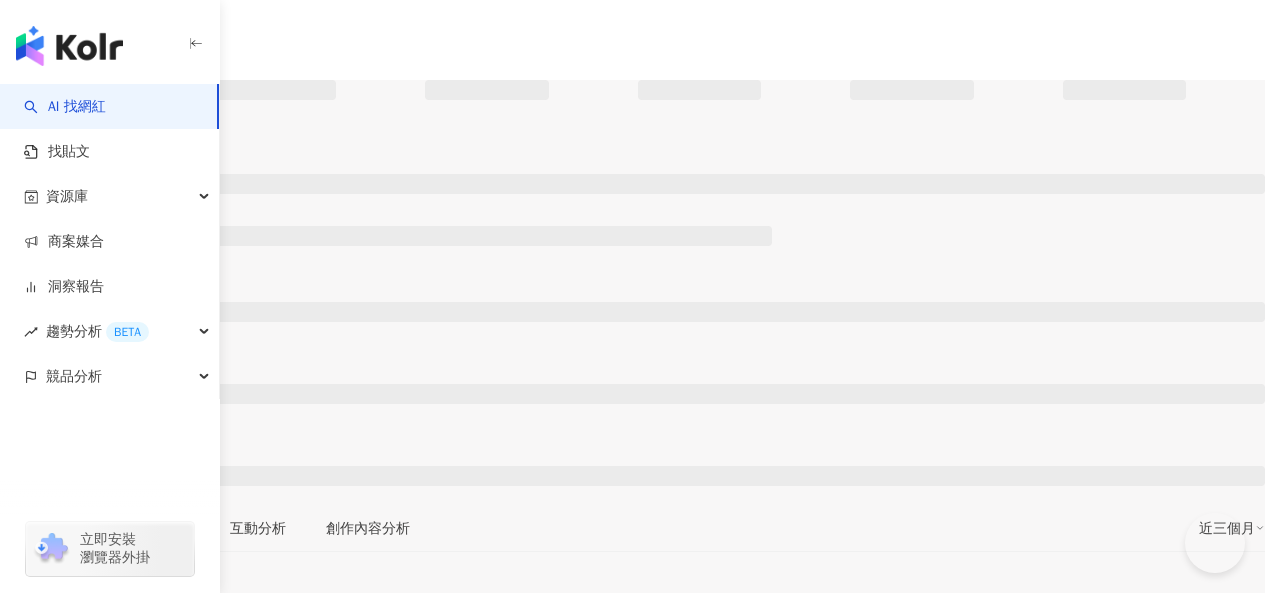 scroll, scrollTop: 0, scrollLeft: 0, axis: both 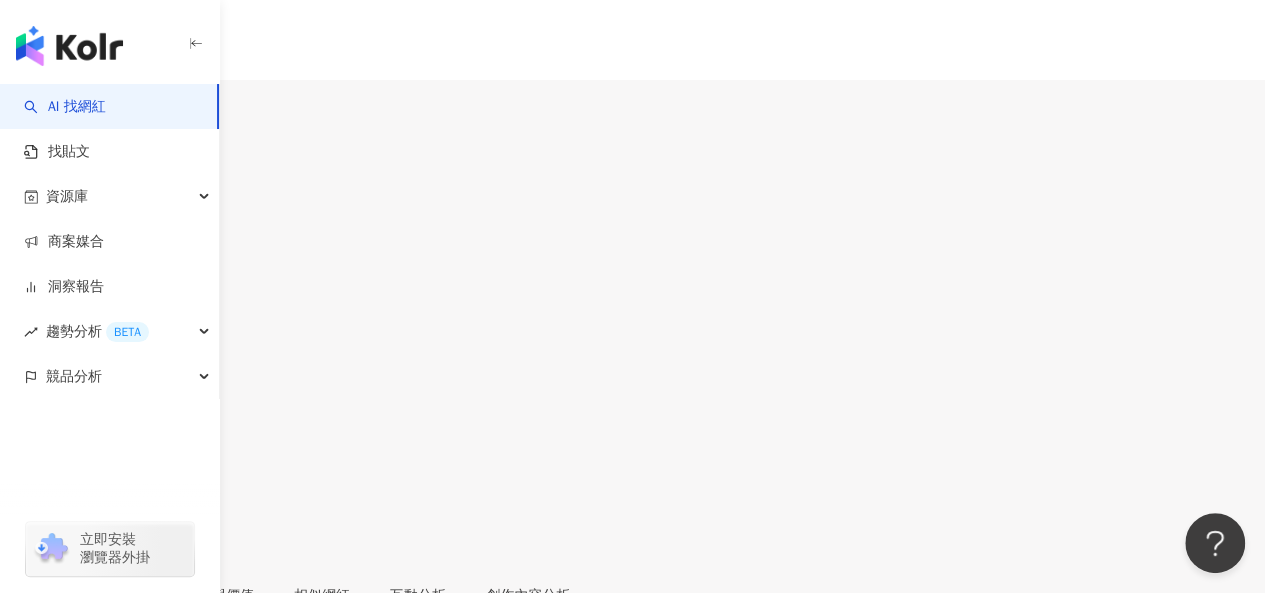 click on "9,167" at bounding box center [81, 119] 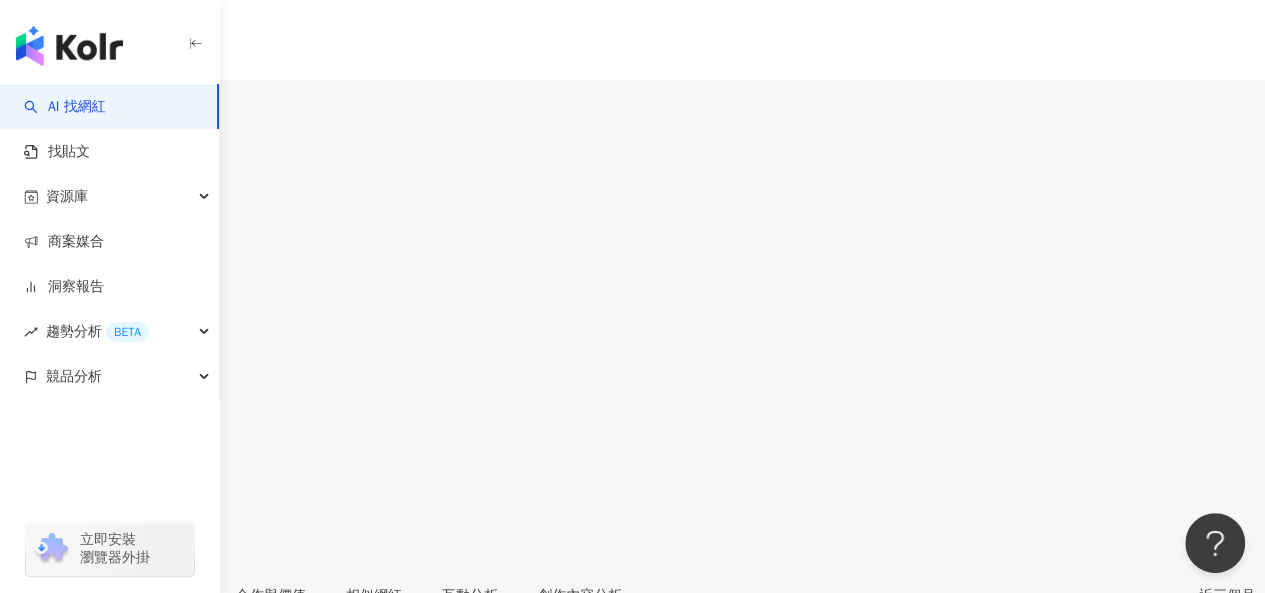click on "https://www.instagram.com/mei613mei/" at bounding box center [153, 885] 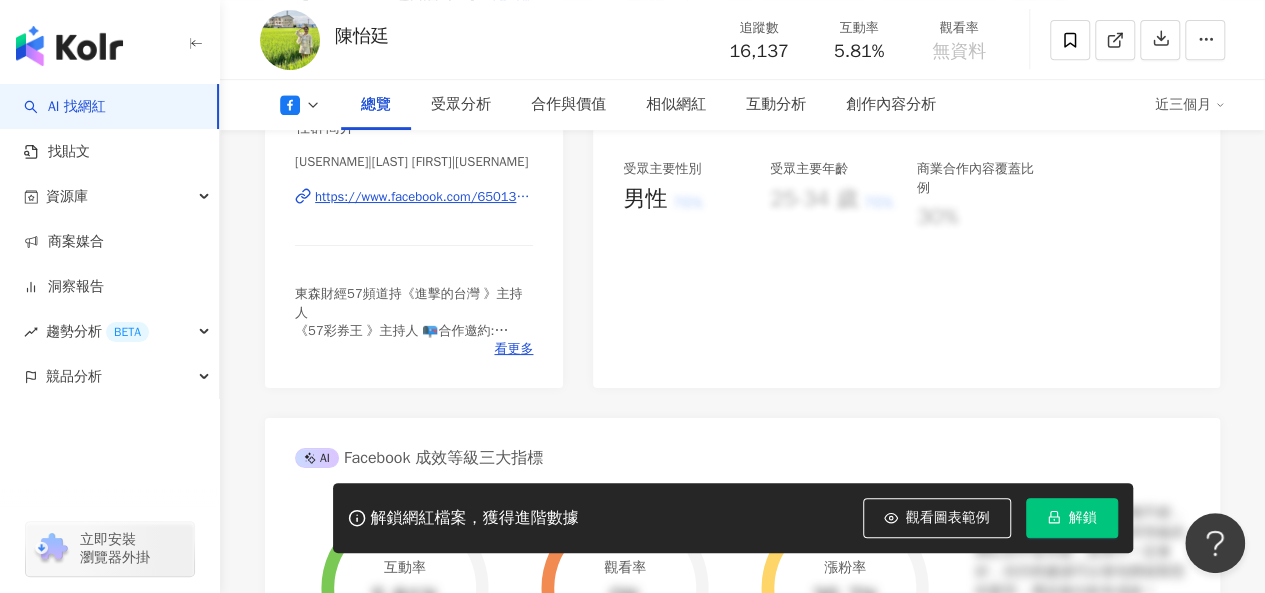 scroll, scrollTop: 400, scrollLeft: 0, axis: vertical 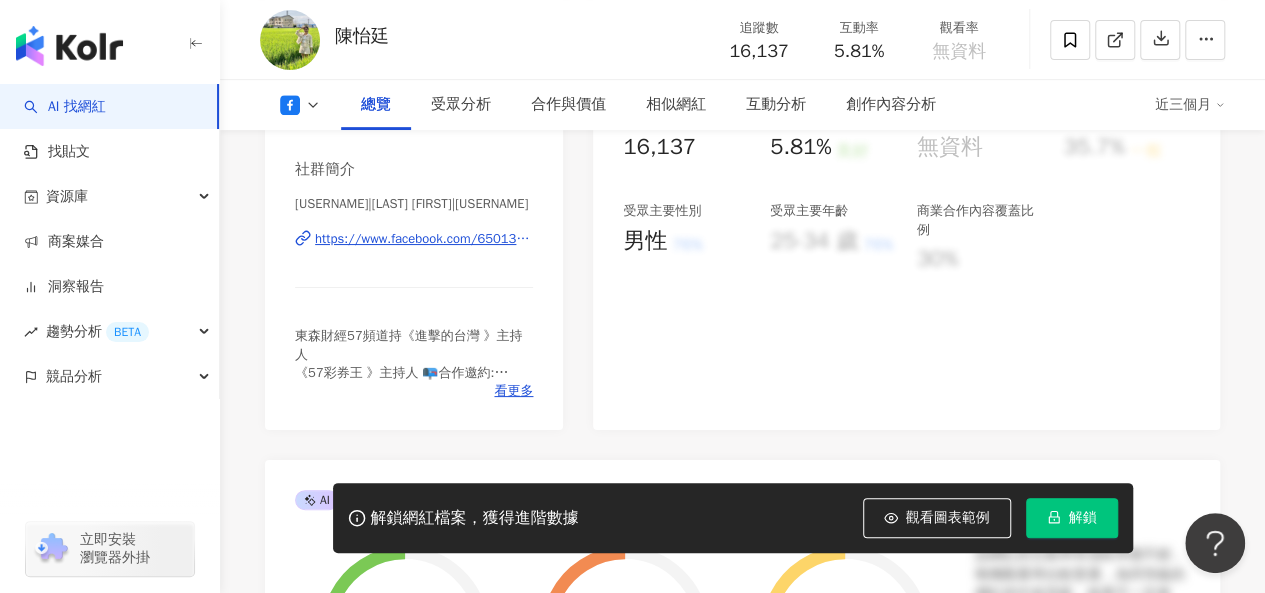 click on "https://www.facebook.com/650132745454777" at bounding box center (424, 239) 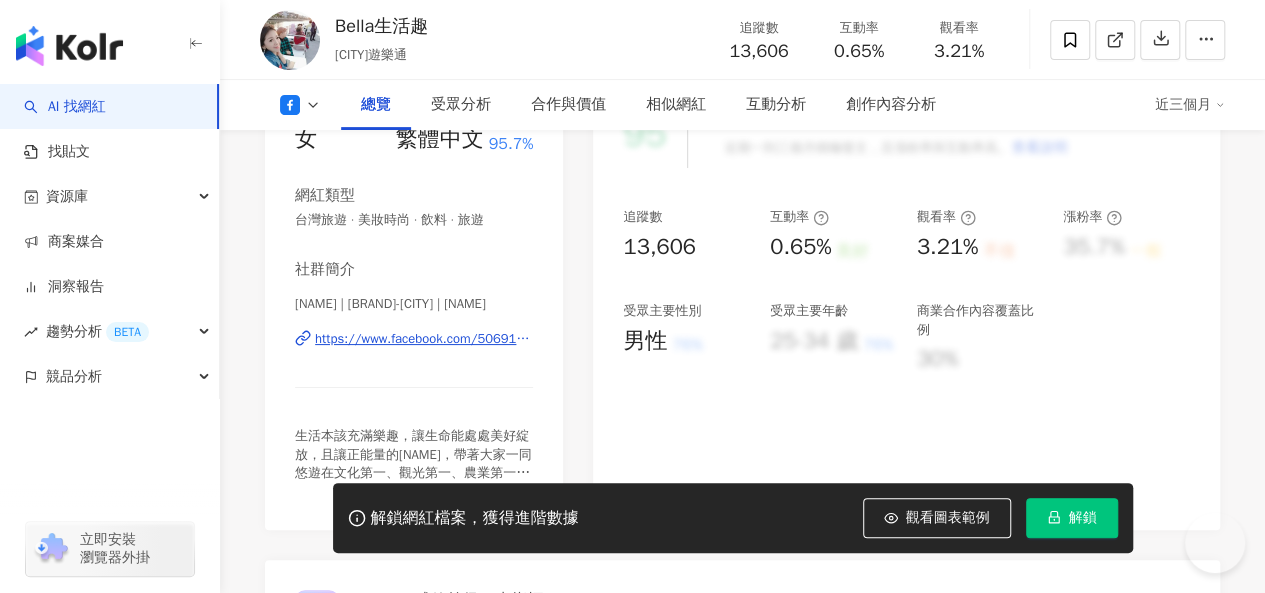 scroll, scrollTop: 300, scrollLeft: 0, axis: vertical 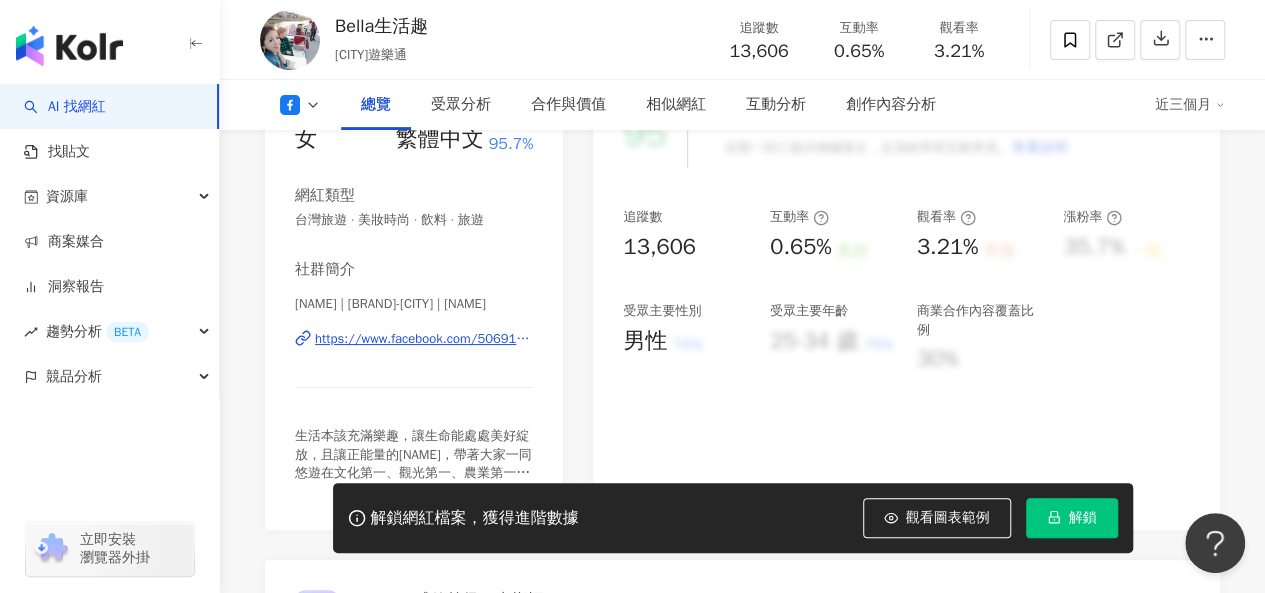 click on "https://www.facebook.com/506918893177620" at bounding box center (424, 339) 